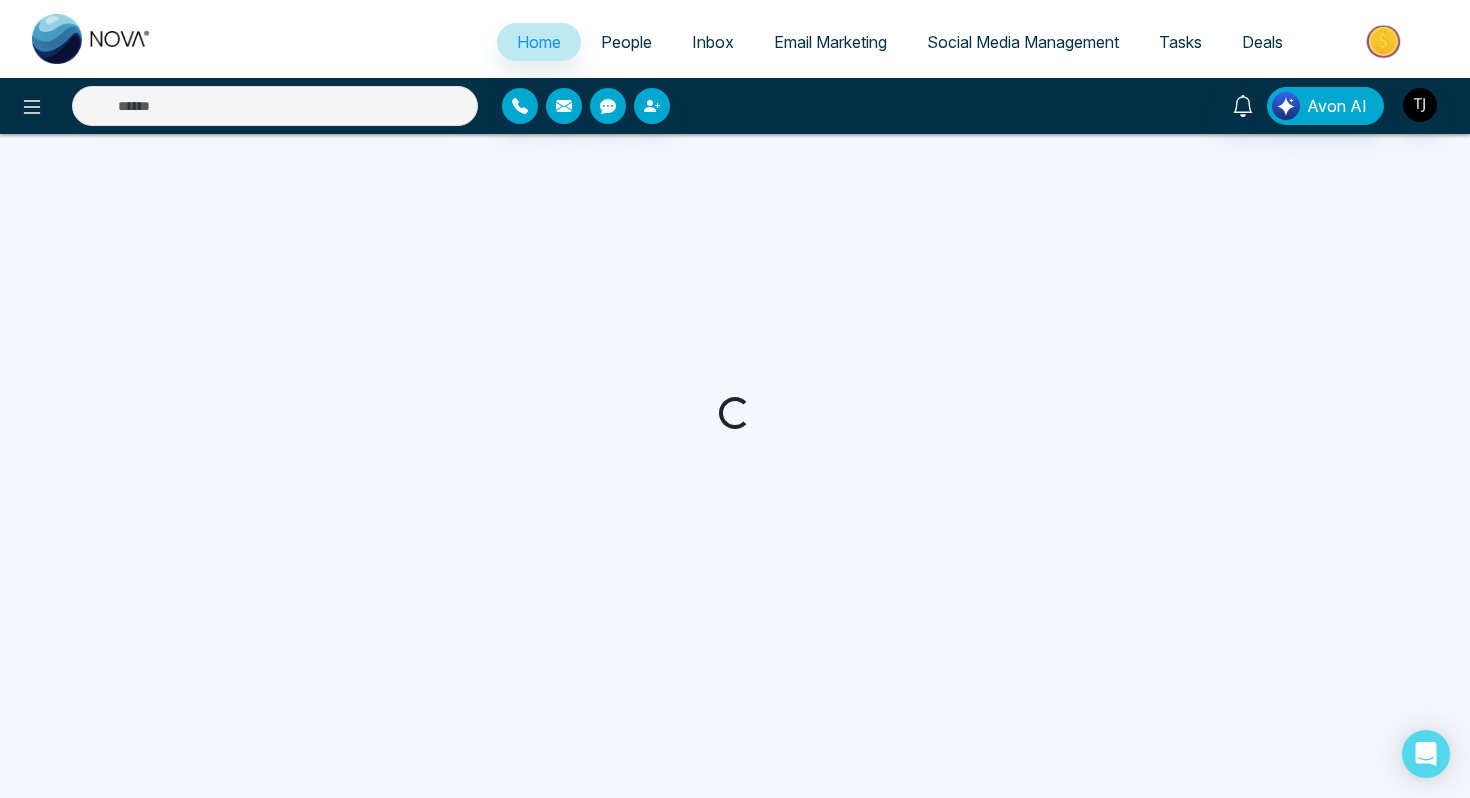scroll, scrollTop: 0, scrollLeft: 0, axis: both 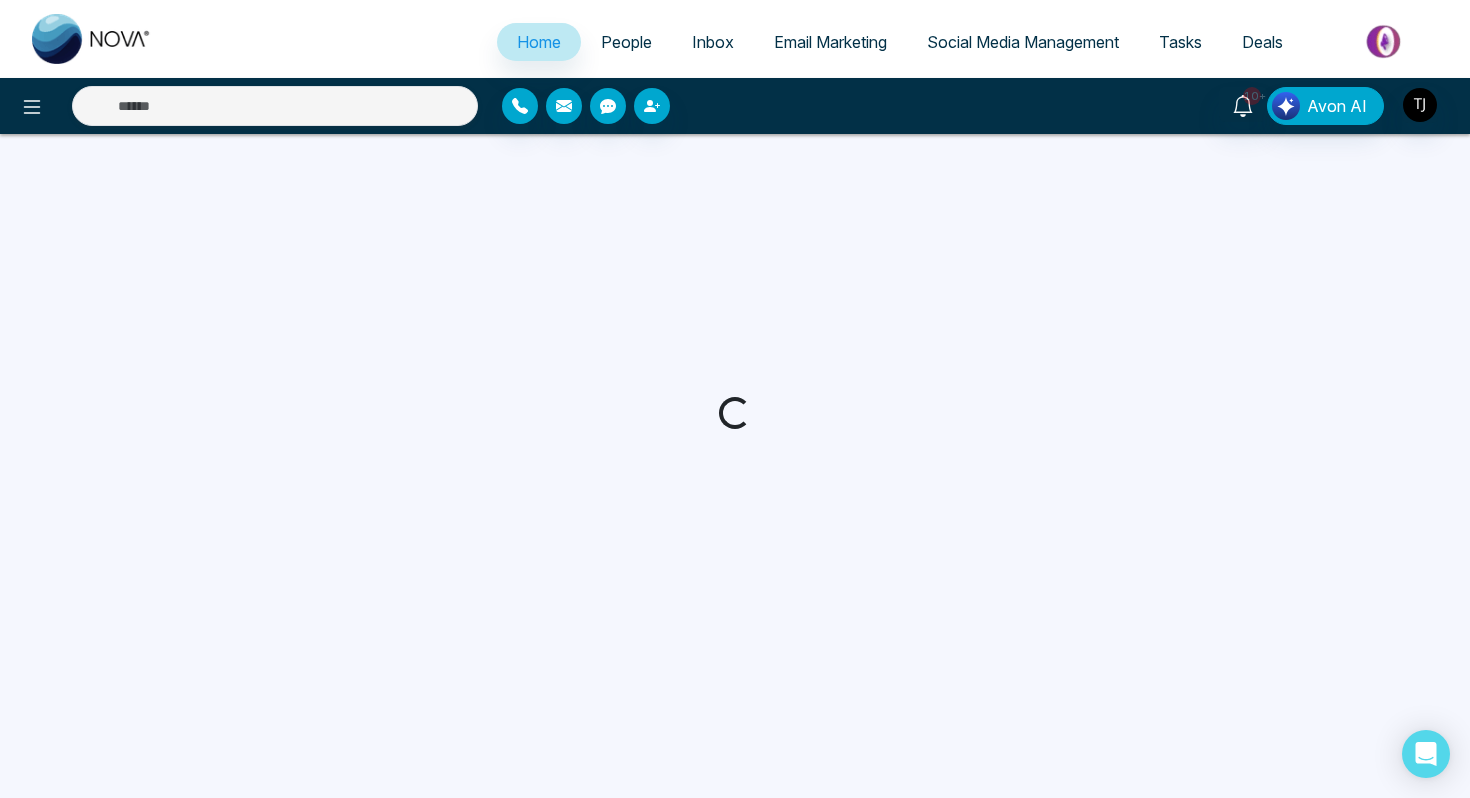 select on "*" 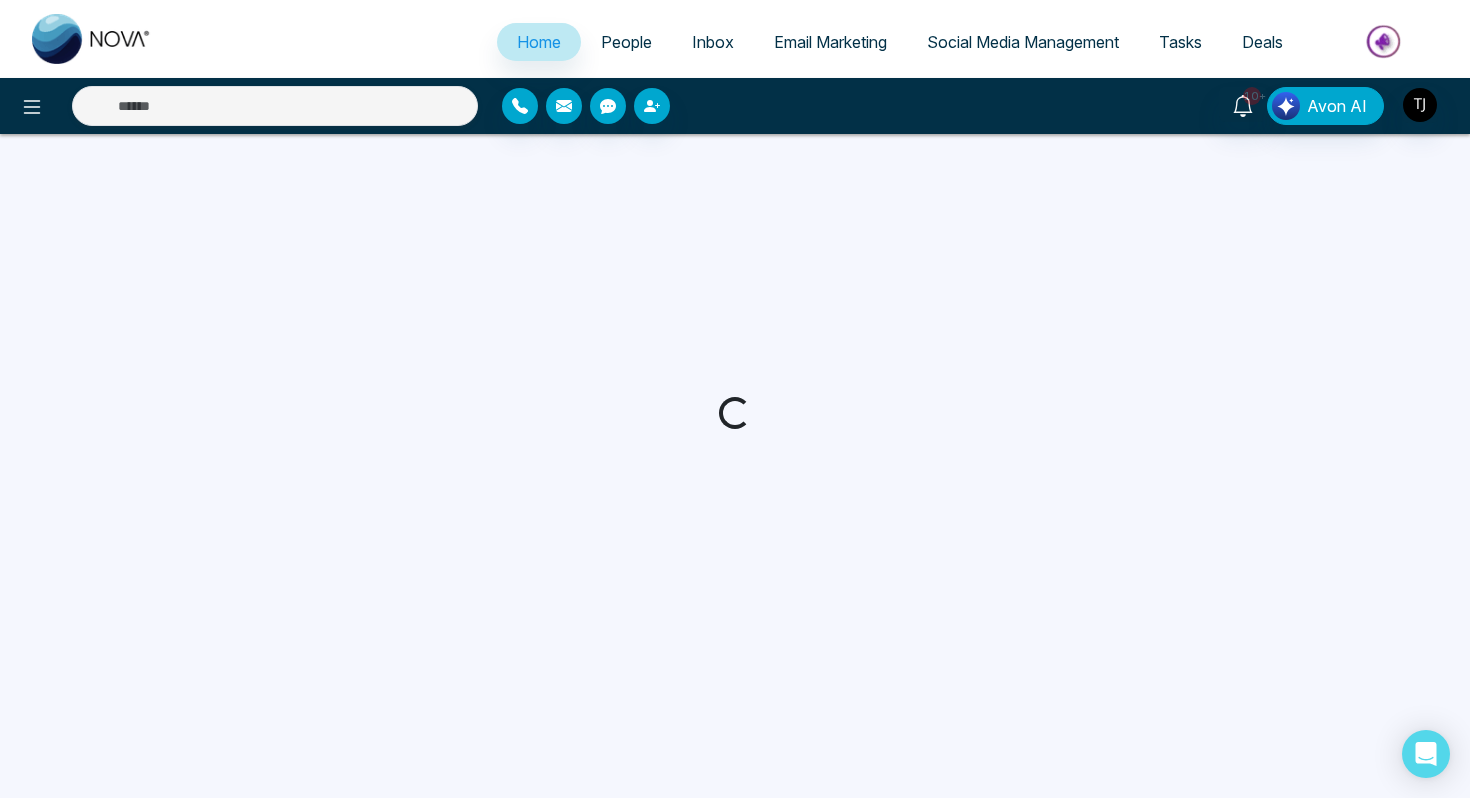 select on "*" 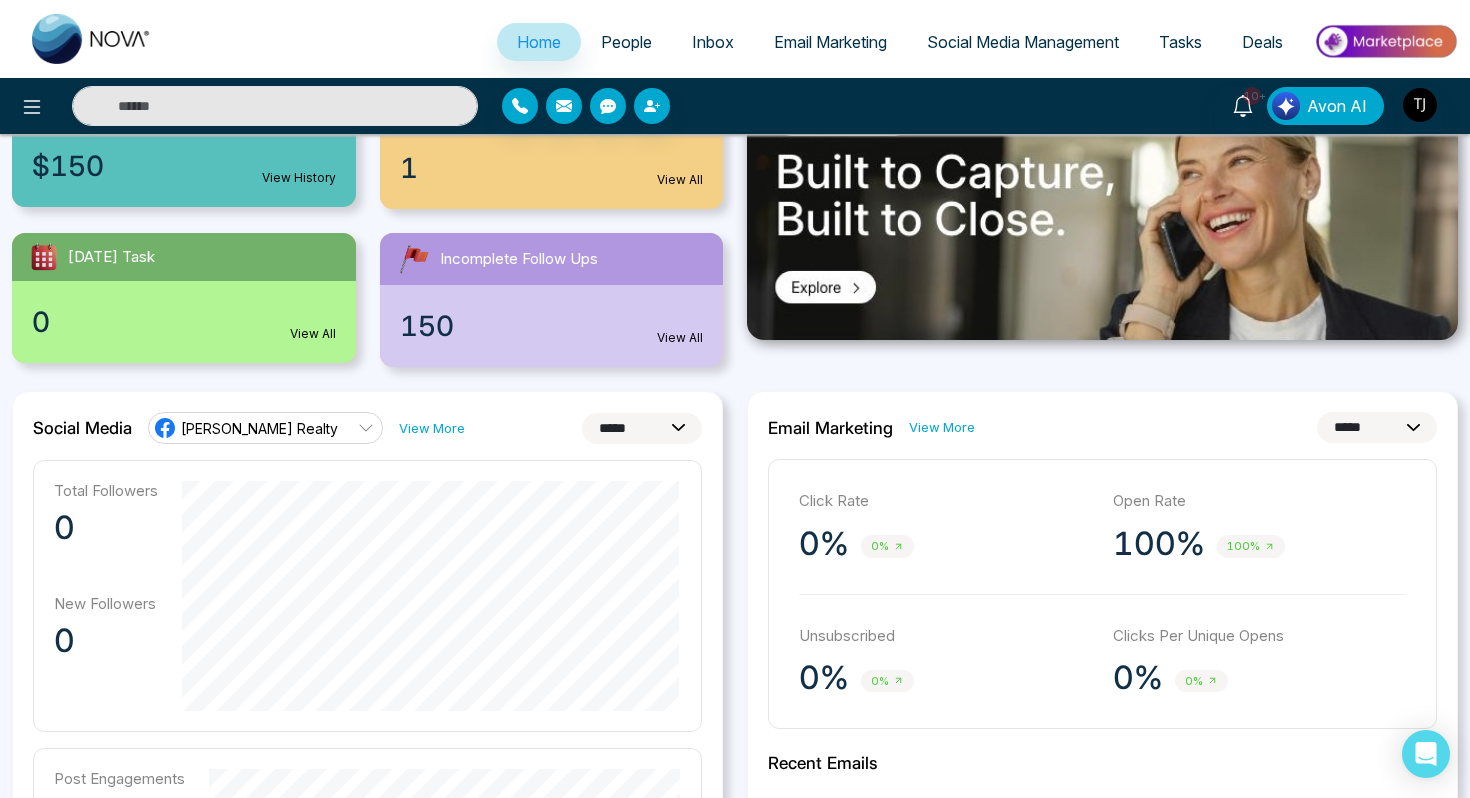 scroll, scrollTop: 313, scrollLeft: 0, axis: vertical 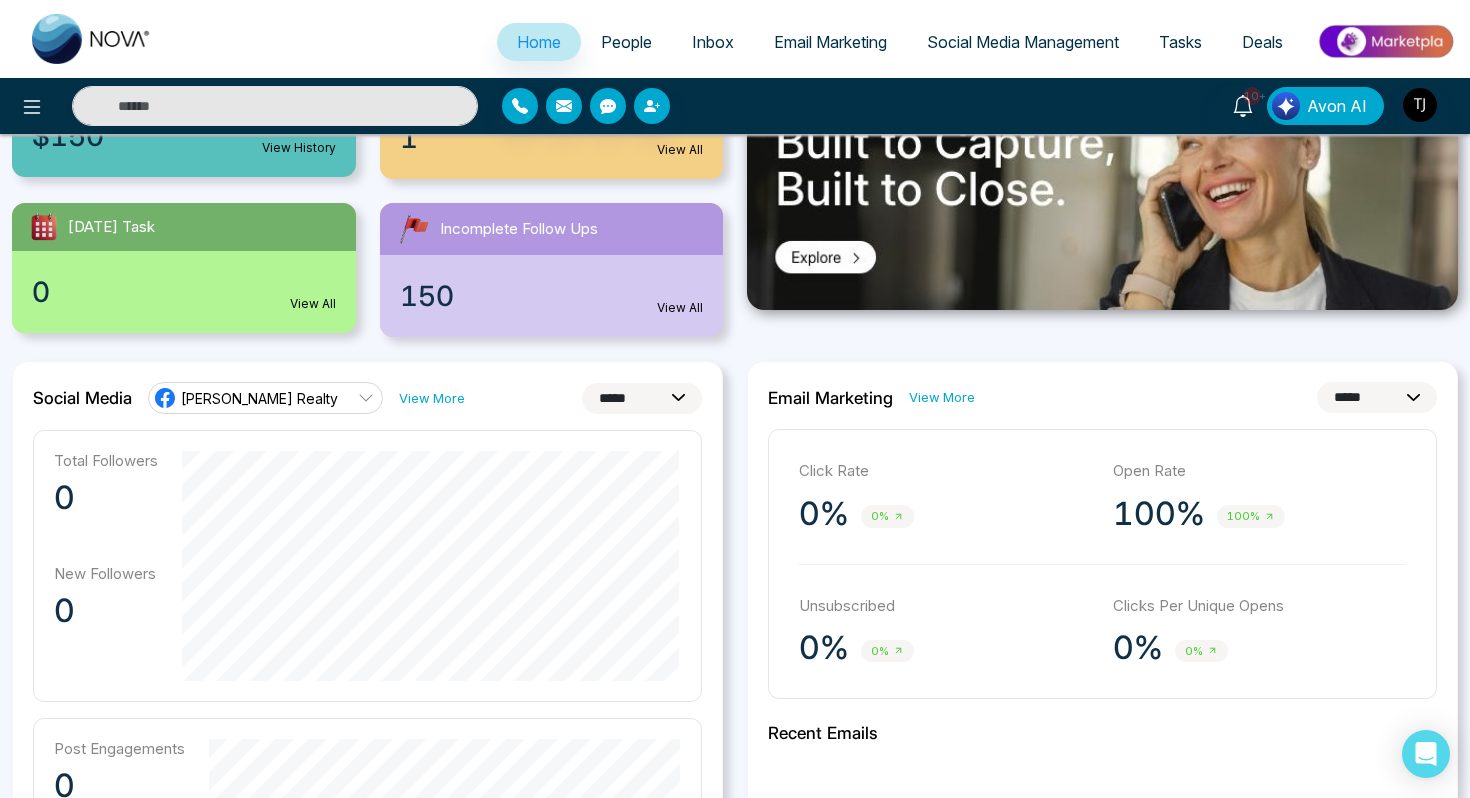 click on "[PERSON_NAME] Realty" at bounding box center (259, 398) 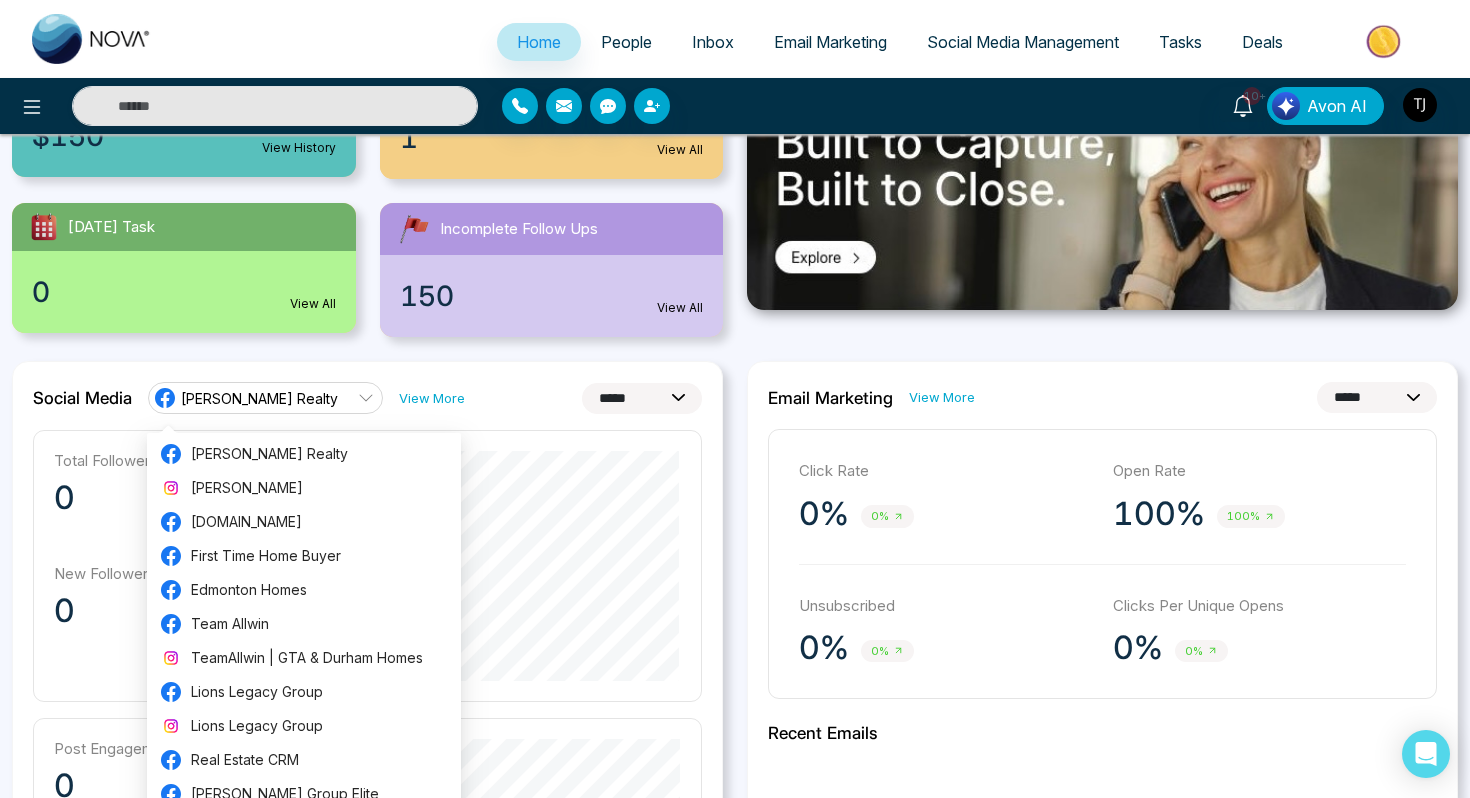 click on "**********" at bounding box center (642, 398) 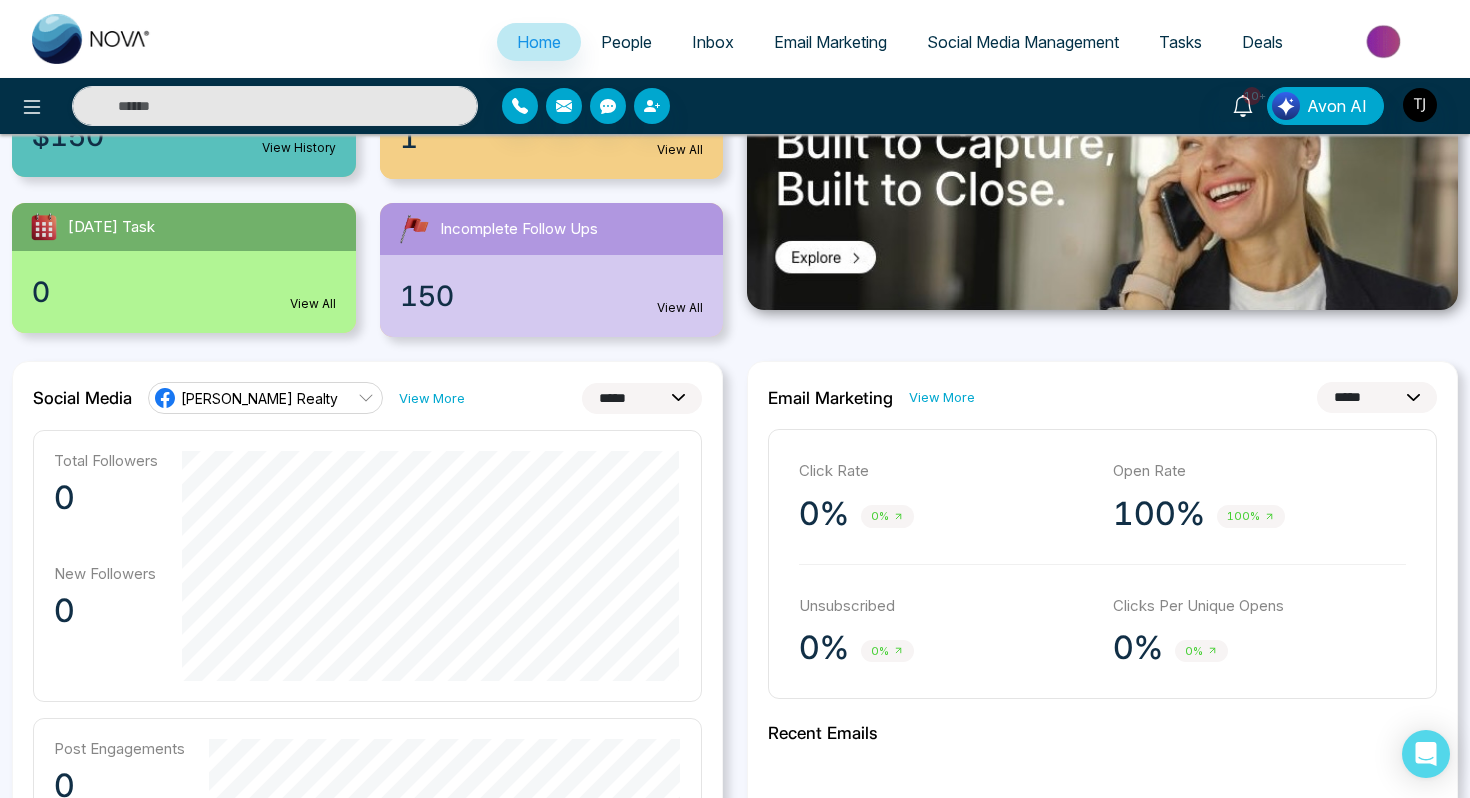 select on "**" 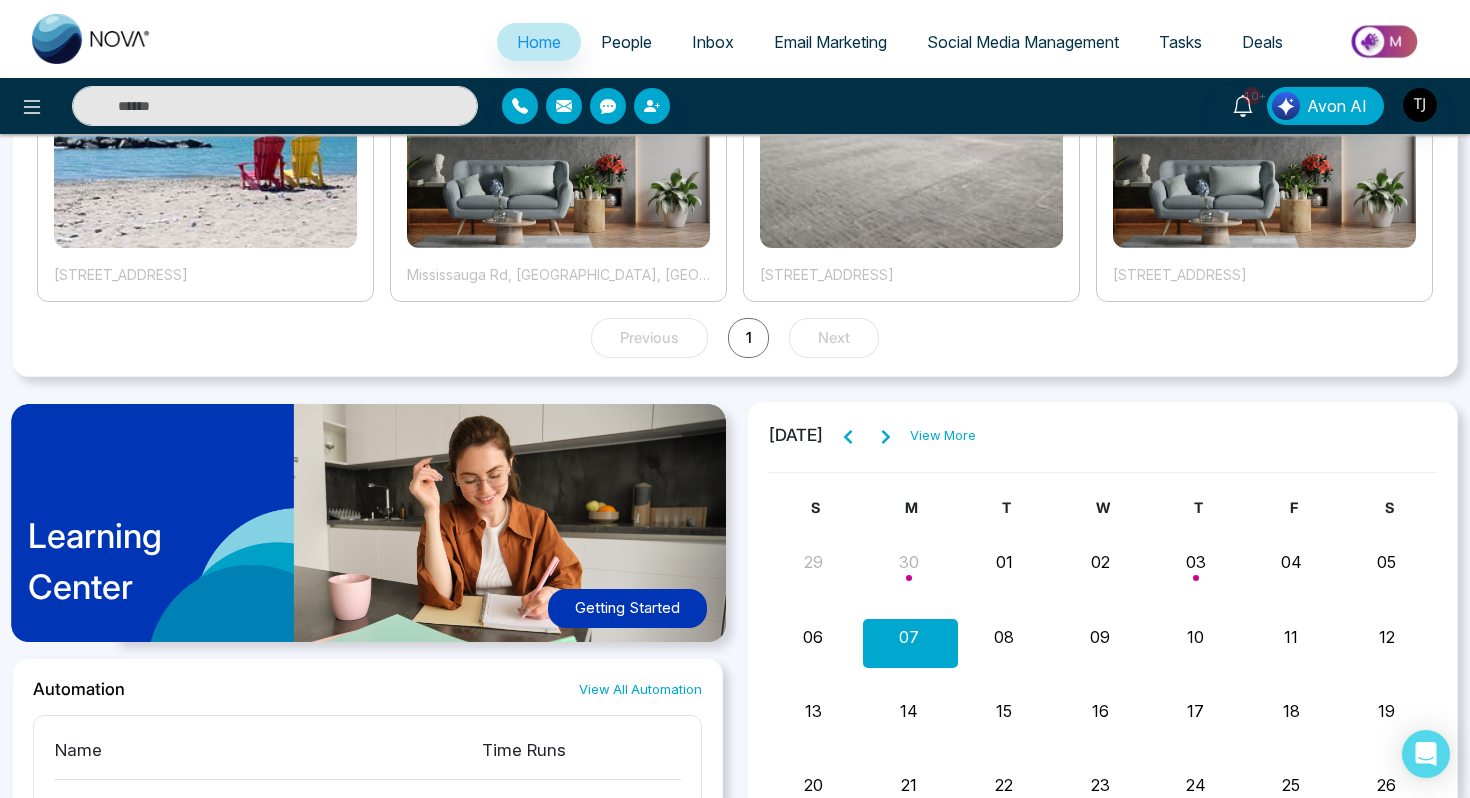 scroll, scrollTop: 1586, scrollLeft: 0, axis: vertical 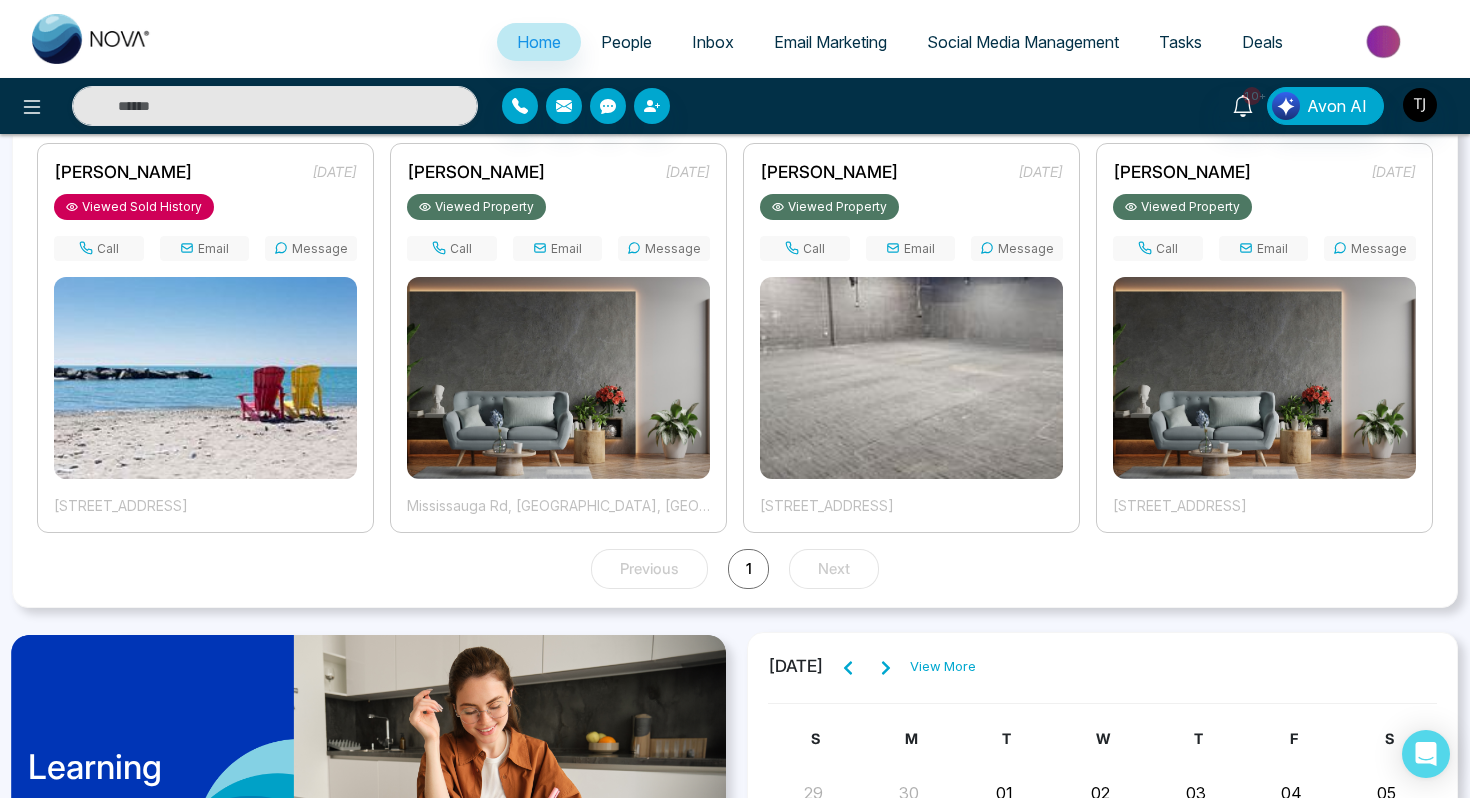 click on "People" at bounding box center [626, 42] 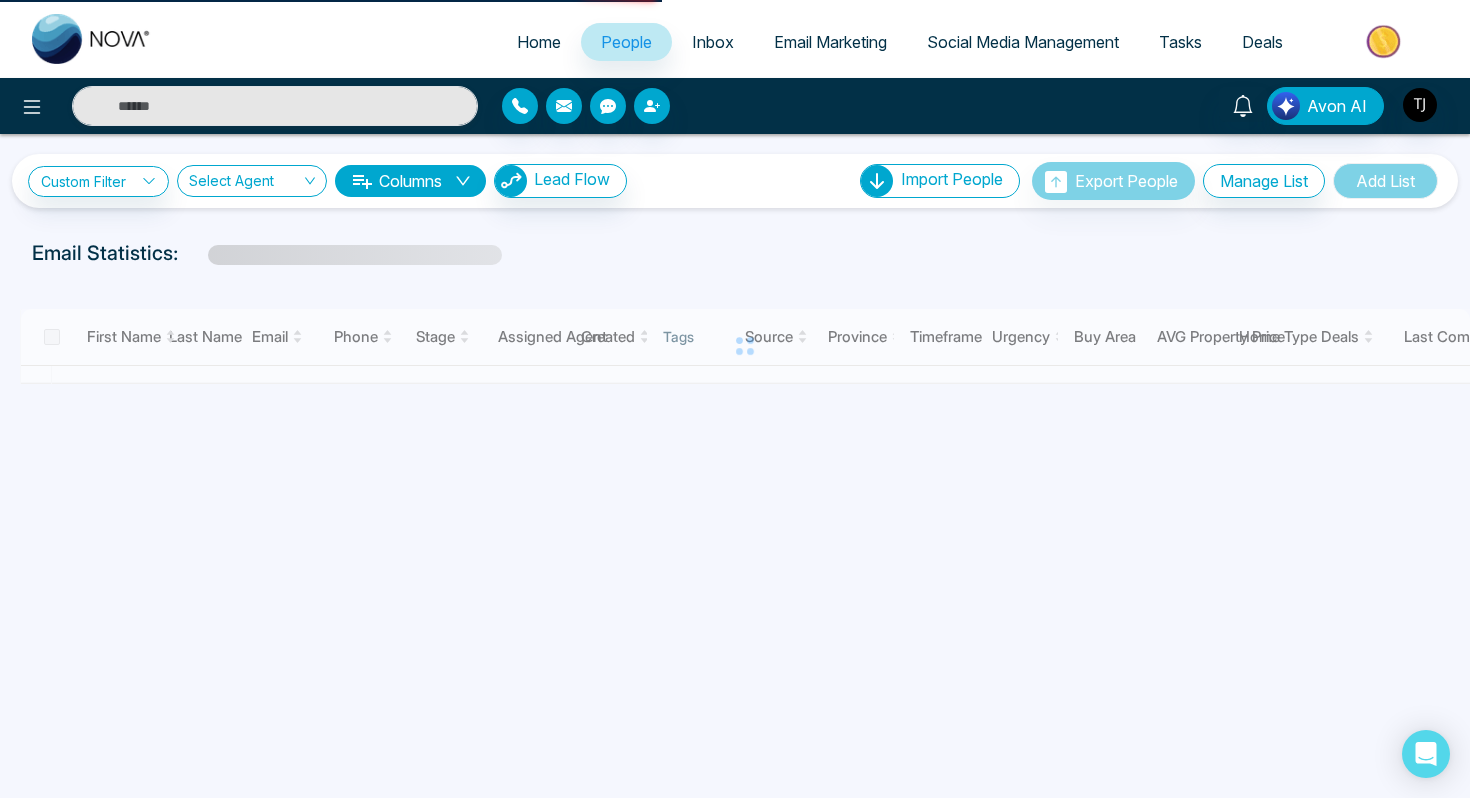 scroll, scrollTop: 0, scrollLeft: 0, axis: both 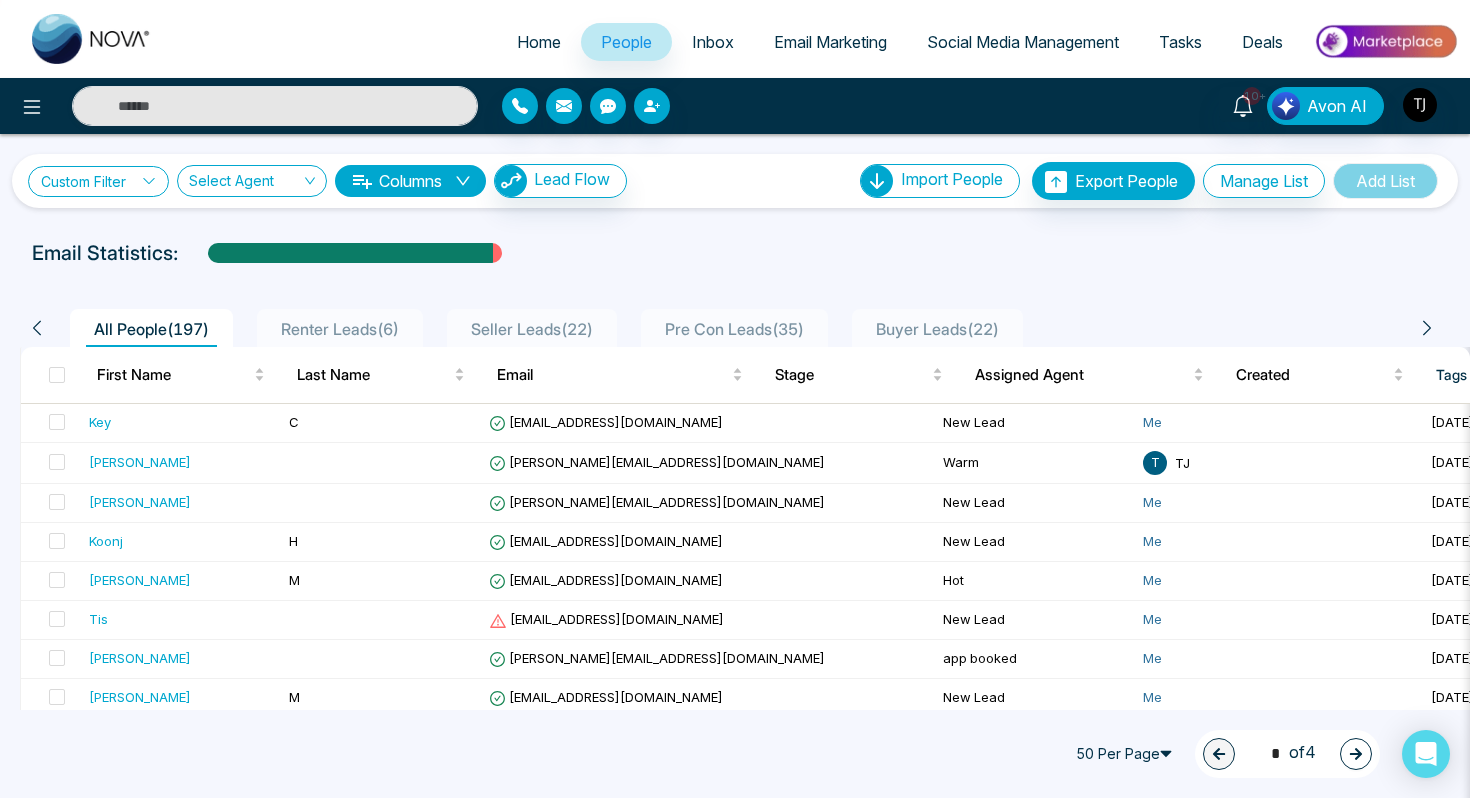 click on "Custom Filter" at bounding box center [98, 181] 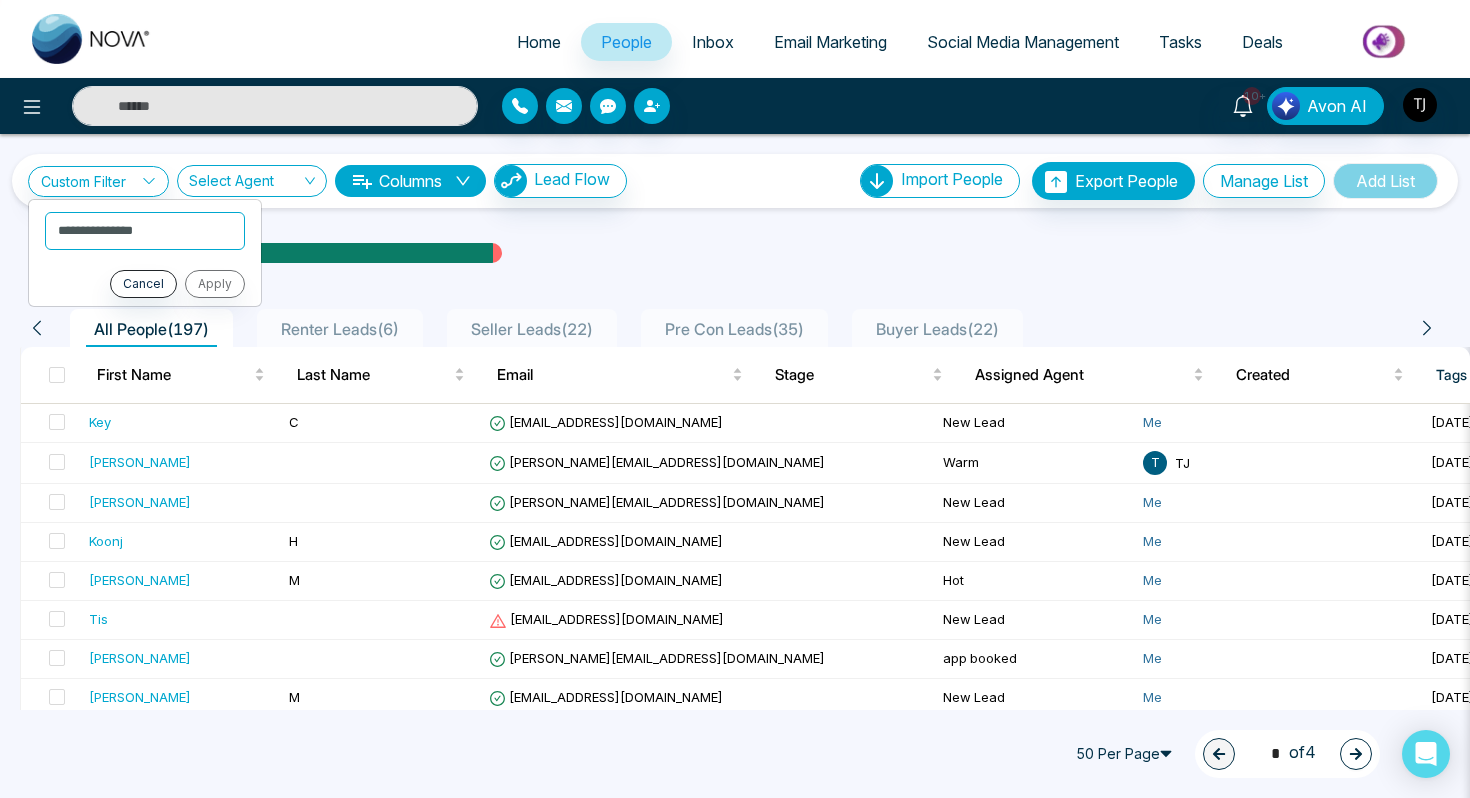click on "All People  ( 197 ) Renter Leads  ( 6 ) Seller Leads  ( 22 ) Pre Con Leads  ( 35 ) Buyer Leads  ( 22 ) First Name Last Name Email Stage Assigned Agent Created Tags Source Province Deals Last Communication                         Key C   [EMAIL_ADDRESS][DOMAIN_NAME] New Lead Me [DATE]   08:46 AM Trial Brother [DEMOGRAPHIC_DATA] hours ago    Email [PERSON_NAME]   [PERSON_NAME][EMAIL_ADDRESS][DOMAIN_NAME] Warm T TJ [DATE]   08:23 AM IDX Website   -  -  -  -    -  -  -  -   [PERSON_NAME]   [PERSON_NAME][EMAIL_ADDRESS][DOMAIN_NAME] New Lead Me [DATE]   08:14 AM IDX Website   -  -  -  -    -  -  -  -   [GEOGRAPHIC_DATA] H   [EMAIL_ADDRESS][DOMAIN_NAME] New Lead Me [DATE]   06:42 PM 1 [DATE]    Message [PERSON_NAME]   [EMAIL_ADDRESS][DOMAIN_NAME] Hot Me [DATE]   05:18 PM Buyer 1   -  -  -  -    -  -  -  -   Tis   [EMAIL_ADDRESS][DOMAIN_NAME] New Lead Me [DATE]   12:23 PM Internal Testin... External testin... Open House   -  -  -  -    -  -  -  -   Michael   [EMAIL_ADDRESS][DOMAIN_NAME] app booked Me [DATE]   06:51 PM 2 [DATE]    Call [PERSON_NAME]   [PERSON_NAME][EMAIL_ADDRESS][DOMAIN_NAME] New Lead" at bounding box center [735, 1401] 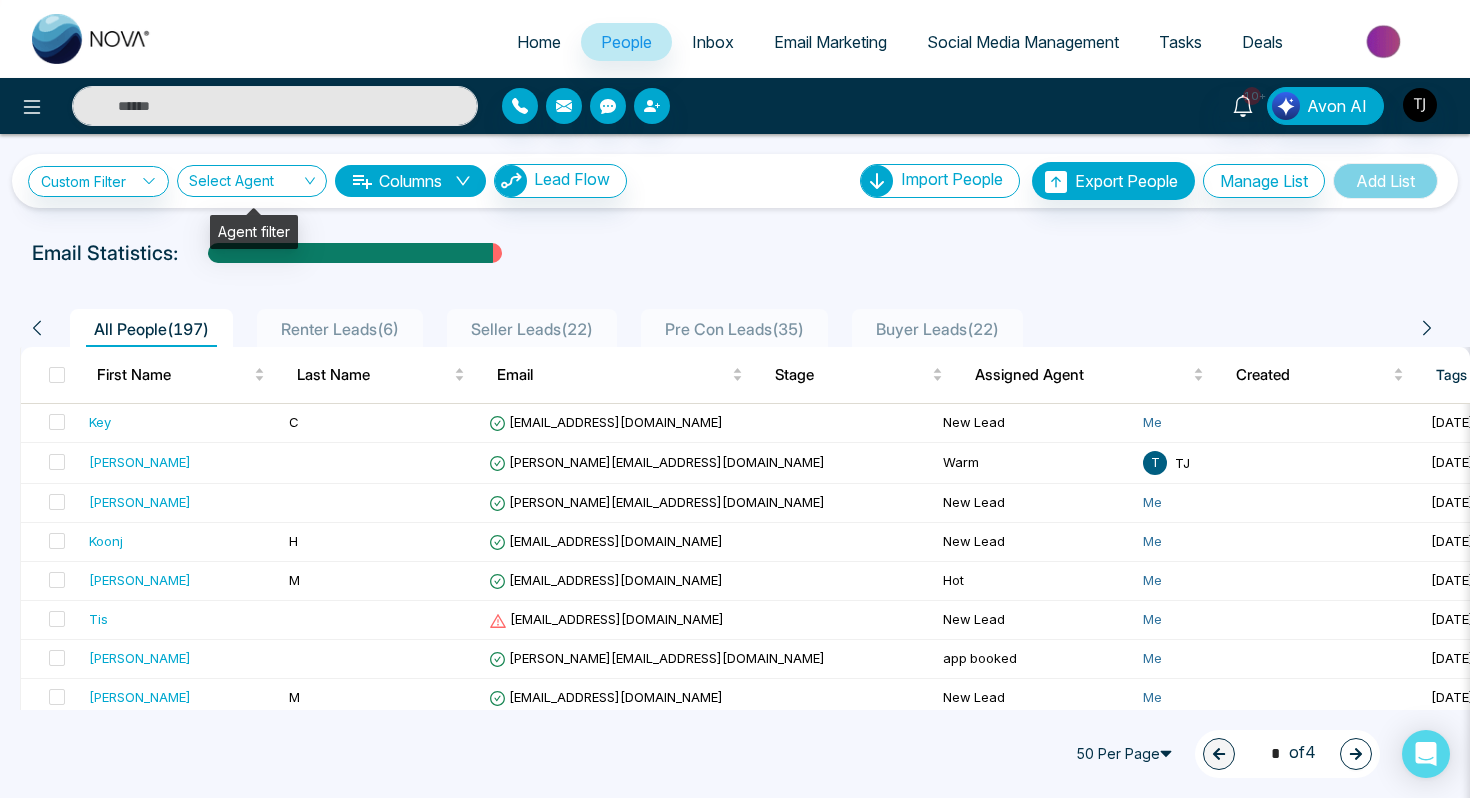click on "Columns" at bounding box center [410, 181] 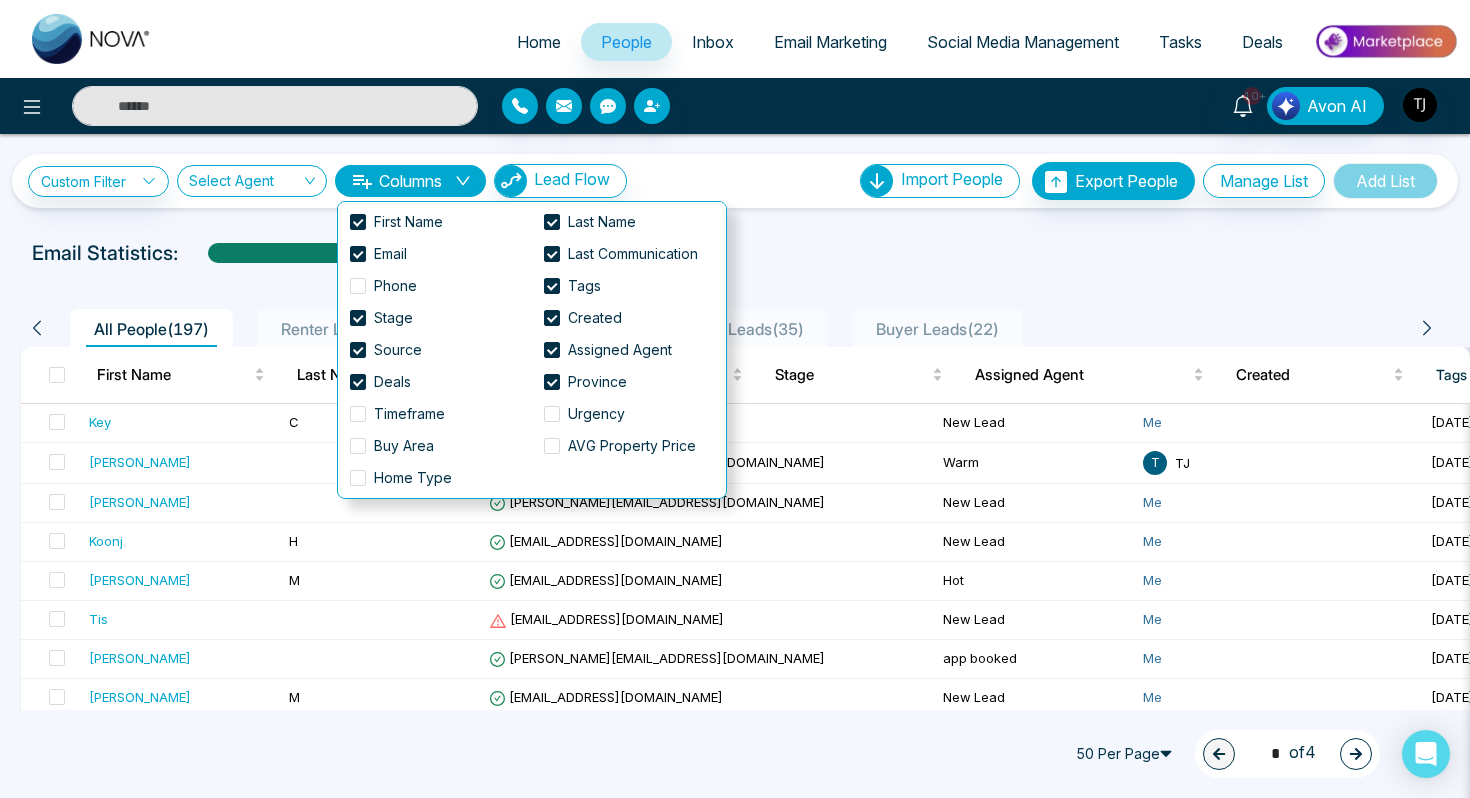 click on "Email Statistics:" at bounding box center (735, 253) 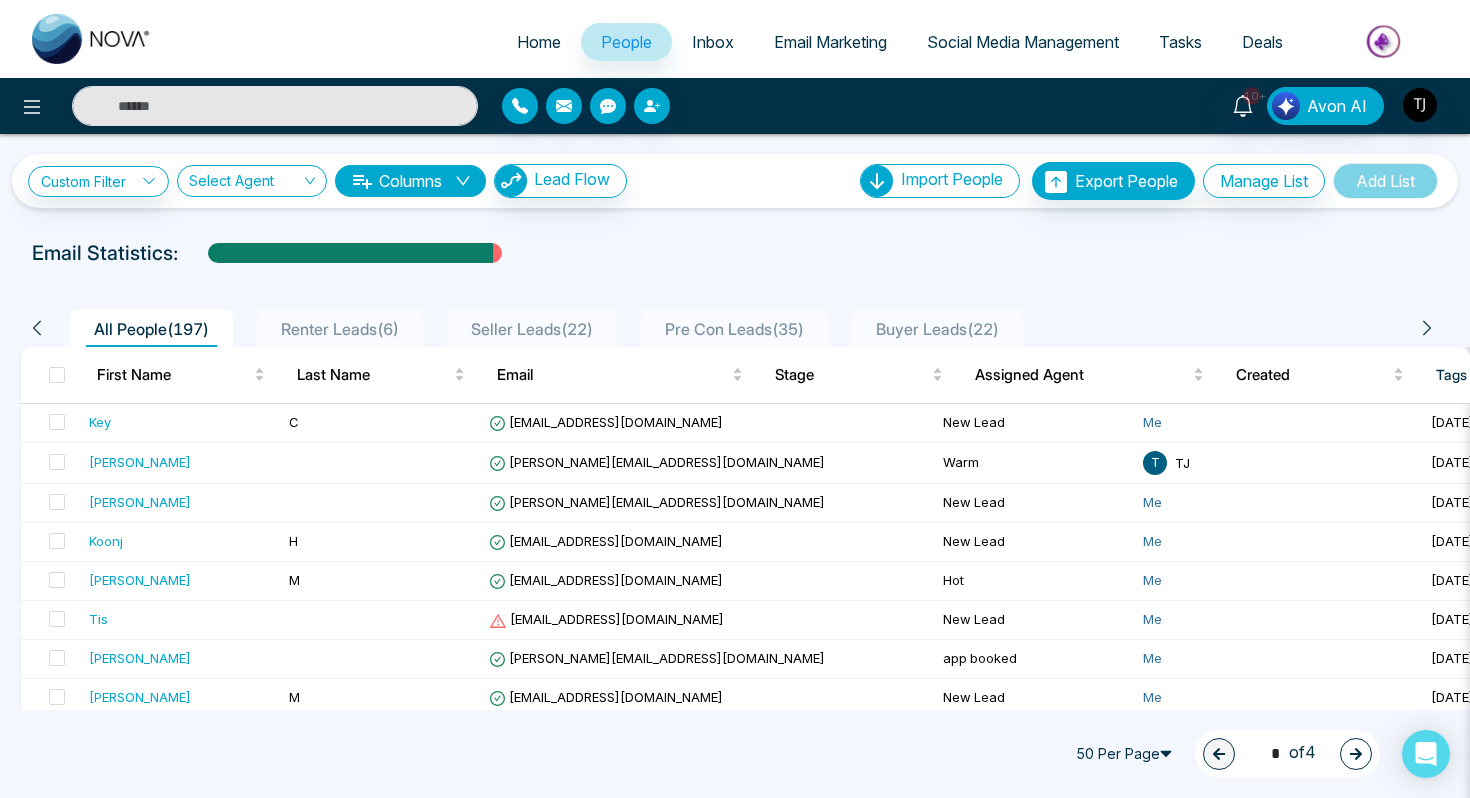 click on "Email Marketing" at bounding box center [830, 42] 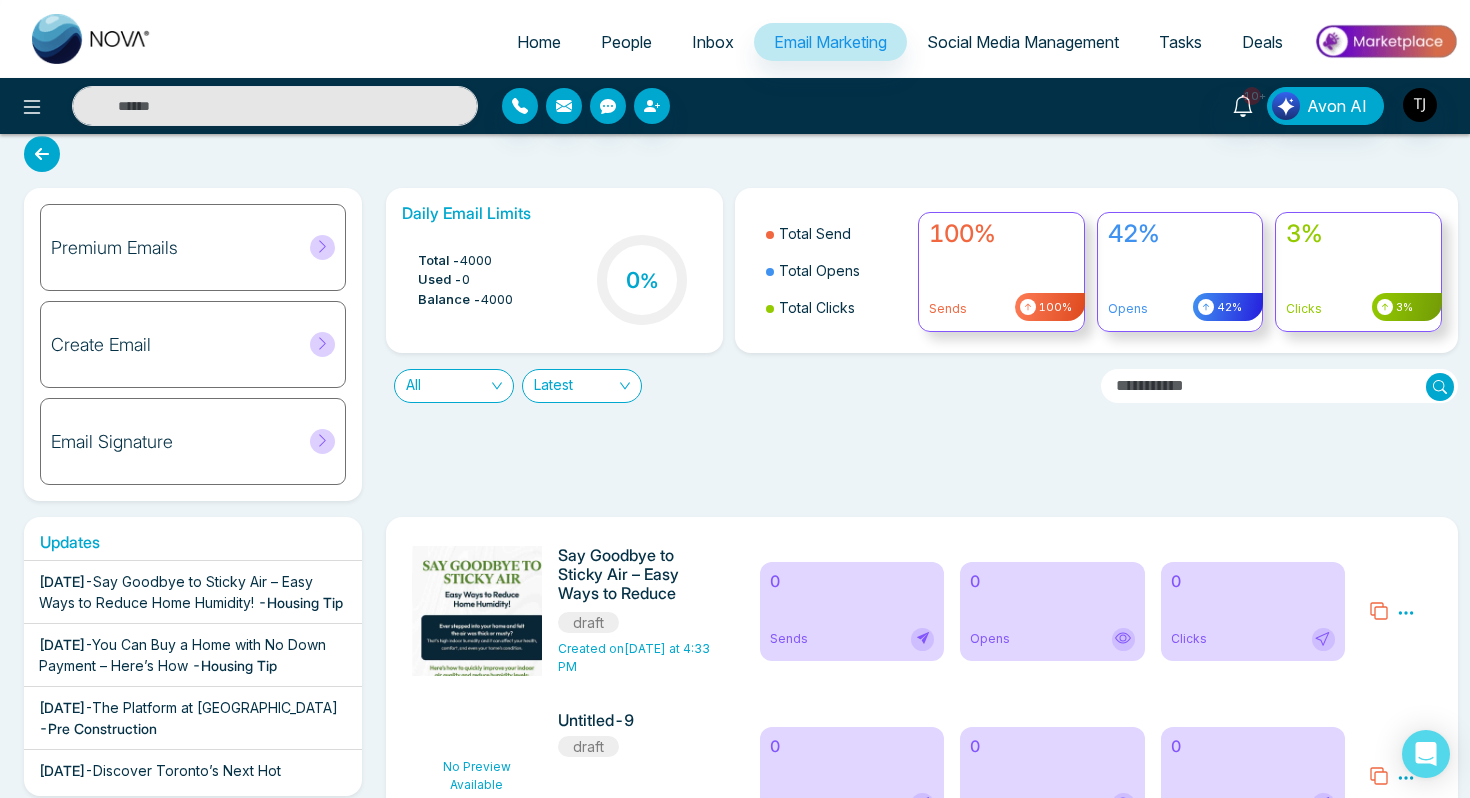 scroll, scrollTop: 0, scrollLeft: 0, axis: both 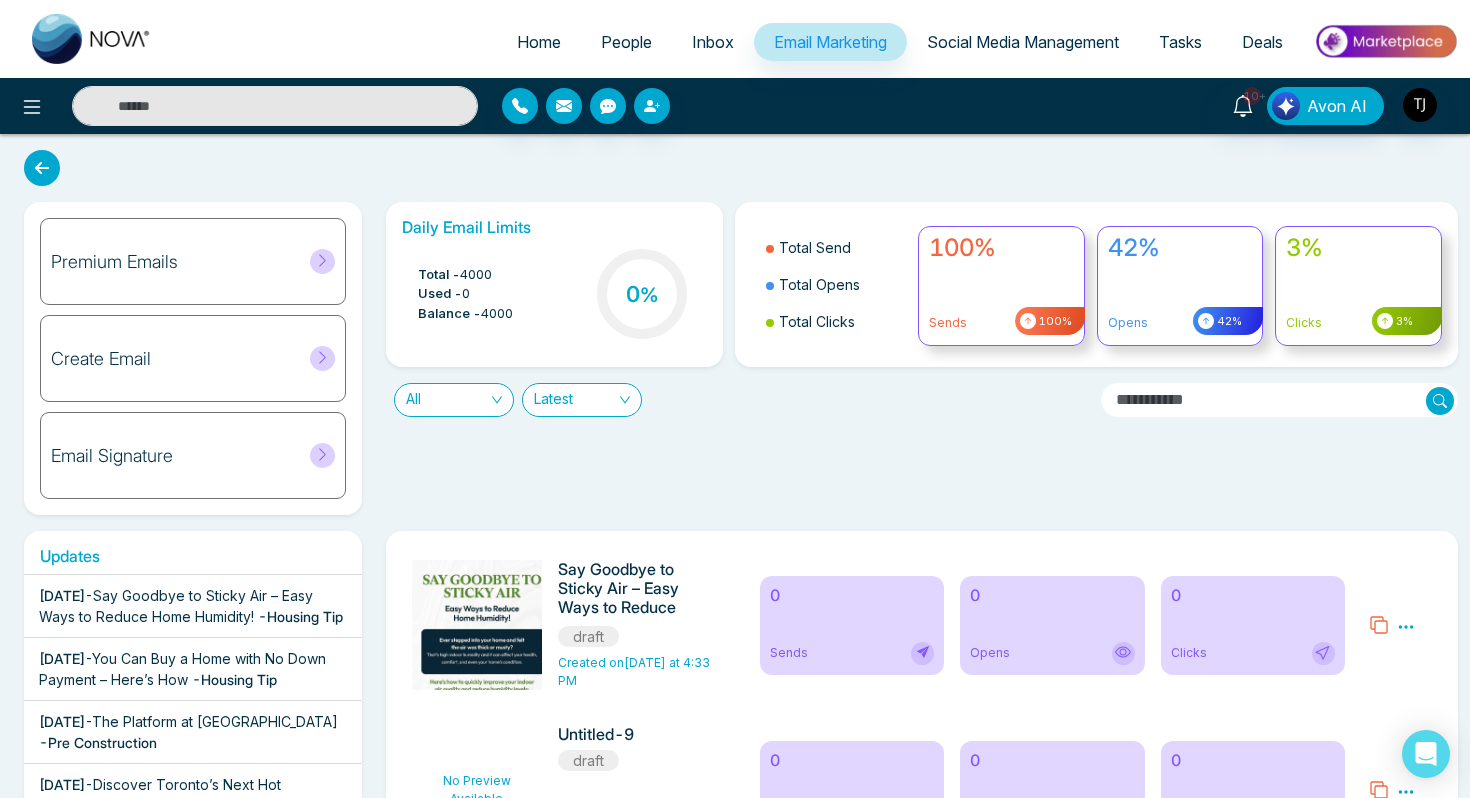 click on "Create Email" at bounding box center [101, 359] 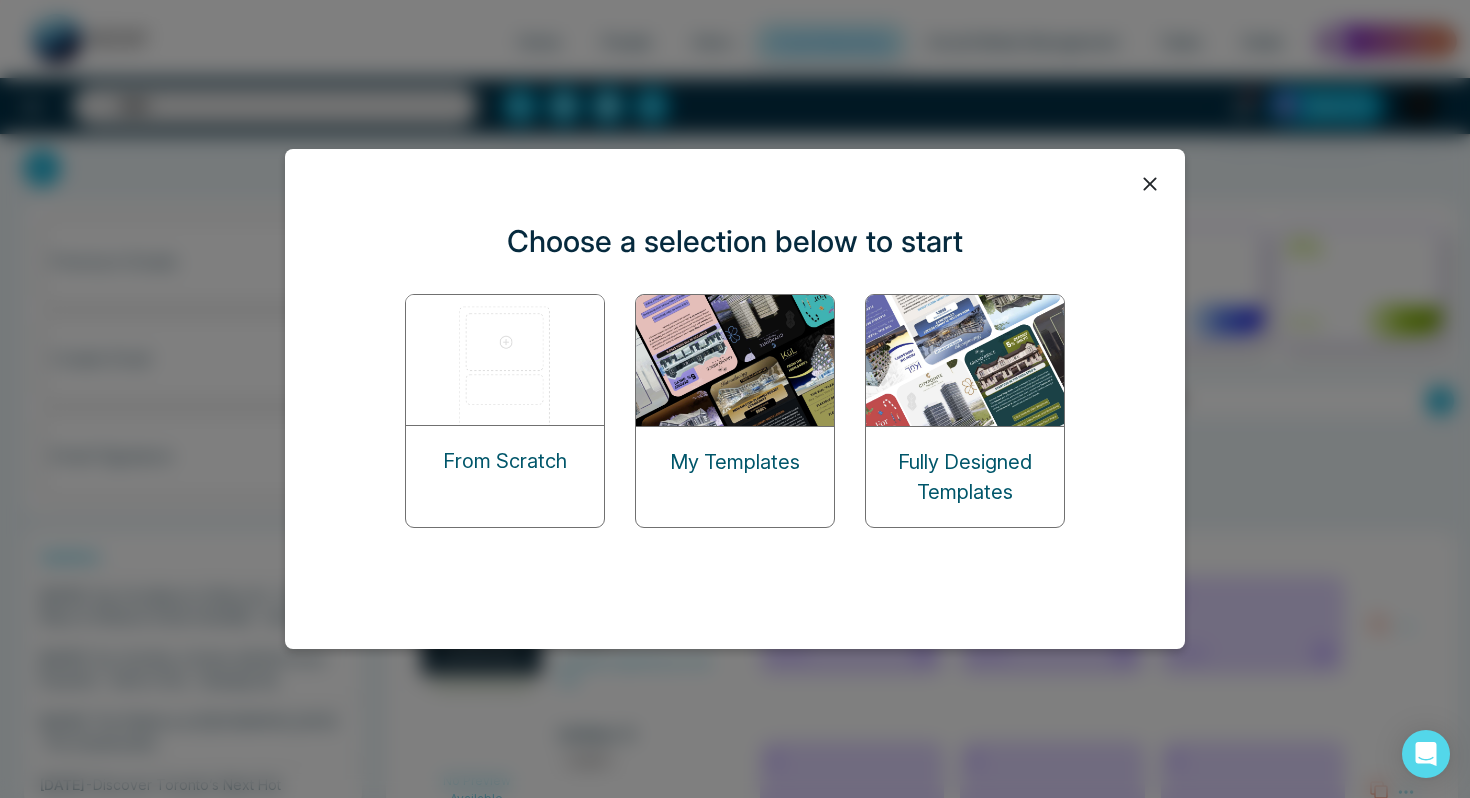 click at bounding box center [506, 360] 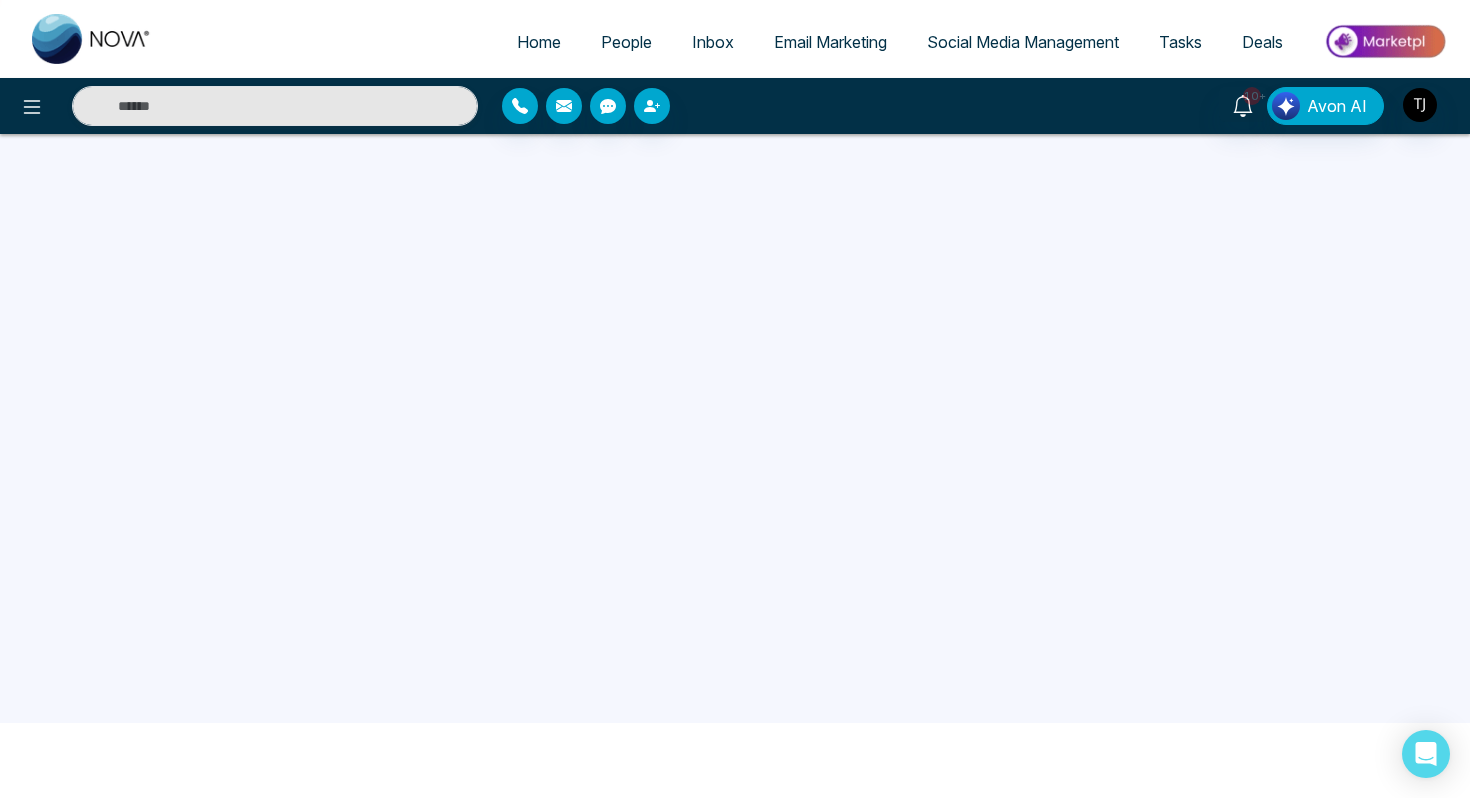 scroll, scrollTop: 73, scrollLeft: 0, axis: vertical 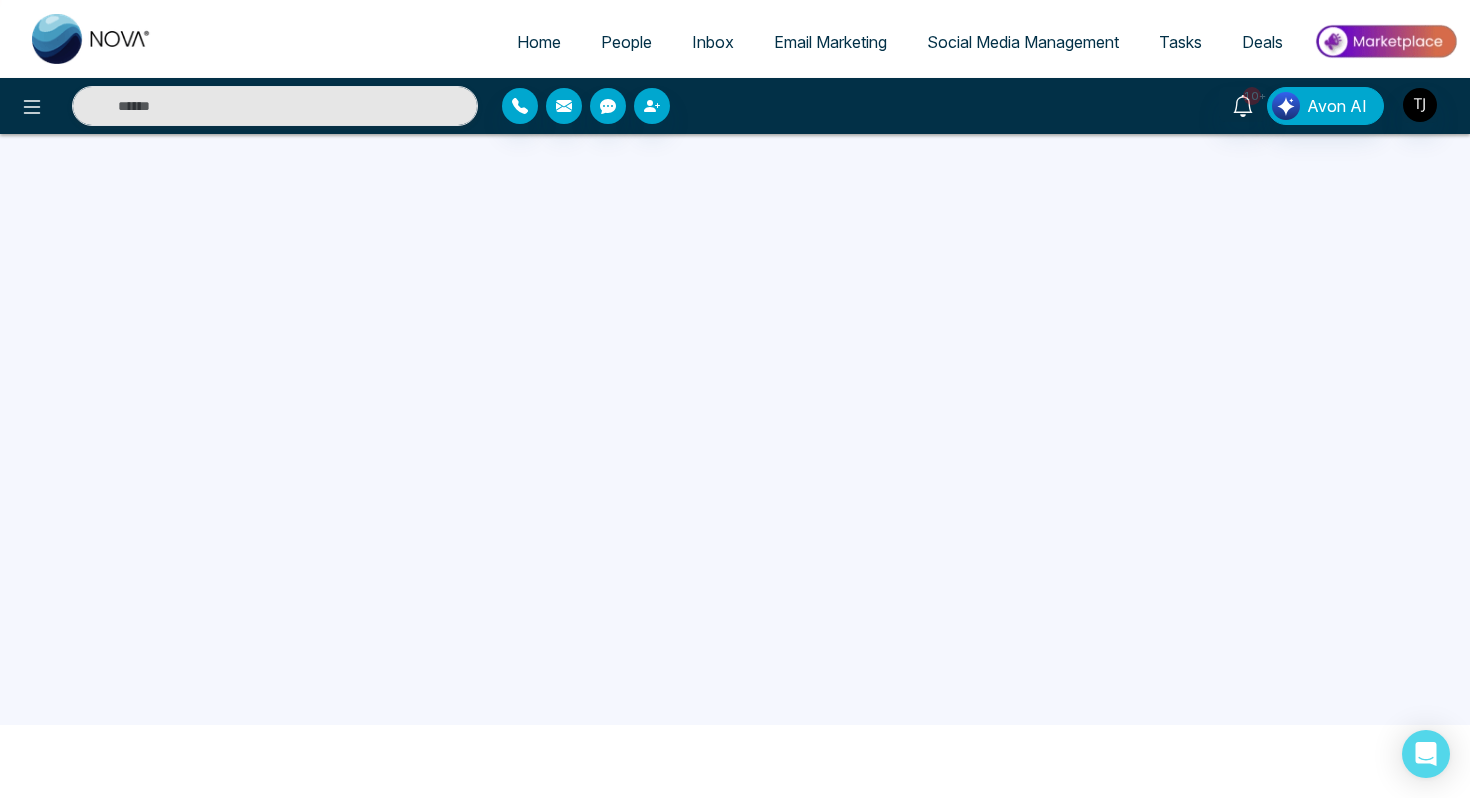 click on "Email Marketing" at bounding box center (830, 42) 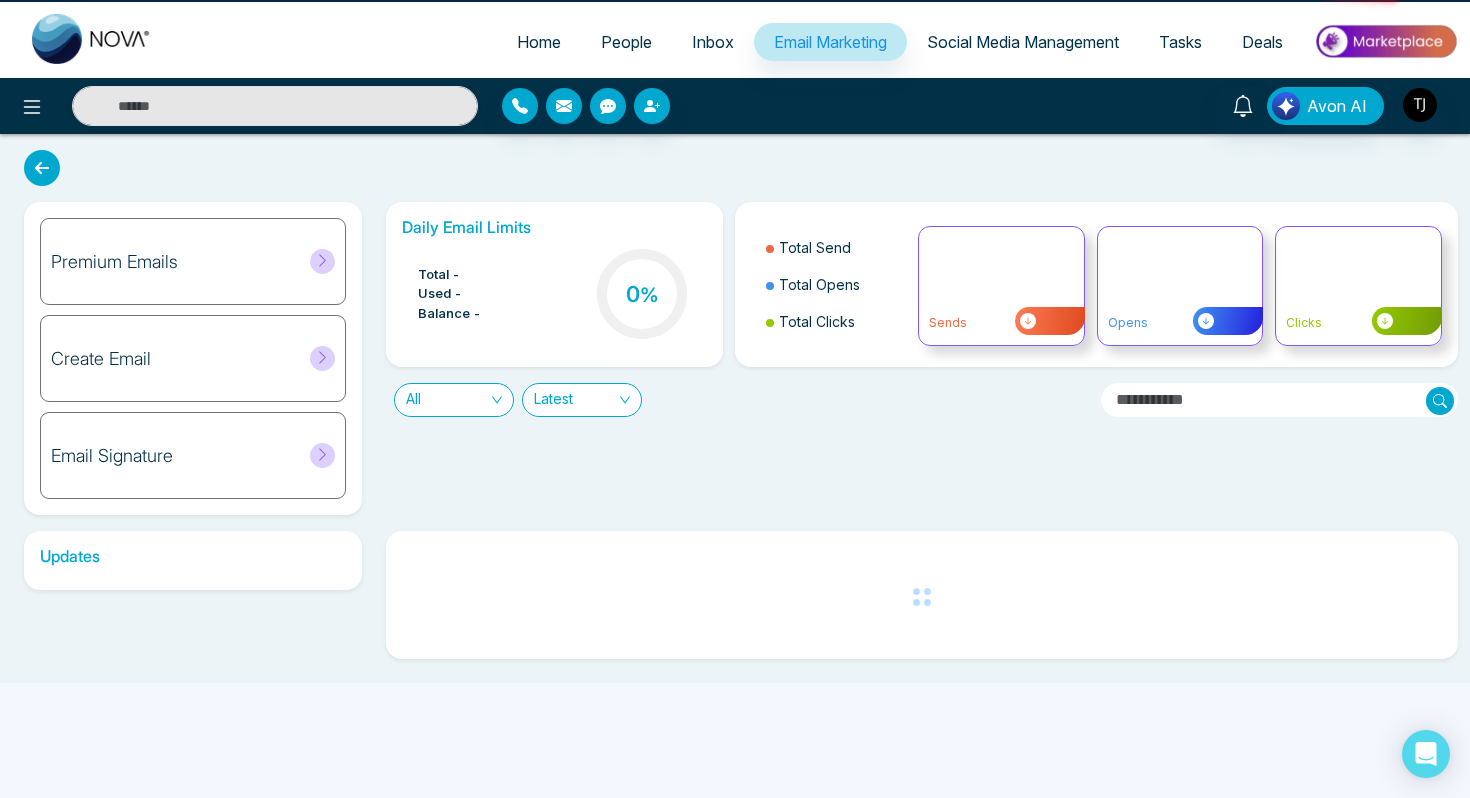 scroll, scrollTop: 0, scrollLeft: 0, axis: both 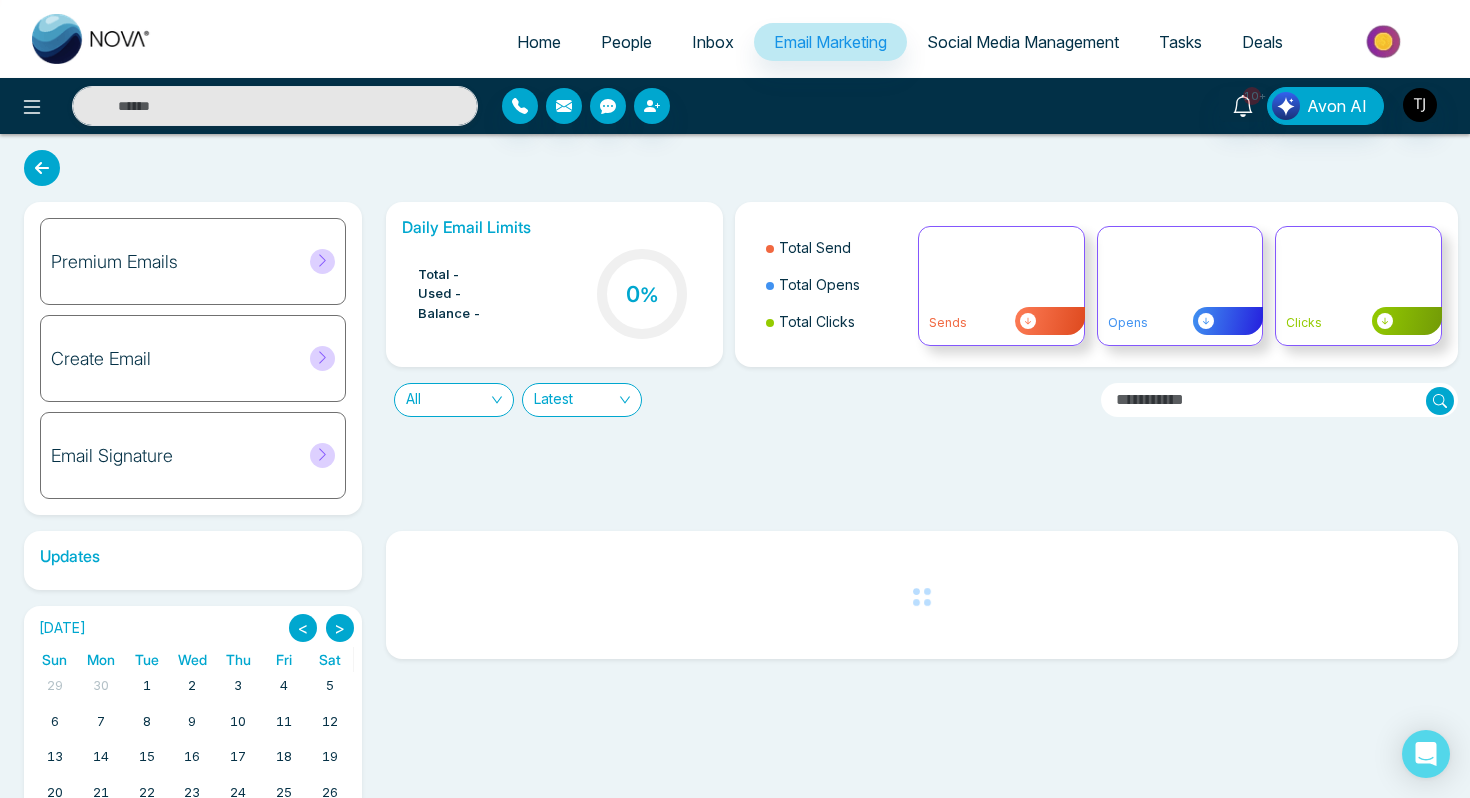 click on "Premium Emails" at bounding box center (193, 261) 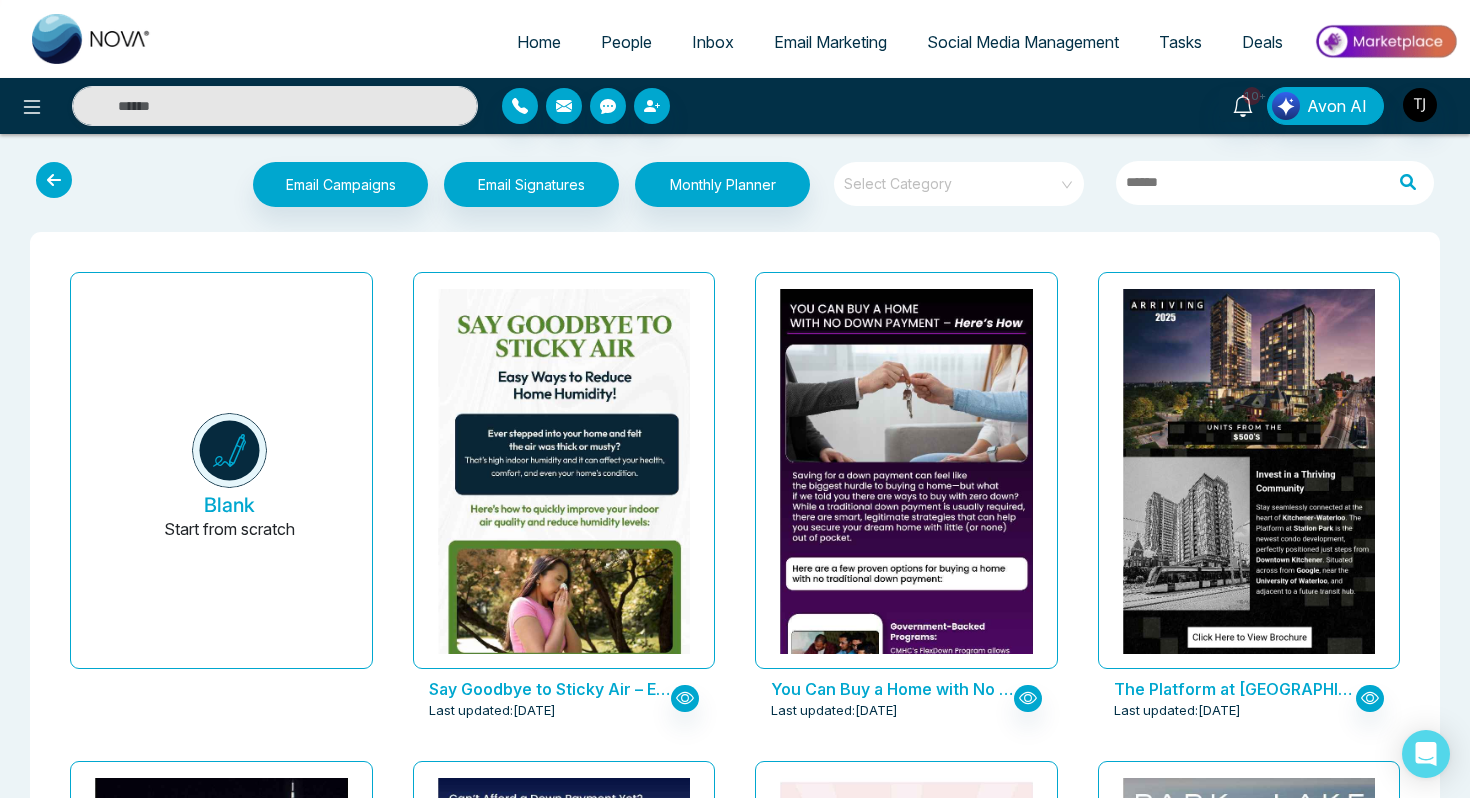 click at bounding box center [952, 177] 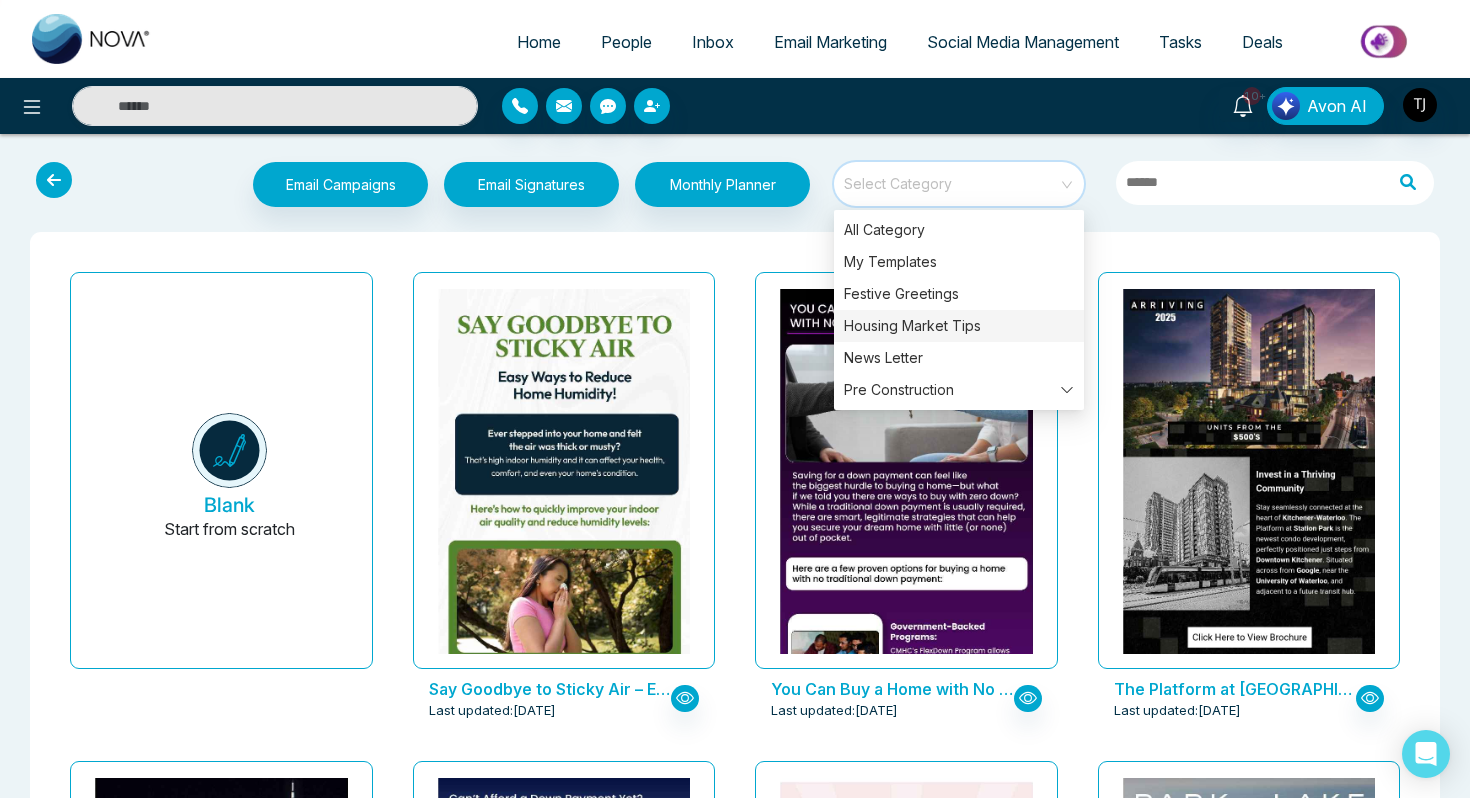 click on "Housing Market Tips" at bounding box center (959, 326) 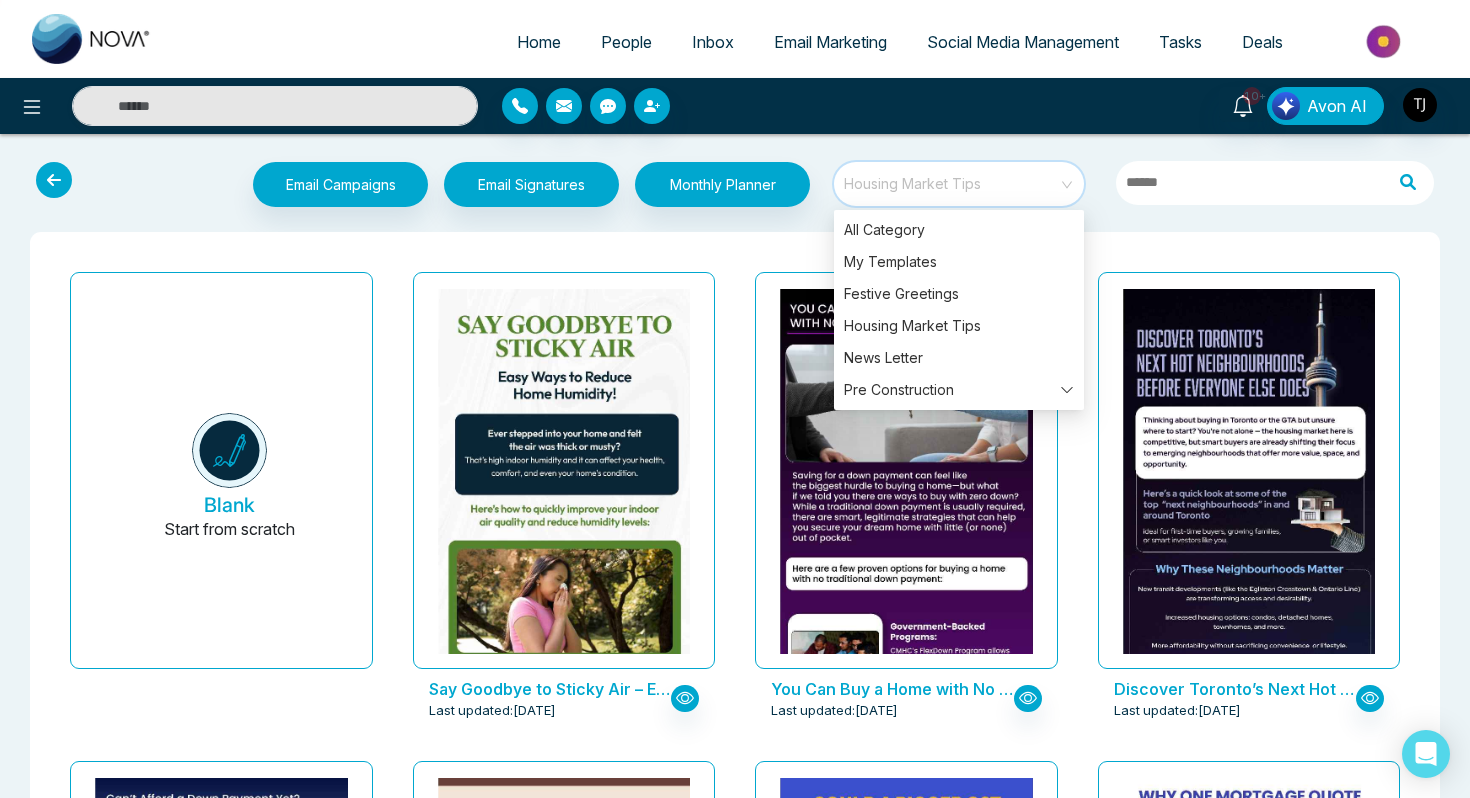 click on "Email Campaigns  Start from scratch?  View my campaigns Email Signatures Monthly Planner Housing Market Tips Blank Start from scratch Say Goodbye to Sticky Air – Easy Ways to Reduce Home Humidity! Last updated:  [DATE] You Can Buy a Home with No Down Payment – Here’s How Last updated:  [DATE] Discover Toronto’s Next Hot Neighbourhoods Before Everyone Else Does Last updated:  [DATE] Can’t Afford a Down Payment Yet? Rent-to-Own Could Be Your Solution Last updated:  [DATE] Discover Alberta’s Best Small Towns to Call Home Last updated:  [DATE] Could a Bigger GST Rebate Make Buying a New Home Easier? Last updated:  [DATE] Why One Mortgage Quote Isn’t Enough Last updated:  [DATE] Canada’s Commercial Real Estate Outlook: Insights You Need Now Last updated:  [DATE] Breathe In Nature: Top Hikes Around [GEOGRAPHIC_DATA] Last updated:  [DATE] Calgary’s Hottest Neighbourhoods to Invest in [DATE] Last updated:  [DATE] Last updated:  [DATE] Last updated:" at bounding box center (735, 6585) 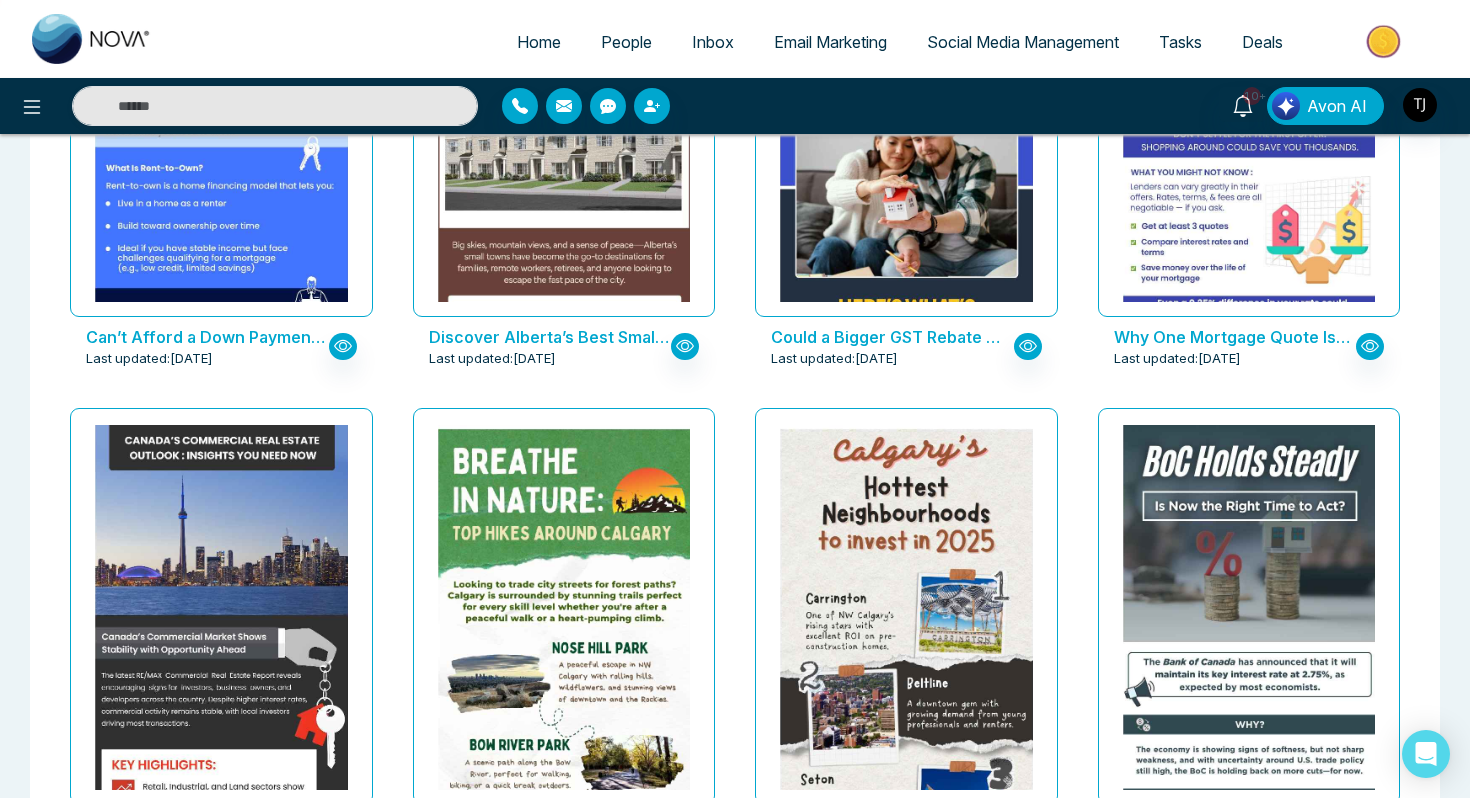 scroll, scrollTop: 856, scrollLeft: 0, axis: vertical 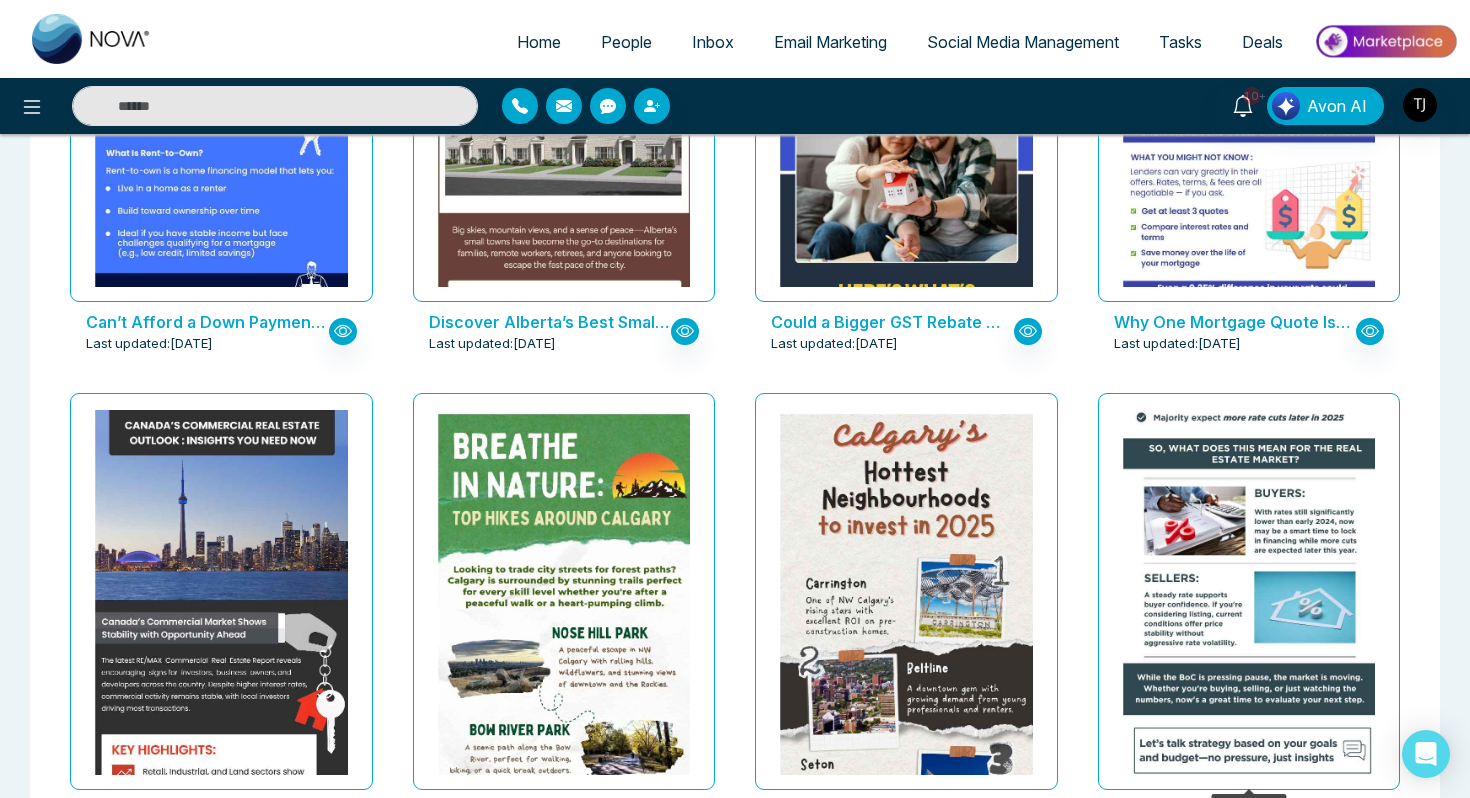 click at bounding box center [1248, 366] 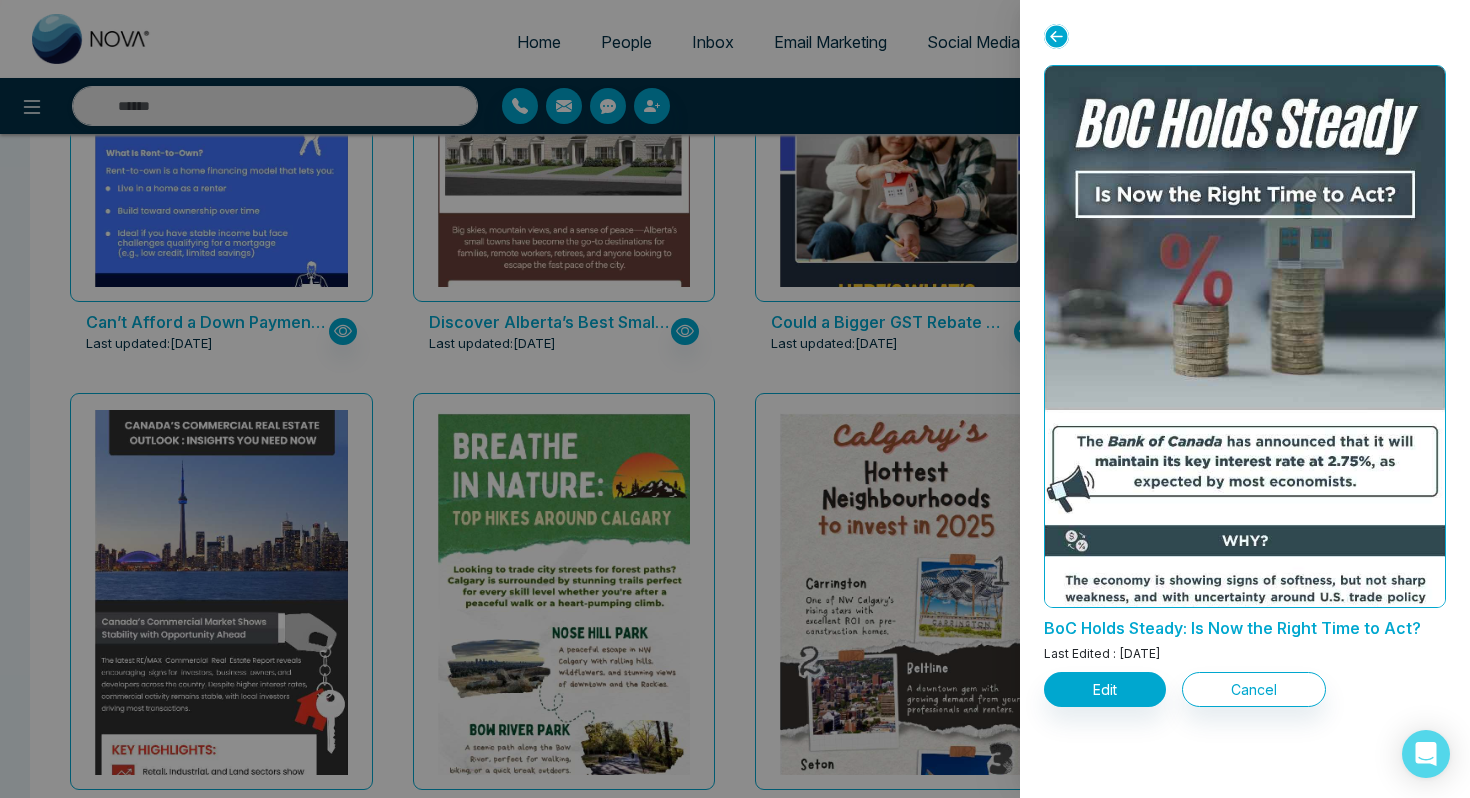click at bounding box center (735, 399) 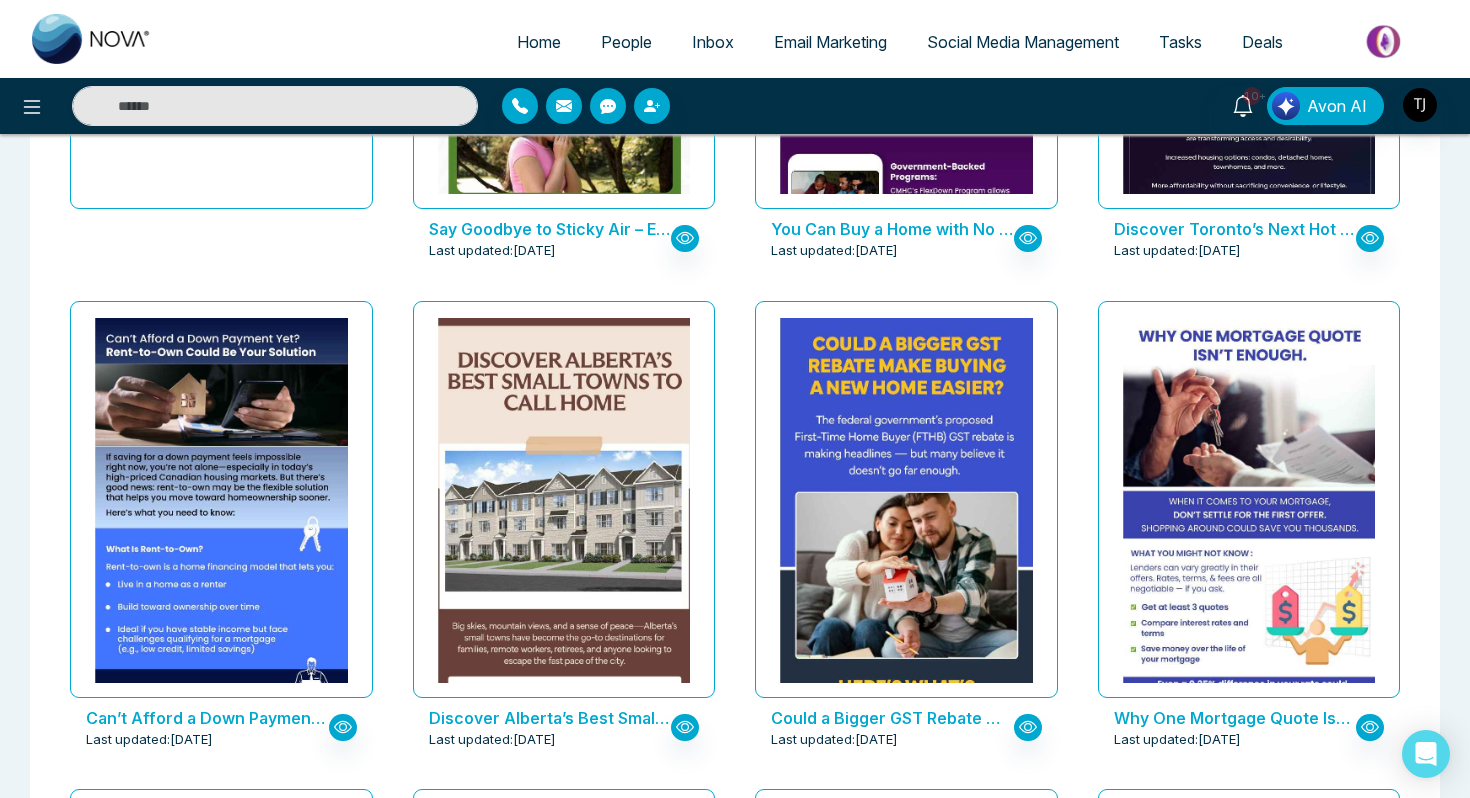 scroll, scrollTop: 456, scrollLeft: 0, axis: vertical 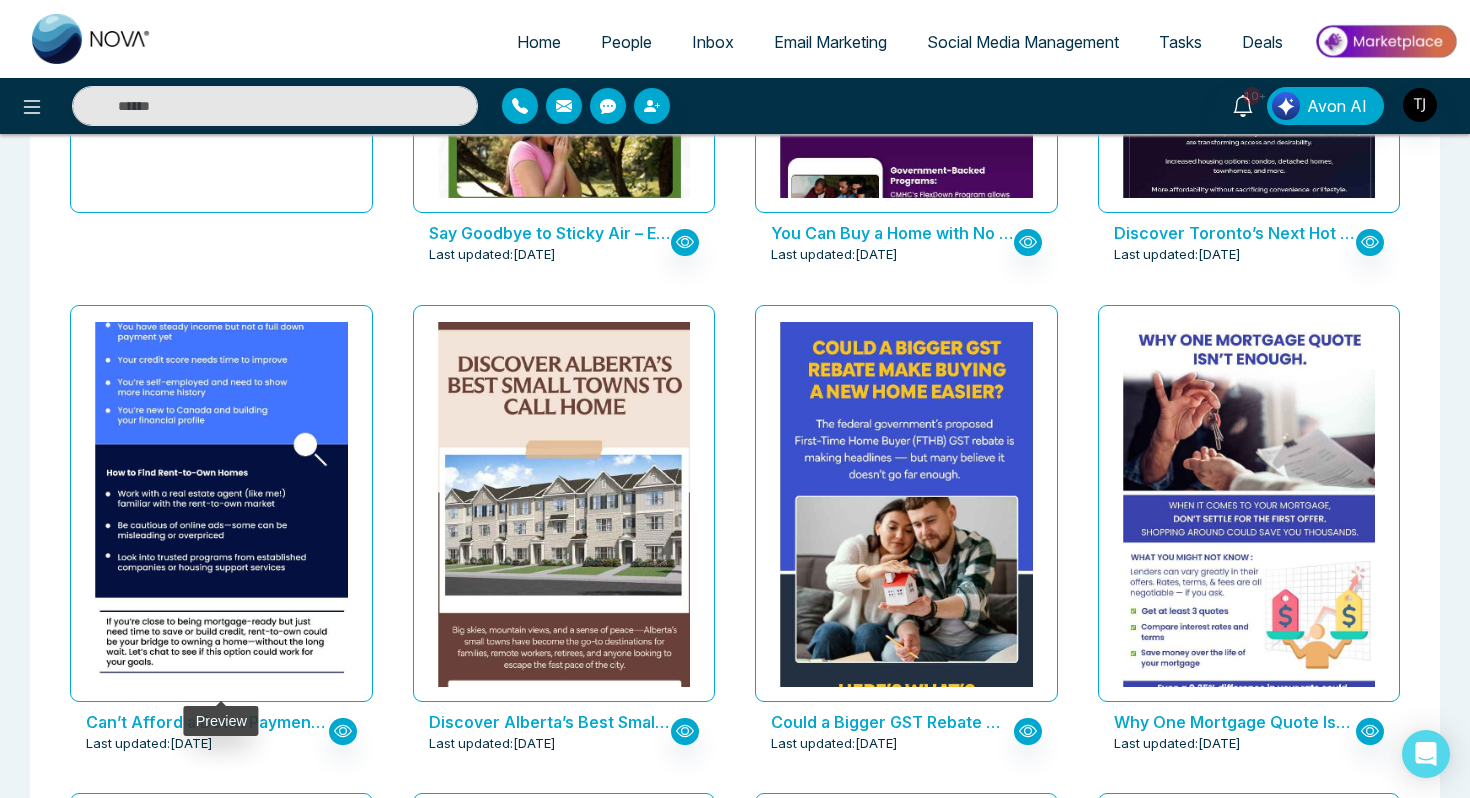 click at bounding box center [221, 213] 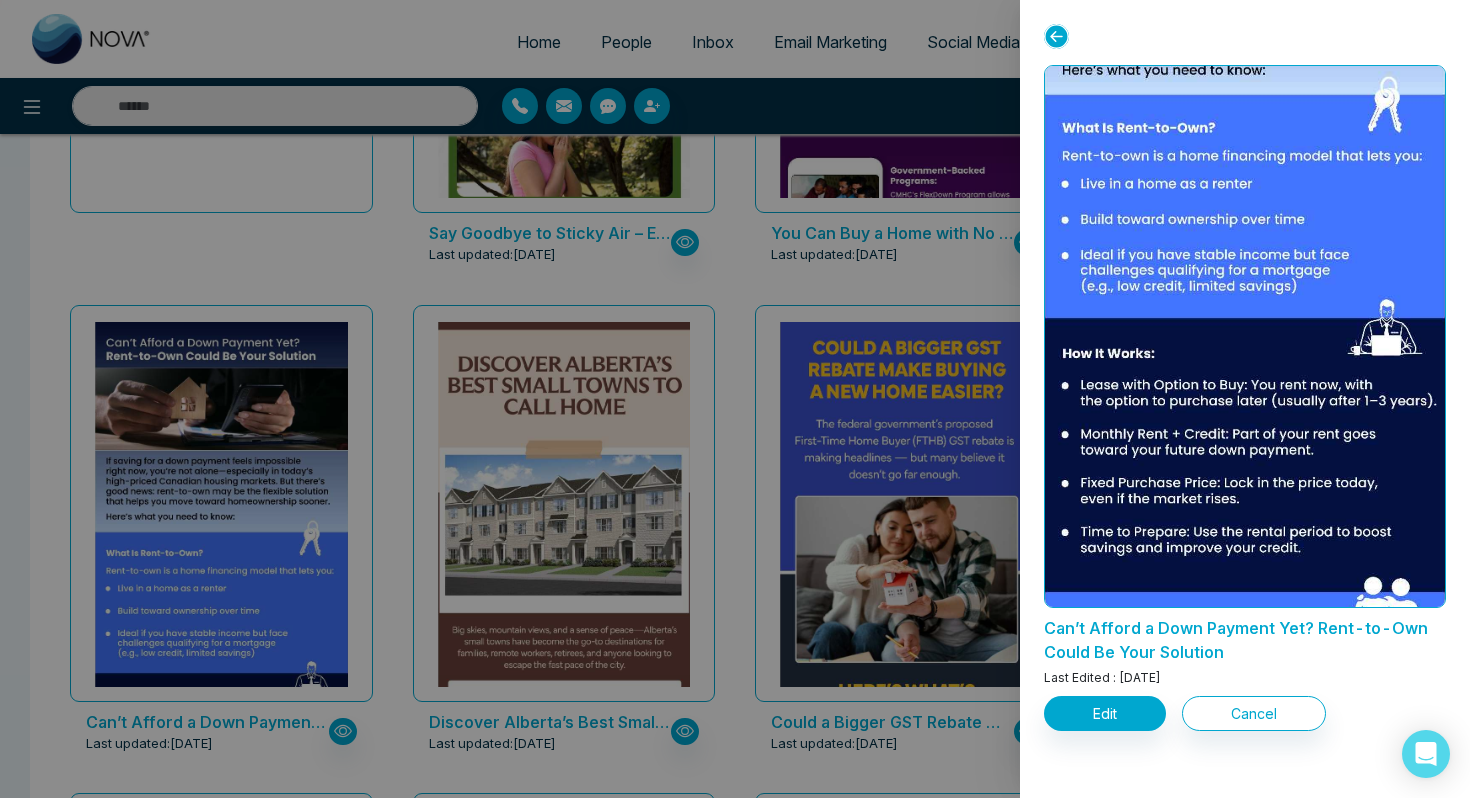scroll, scrollTop: 520, scrollLeft: 0, axis: vertical 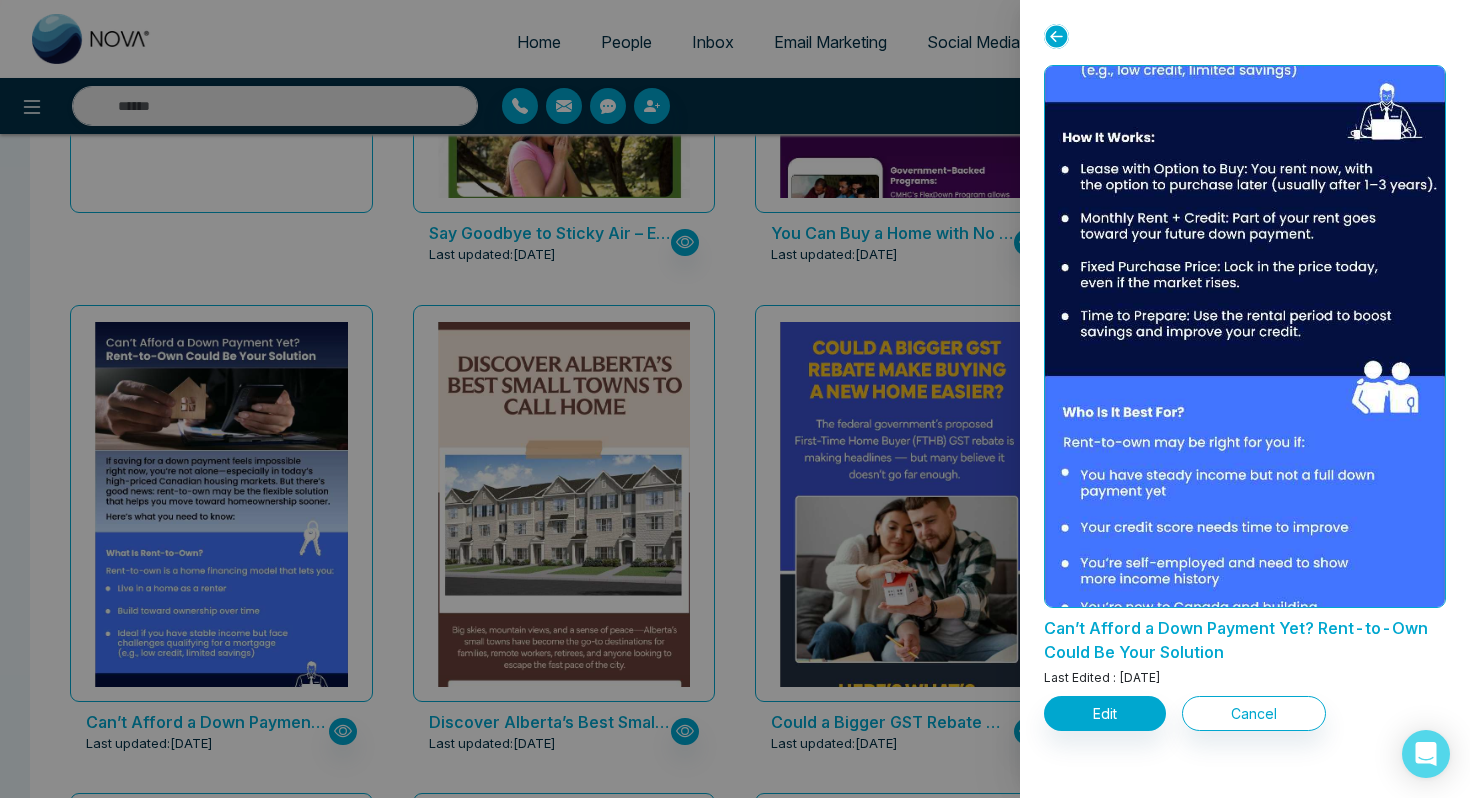 click at bounding box center (735, 399) 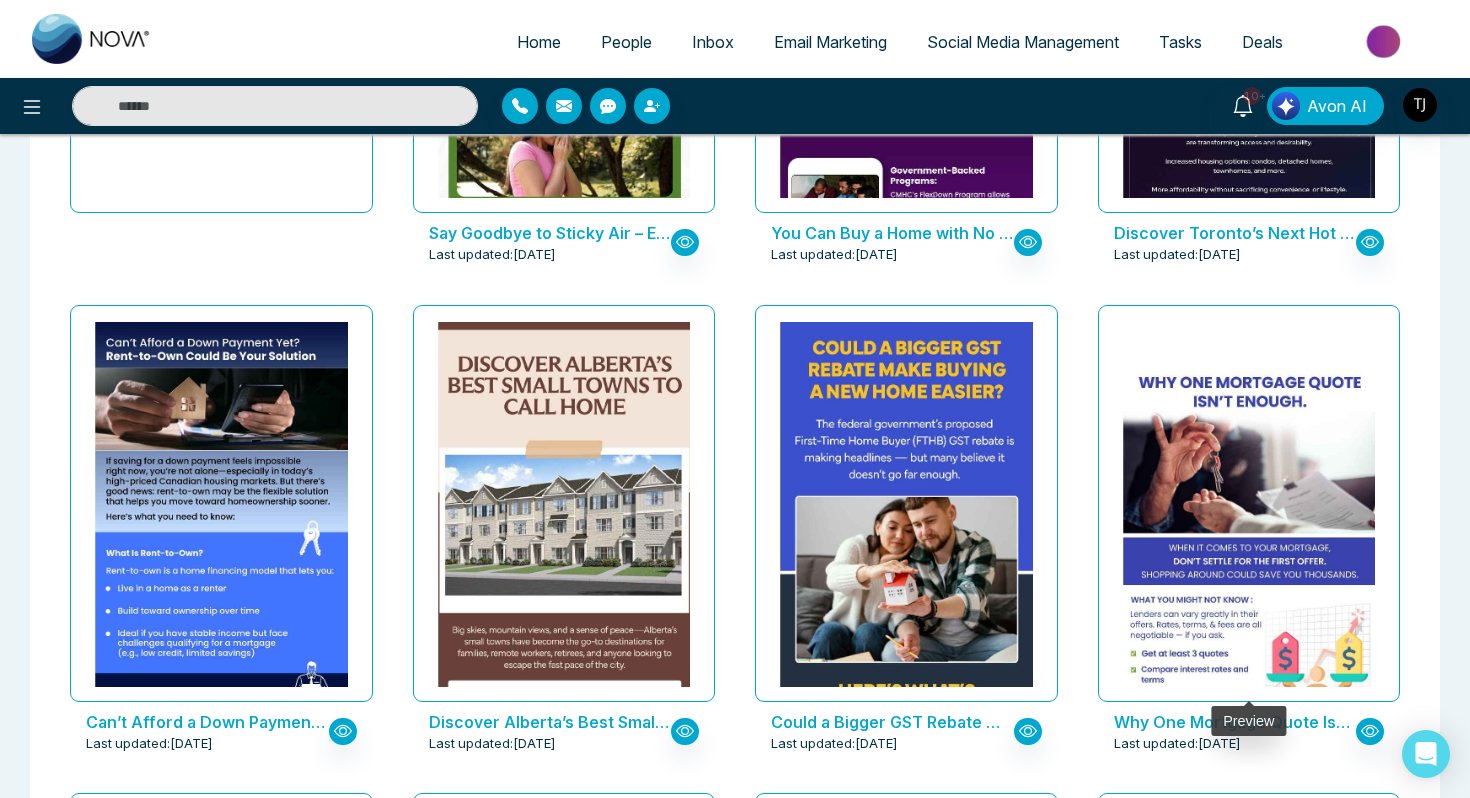 click at bounding box center (1248, 587) 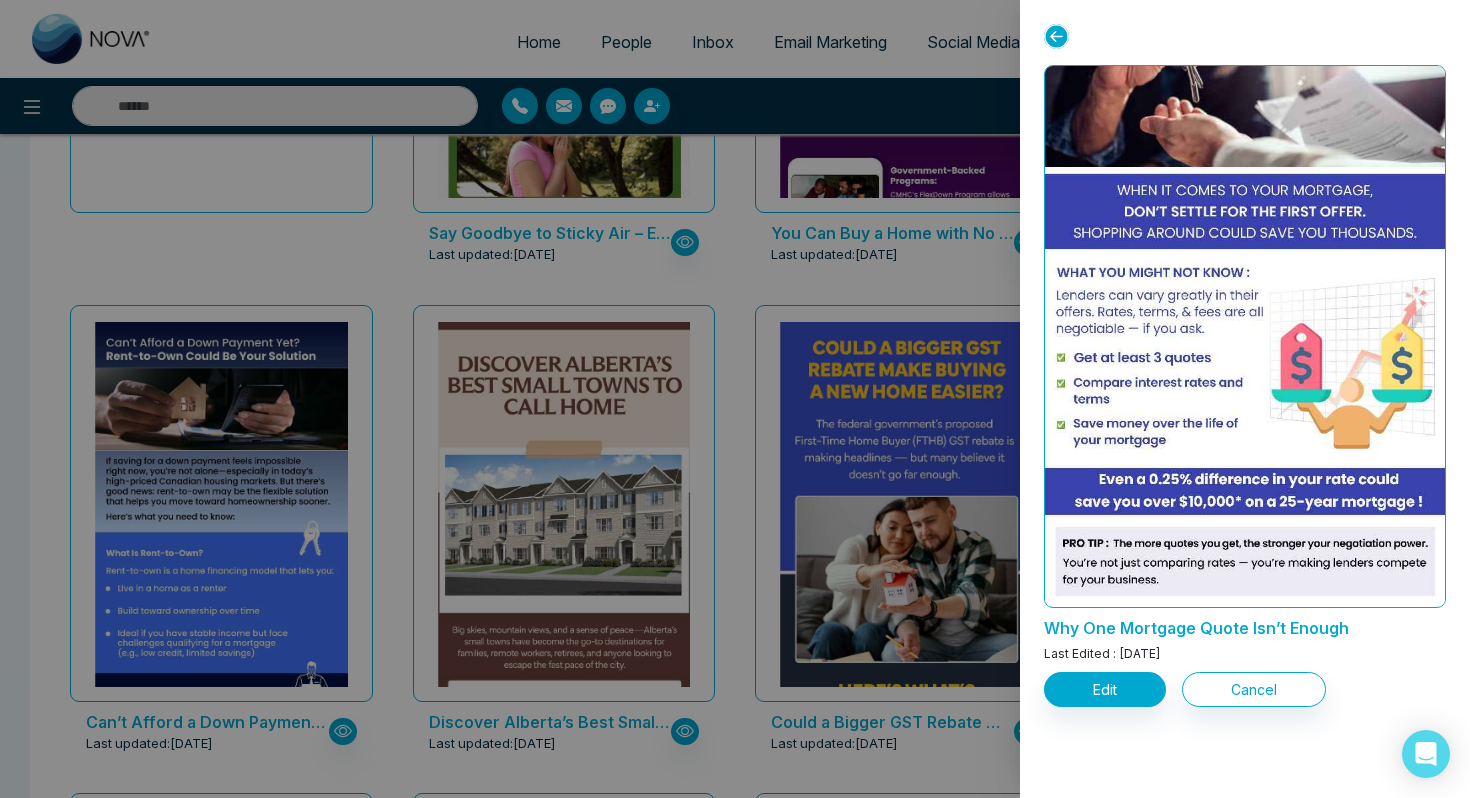 scroll, scrollTop: 0, scrollLeft: 0, axis: both 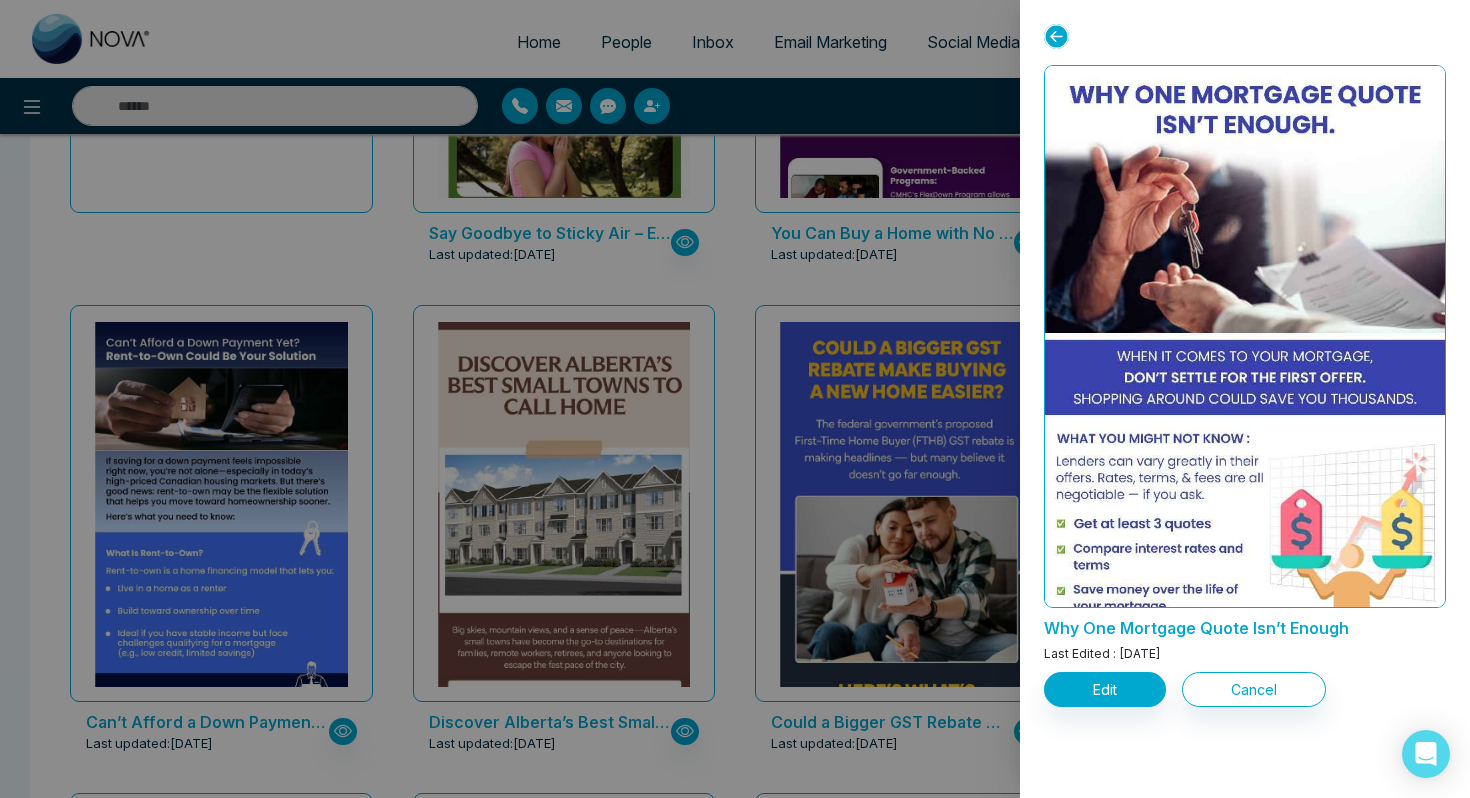 click at bounding box center (735, 399) 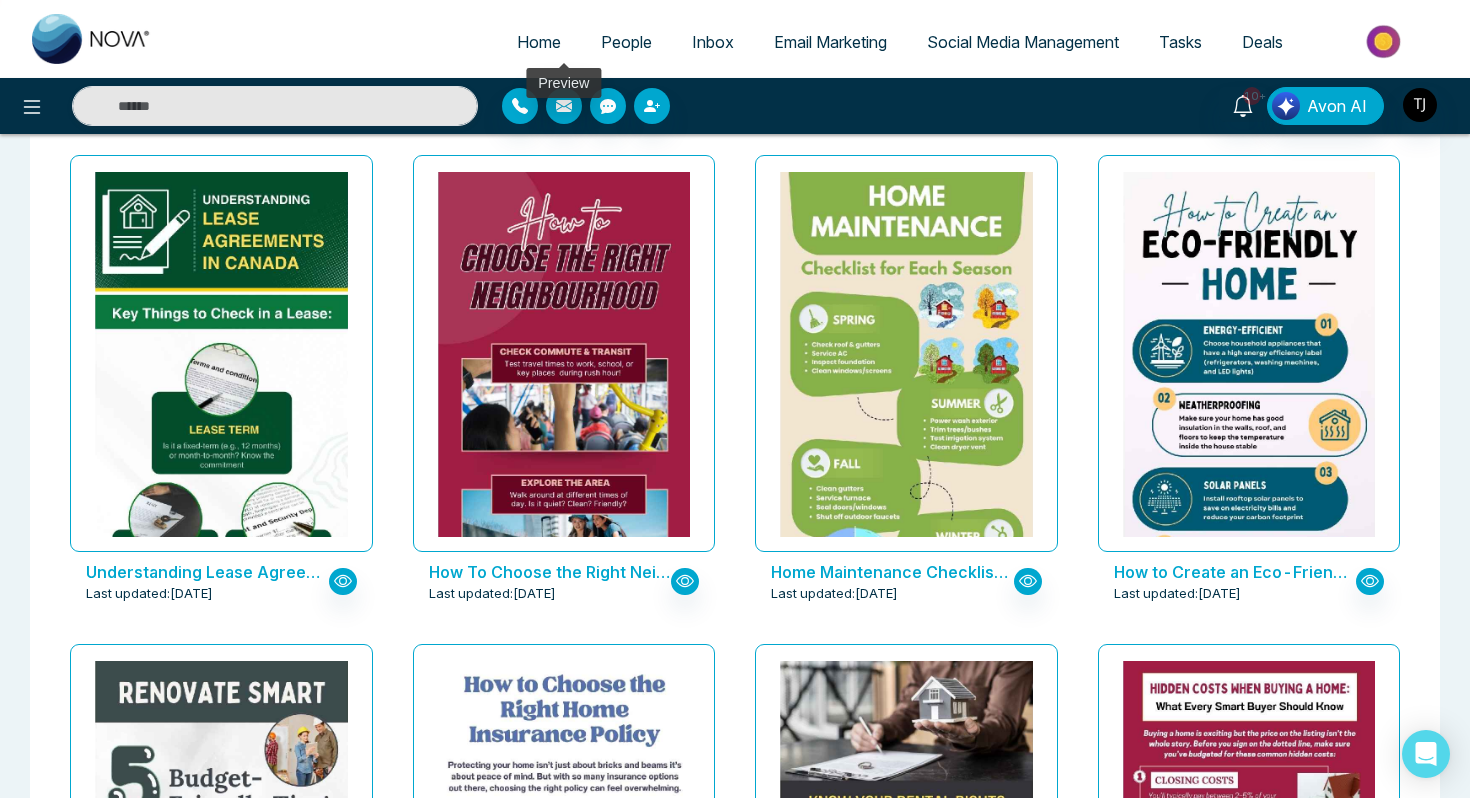 scroll, scrollTop: 2072, scrollLeft: 0, axis: vertical 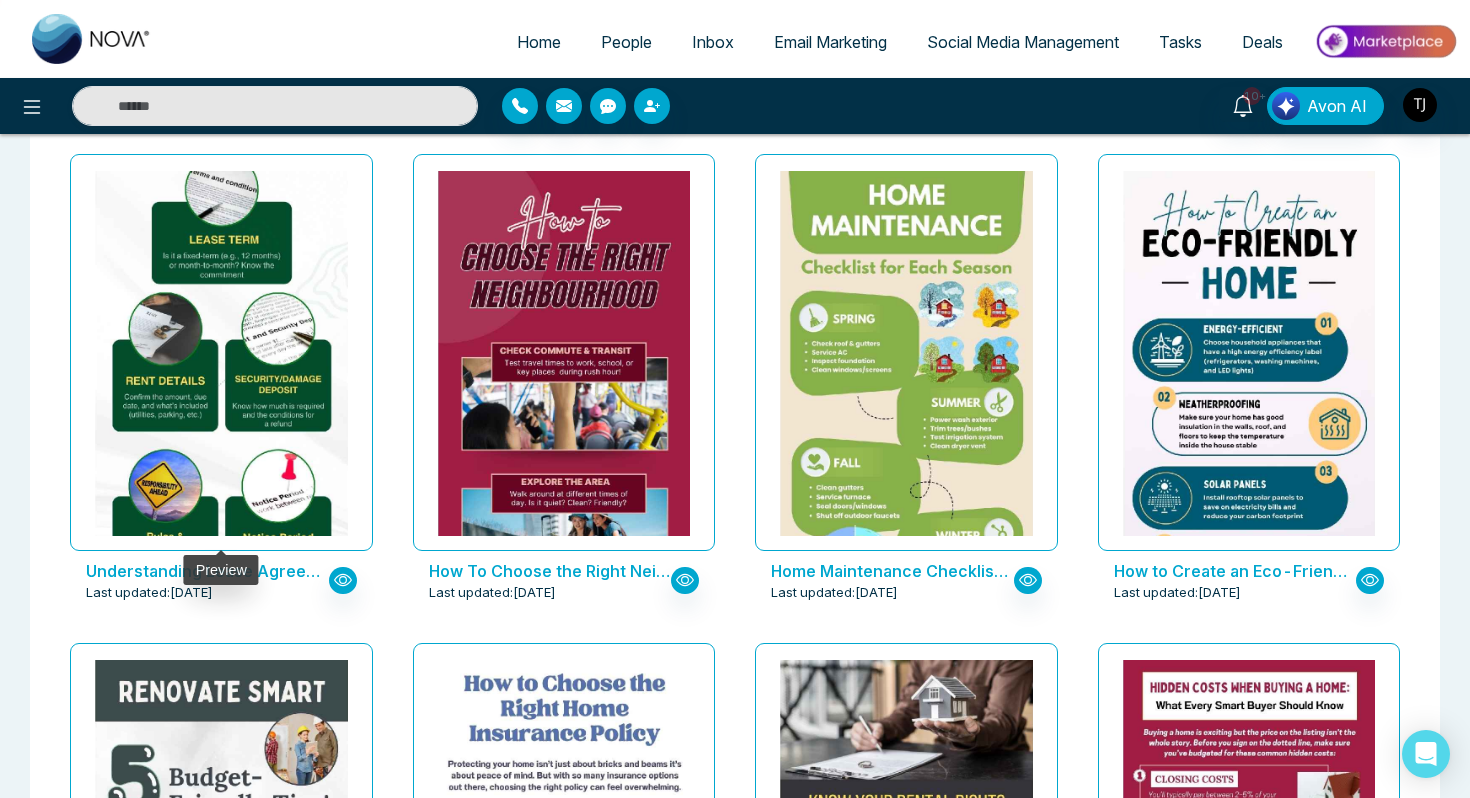 click at bounding box center (221, 297) 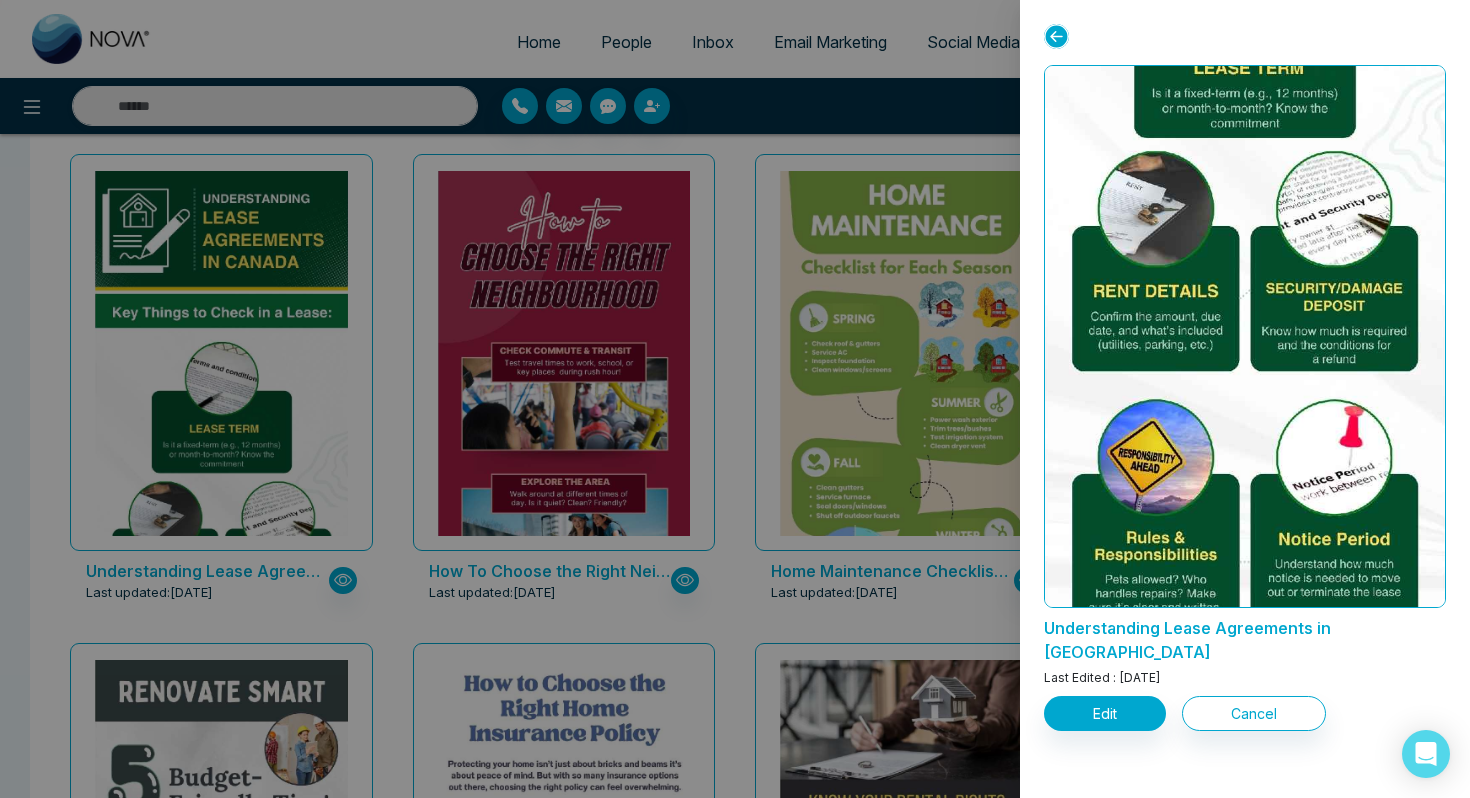 scroll, scrollTop: 459, scrollLeft: 0, axis: vertical 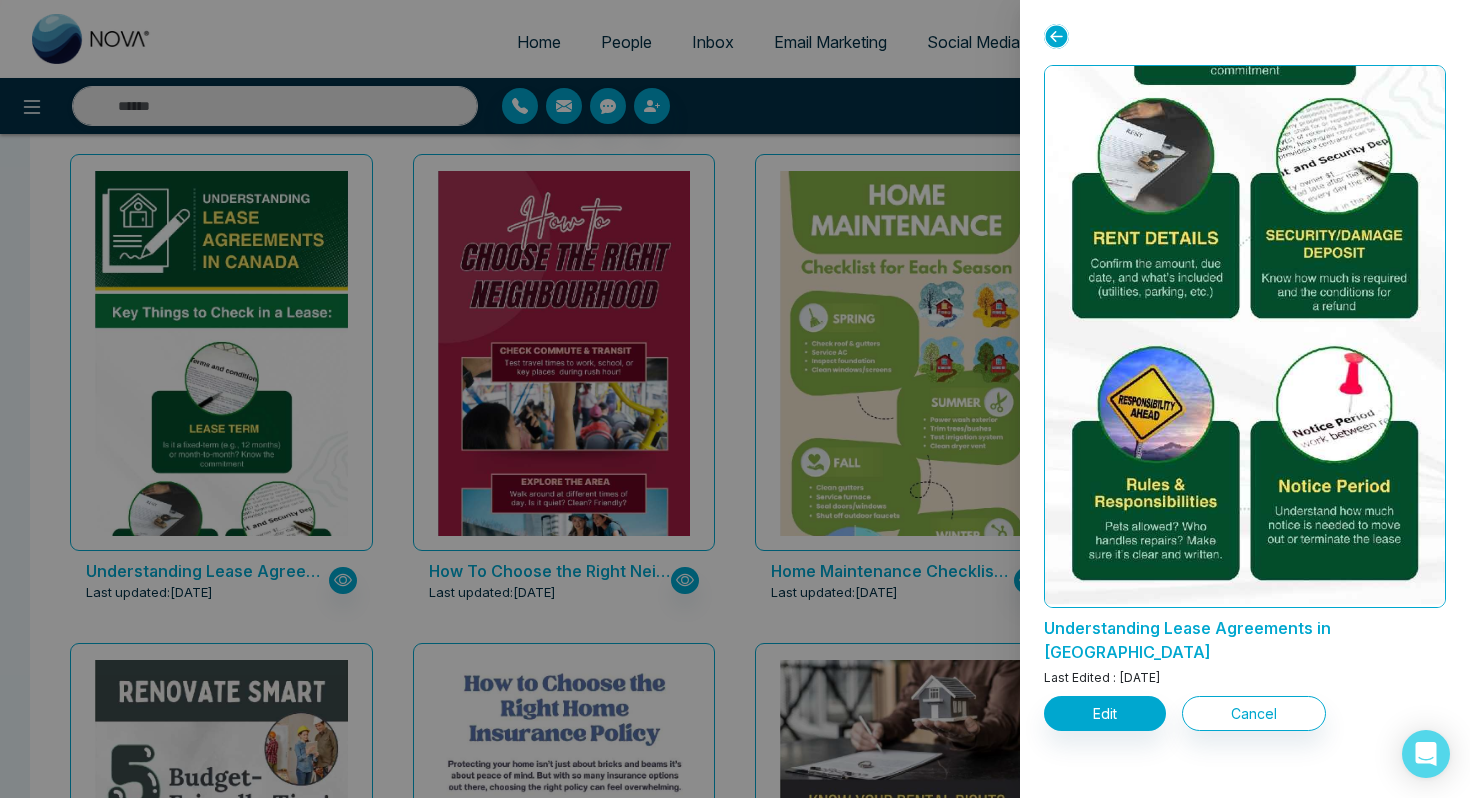 click at bounding box center (735, 399) 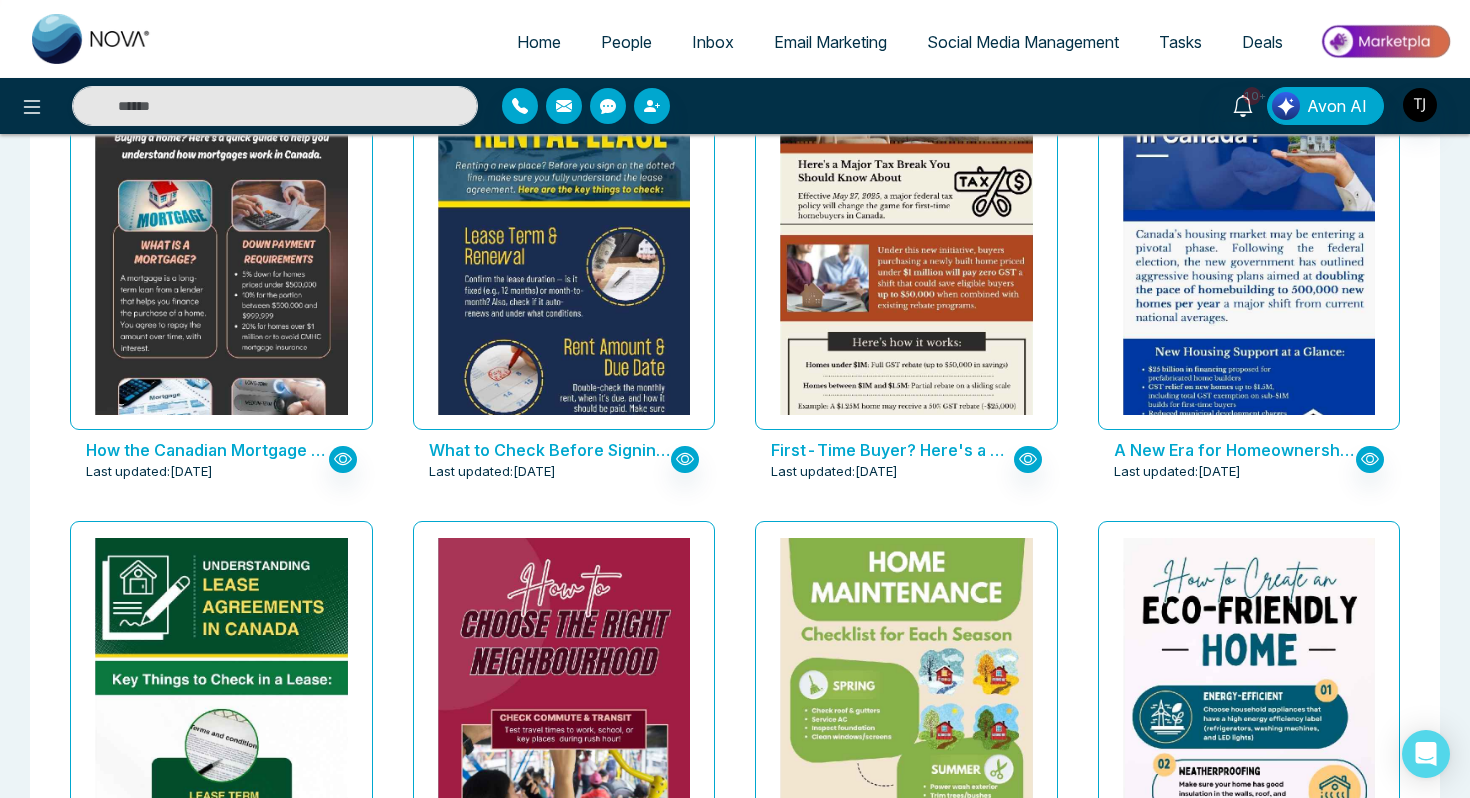 scroll, scrollTop: 1663, scrollLeft: 0, axis: vertical 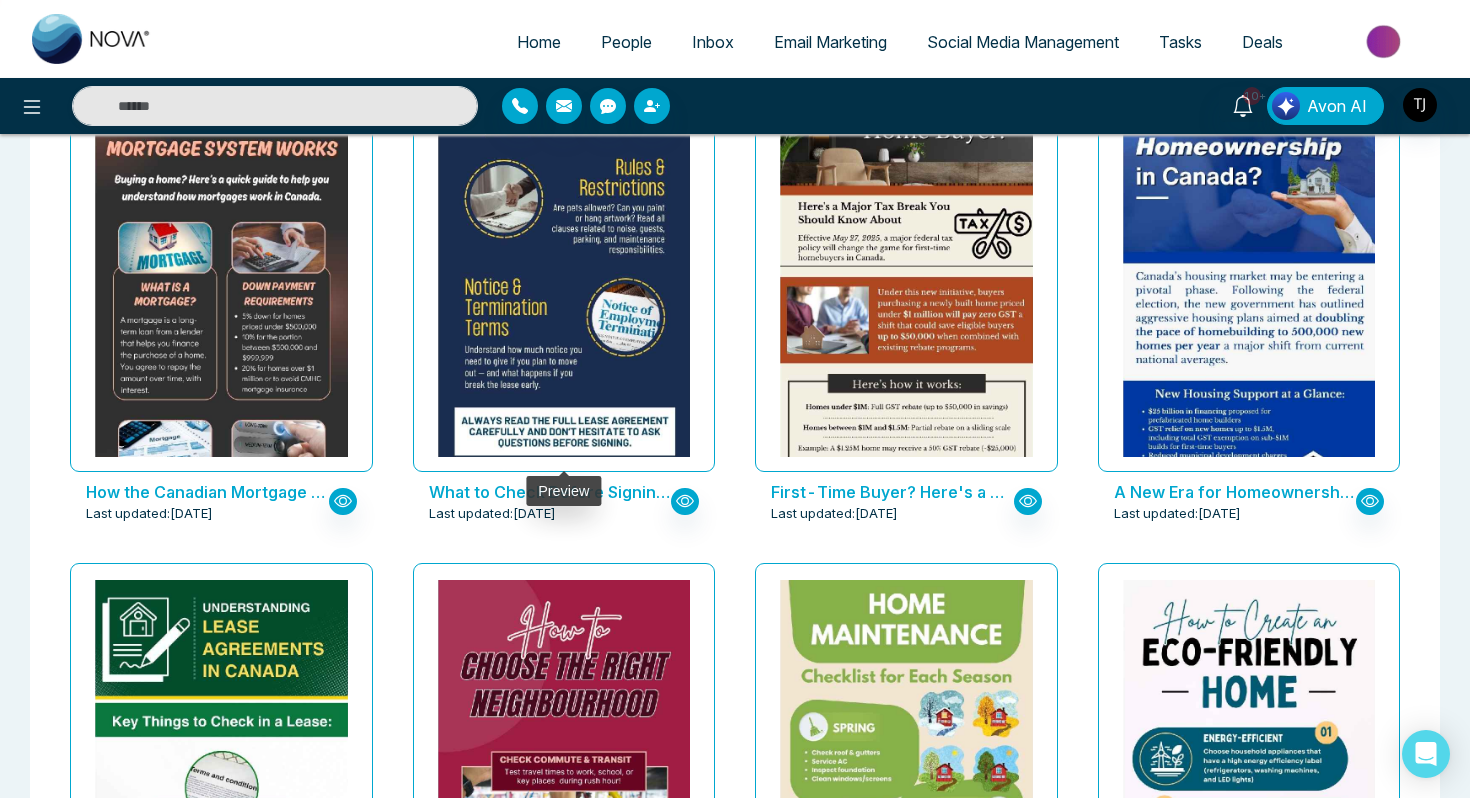click at bounding box center (563, 60) 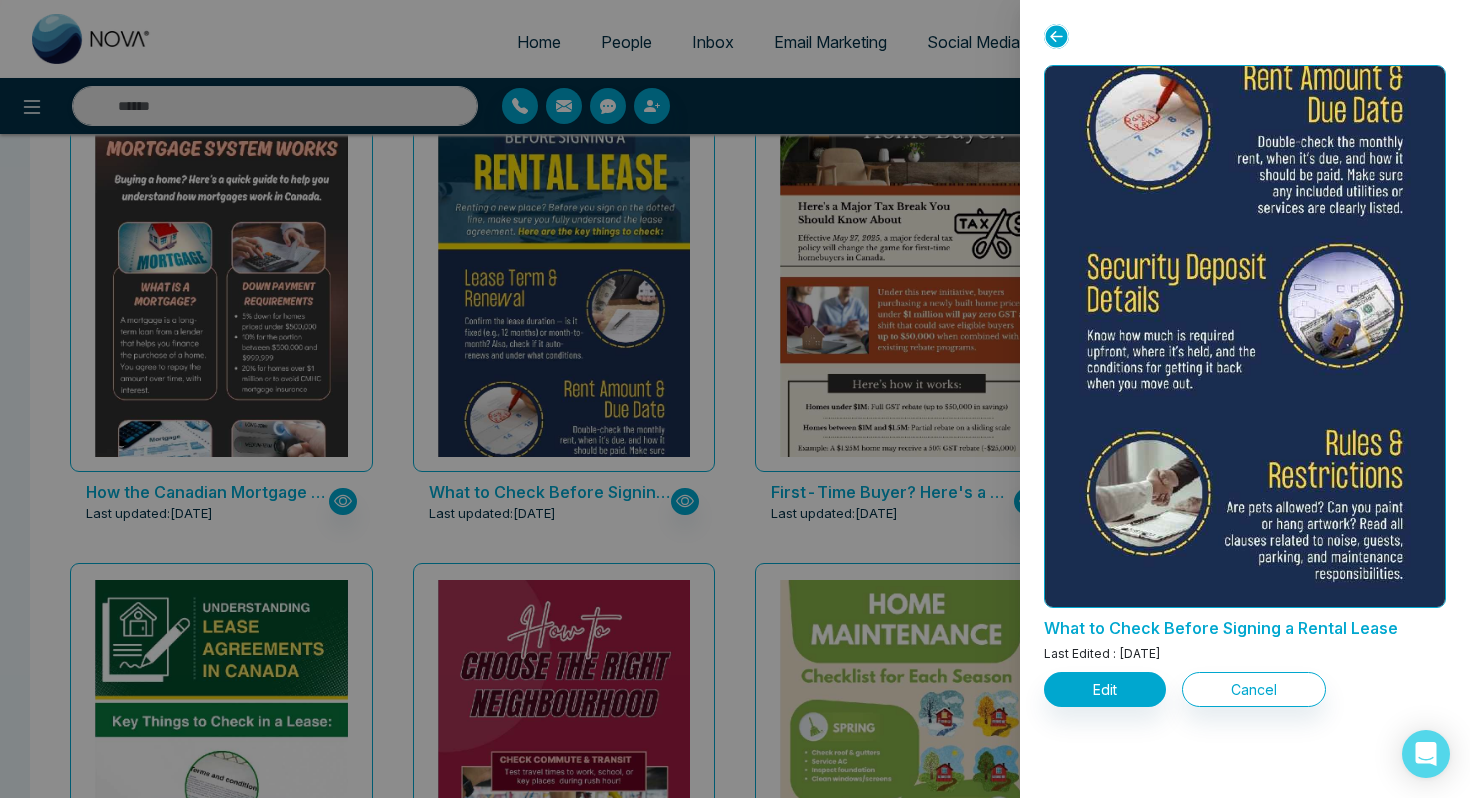 scroll, scrollTop: 0, scrollLeft: 0, axis: both 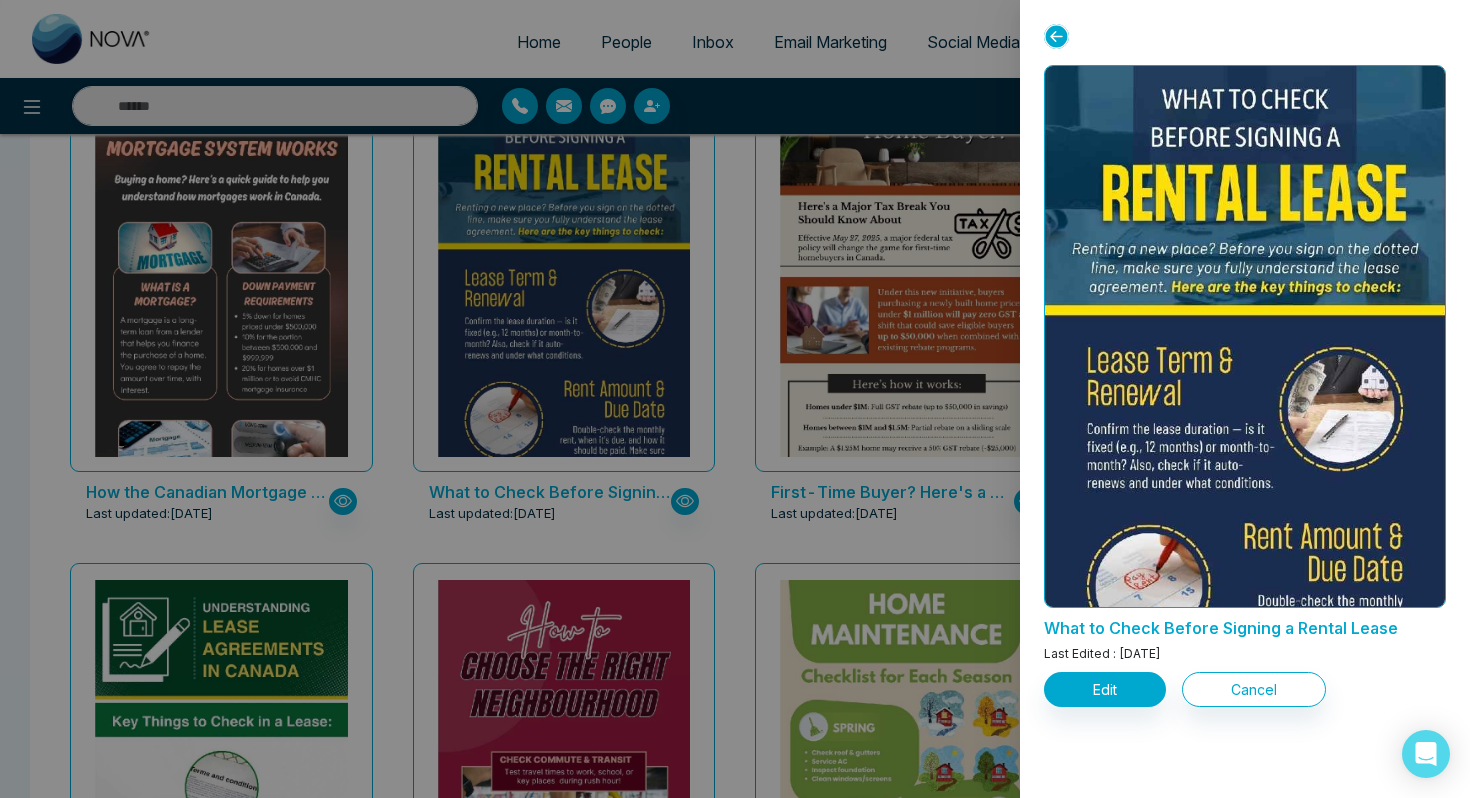 click at bounding box center [735, 399] 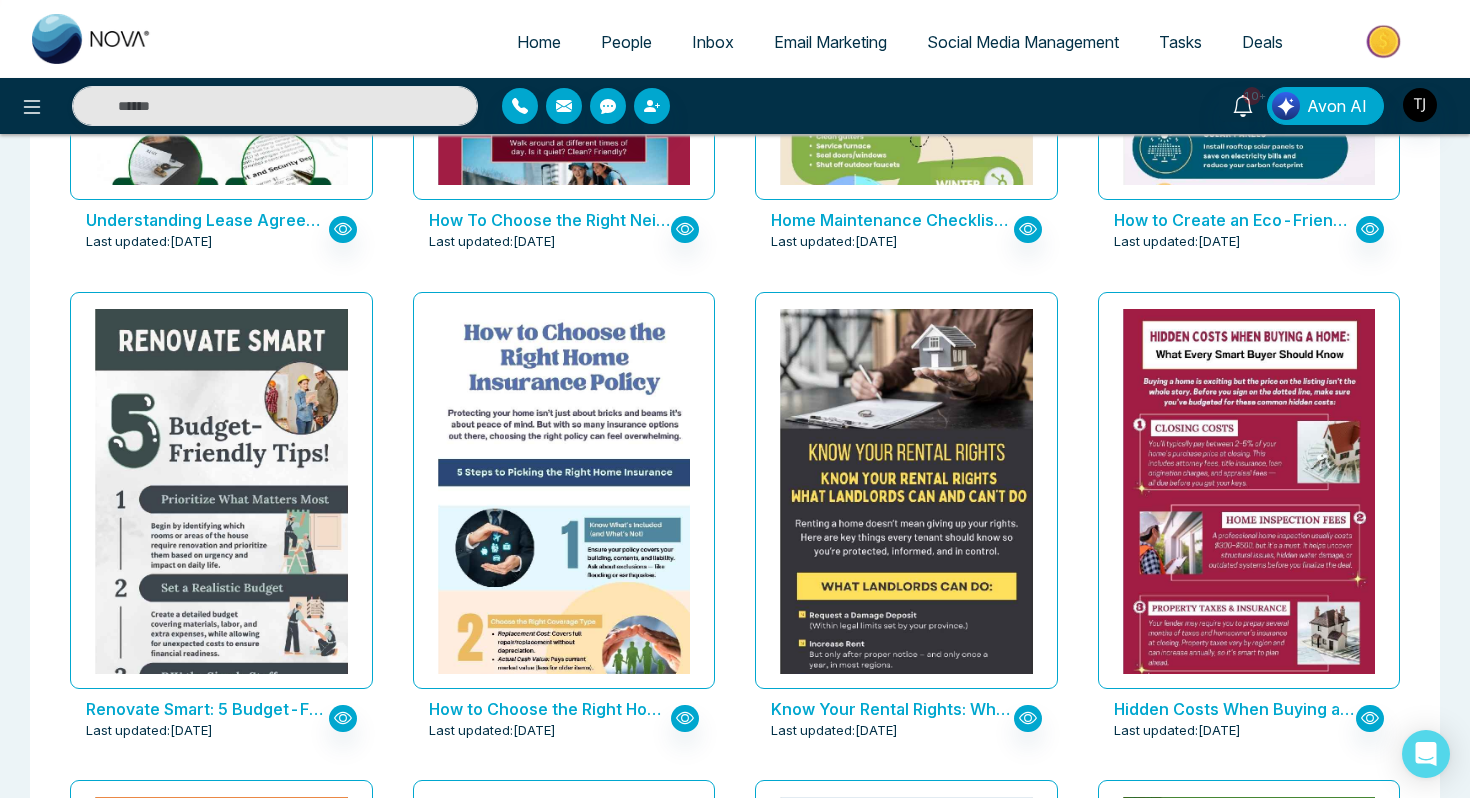 scroll, scrollTop: 2431, scrollLeft: 0, axis: vertical 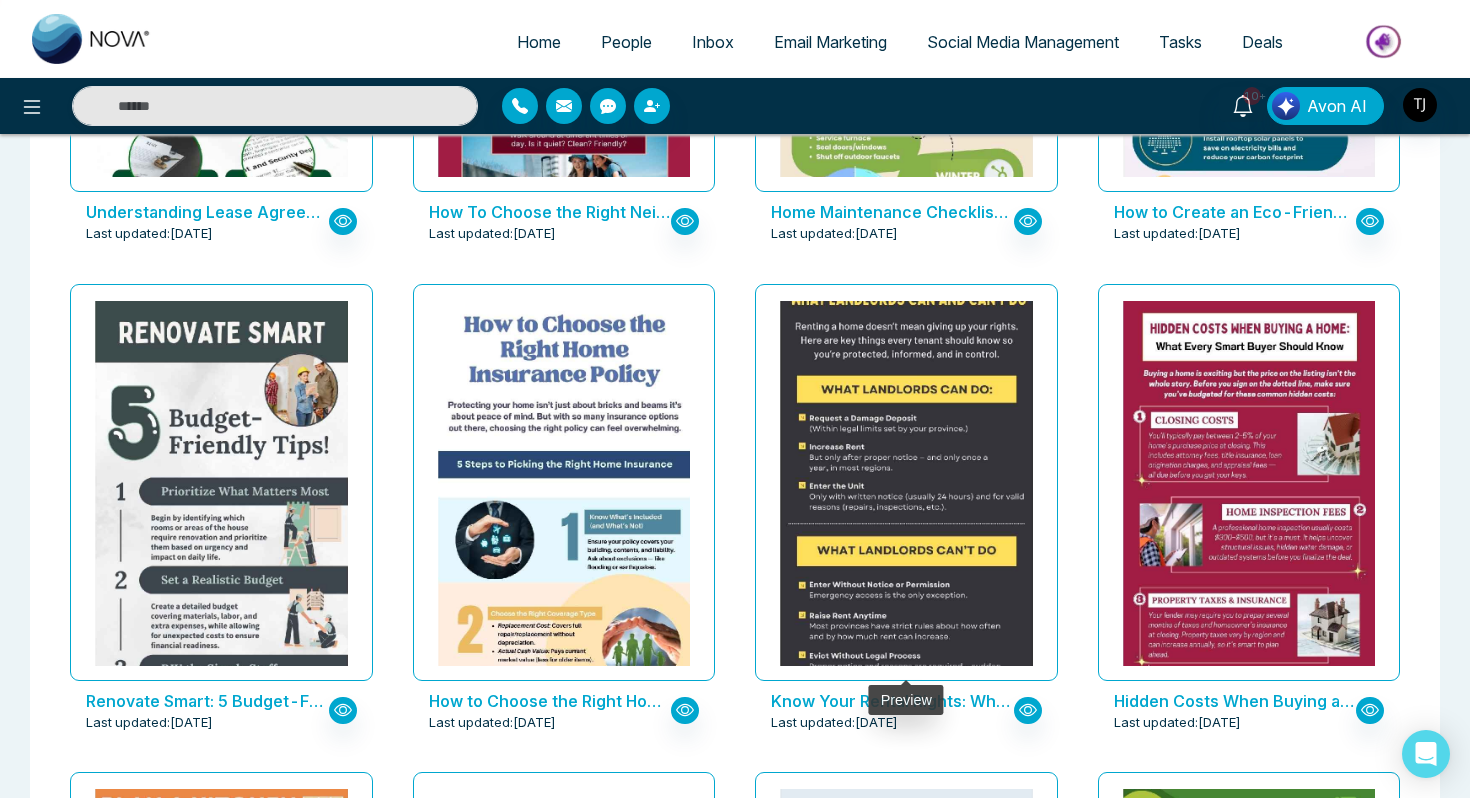 click at bounding box center (906, 426) 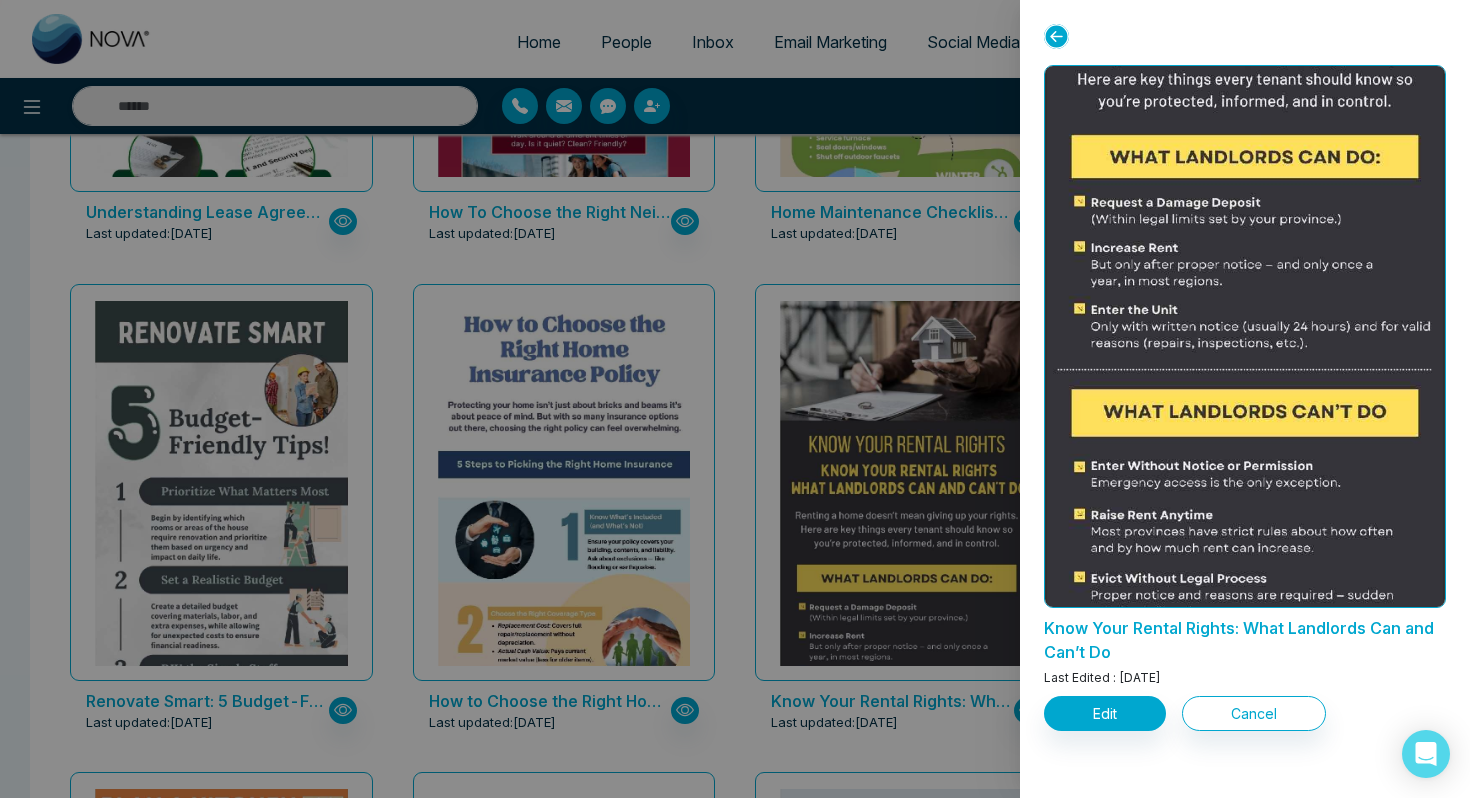 scroll, scrollTop: 459, scrollLeft: 0, axis: vertical 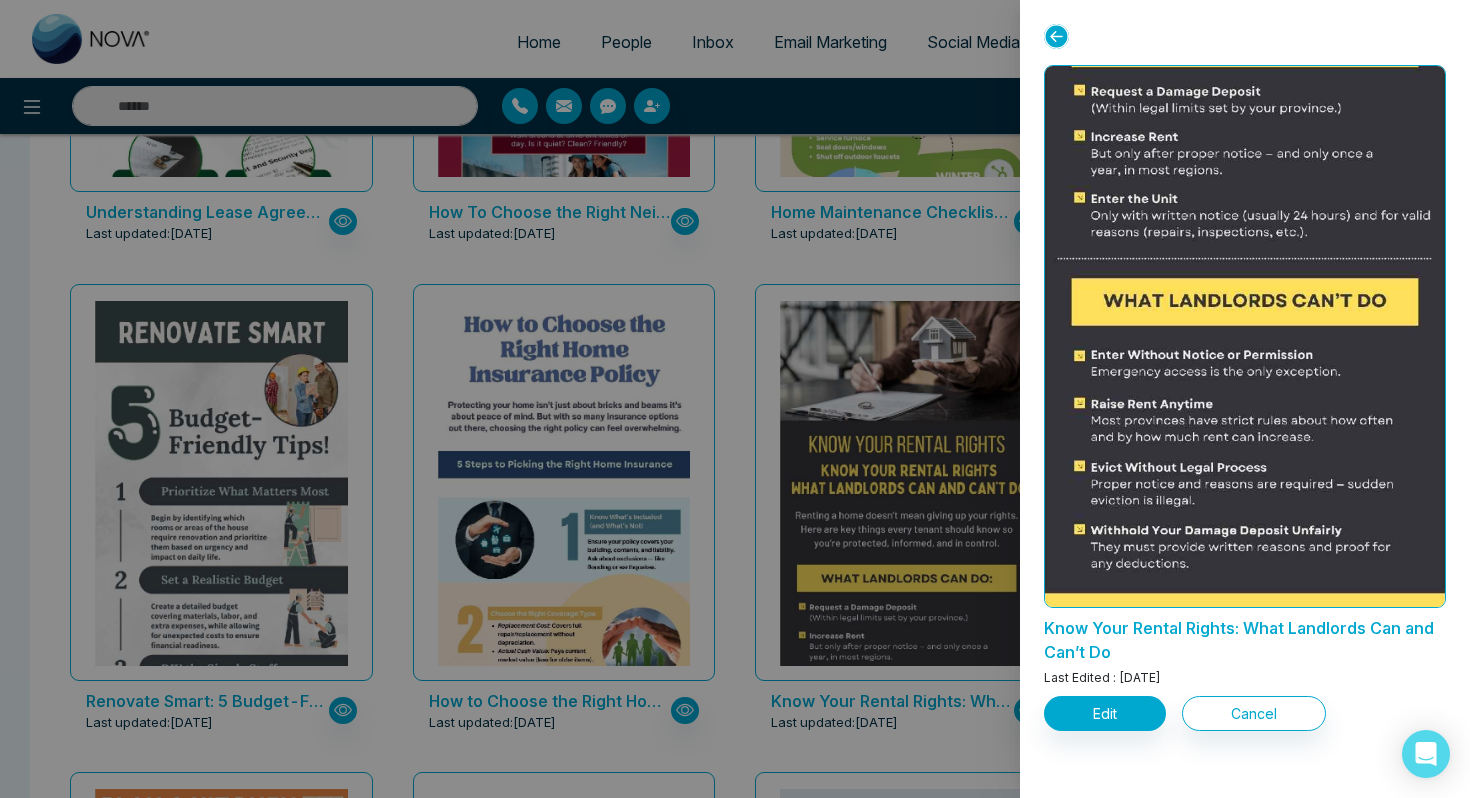 click at bounding box center (735, 399) 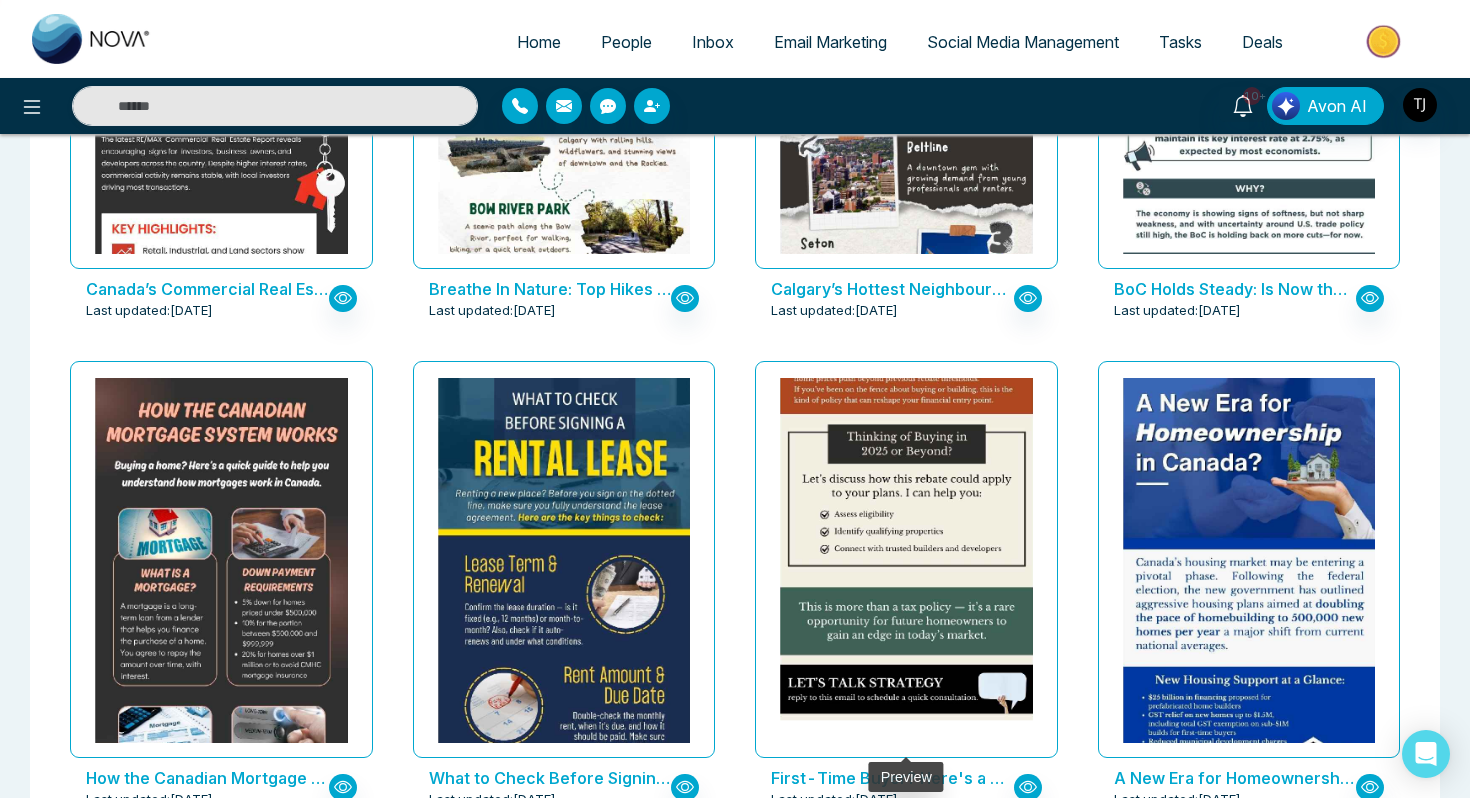 scroll, scrollTop: 1345, scrollLeft: 0, axis: vertical 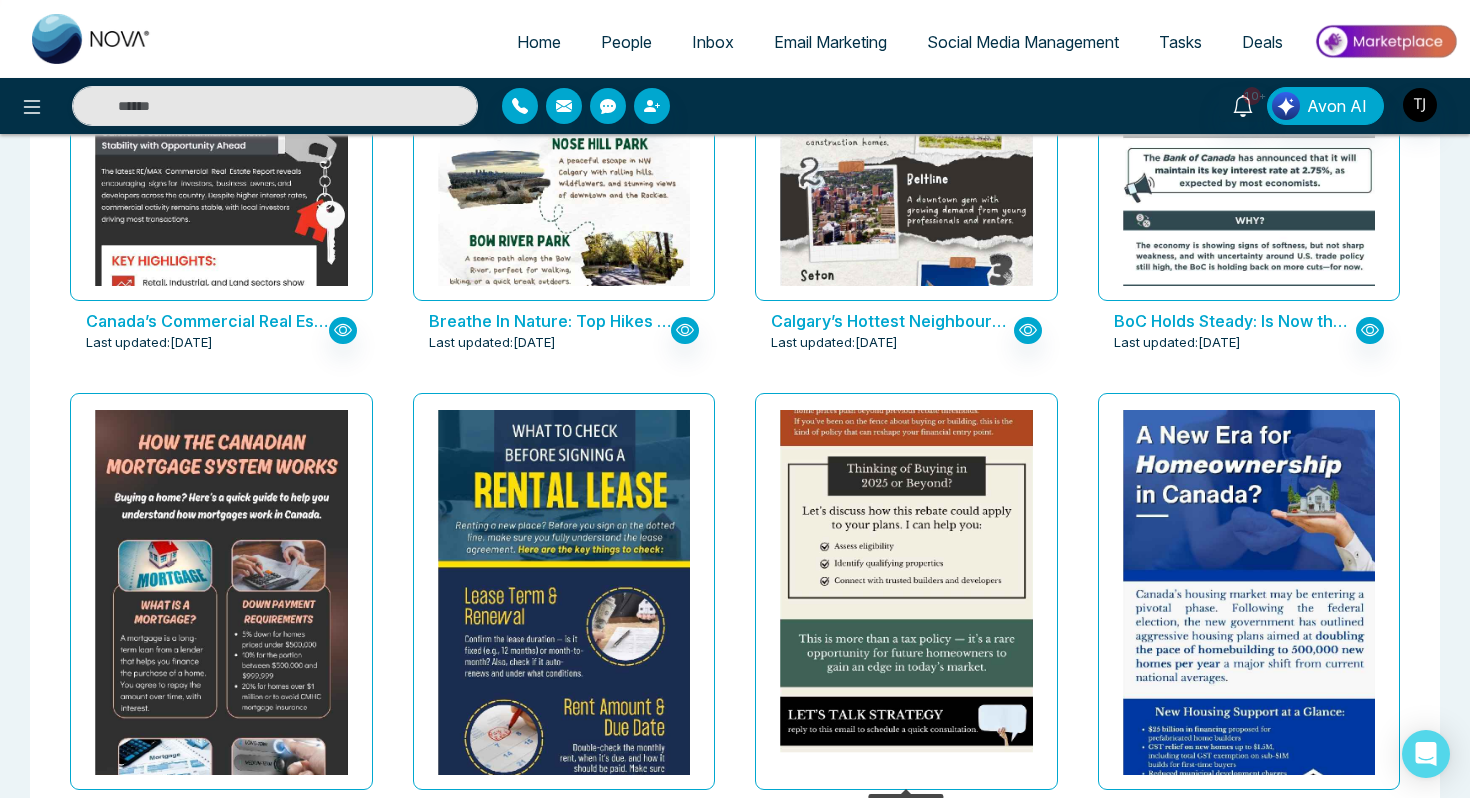 click at bounding box center [906, 237] 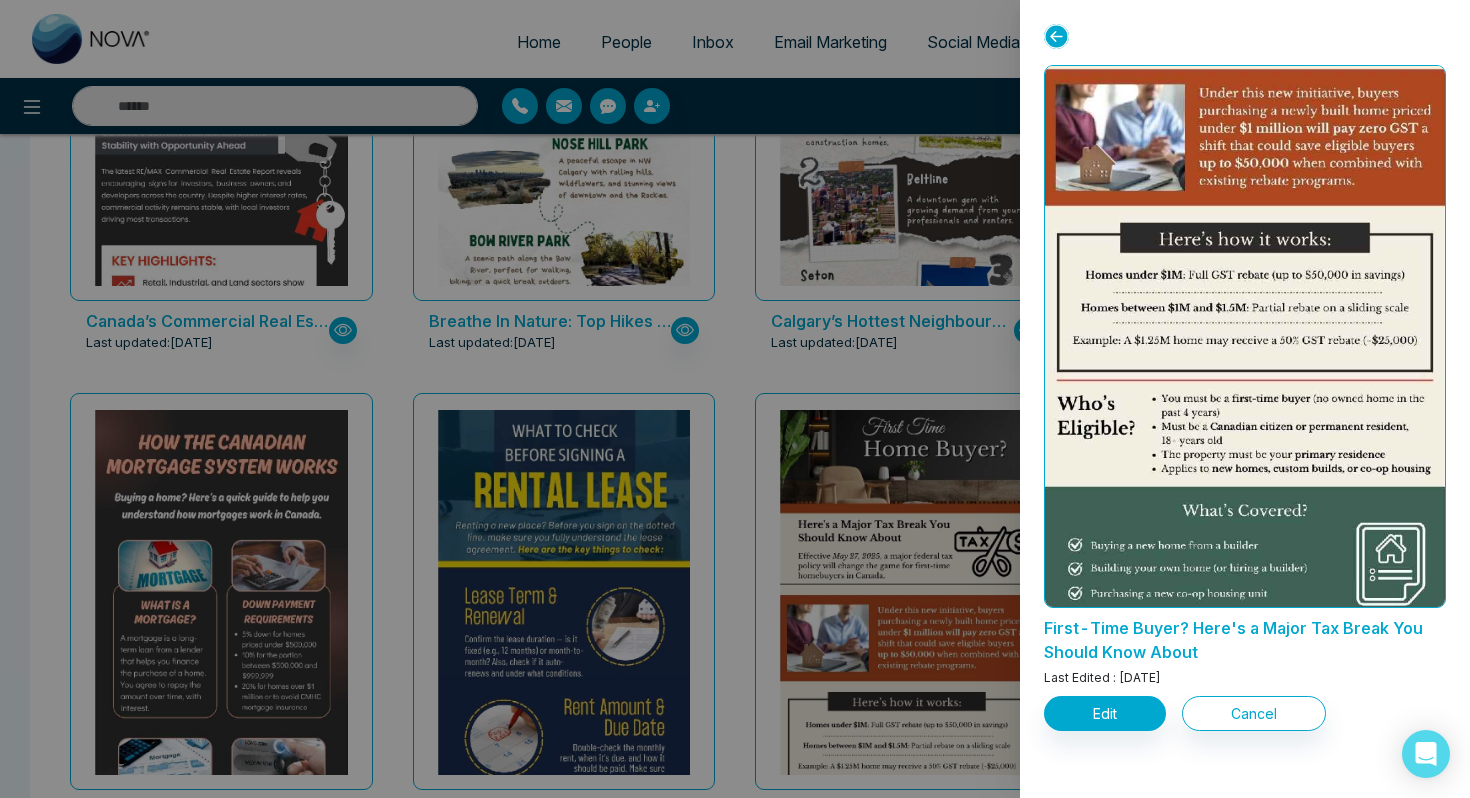 scroll, scrollTop: 0, scrollLeft: 0, axis: both 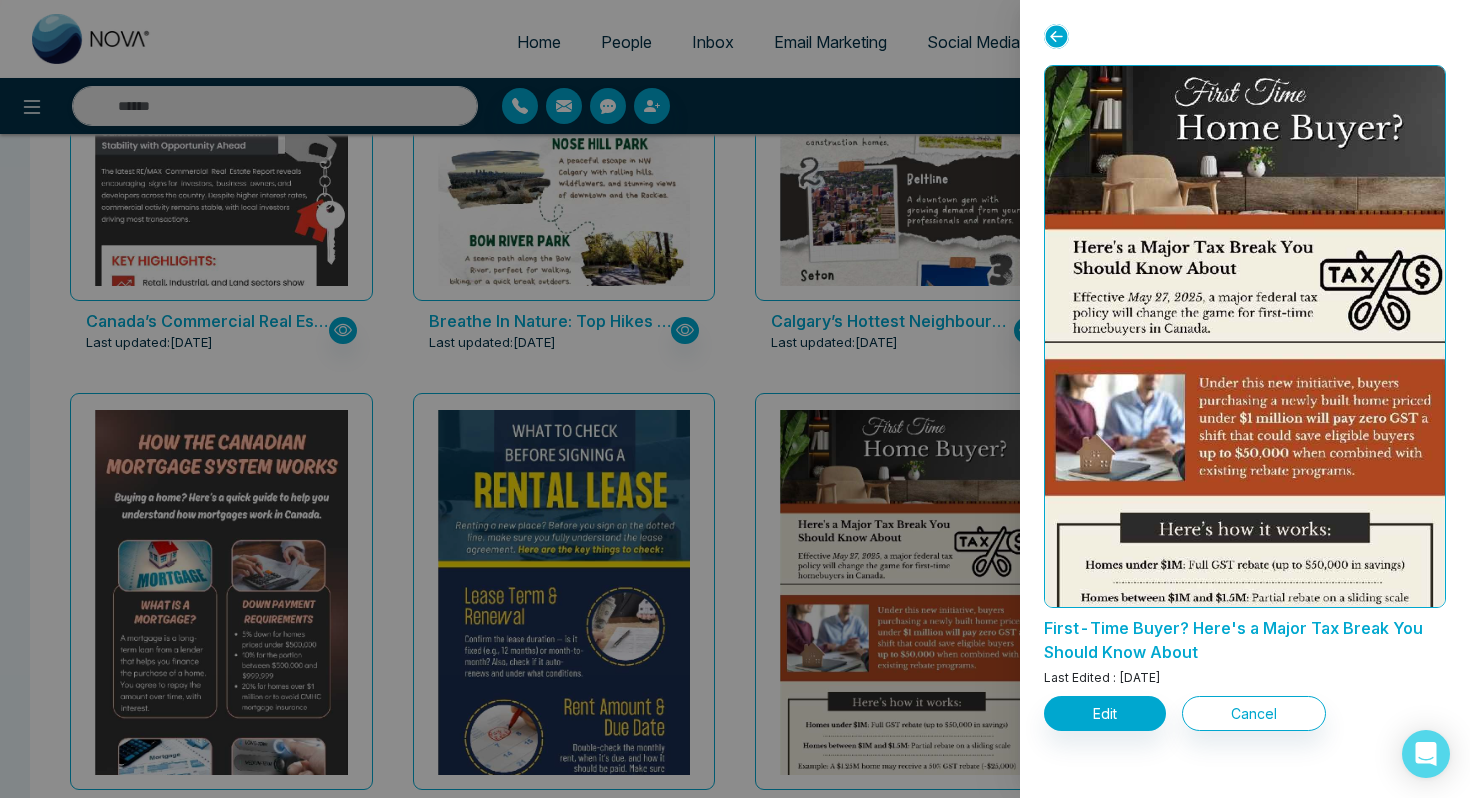click at bounding box center (735, 399) 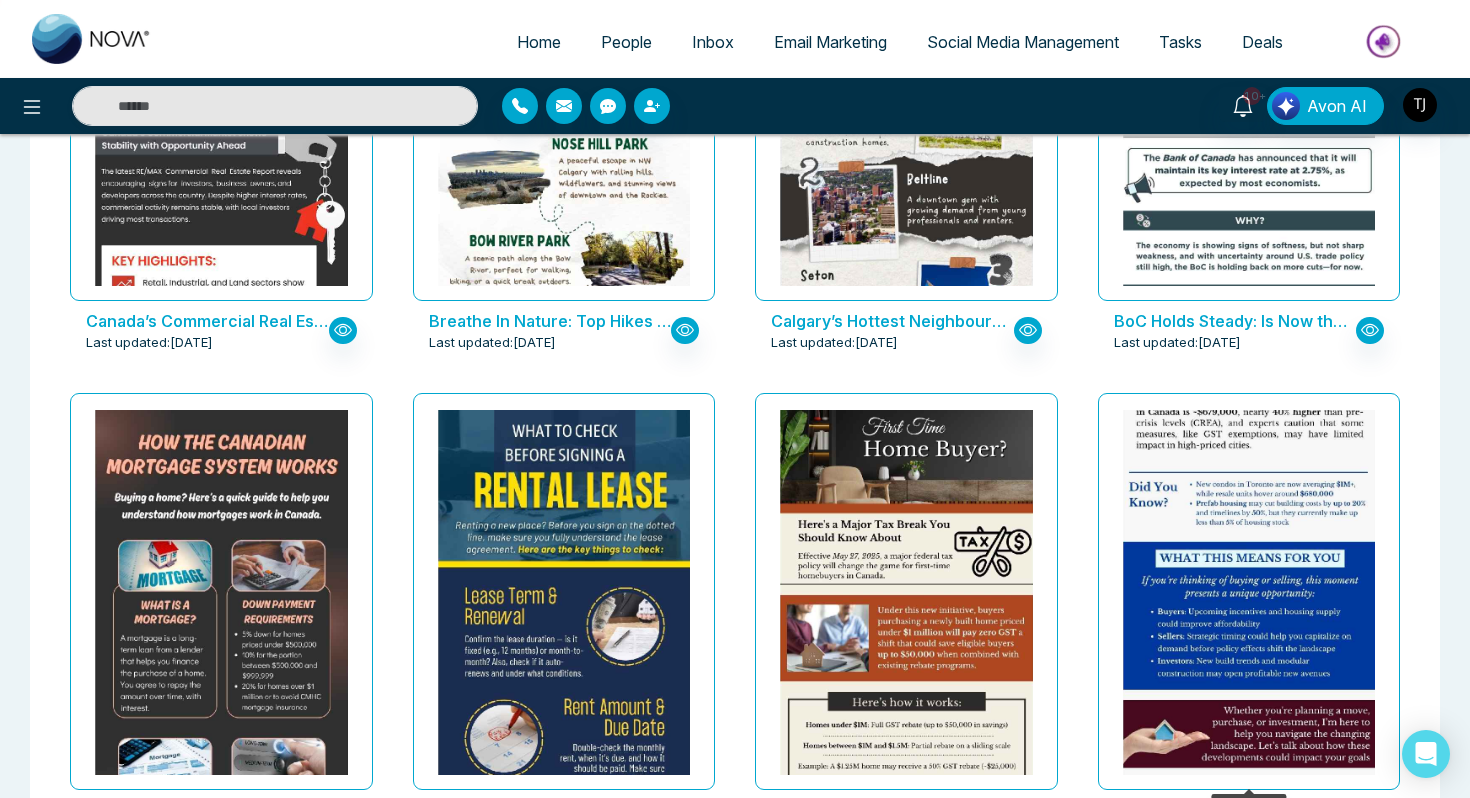 click at bounding box center (1248, 312) 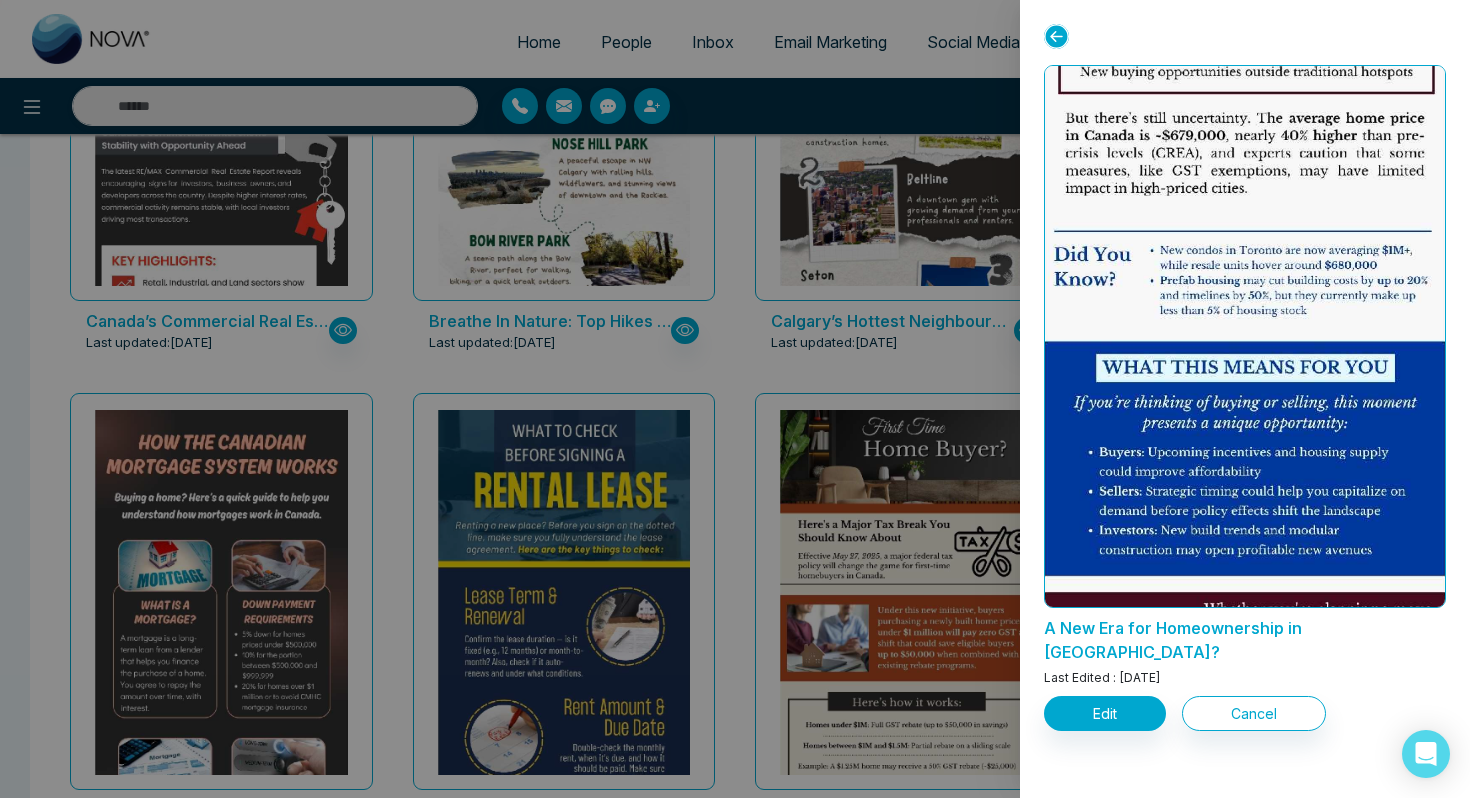 scroll, scrollTop: 860, scrollLeft: 0, axis: vertical 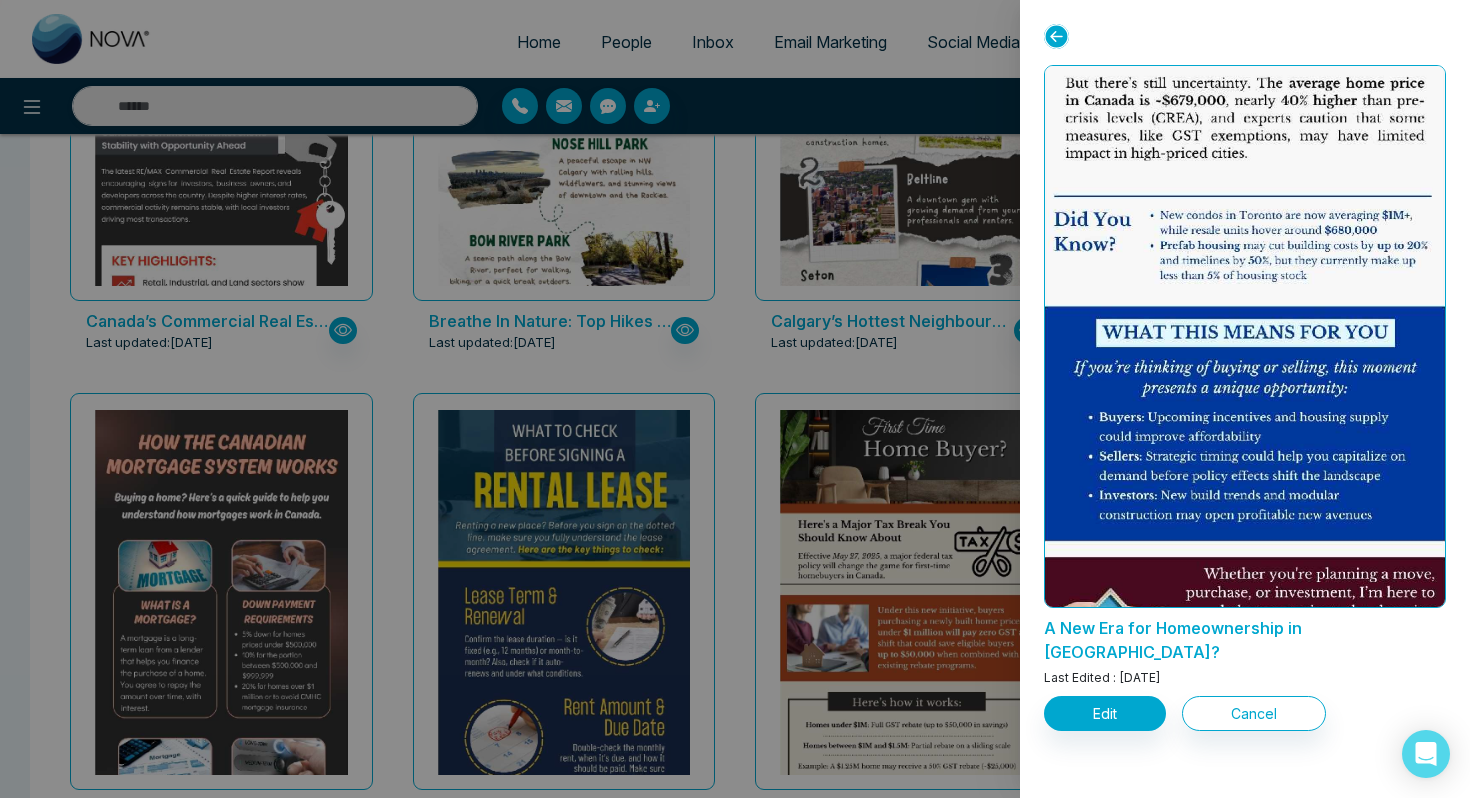 click at bounding box center [735, 399] 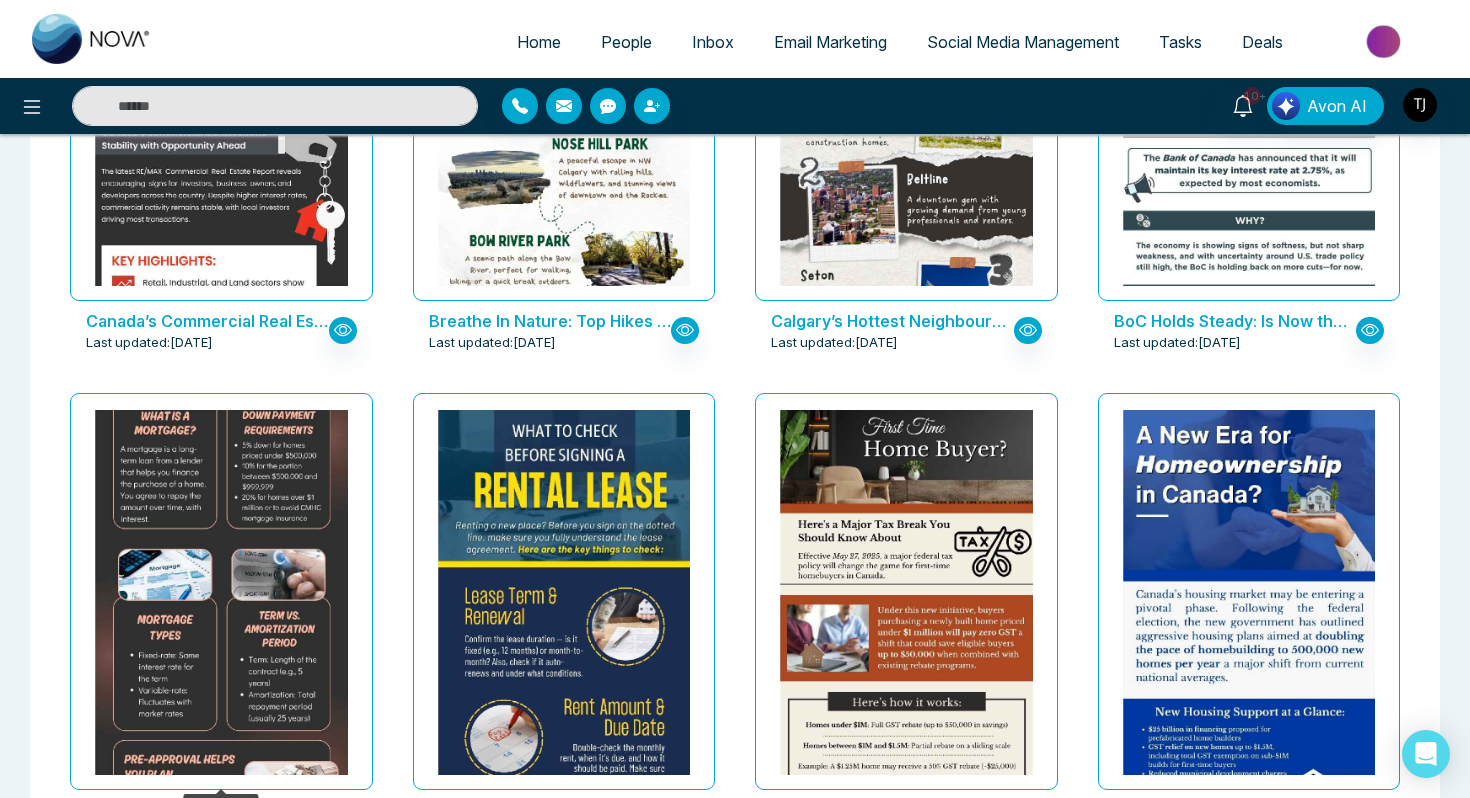 click at bounding box center (221, 535) 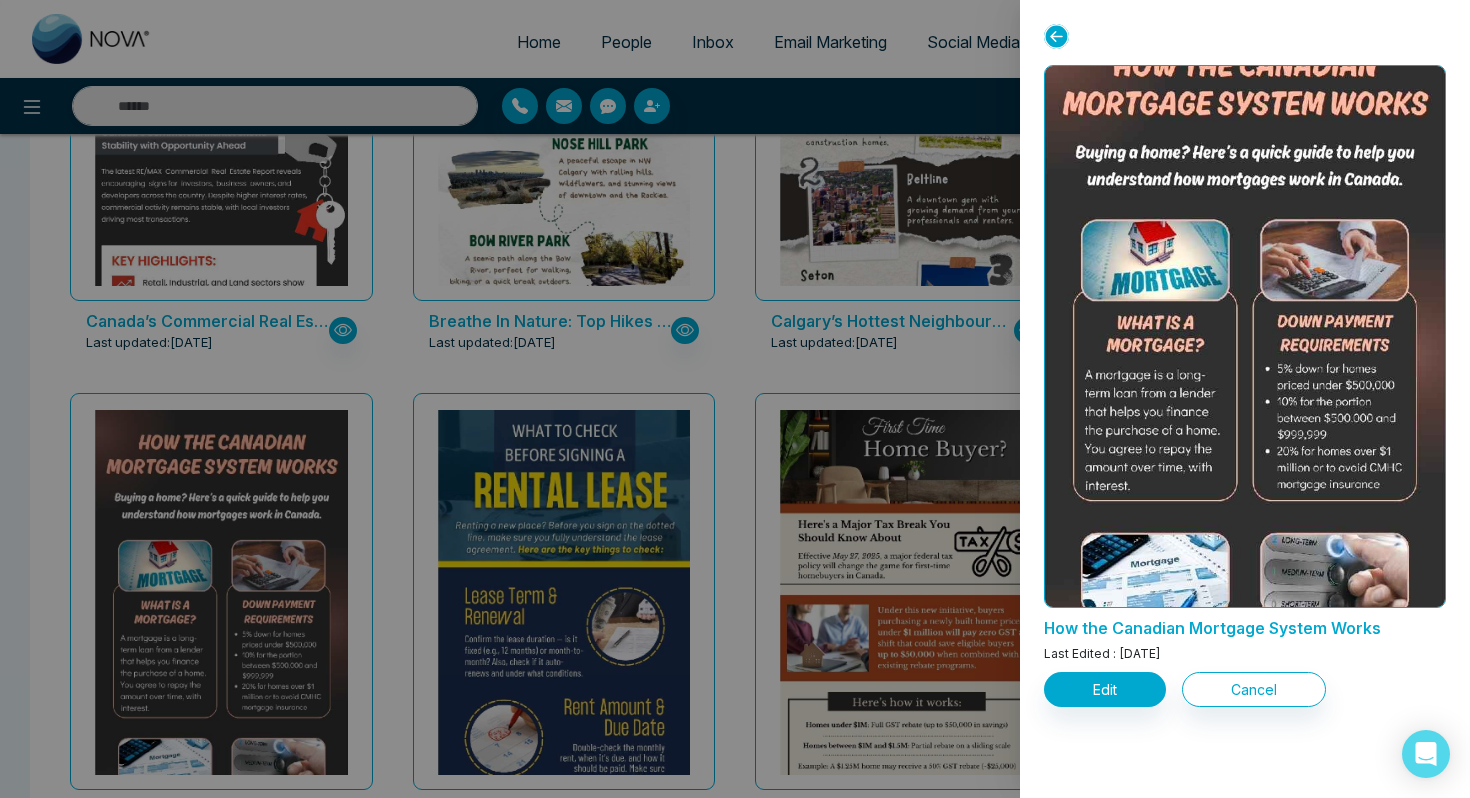 scroll, scrollTop: 59, scrollLeft: 0, axis: vertical 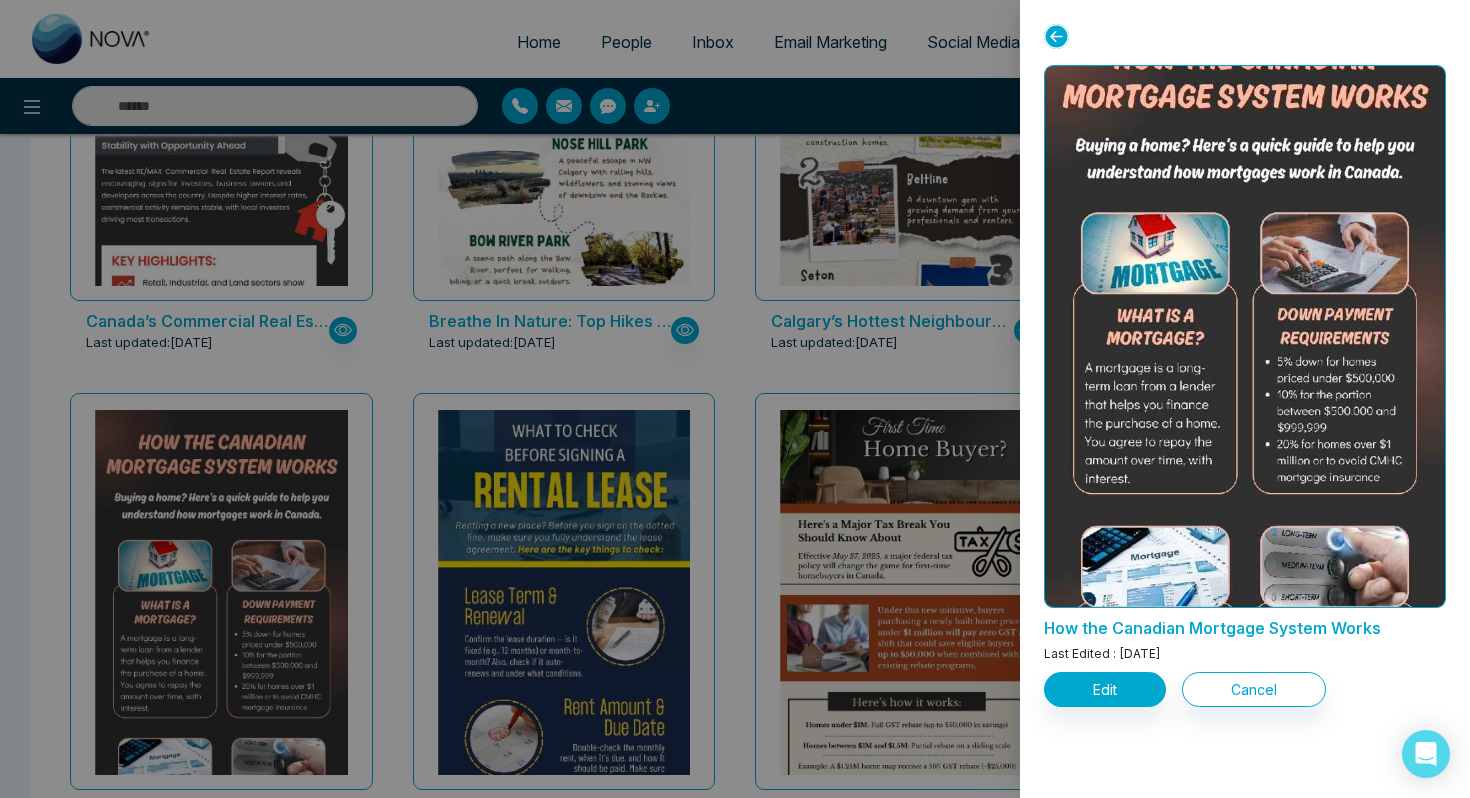 click at bounding box center [735, 399] 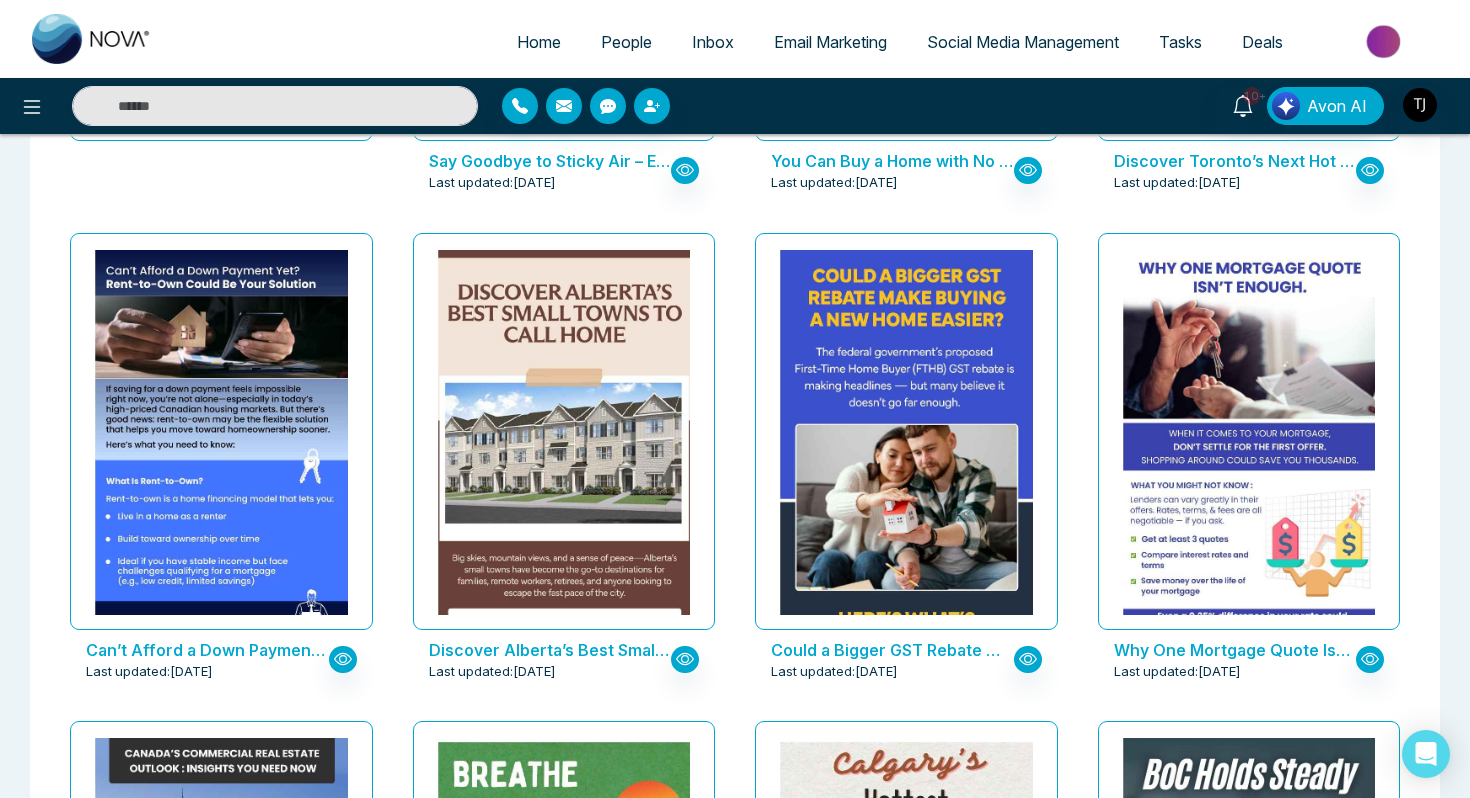 scroll, scrollTop: 0, scrollLeft: 0, axis: both 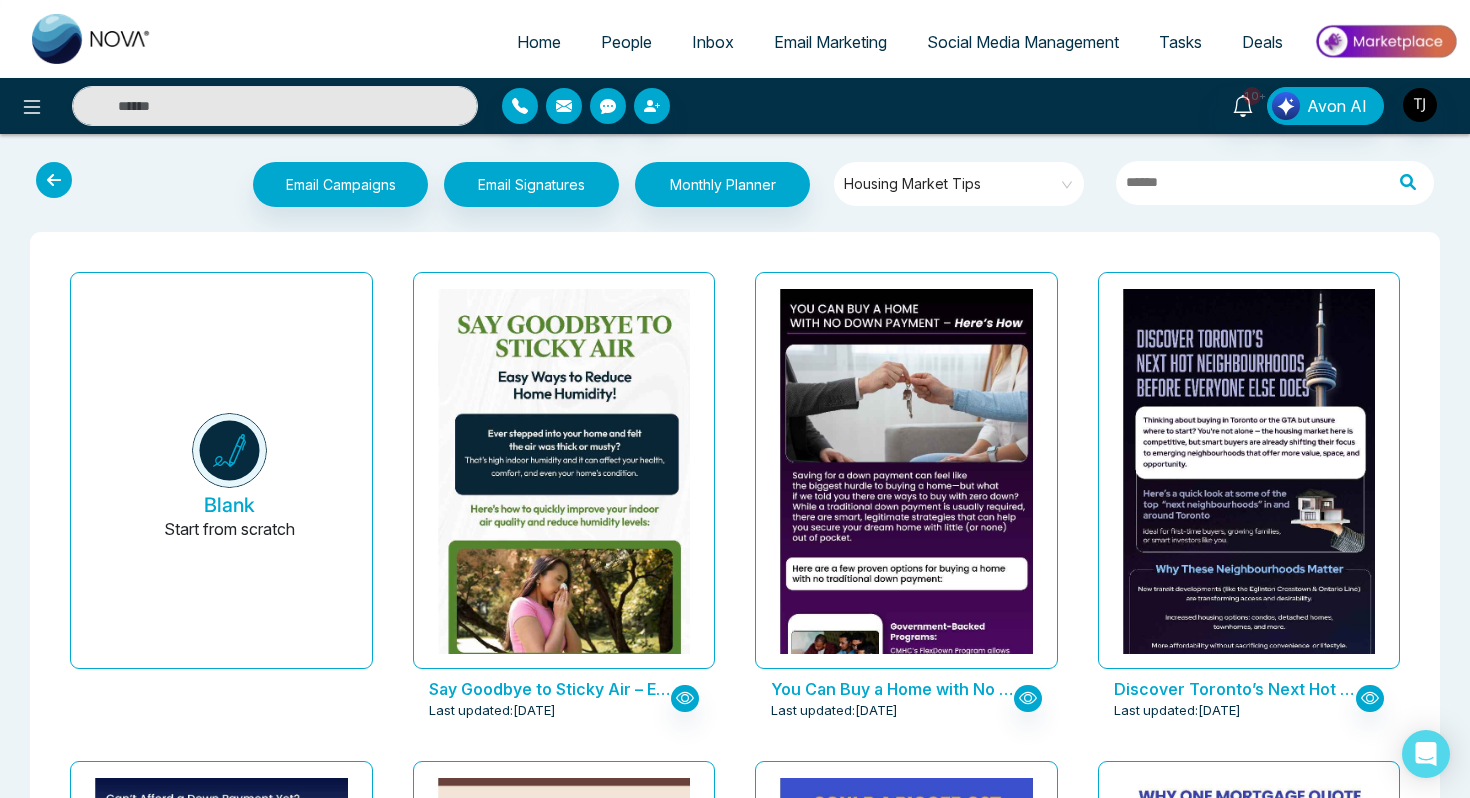 click at bounding box center [952, 184] 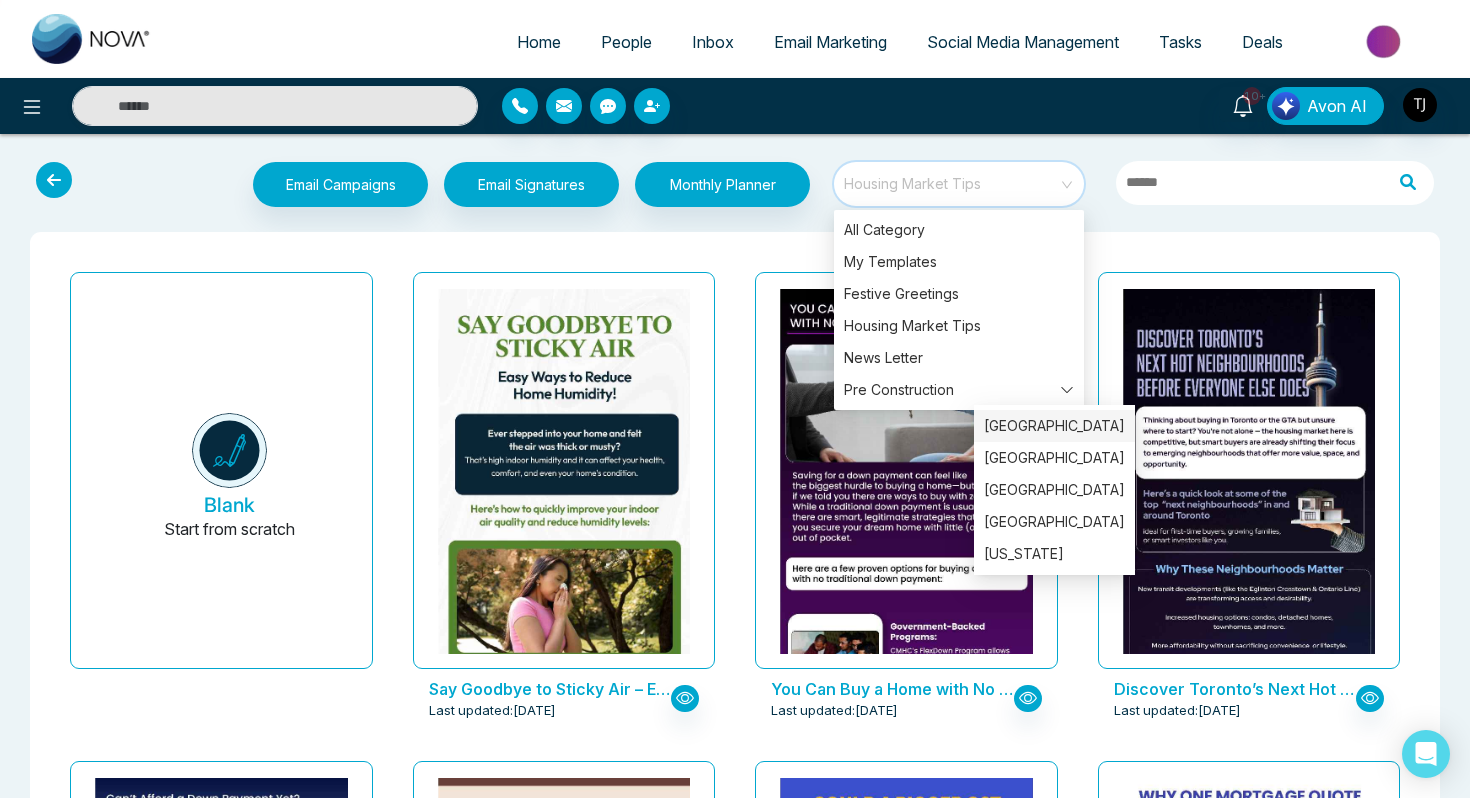 click on "[GEOGRAPHIC_DATA]" at bounding box center [1054, 426] 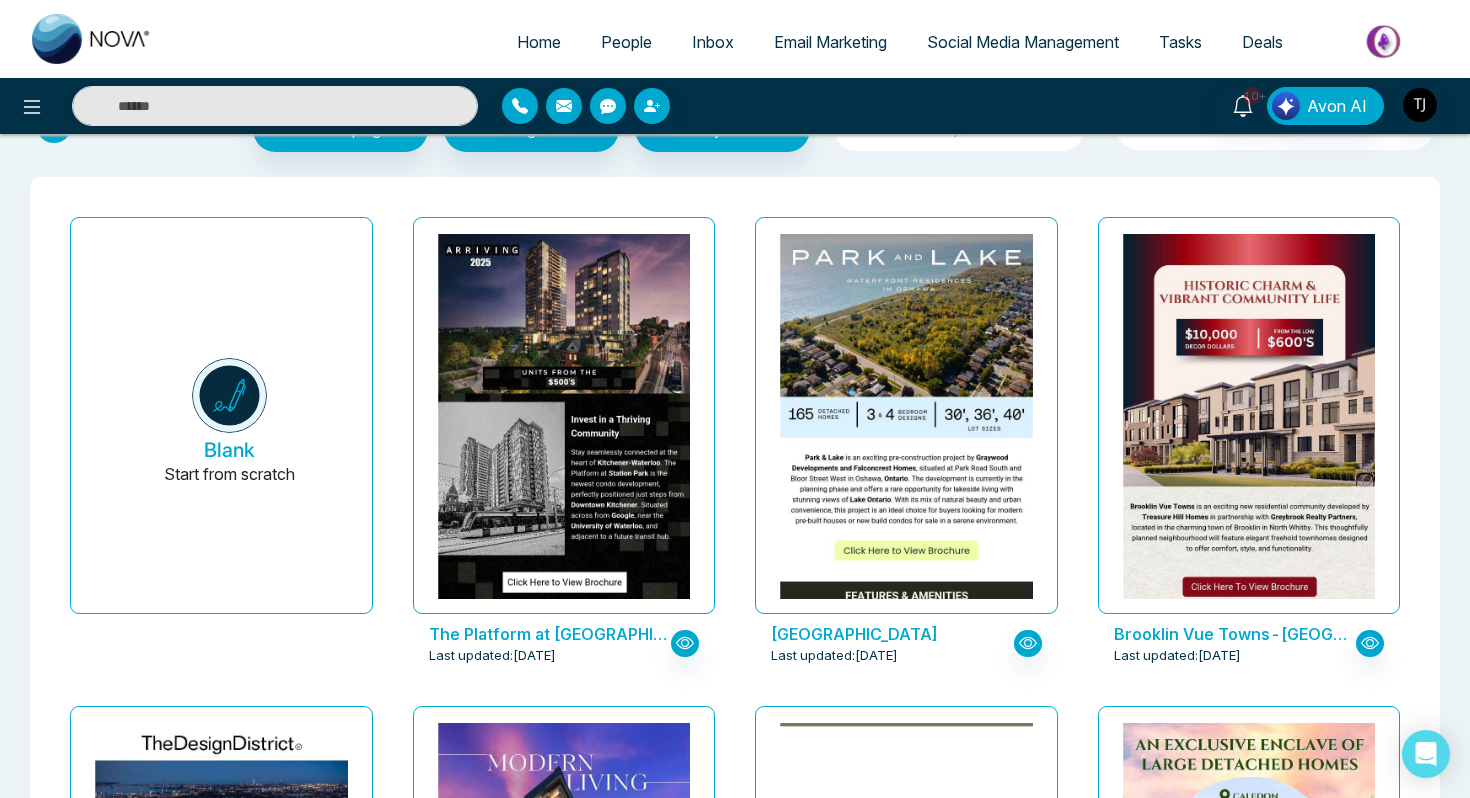 scroll, scrollTop: 0, scrollLeft: 0, axis: both 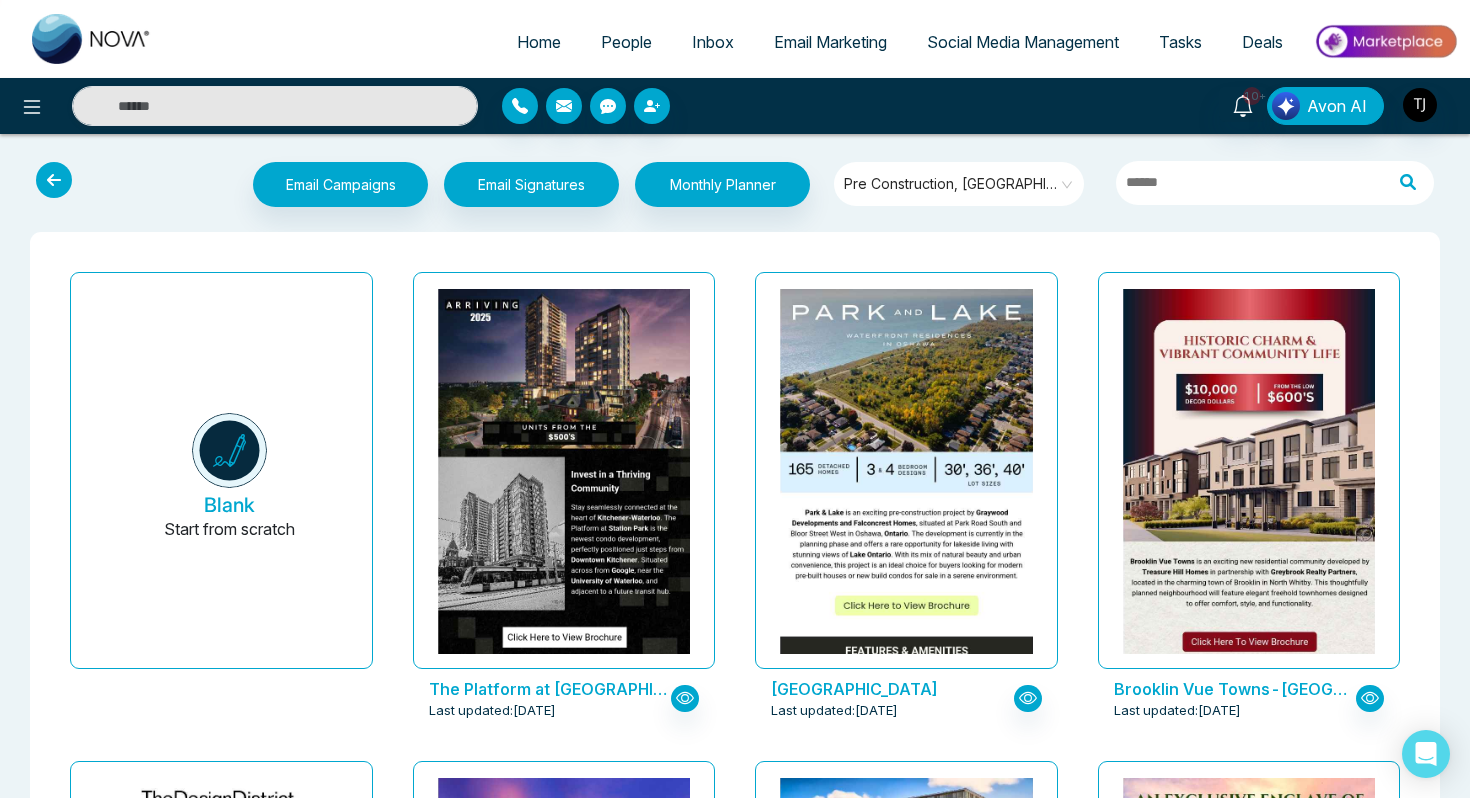 click on "Pre Construction, [GEOGRAPHIC_DATA]" at bounding box center [960, 184] 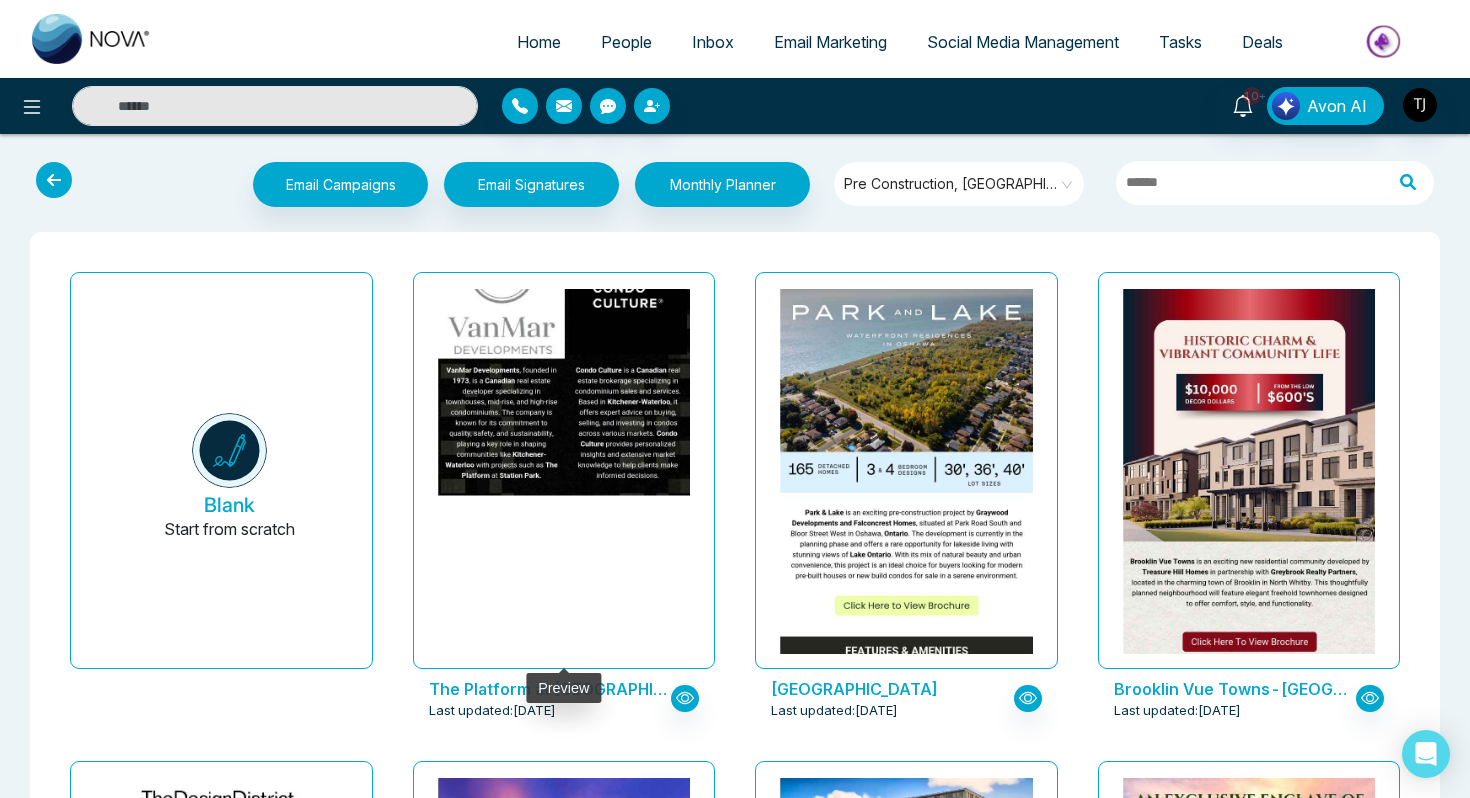 click at bounding box center (563, -292) 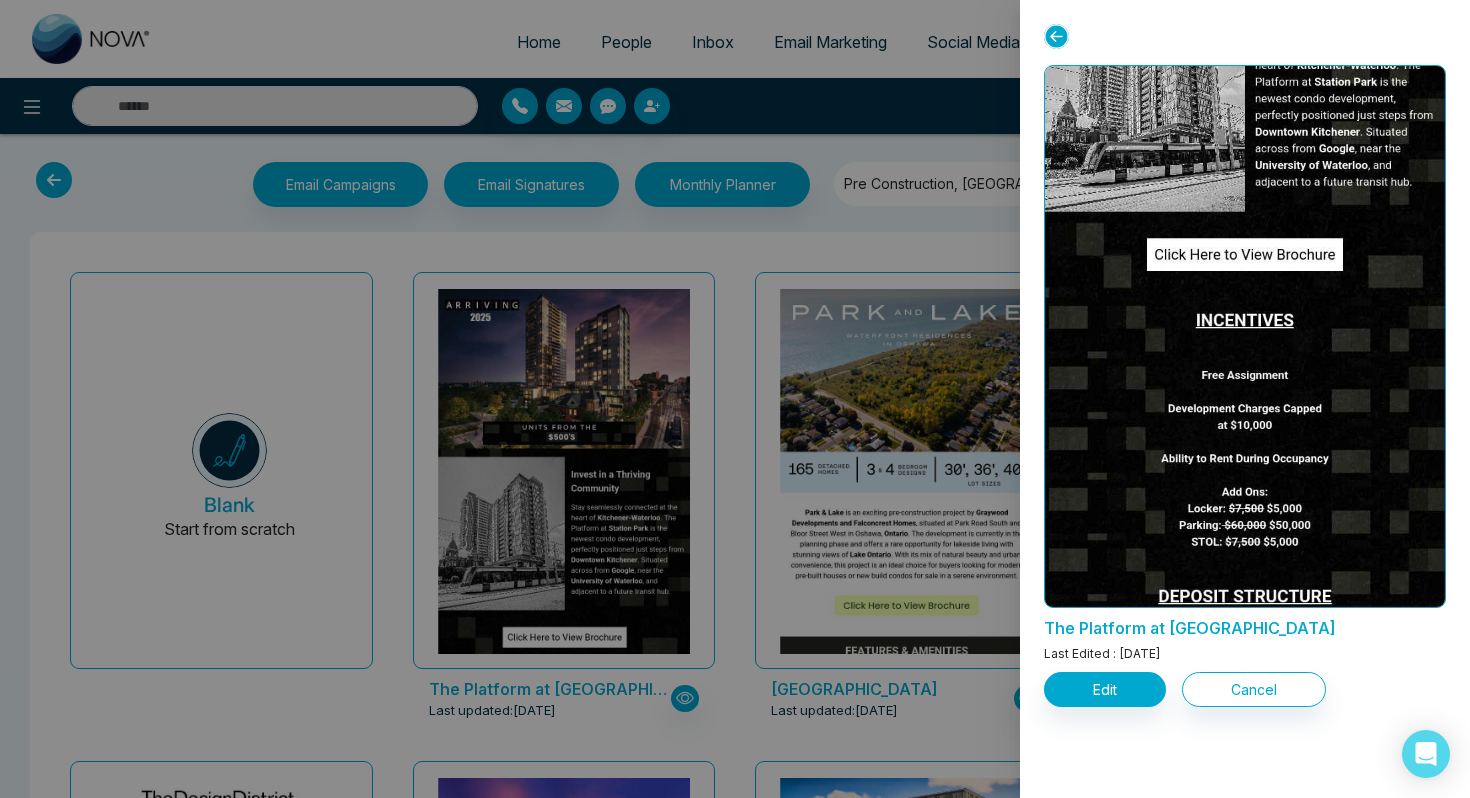 scroll, scrollTop: 390, scrollLeft: 0, axis: vertical 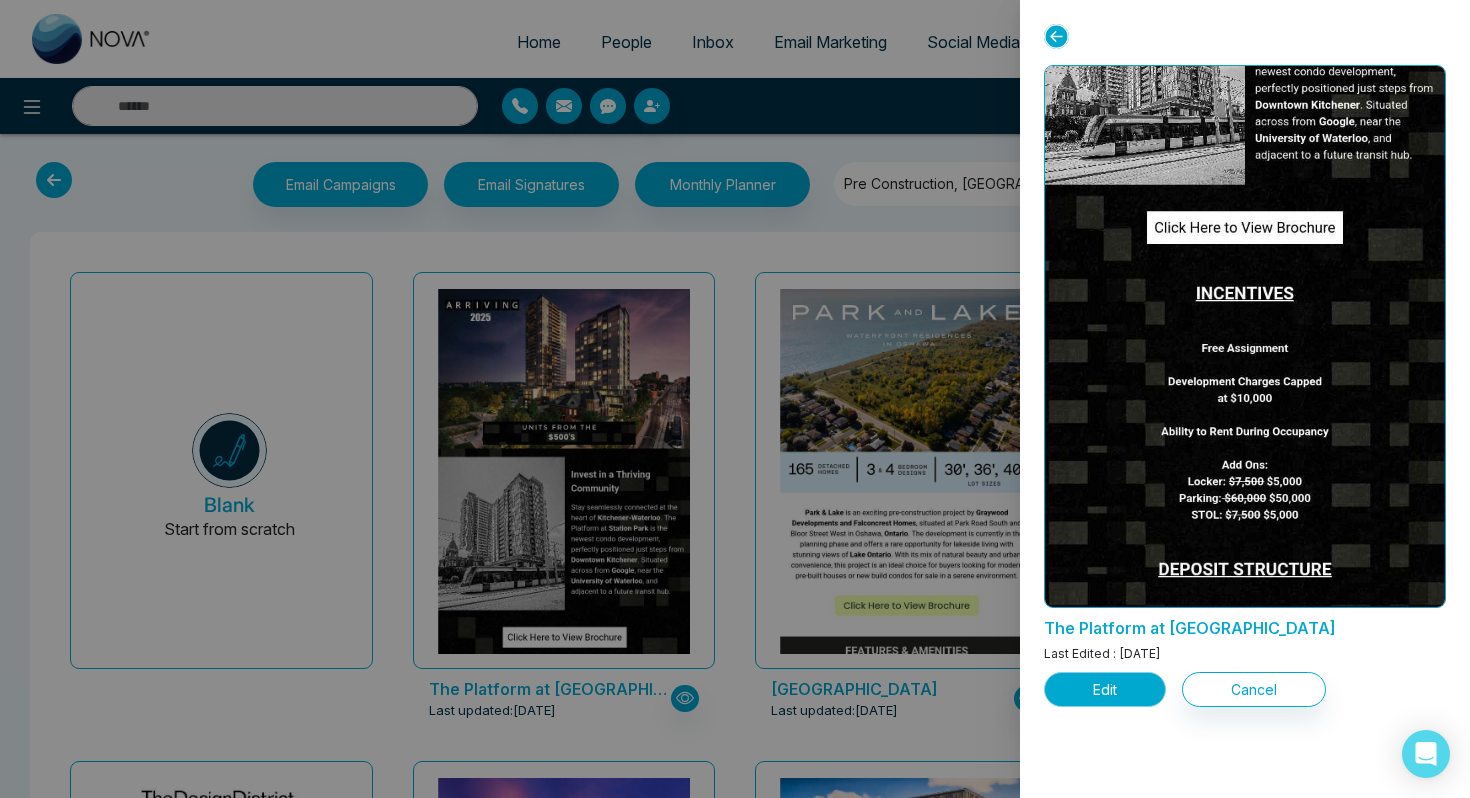click on "Edit" at bounding box center (1105, 689) 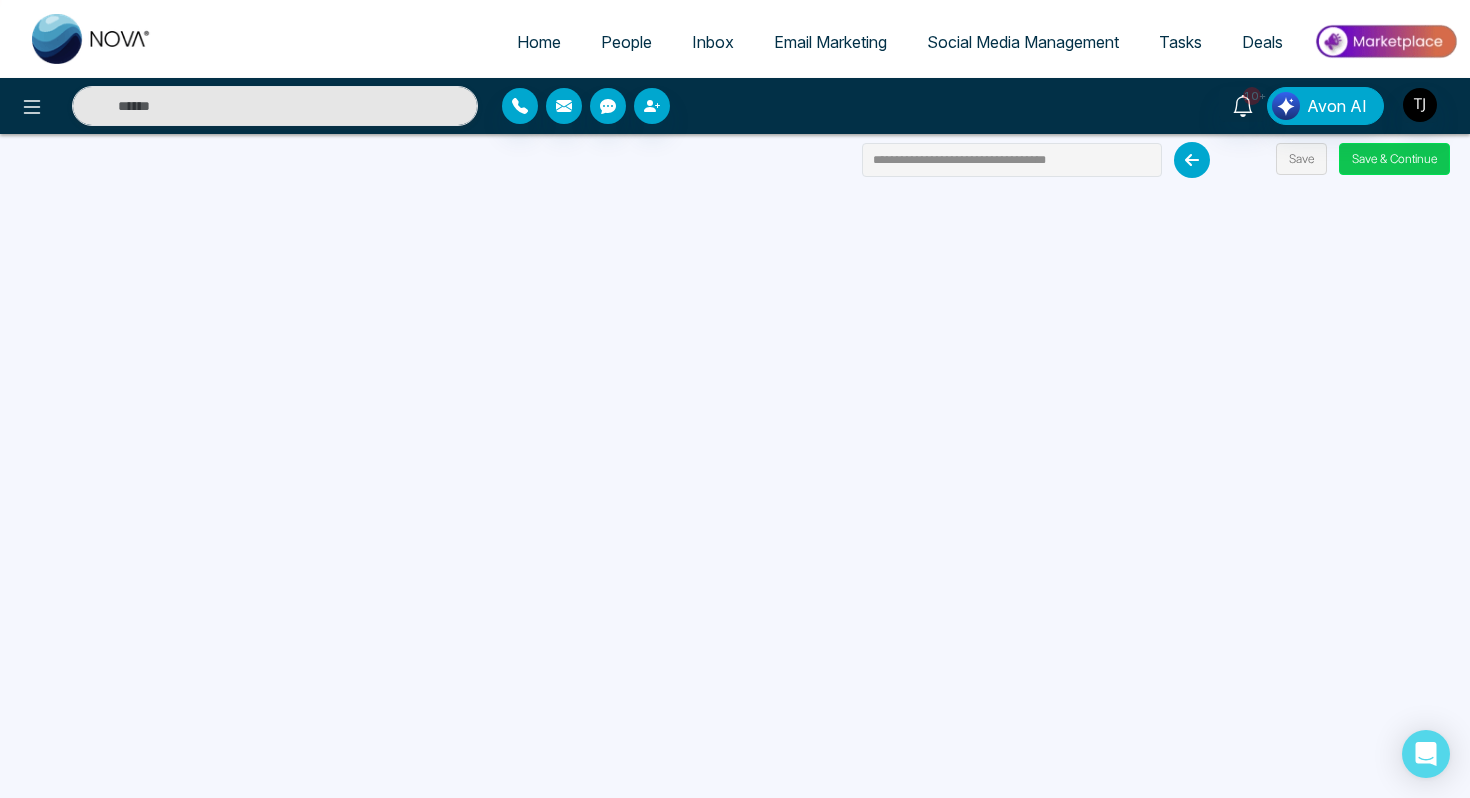 click on "Save & Continue" at bounding box center (1394, 159) 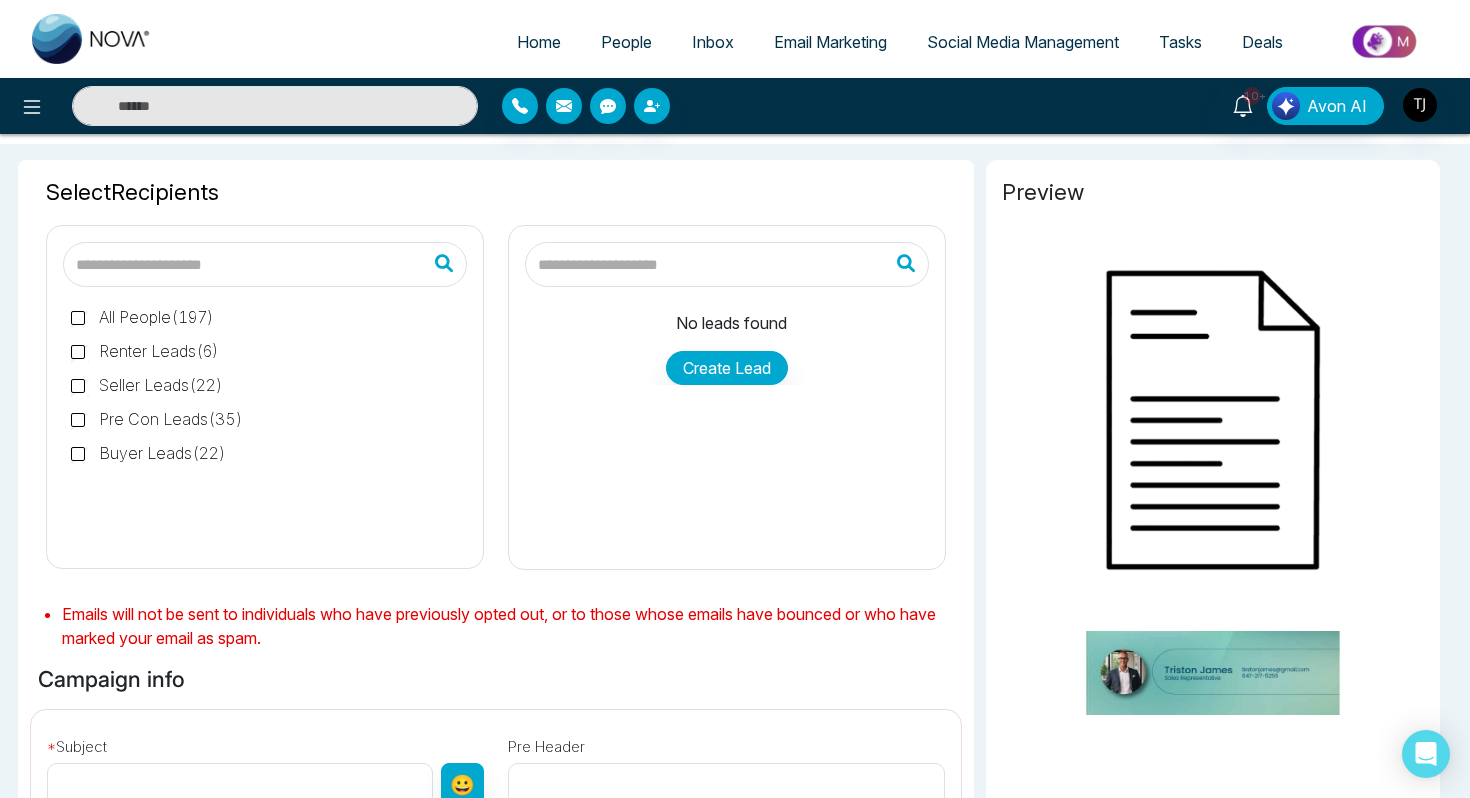 scroll, scrollTop: 69, scrollLeft: 0, axis: vertical 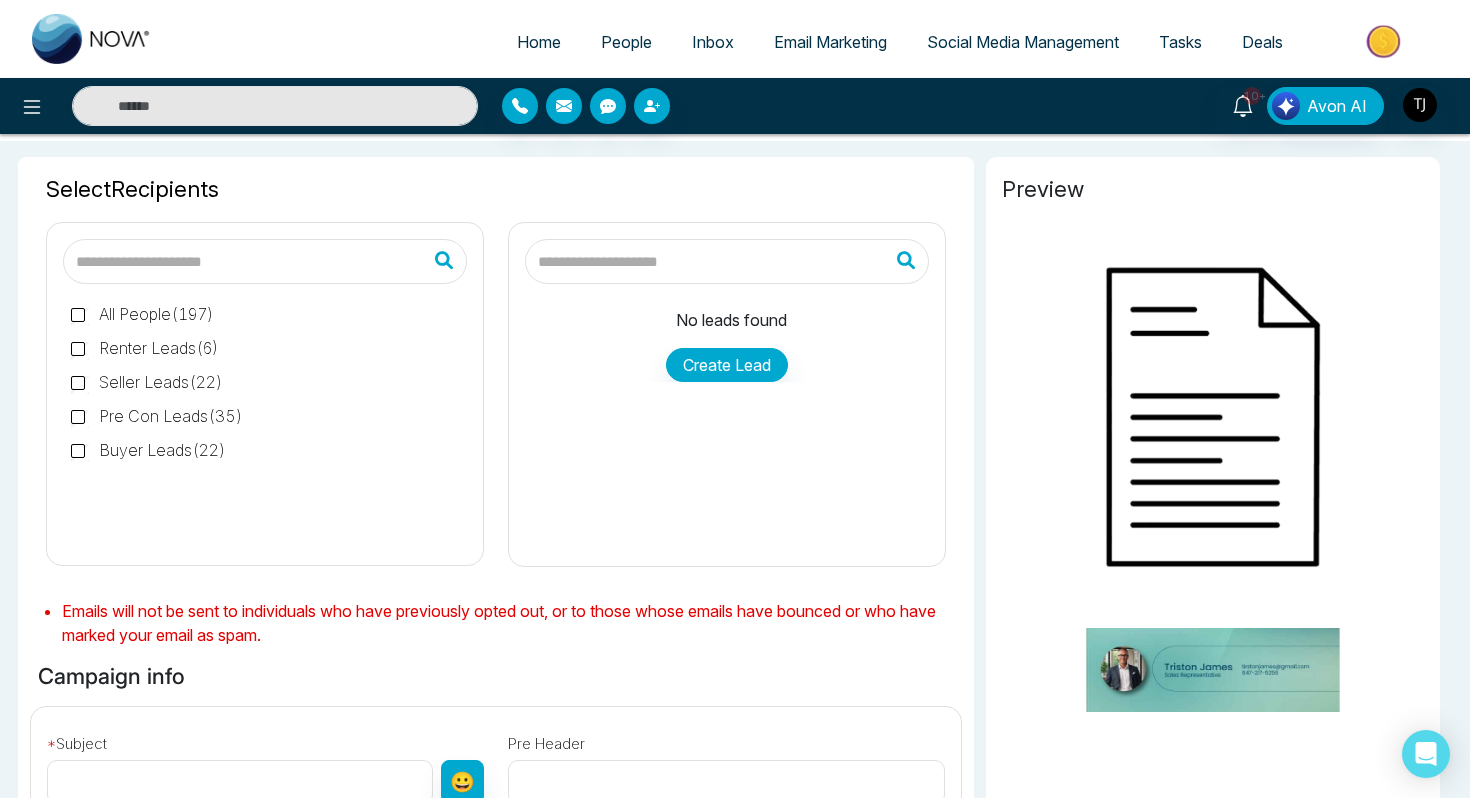 type on "**********" 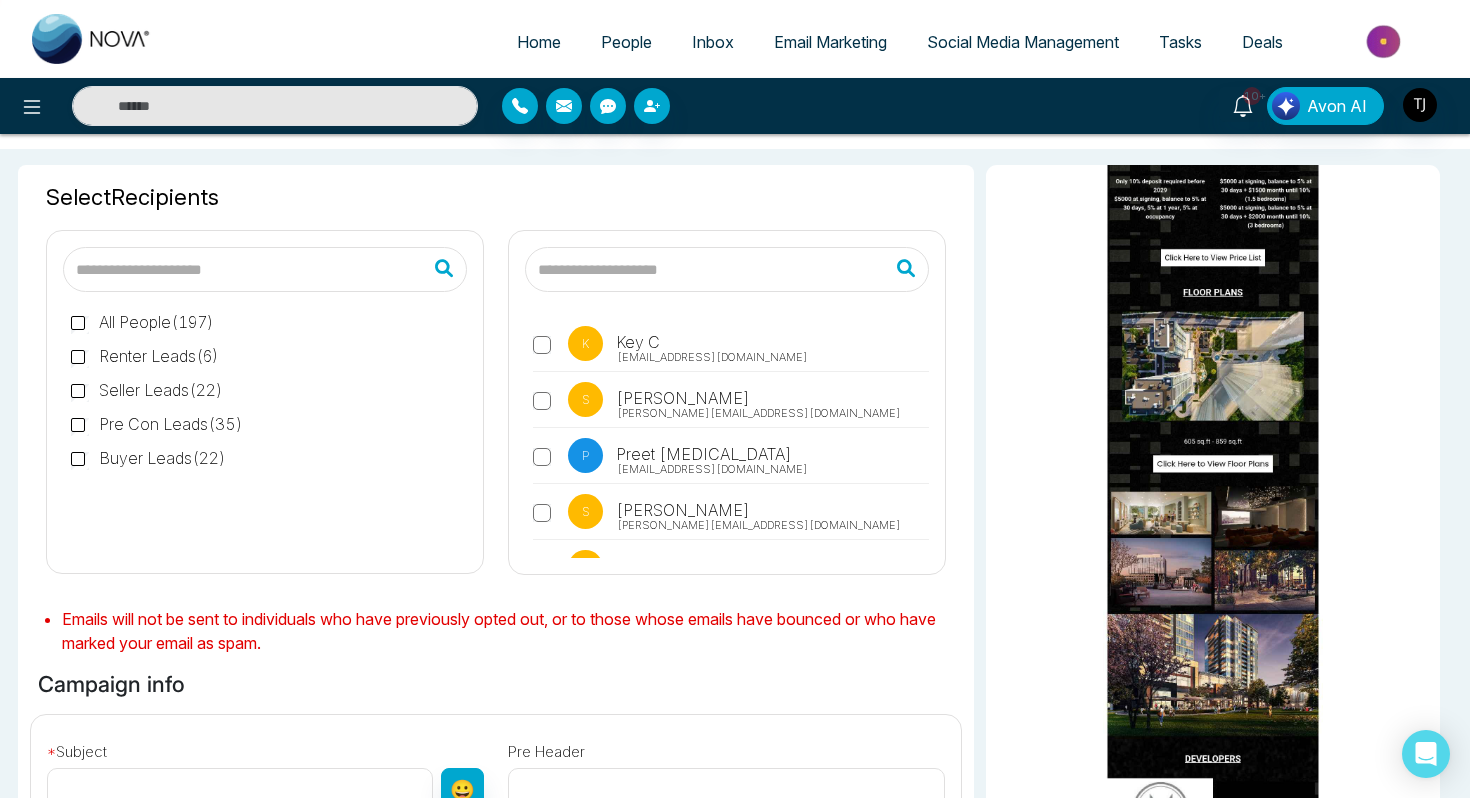 scroll, scrollTop: 536, scrollLeft: 0, axis: vertical 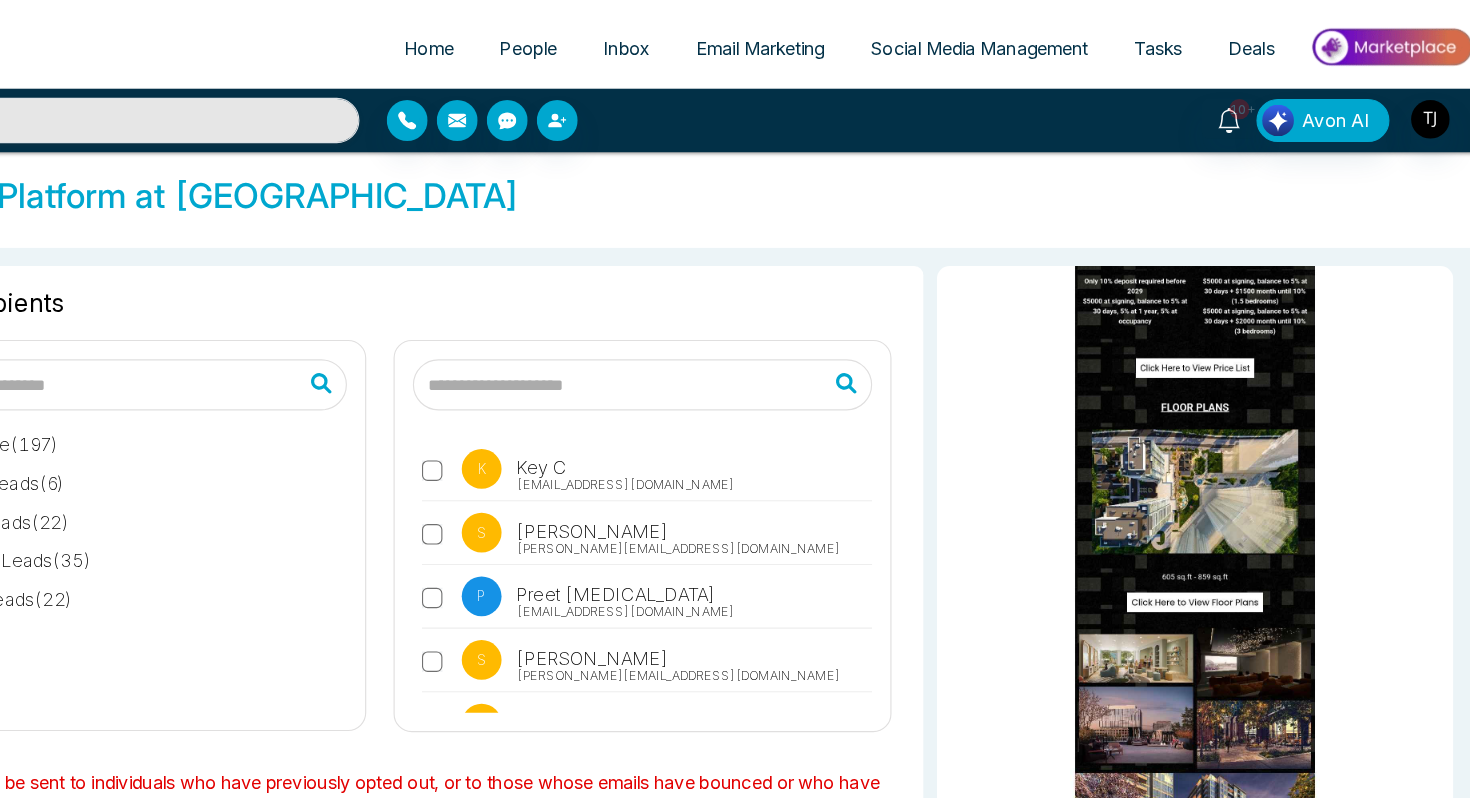 click on "Social Media Management" at bounding box center (1023, 42) 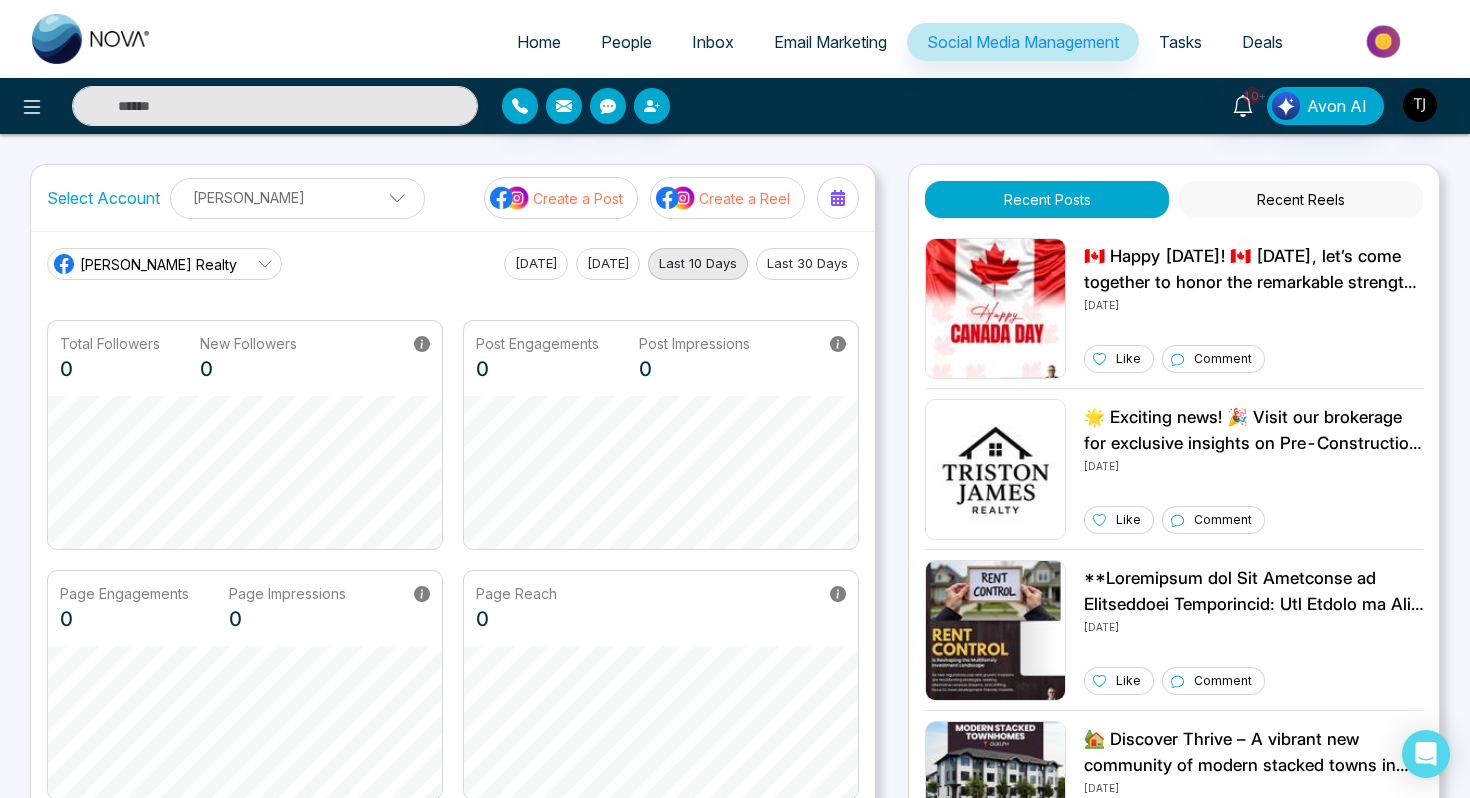 click on "Last 30 Days" at bounding box center [807, 264] 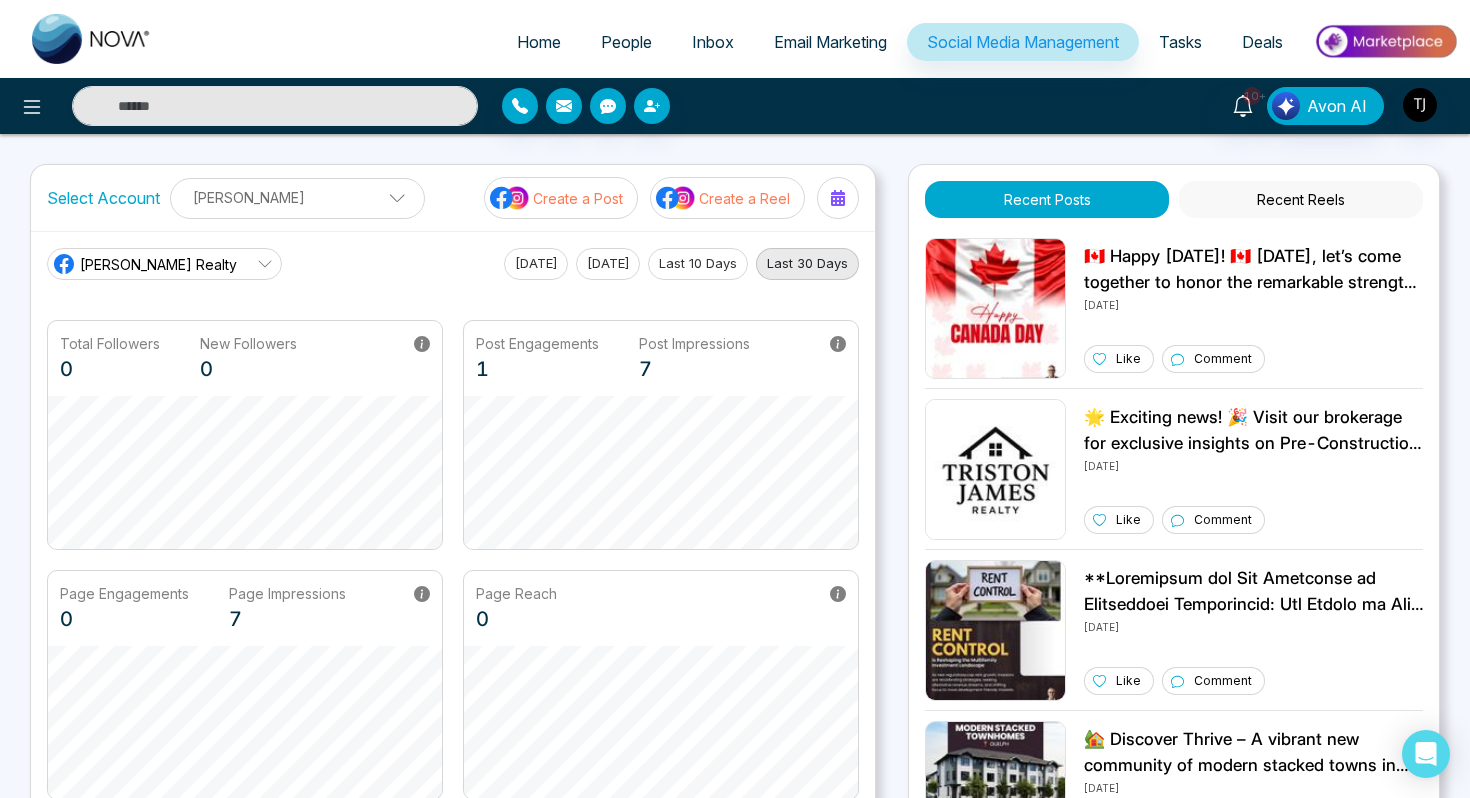 click on "Create a Post" at bounding box center (578, 198) 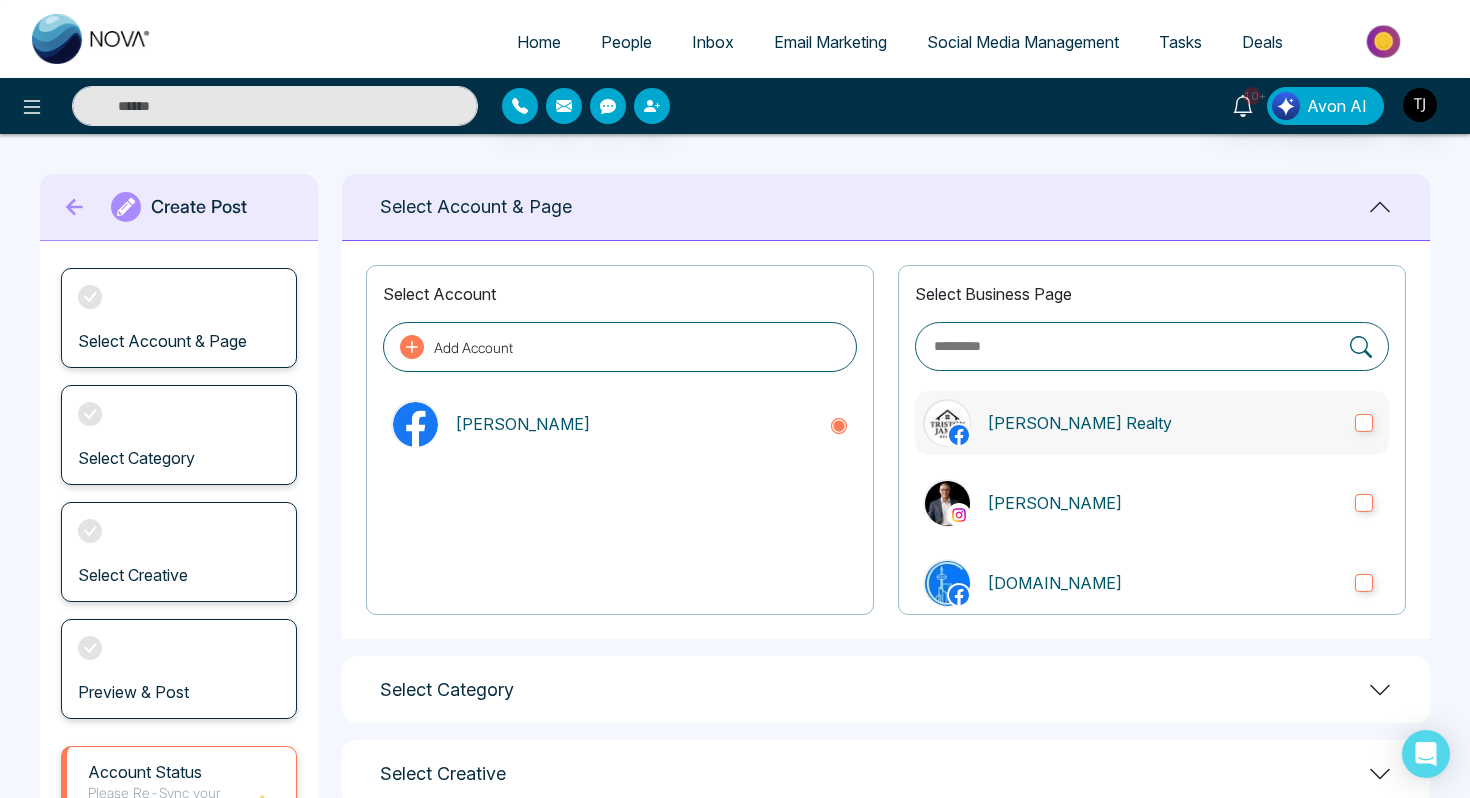 click on "[PERSON_NAME] Realty" at bounding box center (1163, 423) 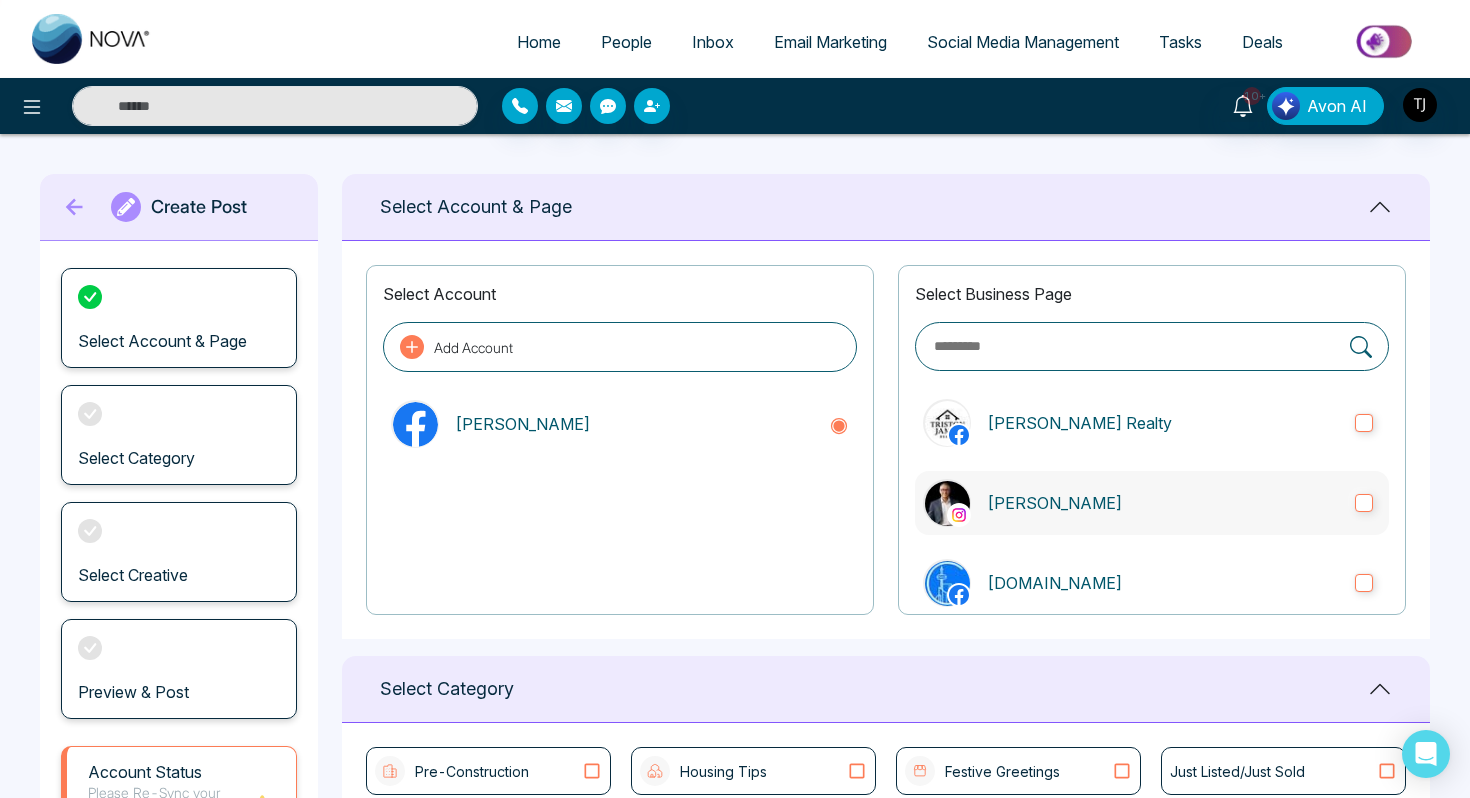 click on "[PERSON_NAME]" at bounding box center [1163, 503] 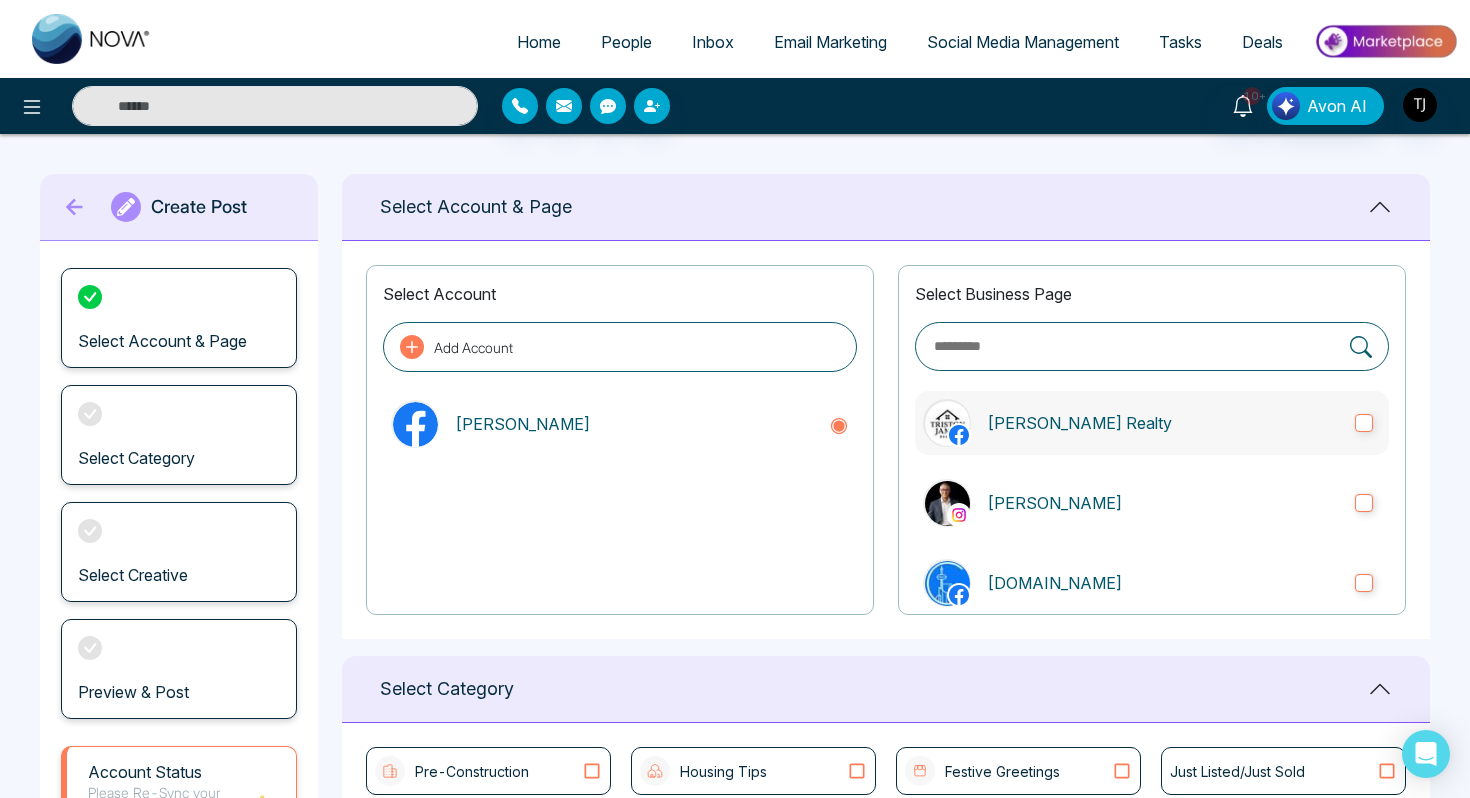 click on "[PERSON_NAME] Realty" at bounding box center [1152, 423] 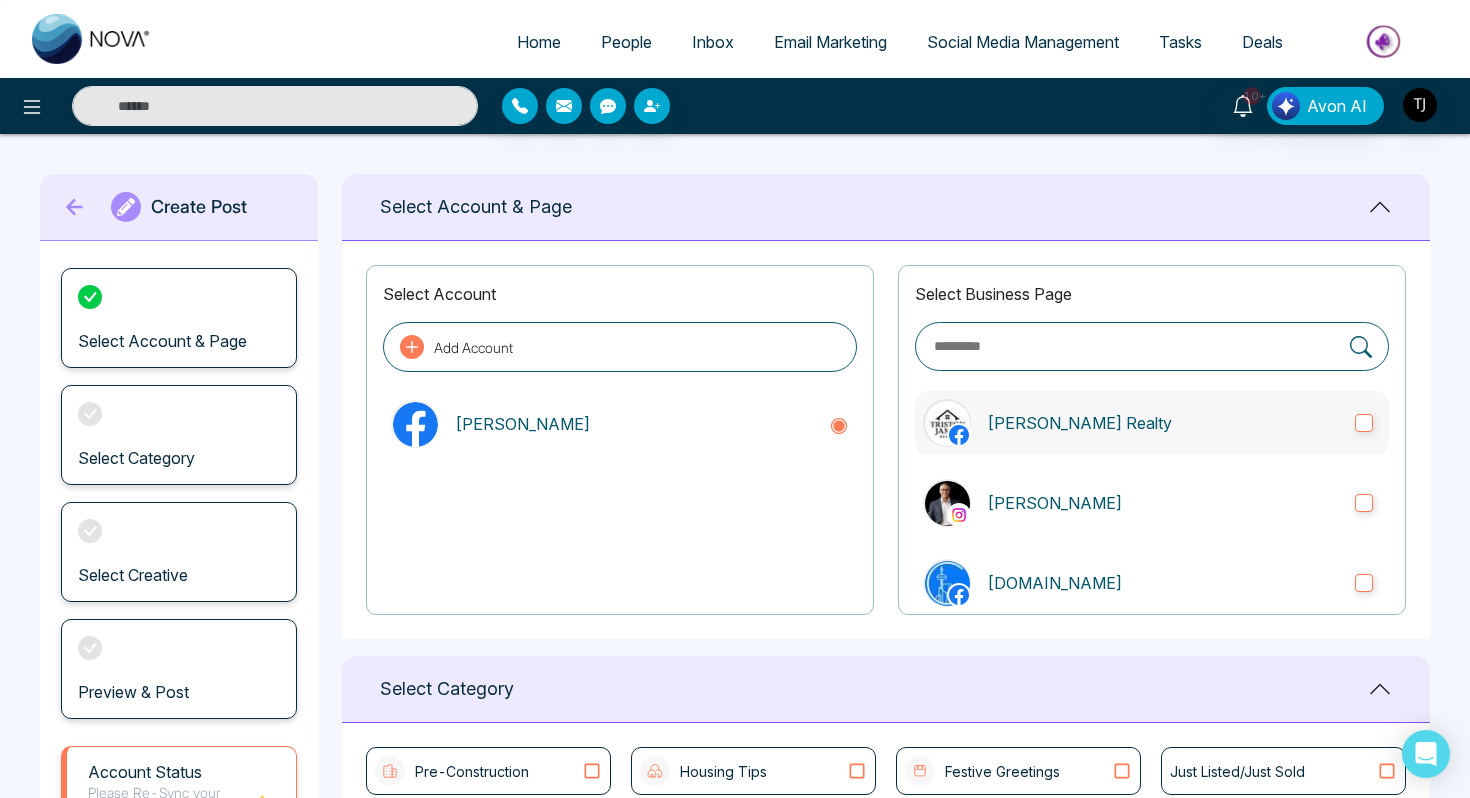click on "[PERSON_NAME] Realty" at bounding box center [1152, 423] 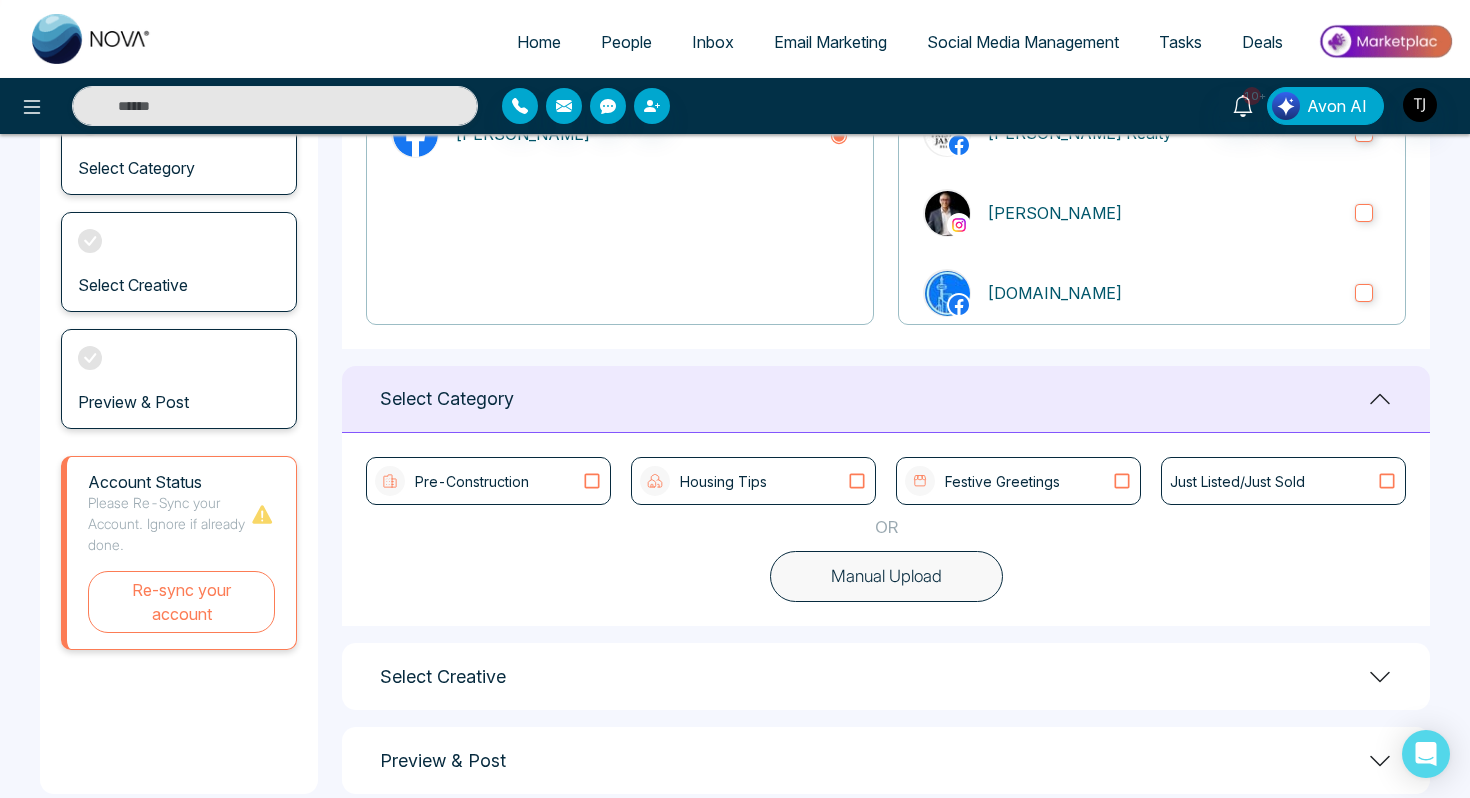scroll, scrollTop: 324, scrollLeft: 0, axis: vertical 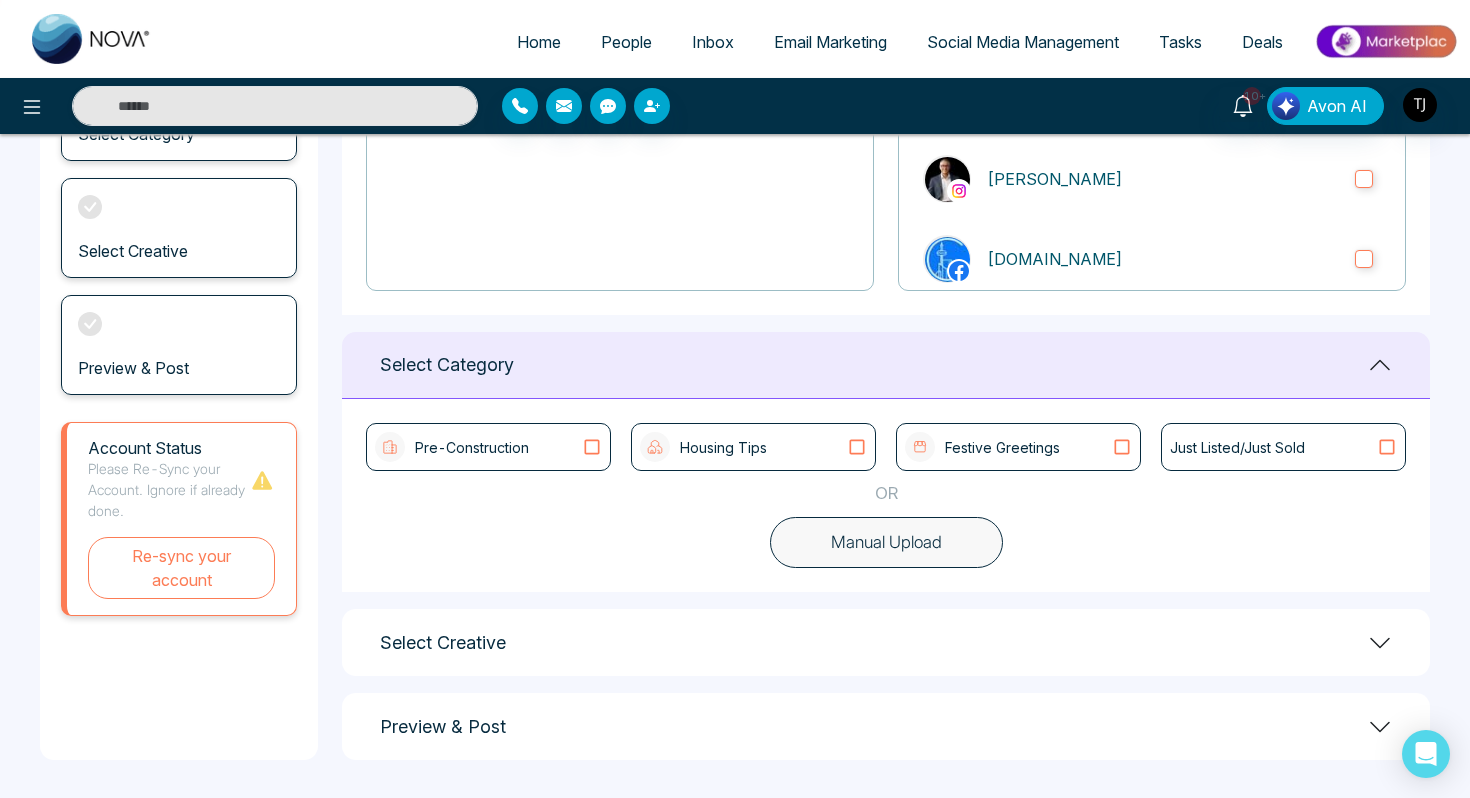click on "Manual Upload" at bounding box center [886, 543] 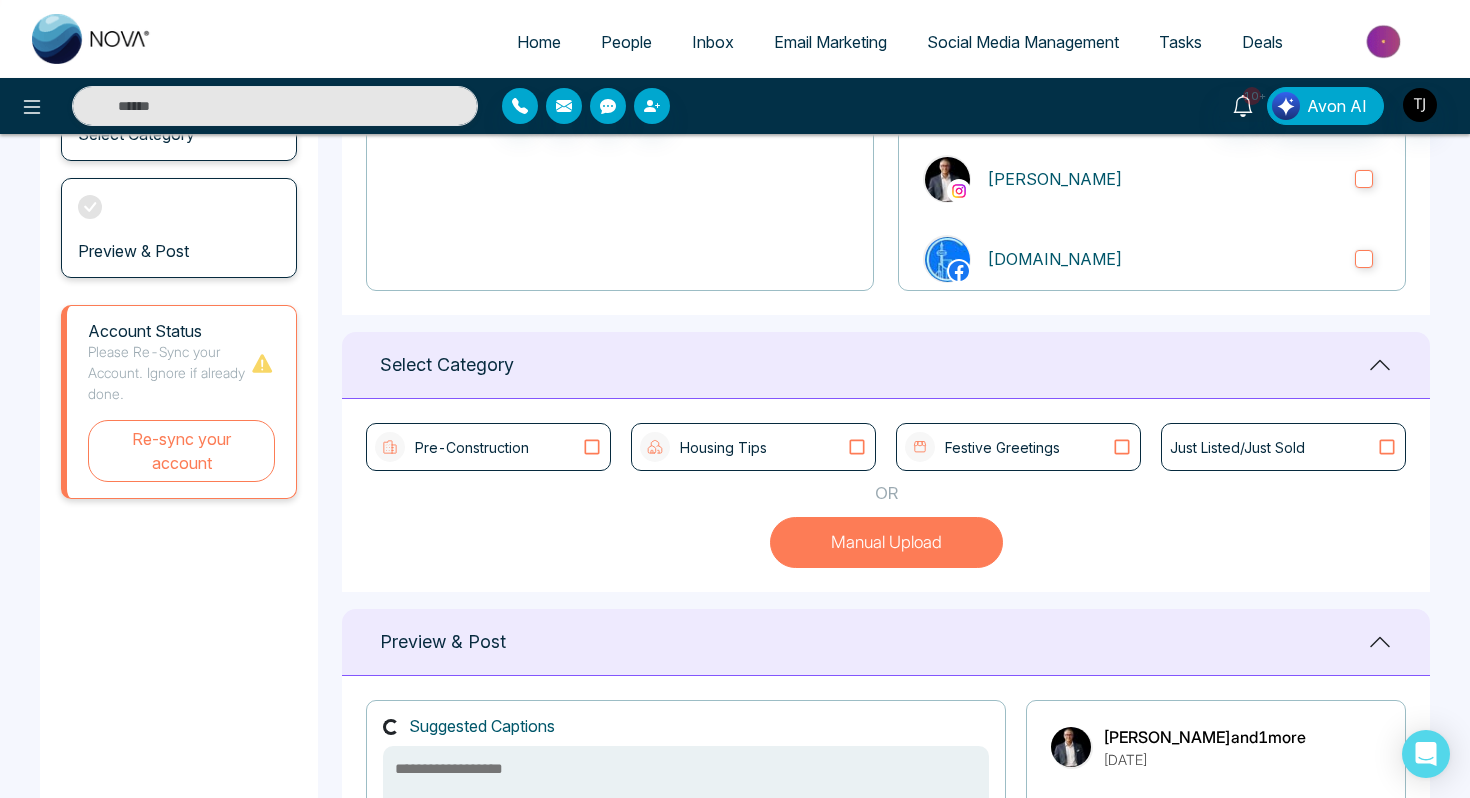 click on "Pre-Construction" at bounding box center [472, 447] 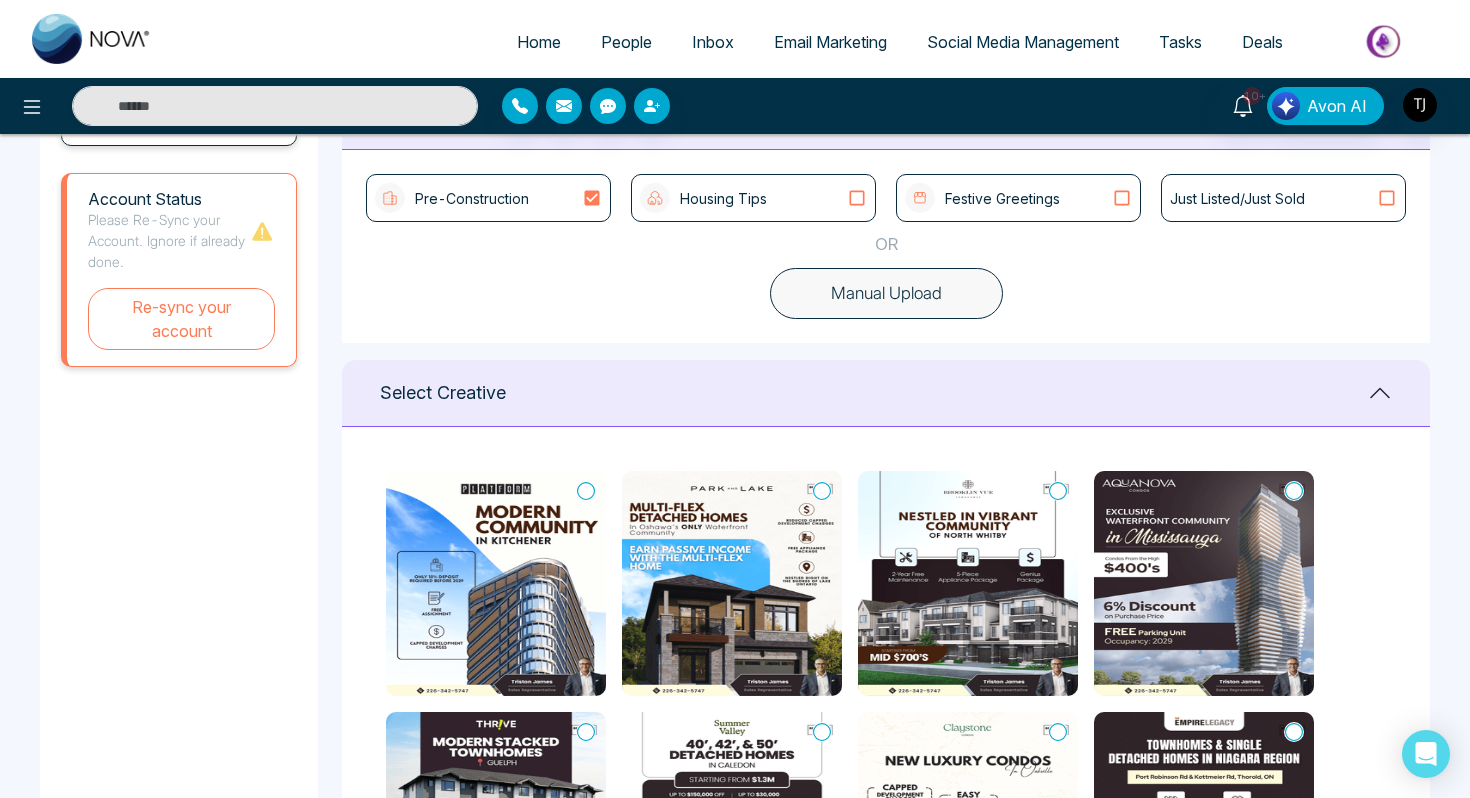 scroll, scrollTop: 585, scrollLeft: 0, axis: vertical 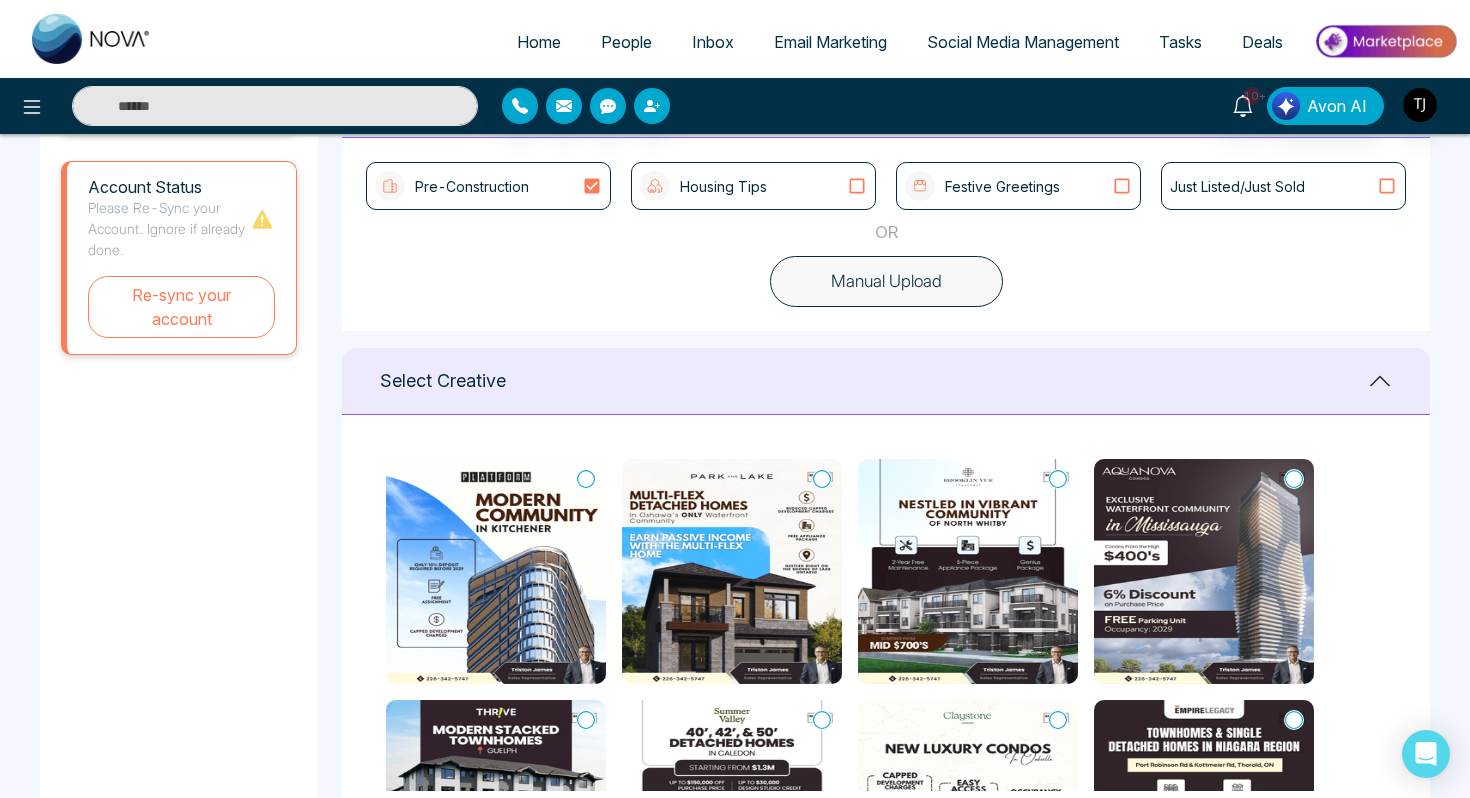 click on "Housing Tips" at bounding box center [723, 186] 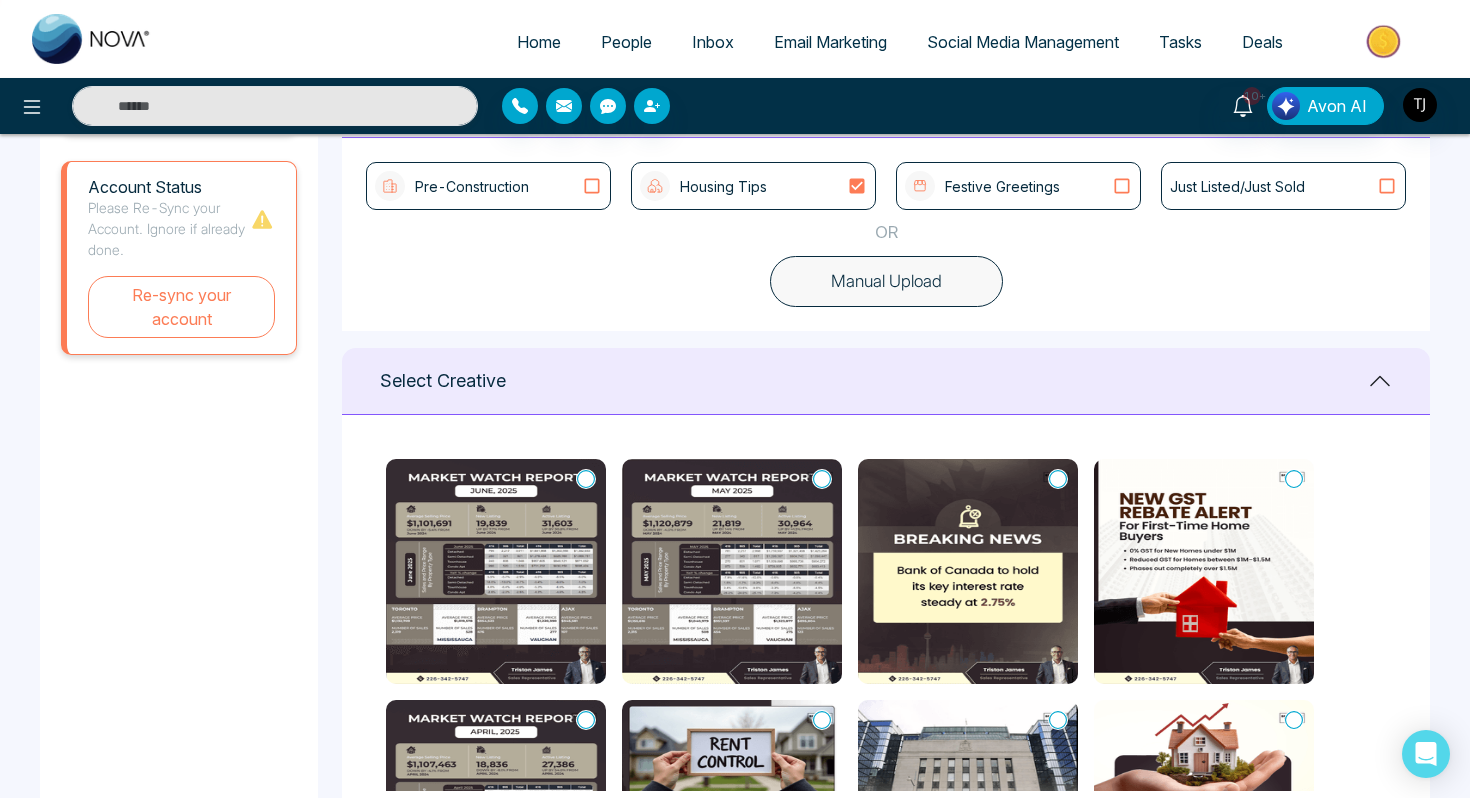 click on "Festive Greetings" at bounding box center (1002, 186) 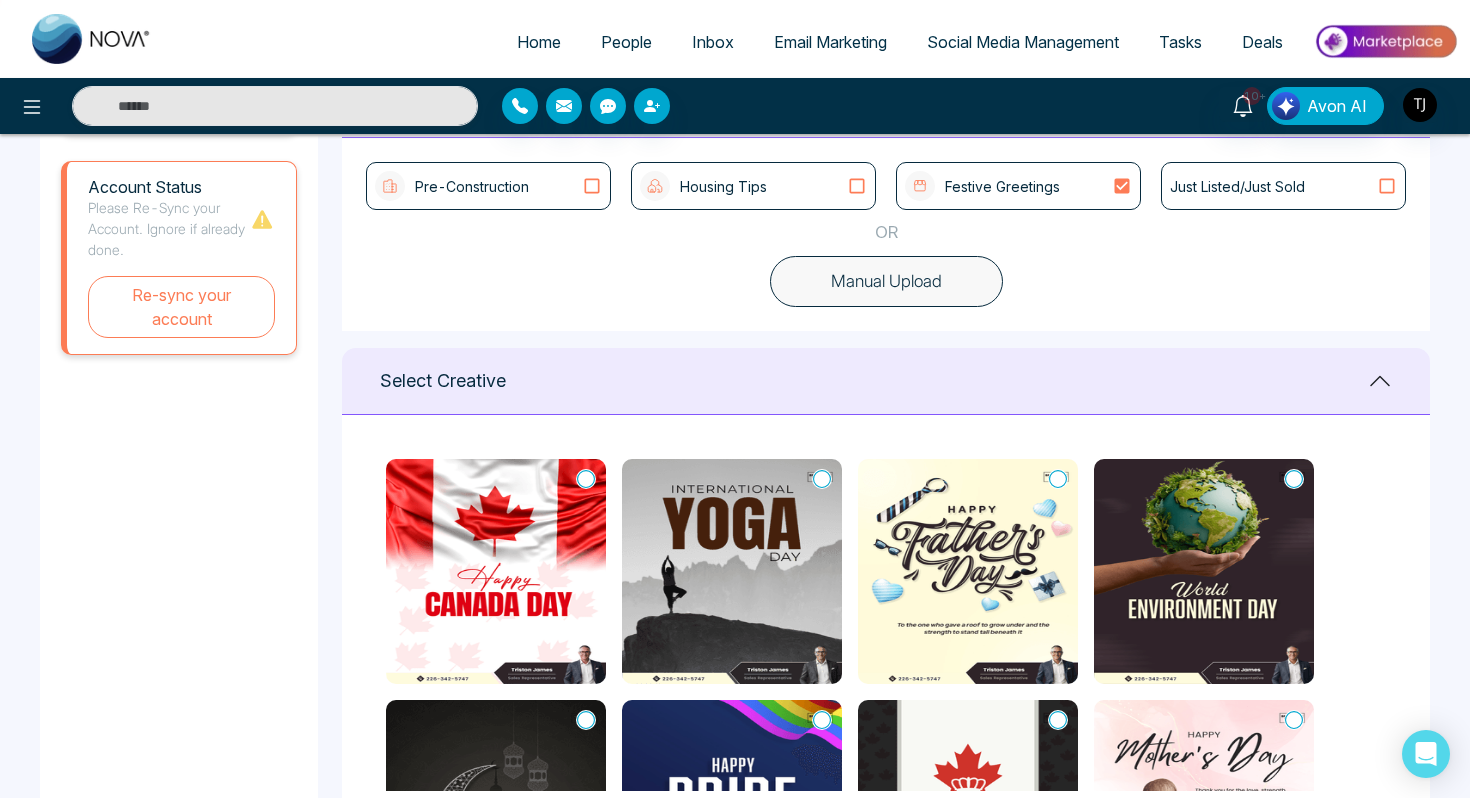 click on "Housing Tips" at bounding box center (753, 186) 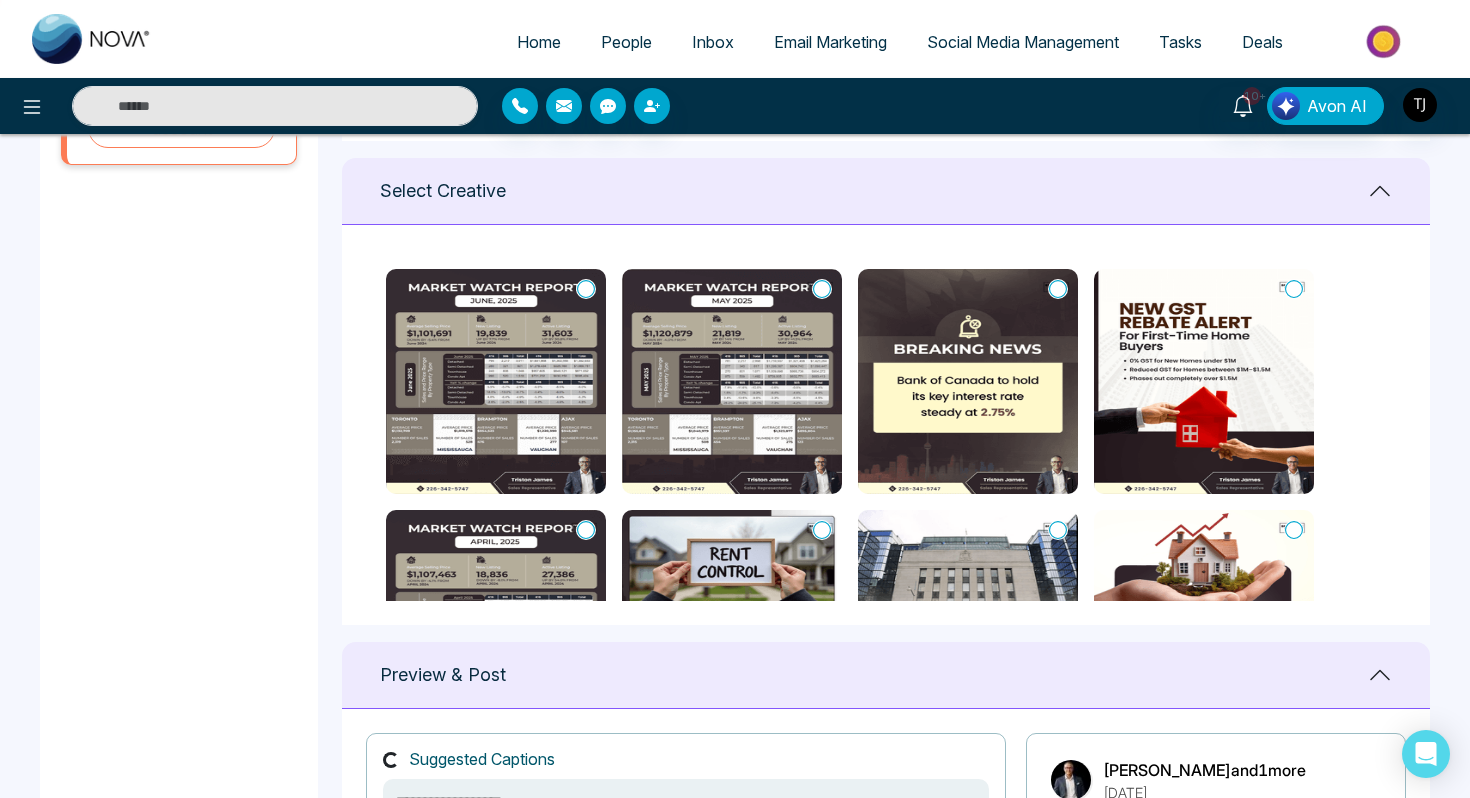 scroll, scrollTop: 786, scrollLeft: 0, axis: vertical 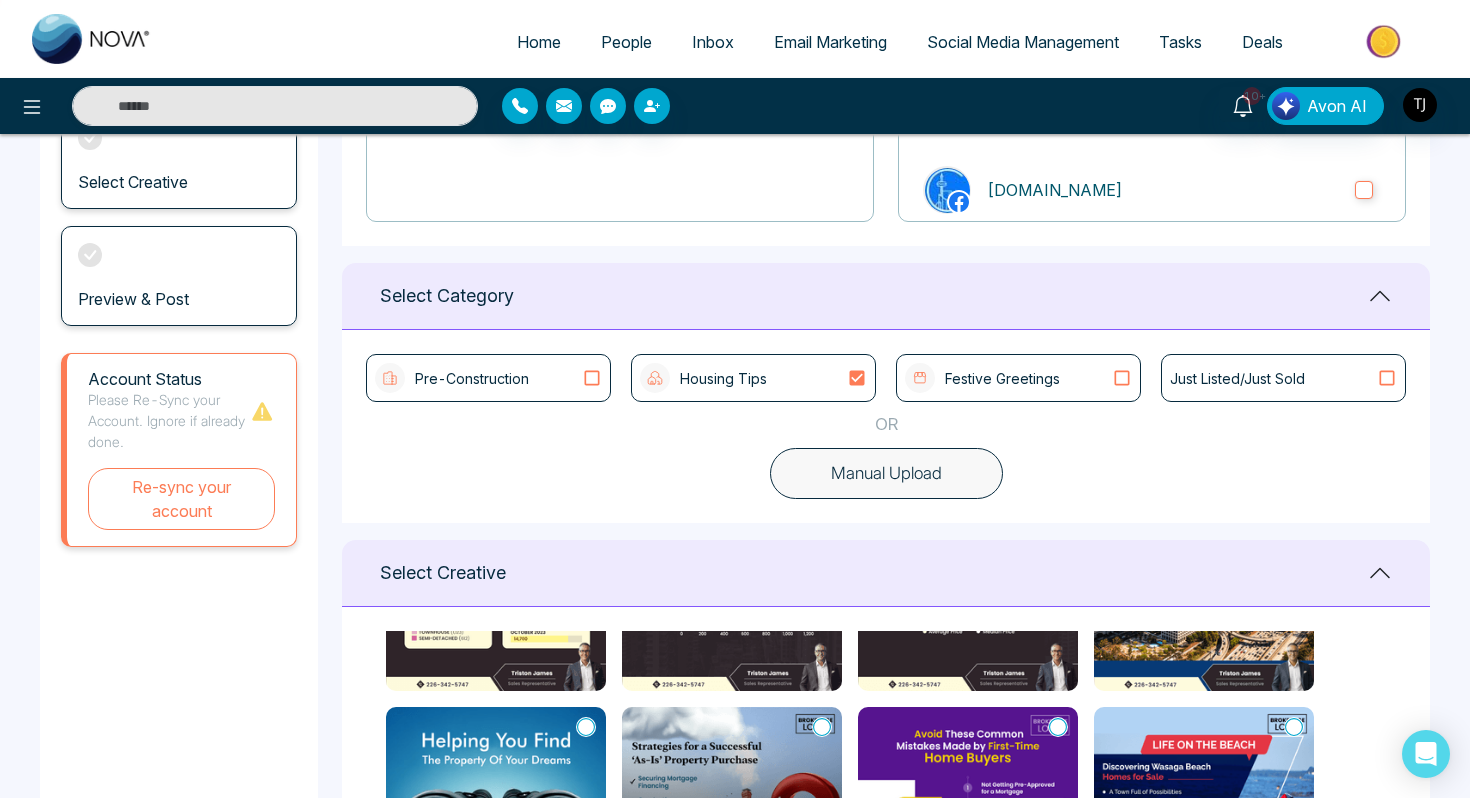 click on "Pre-Construction" at bounding box center (452, 378) 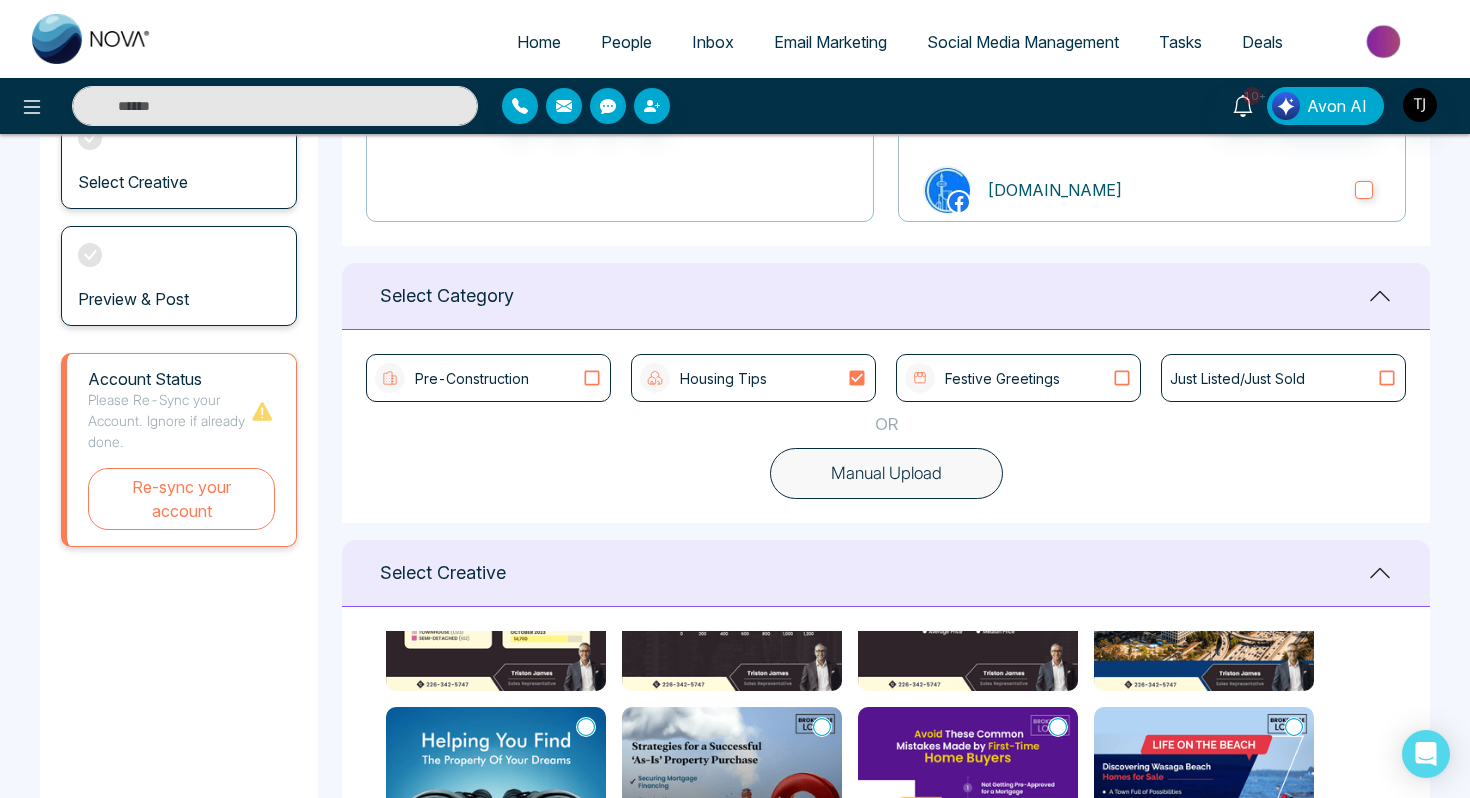 scroll, scrollTop: 877, scrollLeft: 0, axis: vertical 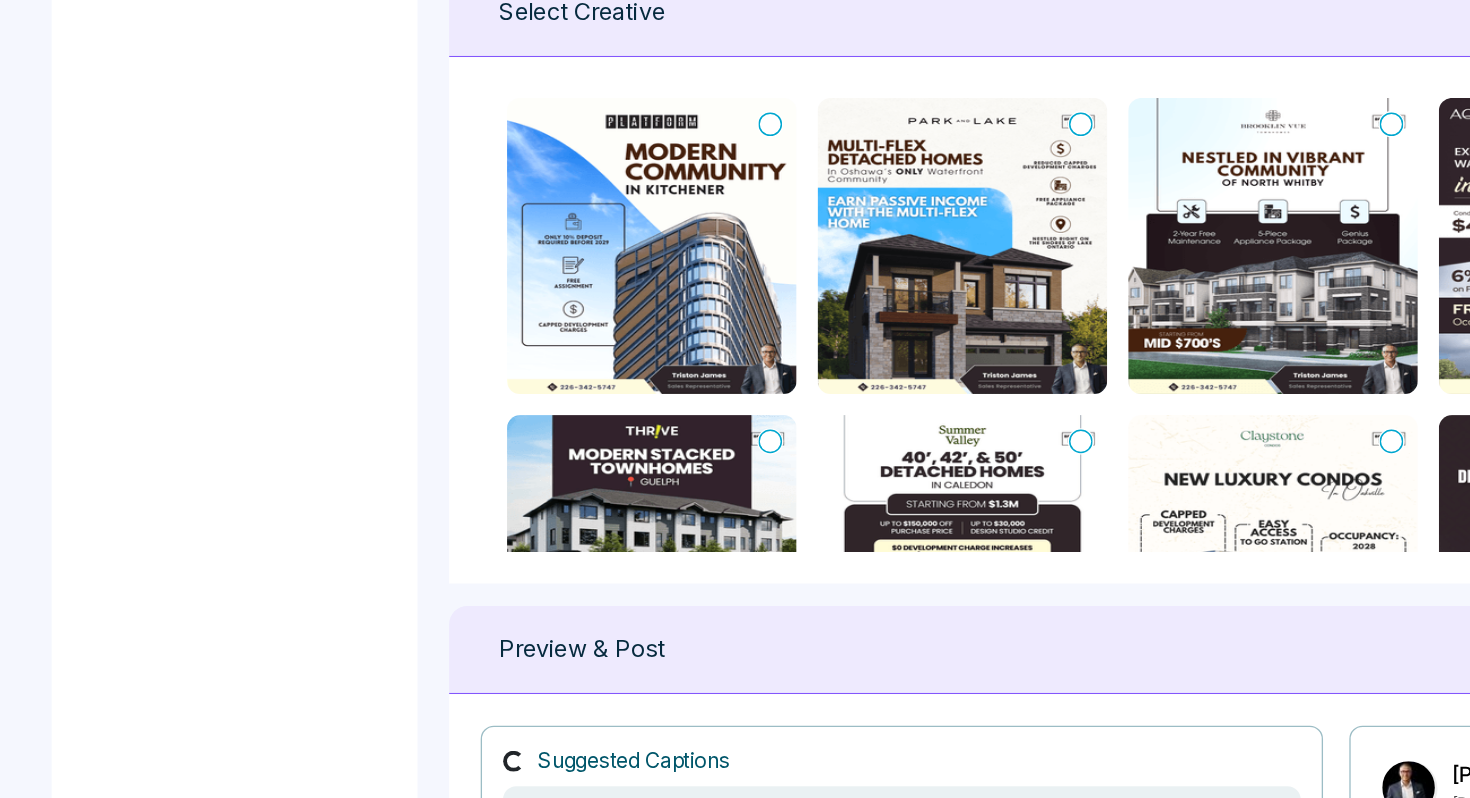 click 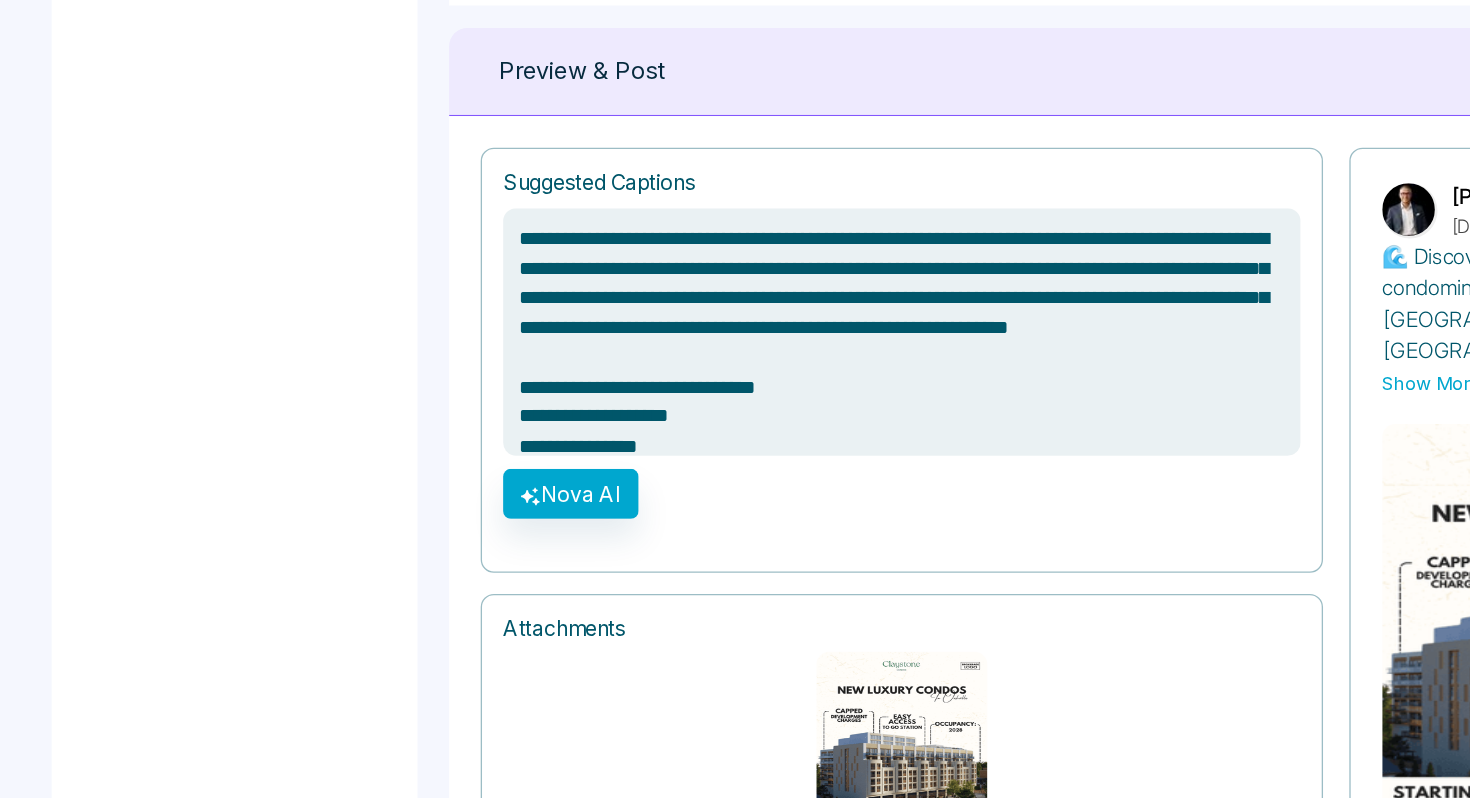 scroll, scrollTop: 1204, scrollLeft: 0, axis: vertical 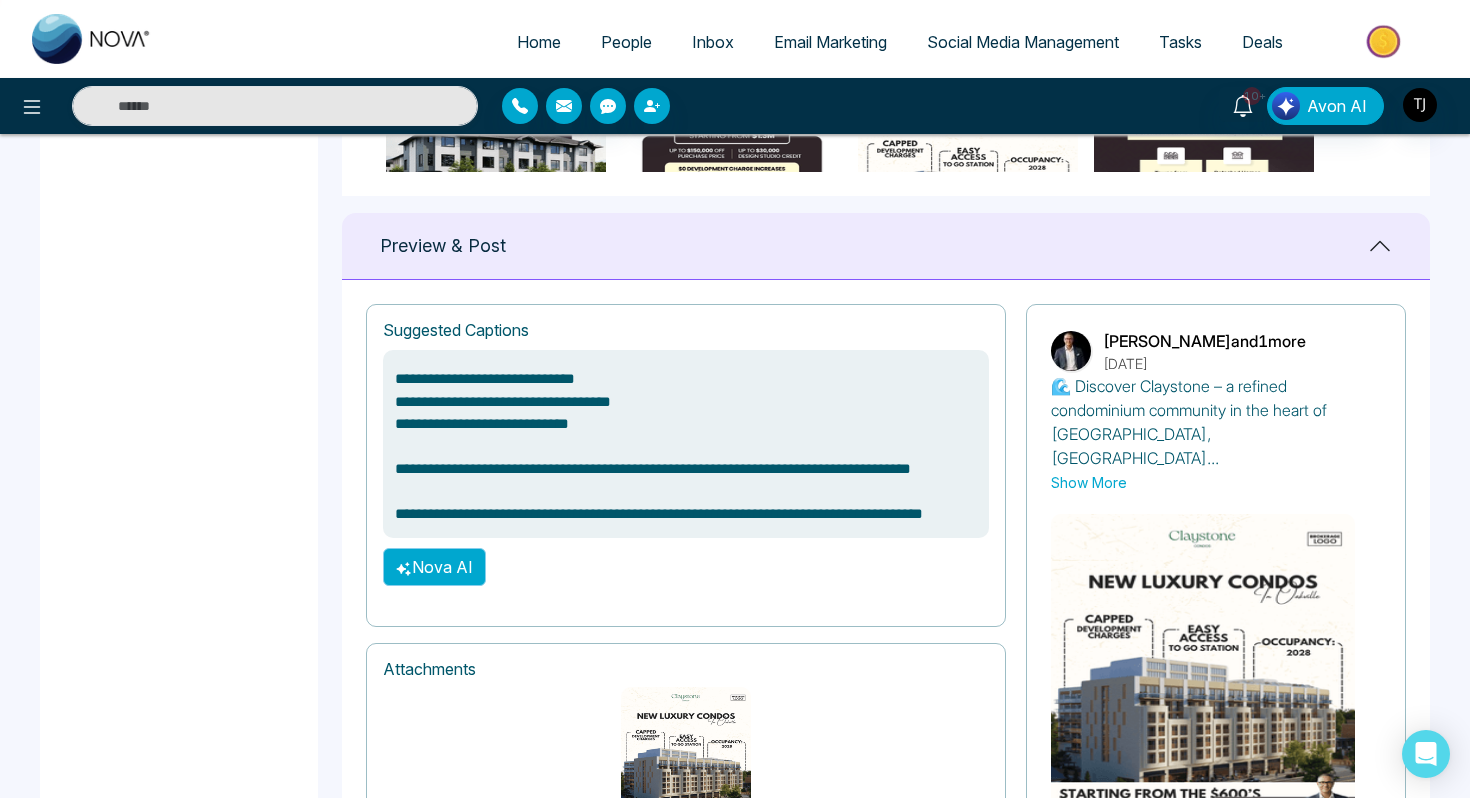click on "Nova AI" at bounding box center (434, 567) 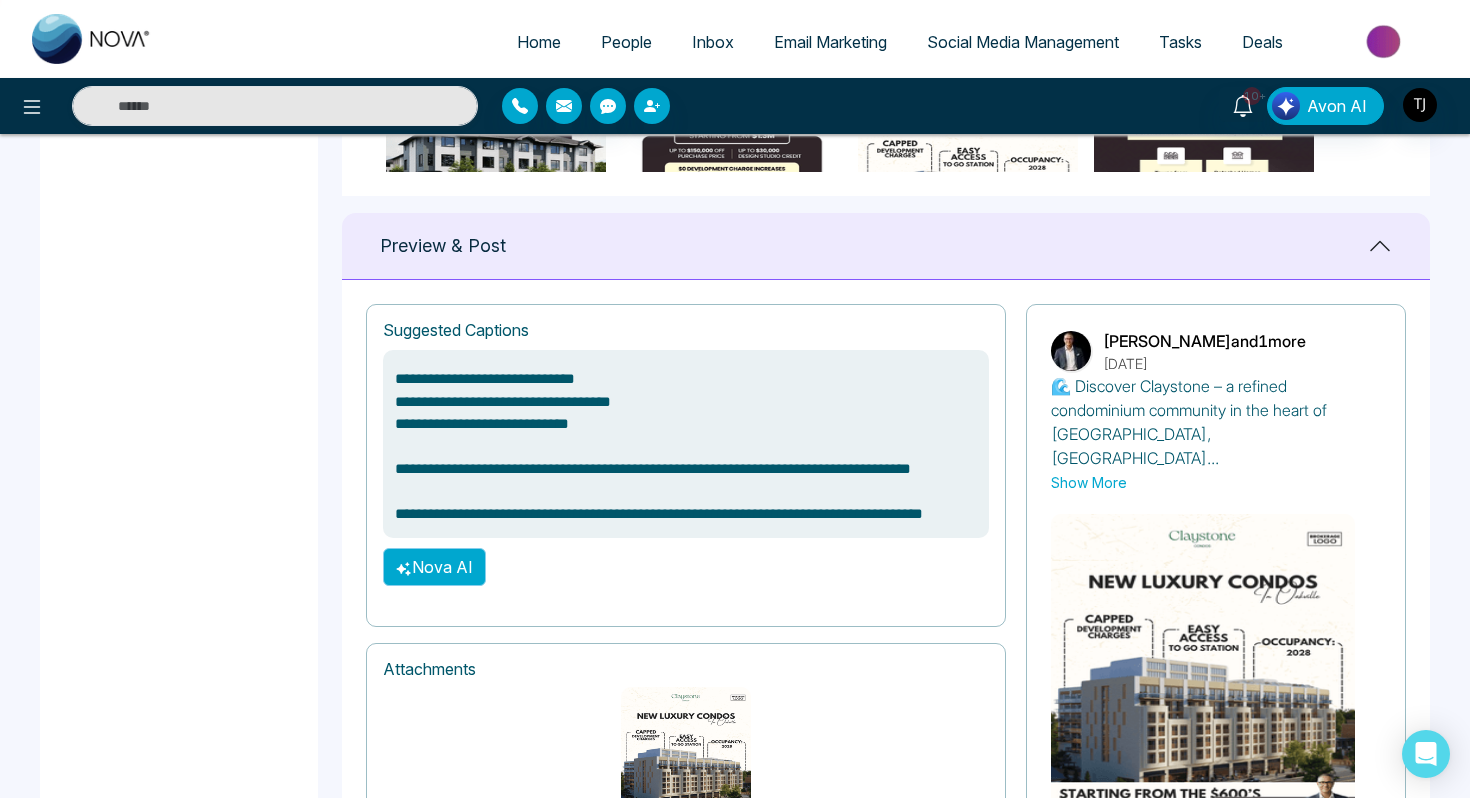type on "**********" 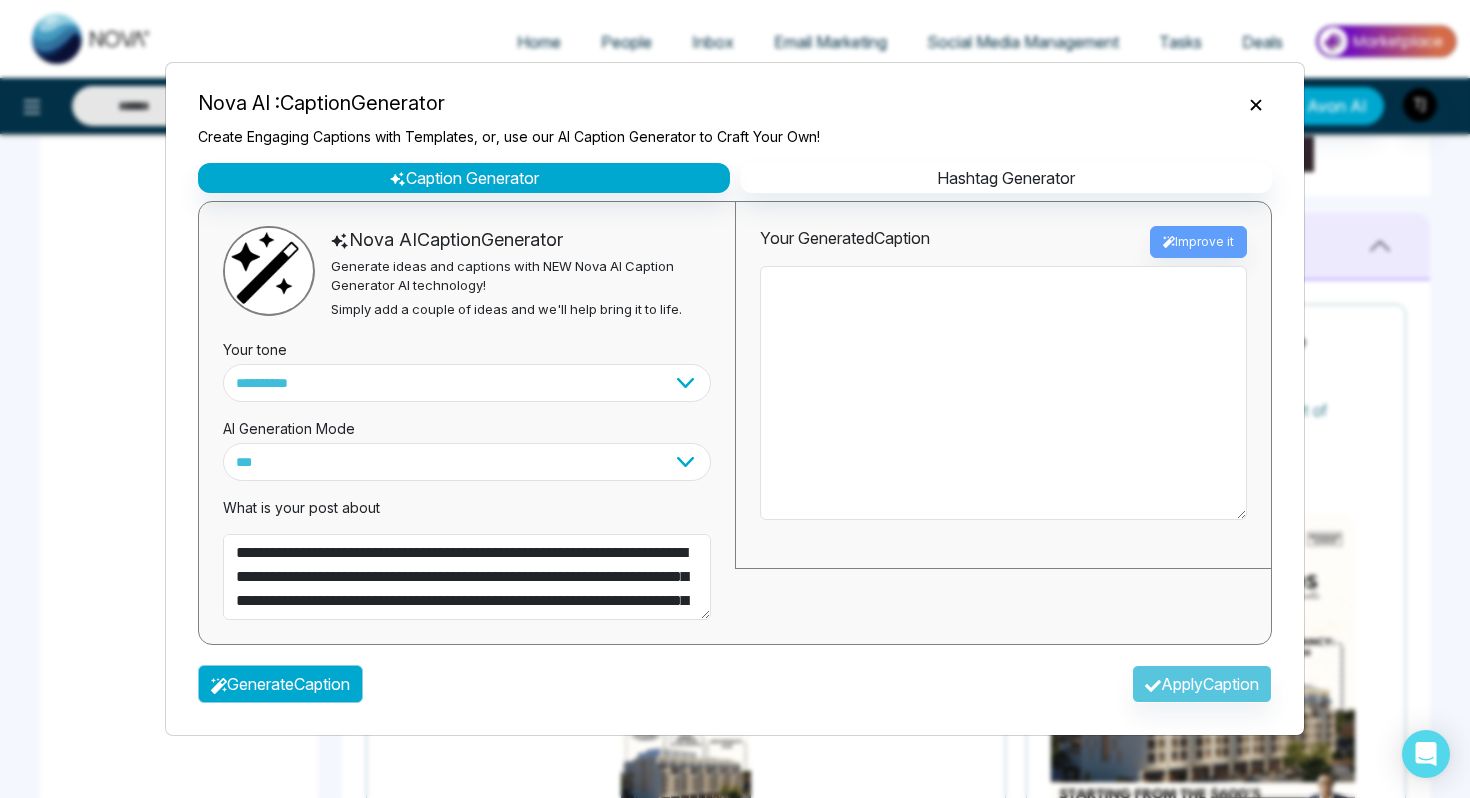 click on "Generate  Caption" at bounding box center (280, 684) 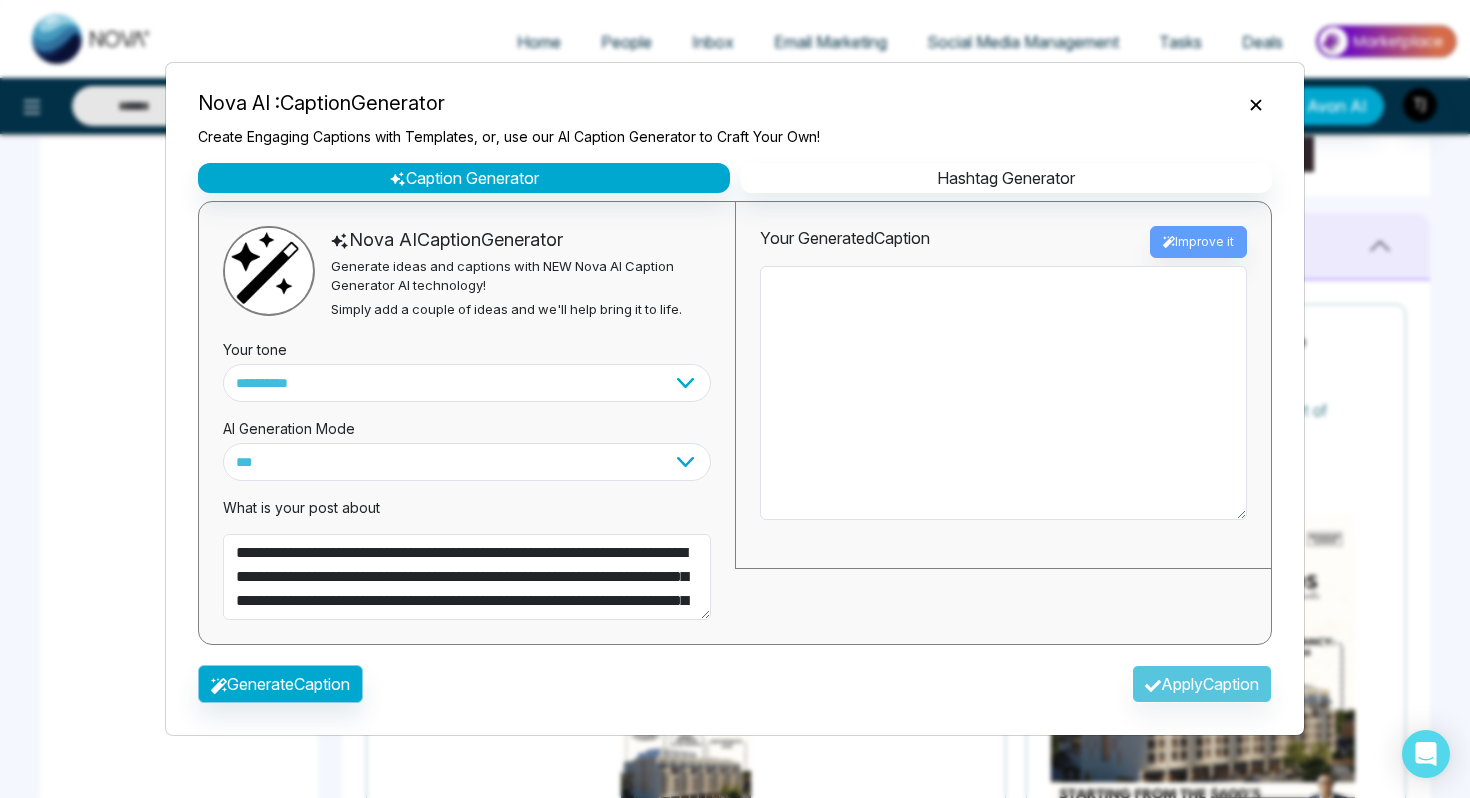 type on "**********" 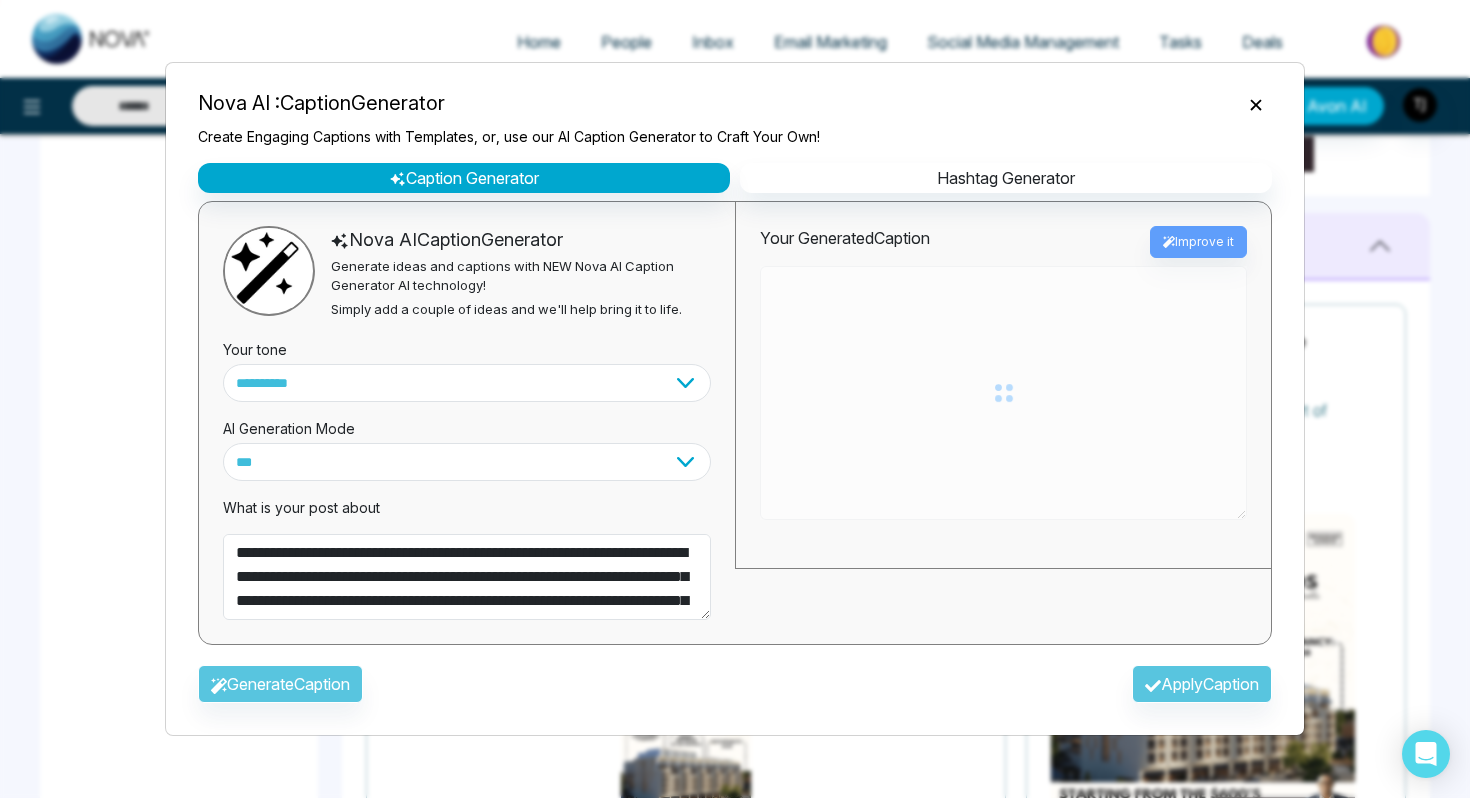 type on "**********" 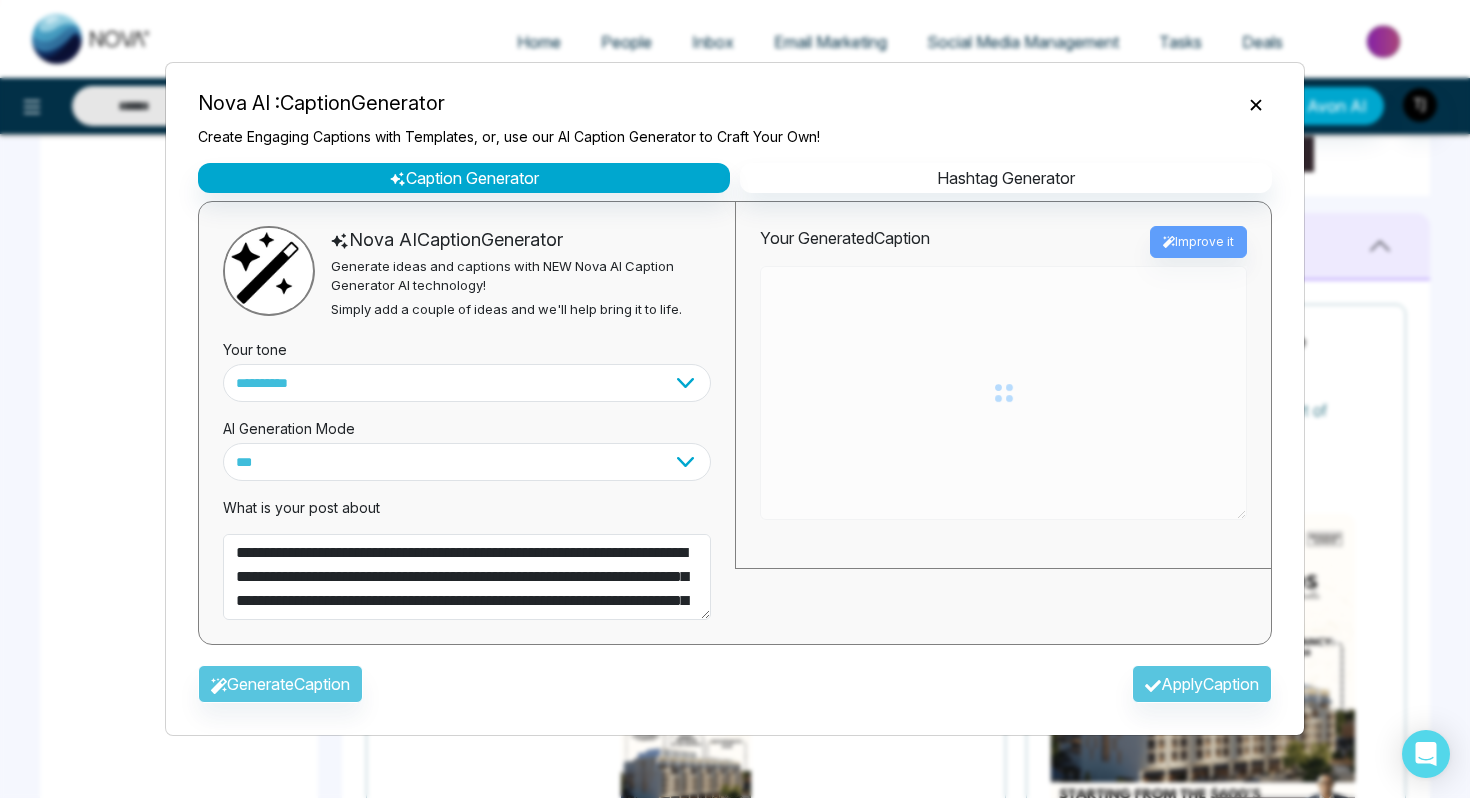 type on "**********" 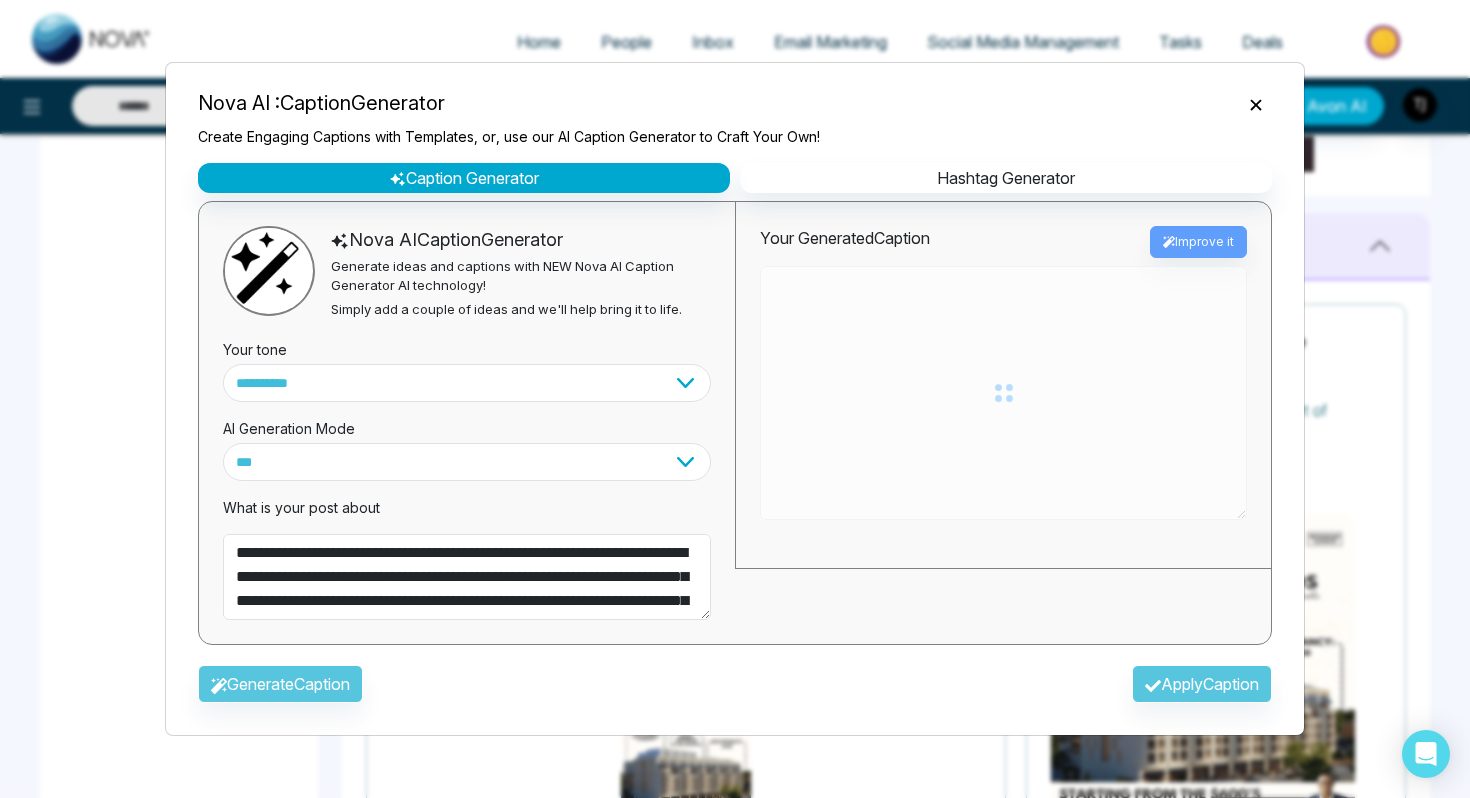 type on "**********" 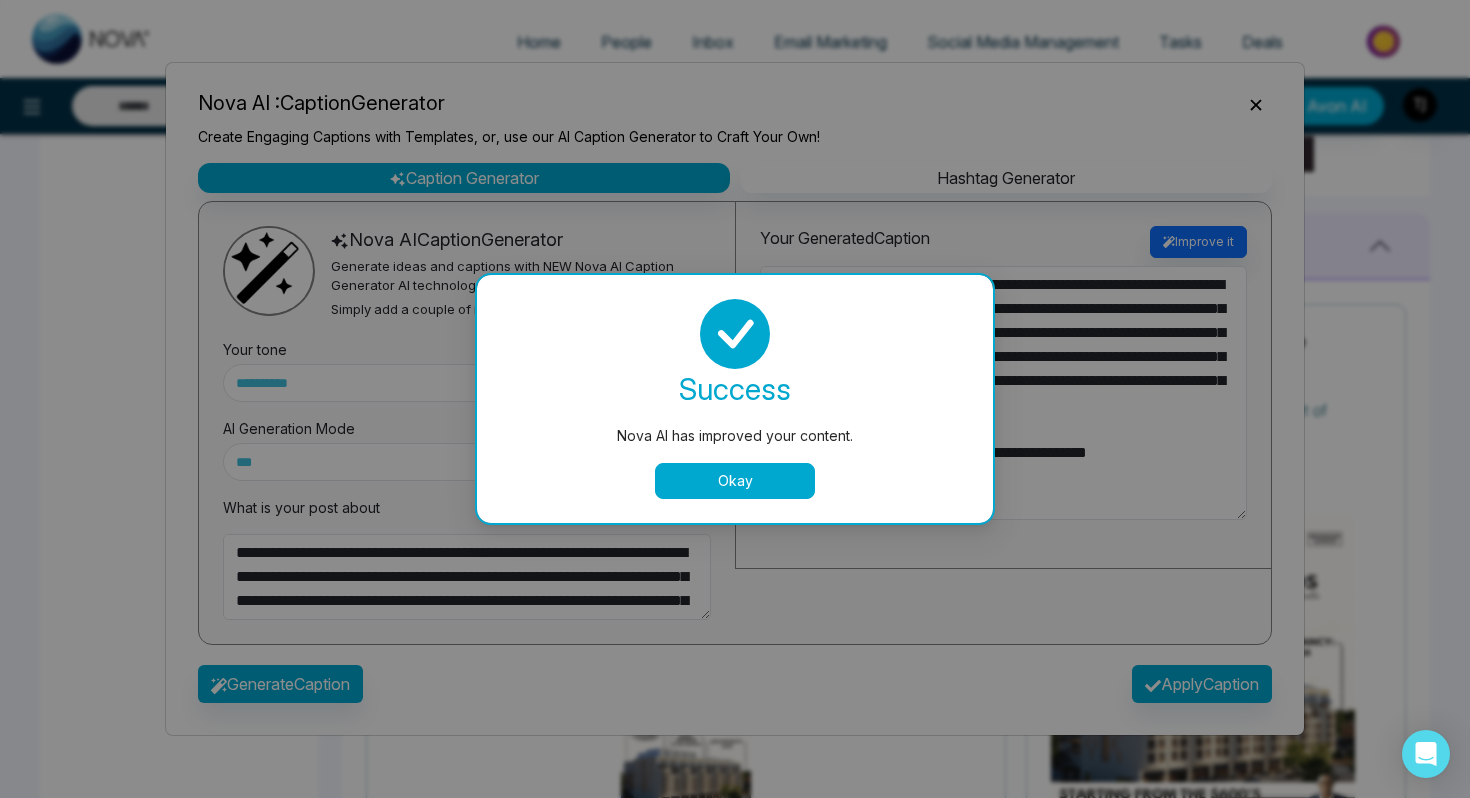 click on "Okay" at bounding box center [735, 481] 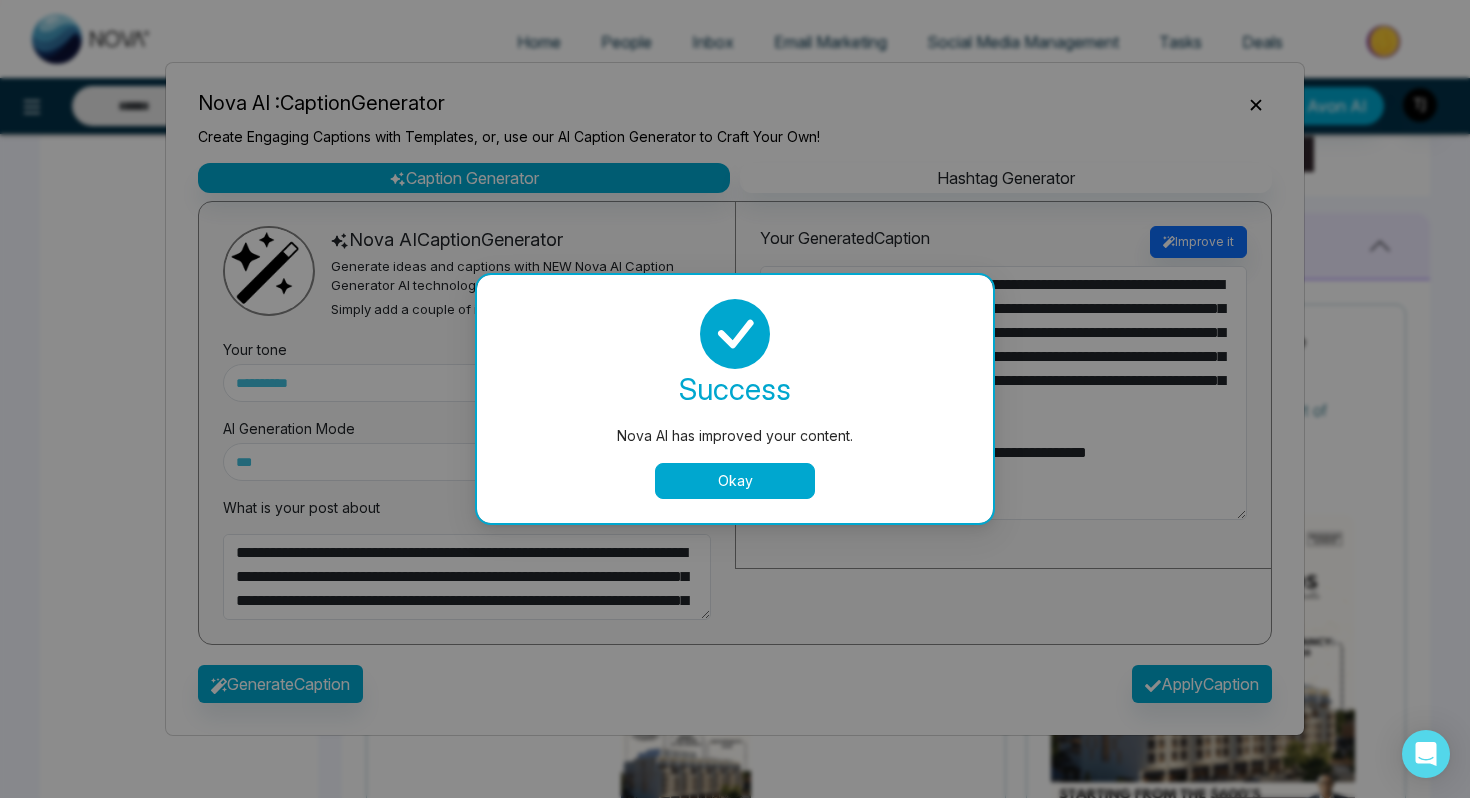 type on "**********" 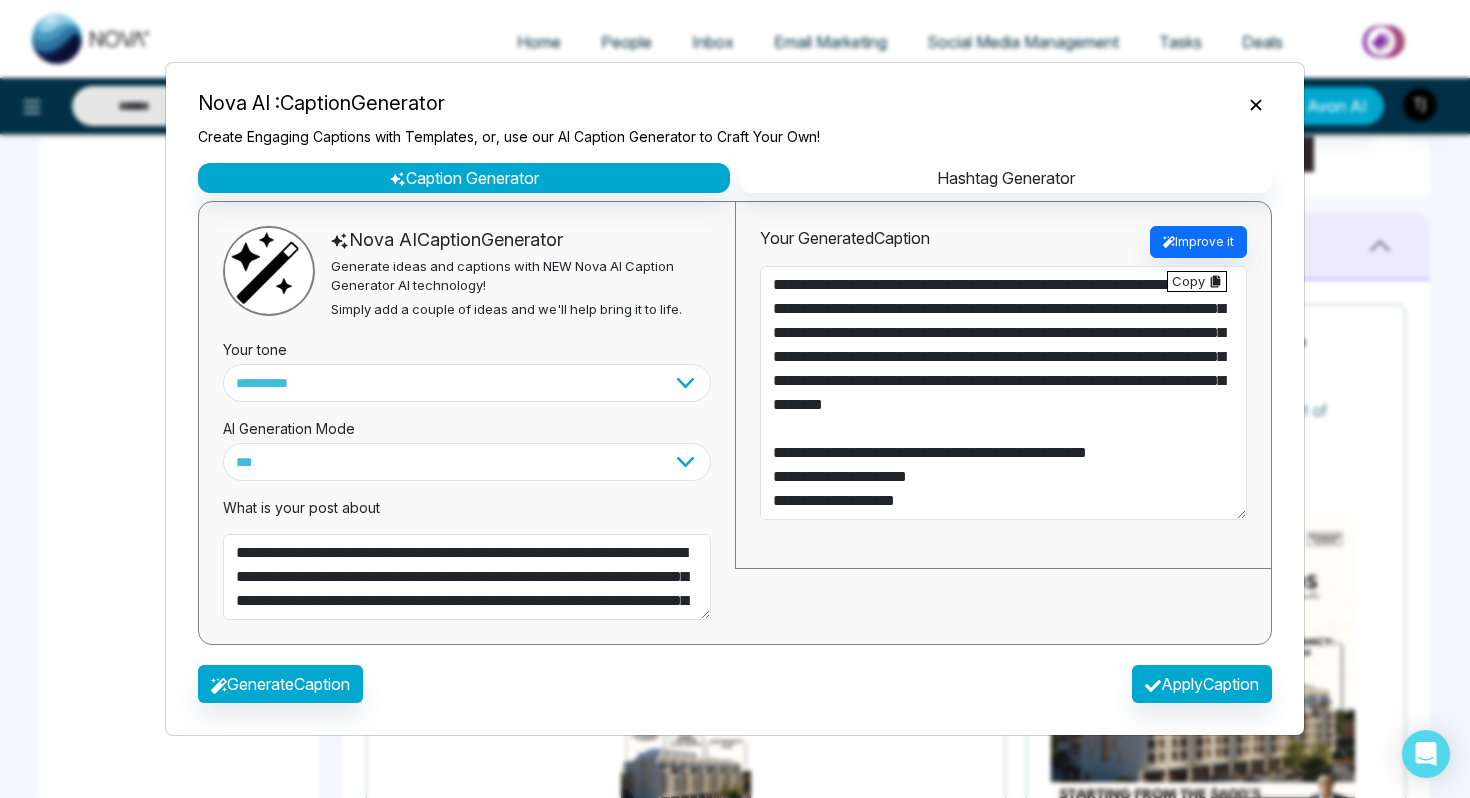 type on "**********" 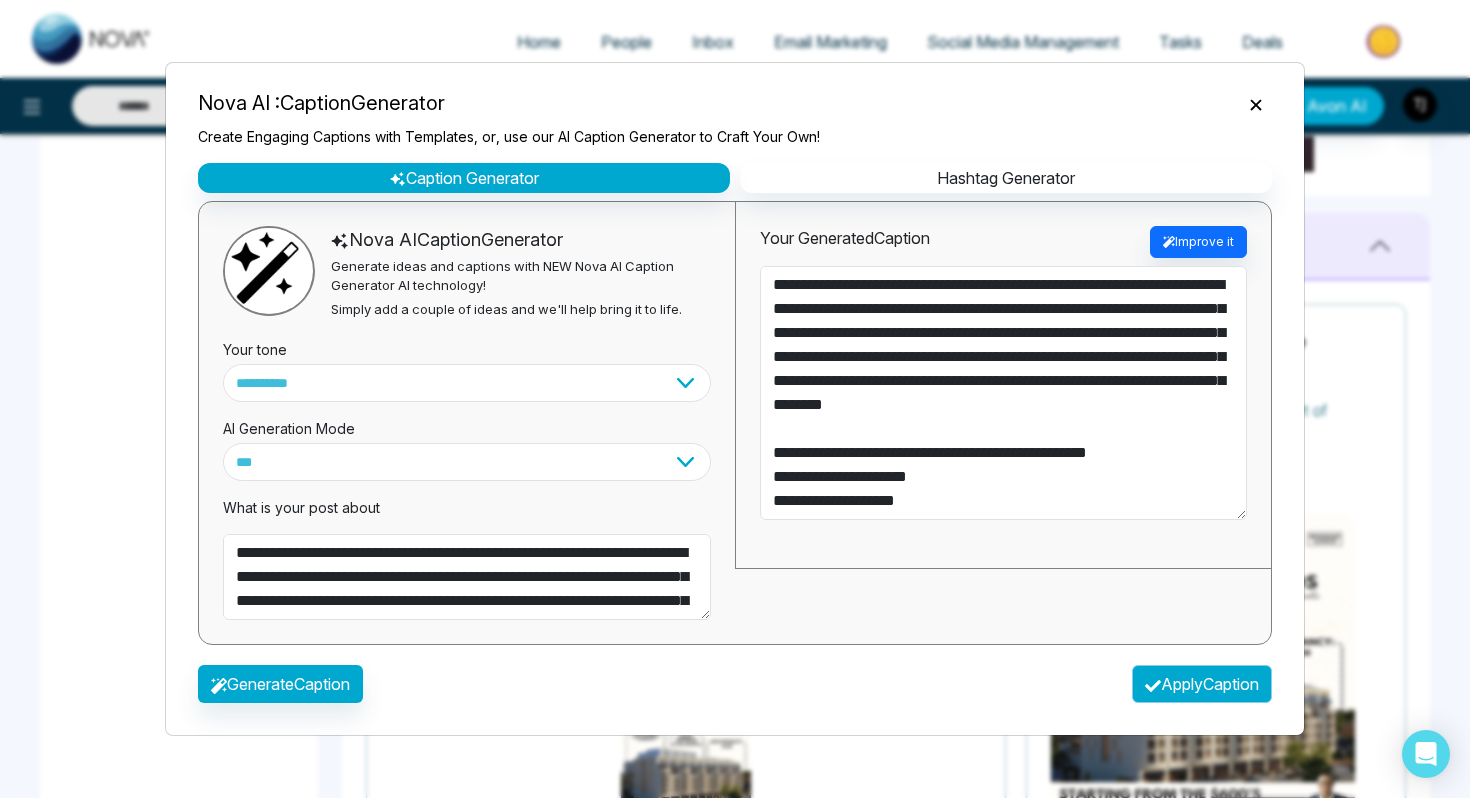 click on "Apply  Caption" at bounding box center (1202, 684) 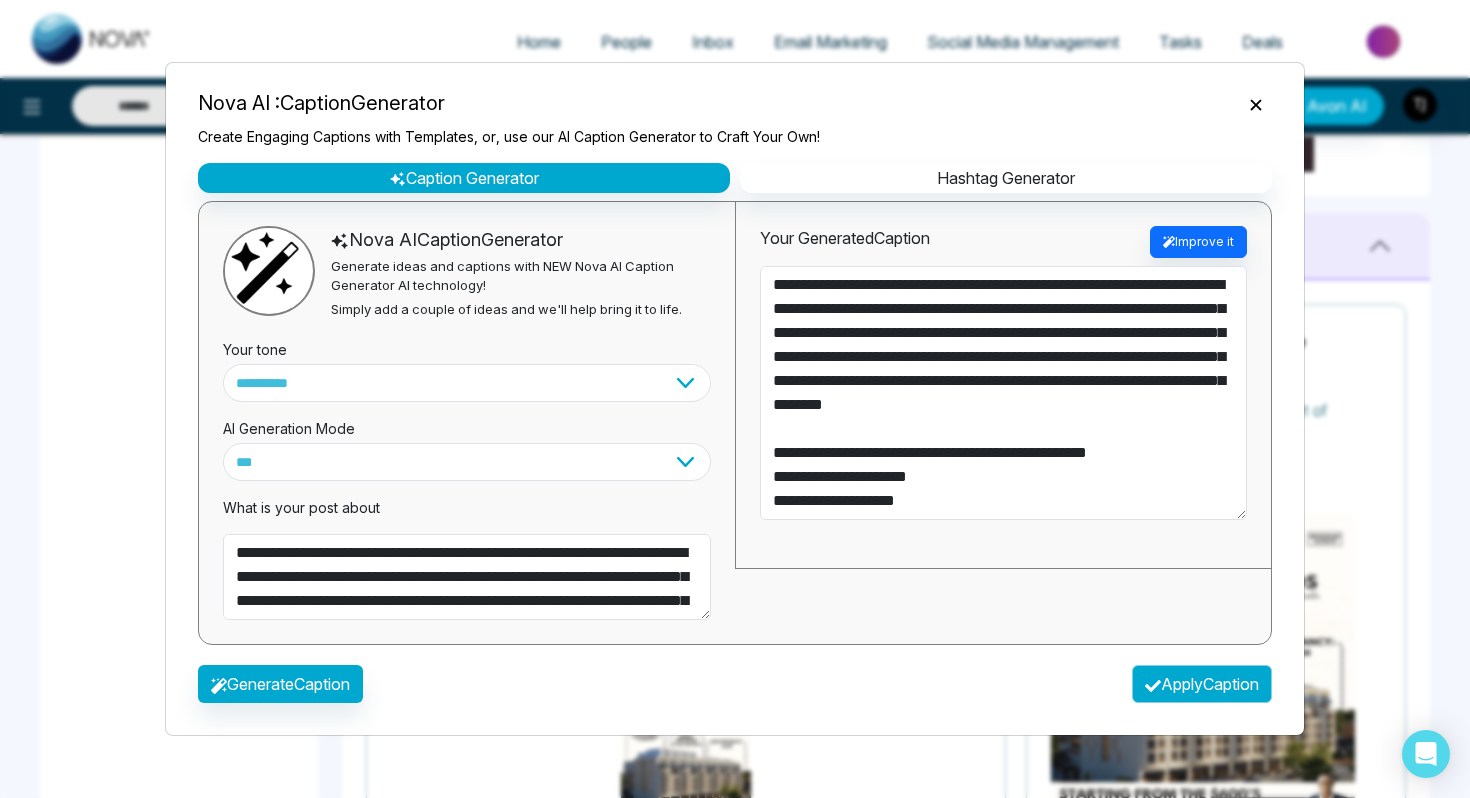 type on "**********" 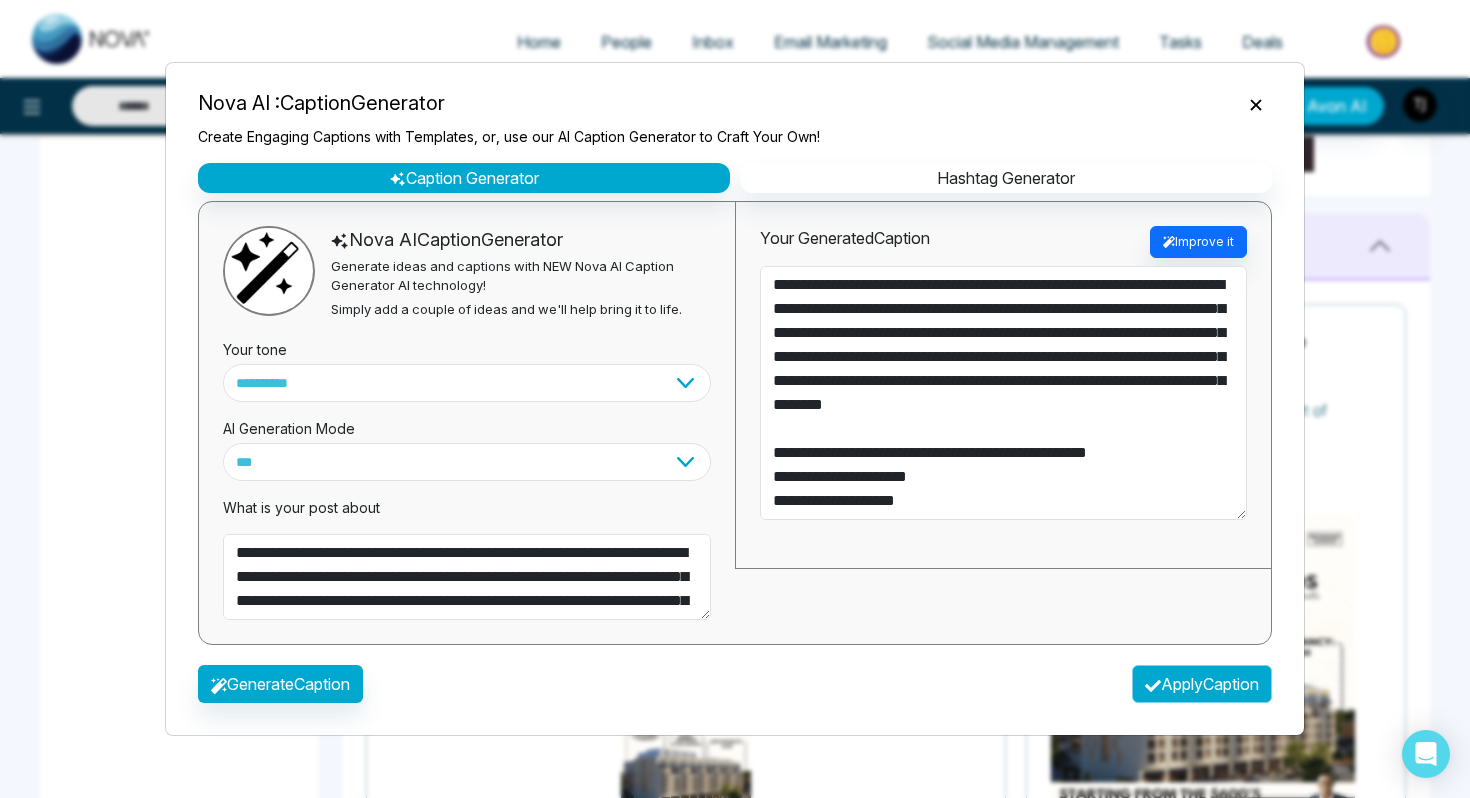 type on "**********" 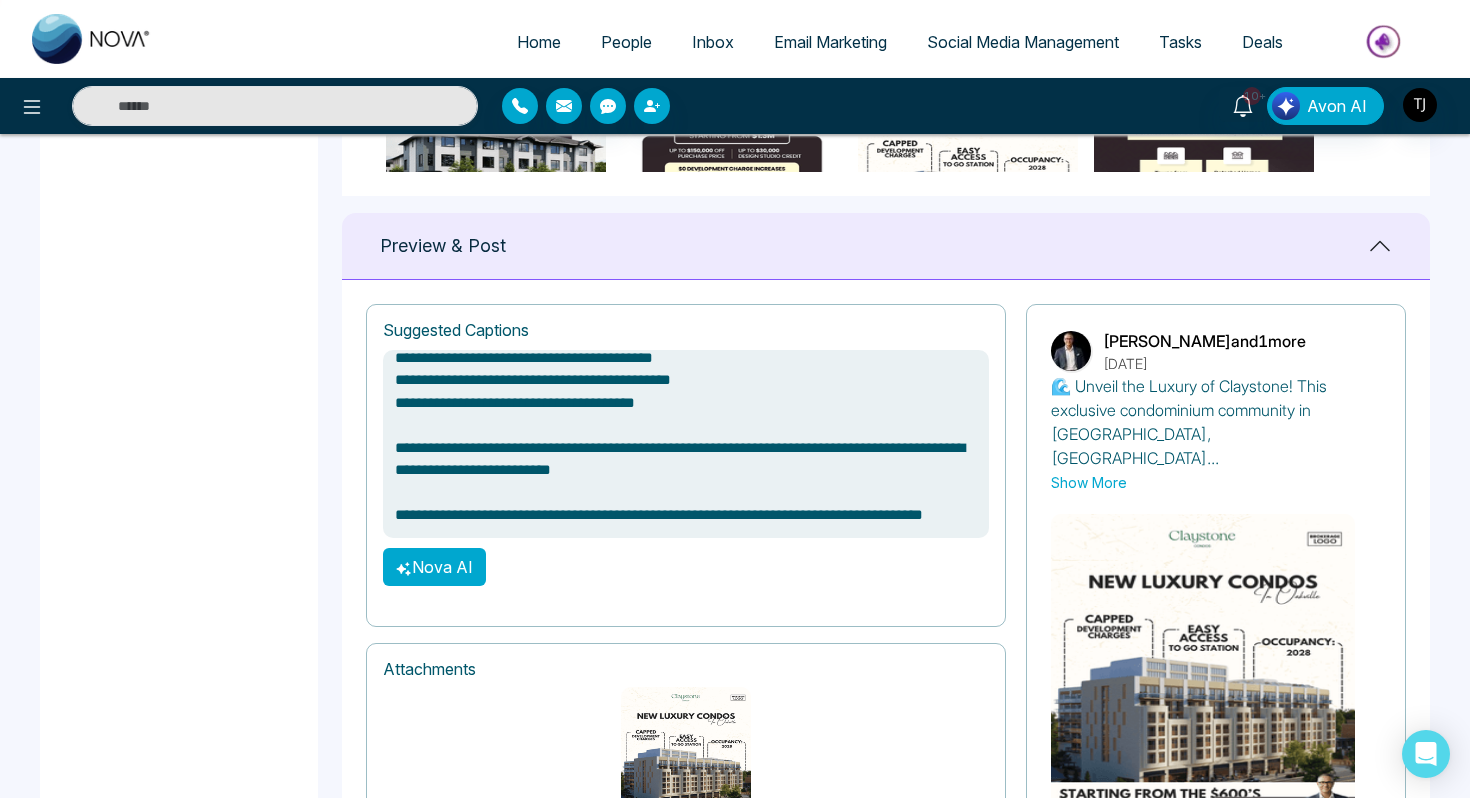 scroll, scrollTop: 1332, scrollLeft: 0, axis: vertical 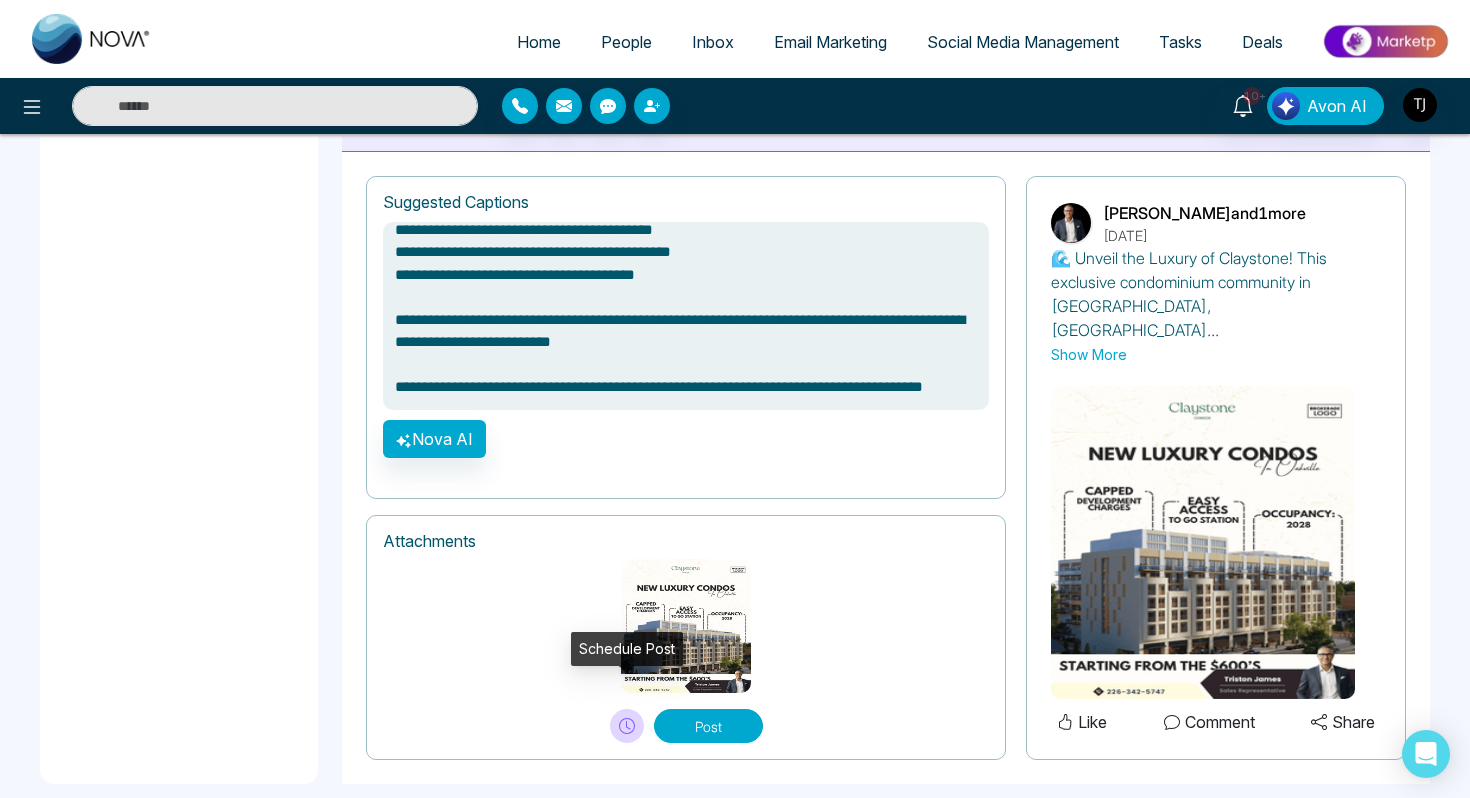 click at bounding box center [627, 726] 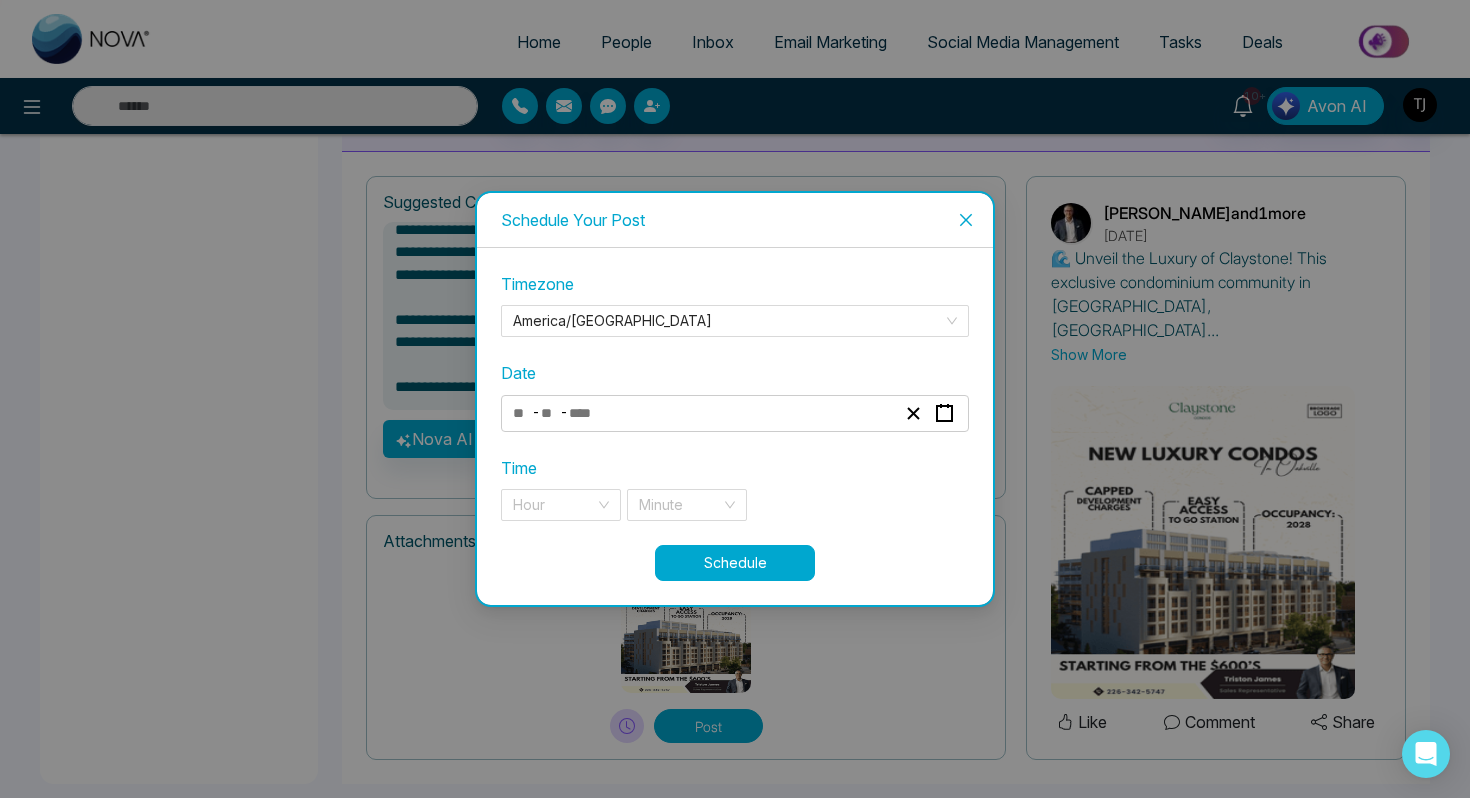 click at bounding box center [966, 220] 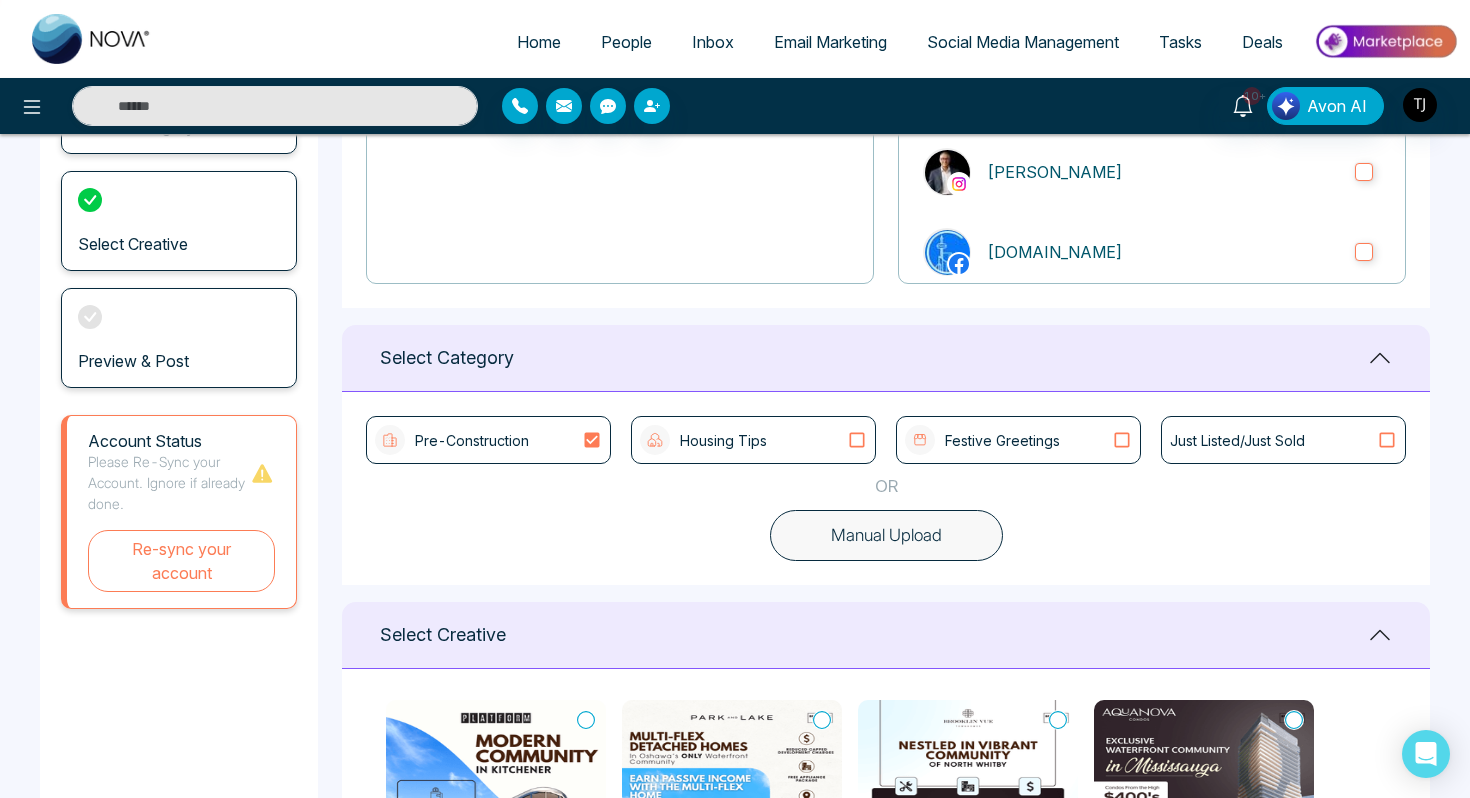 scroll, scrollTop: 0, scrollLeft: 0, axis: both 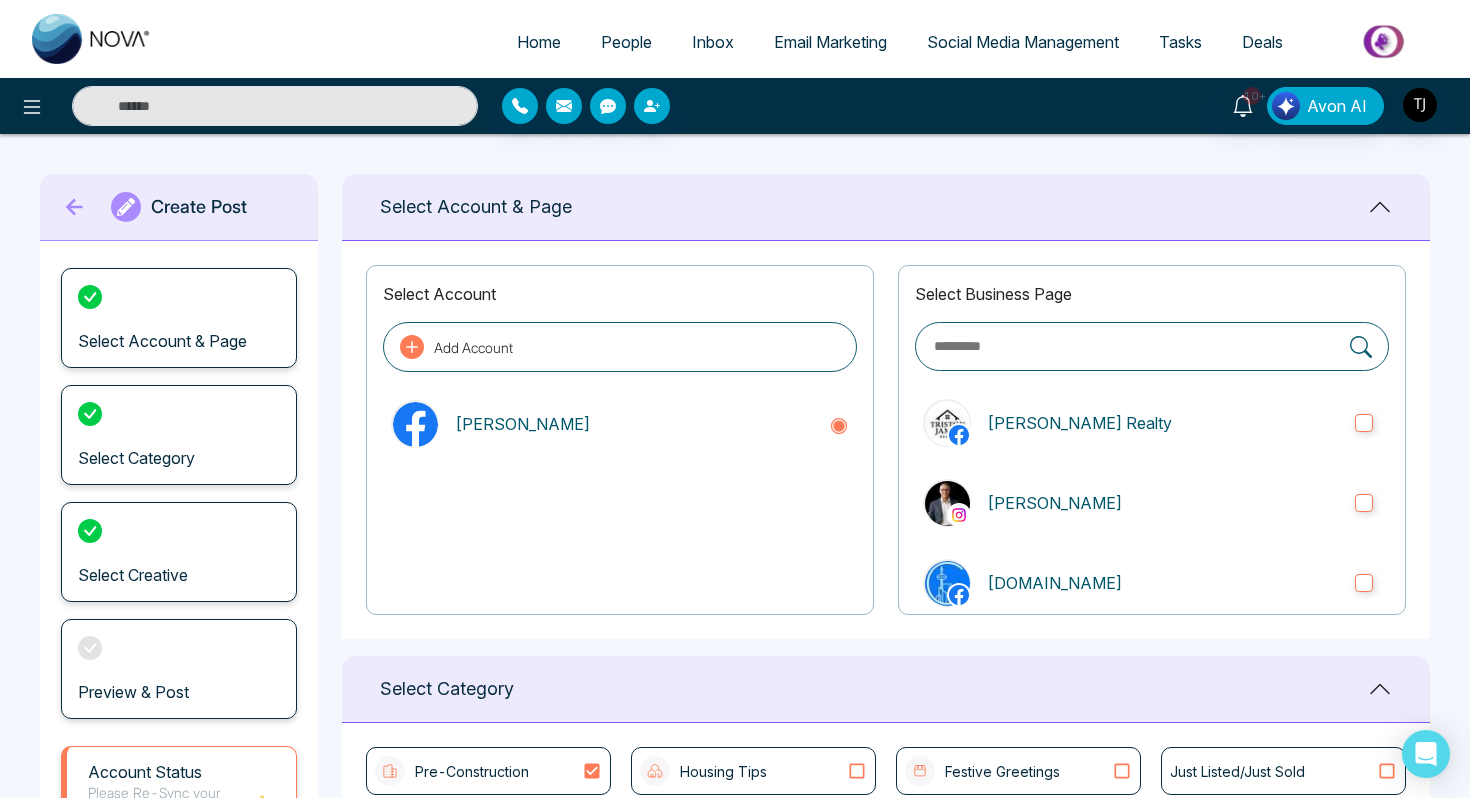 click on "Social Media Management" at bounding box center (1023, 42) 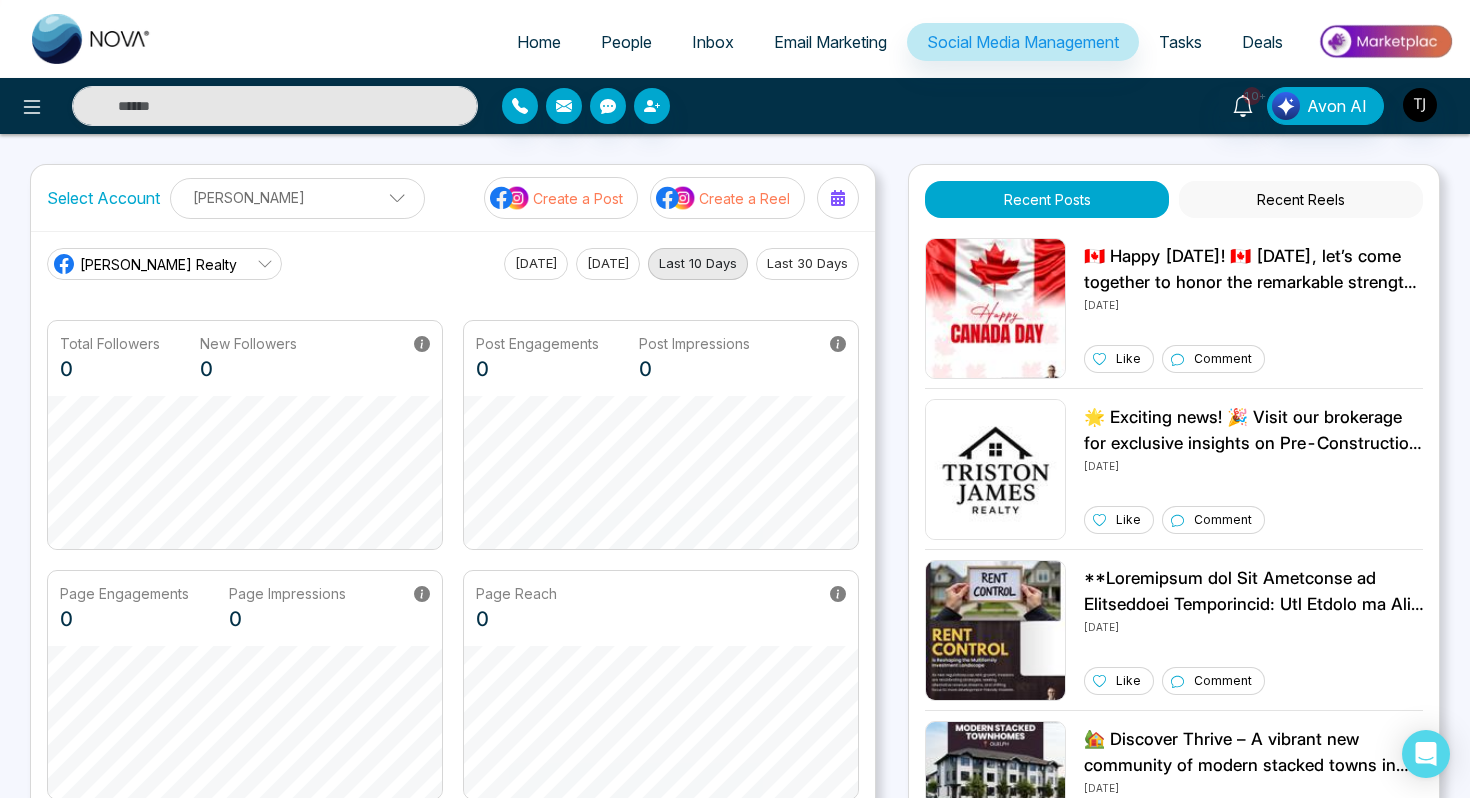 click on "Create a Reel" at bounding box center [744, 198] 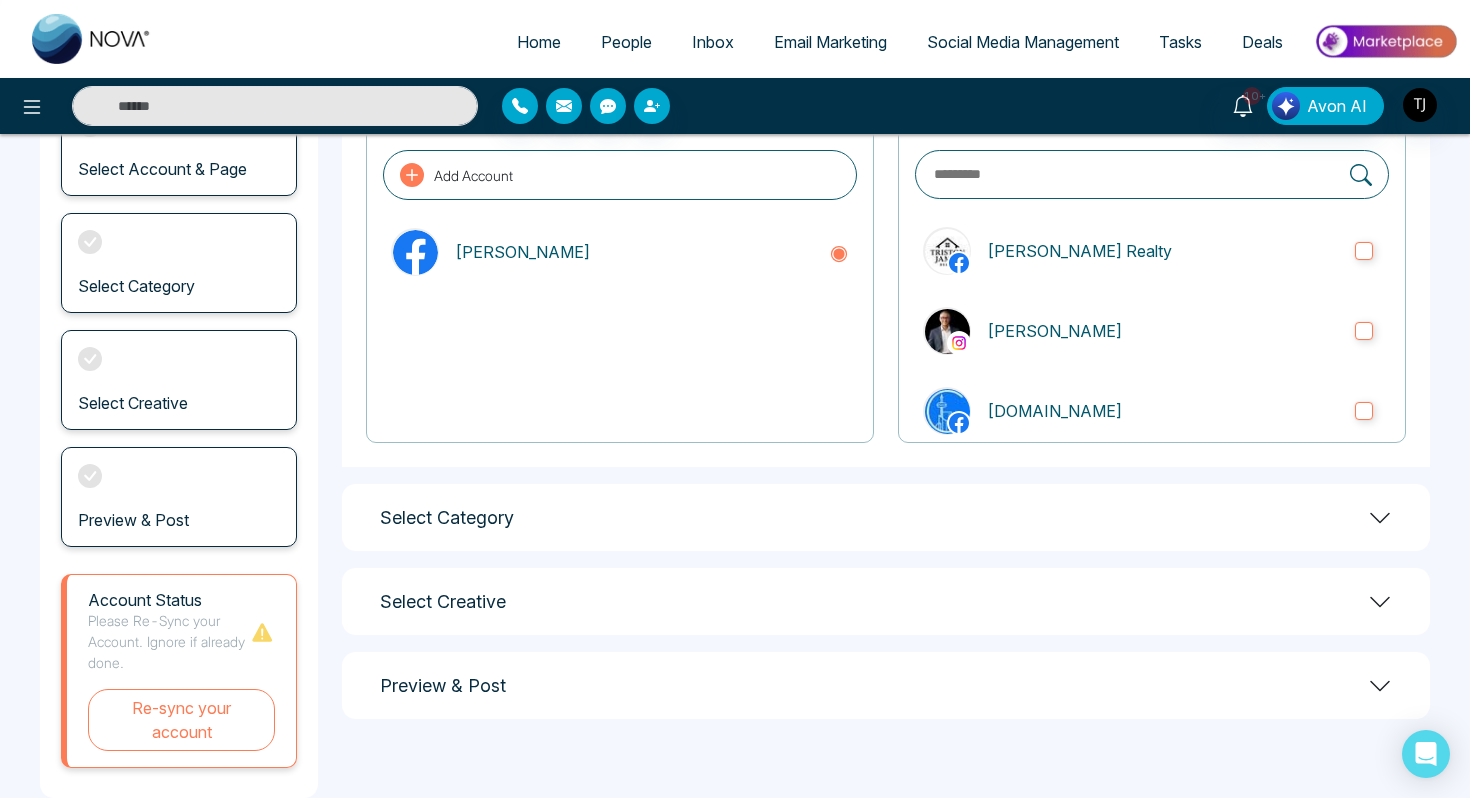 scroll, scrollTop: 175, scrollLeft: 0, axis: vertical 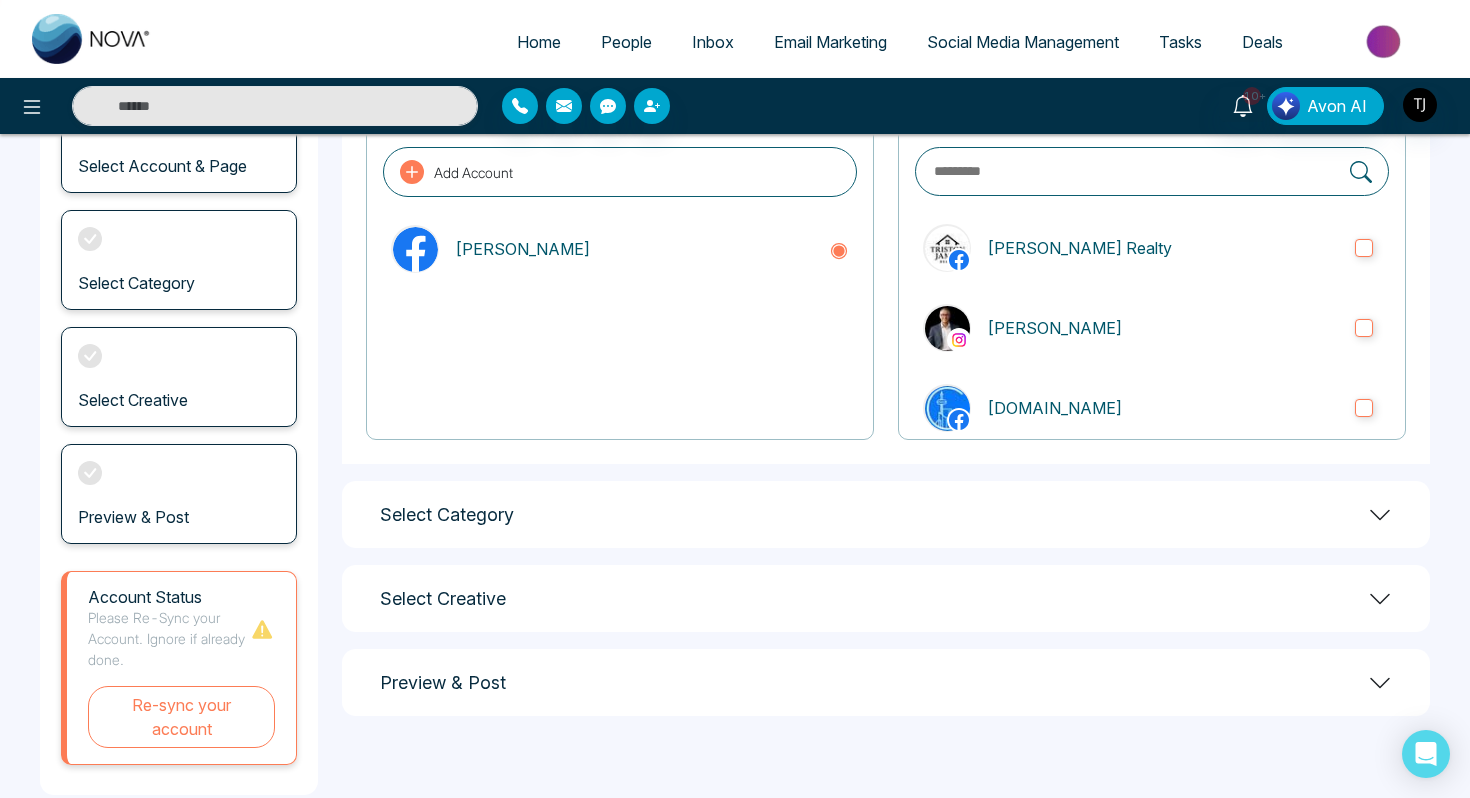 click on "Select Category" at bounding box center [886, 514] 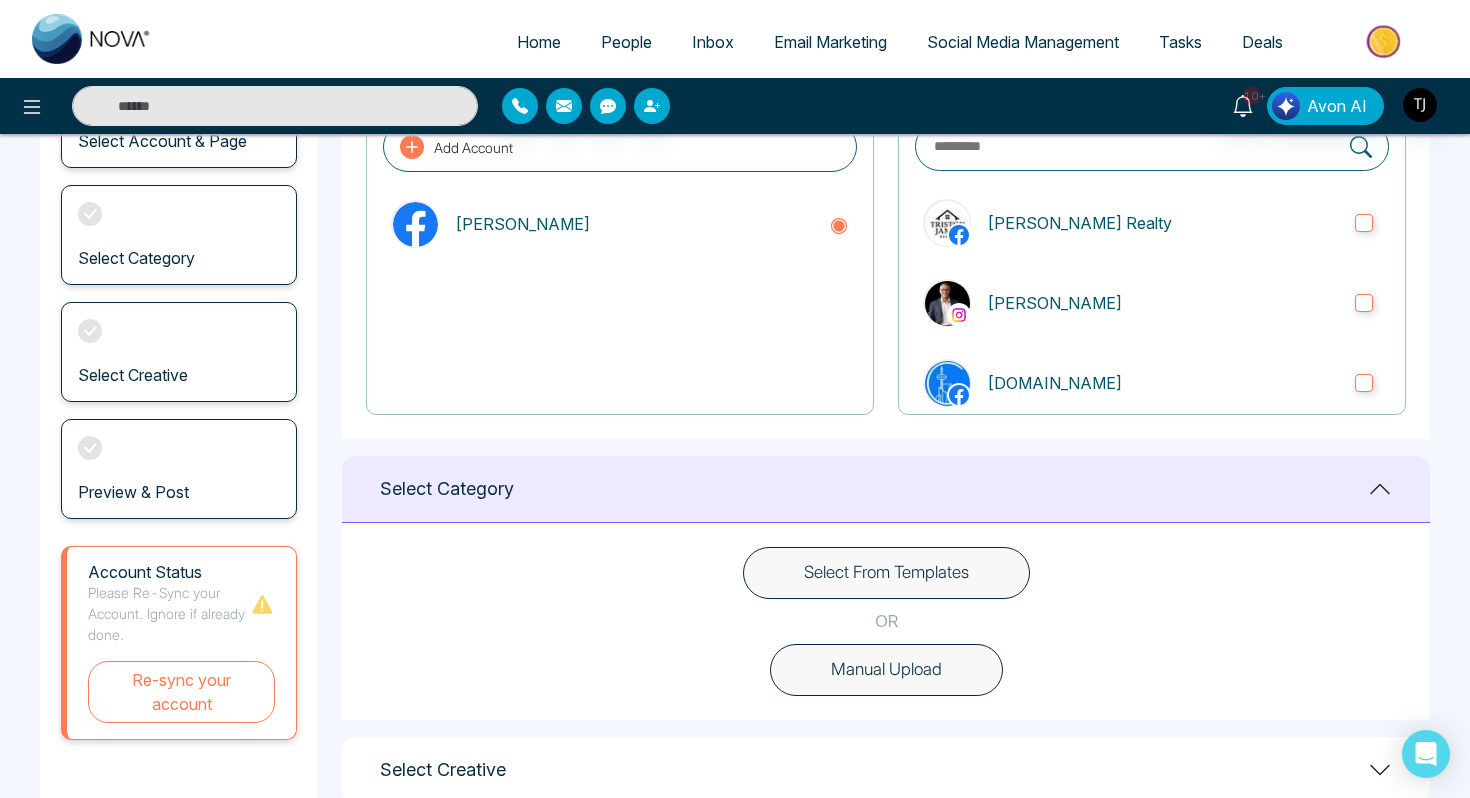 scroll, scrollTop: 209, scrollLeft: 0, axis: vertical 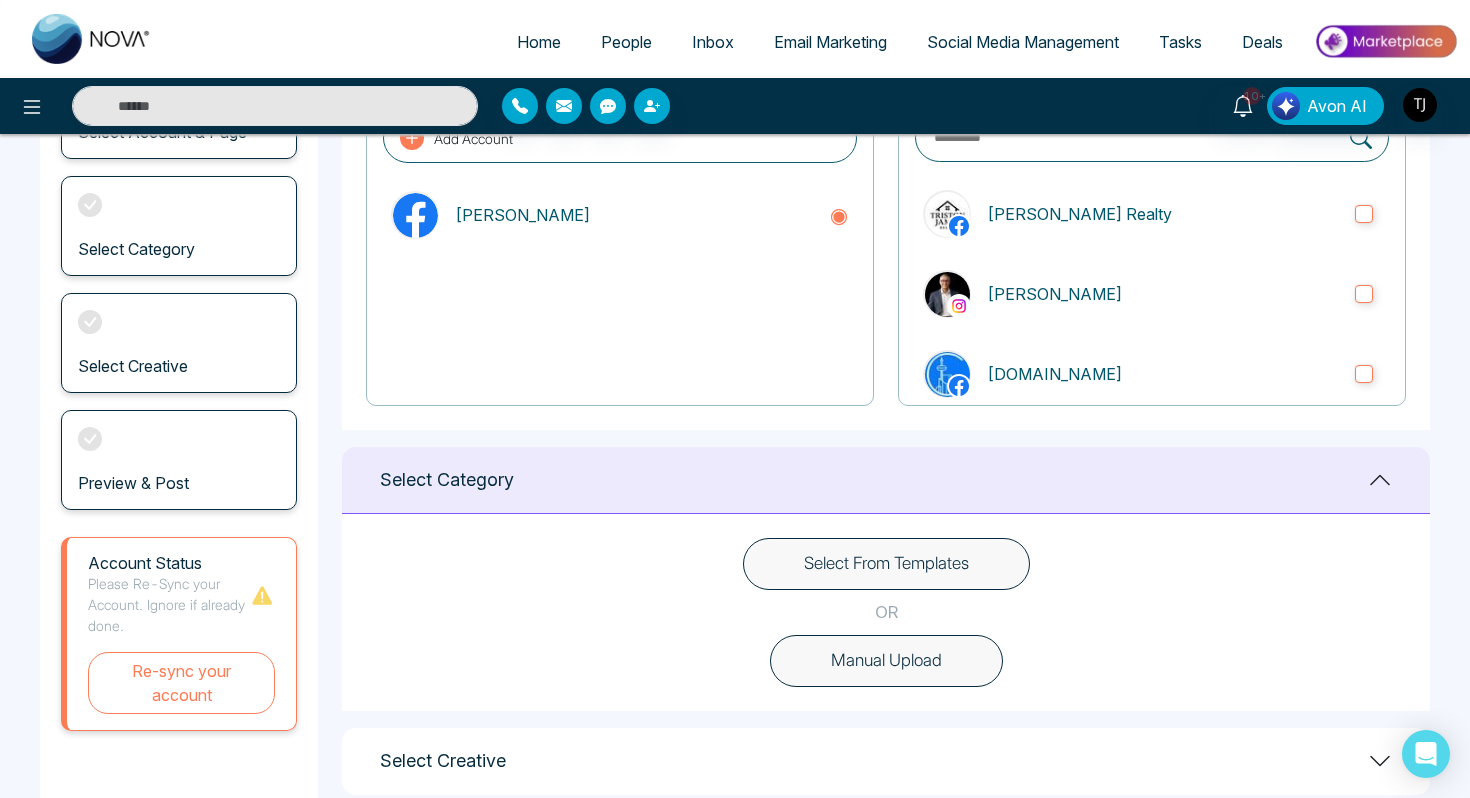 click on "Select From Templates" at bounding box center (886, 564) 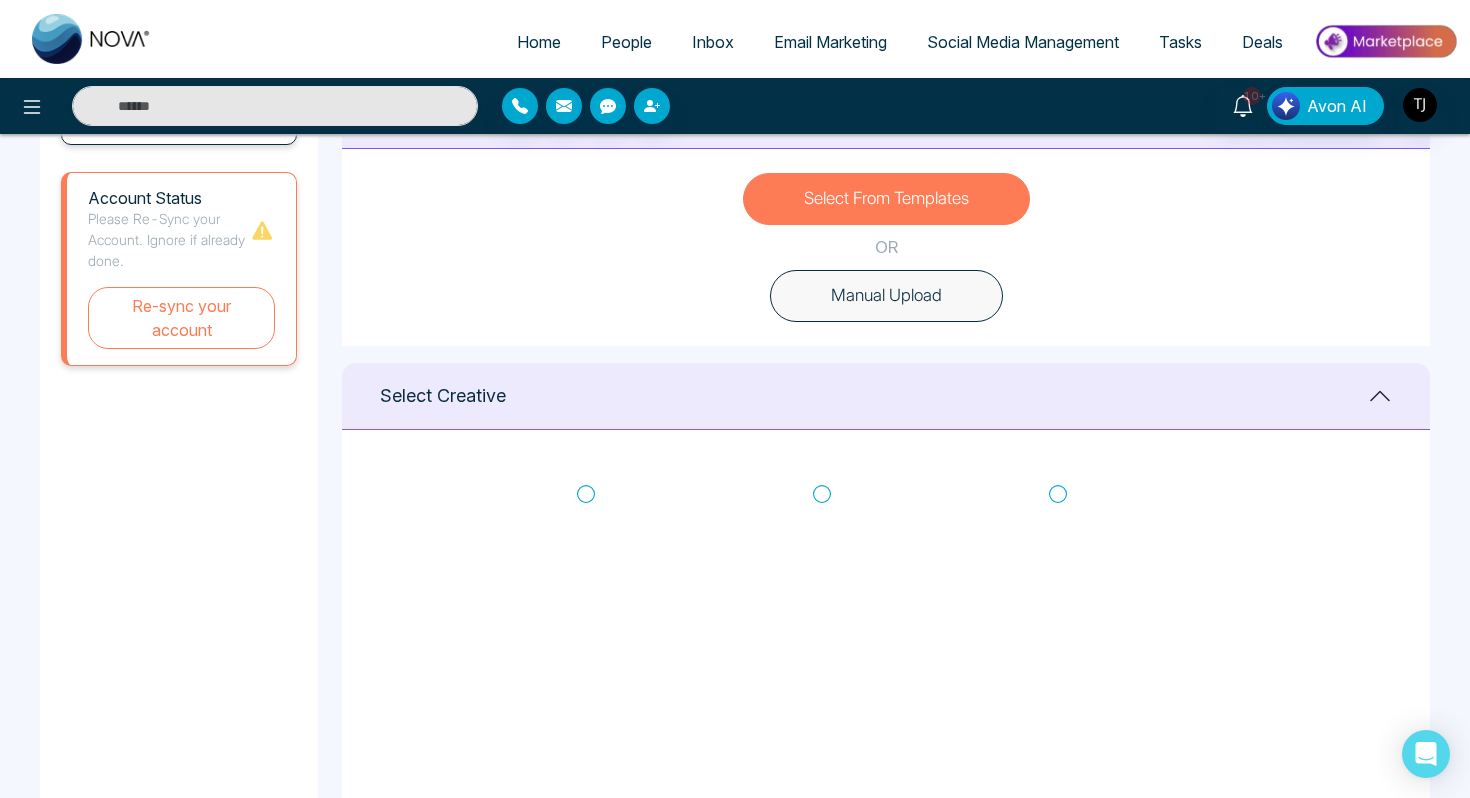 scroll, scrollTop: 575, scrollLeft: 0, axis: vertical 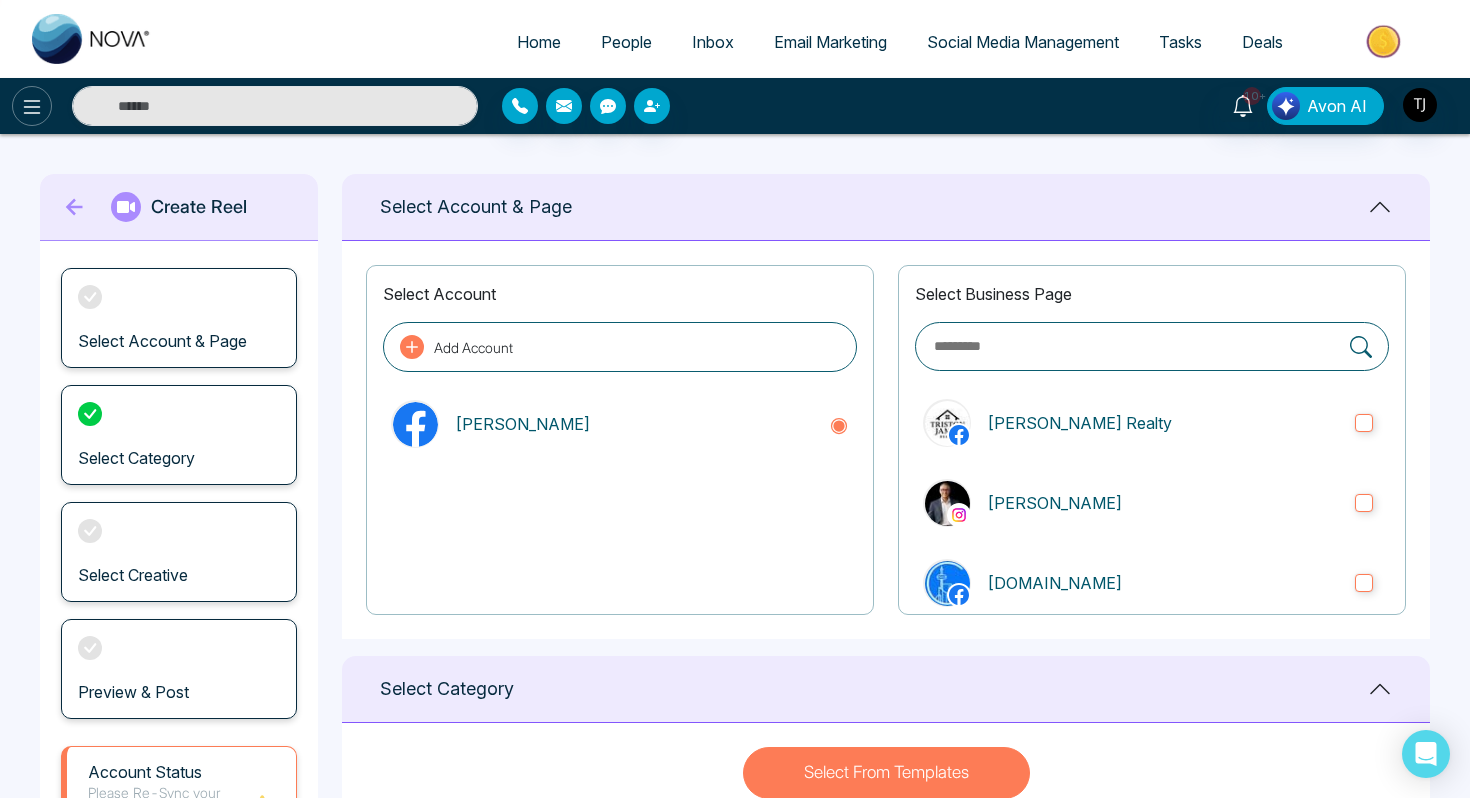 click 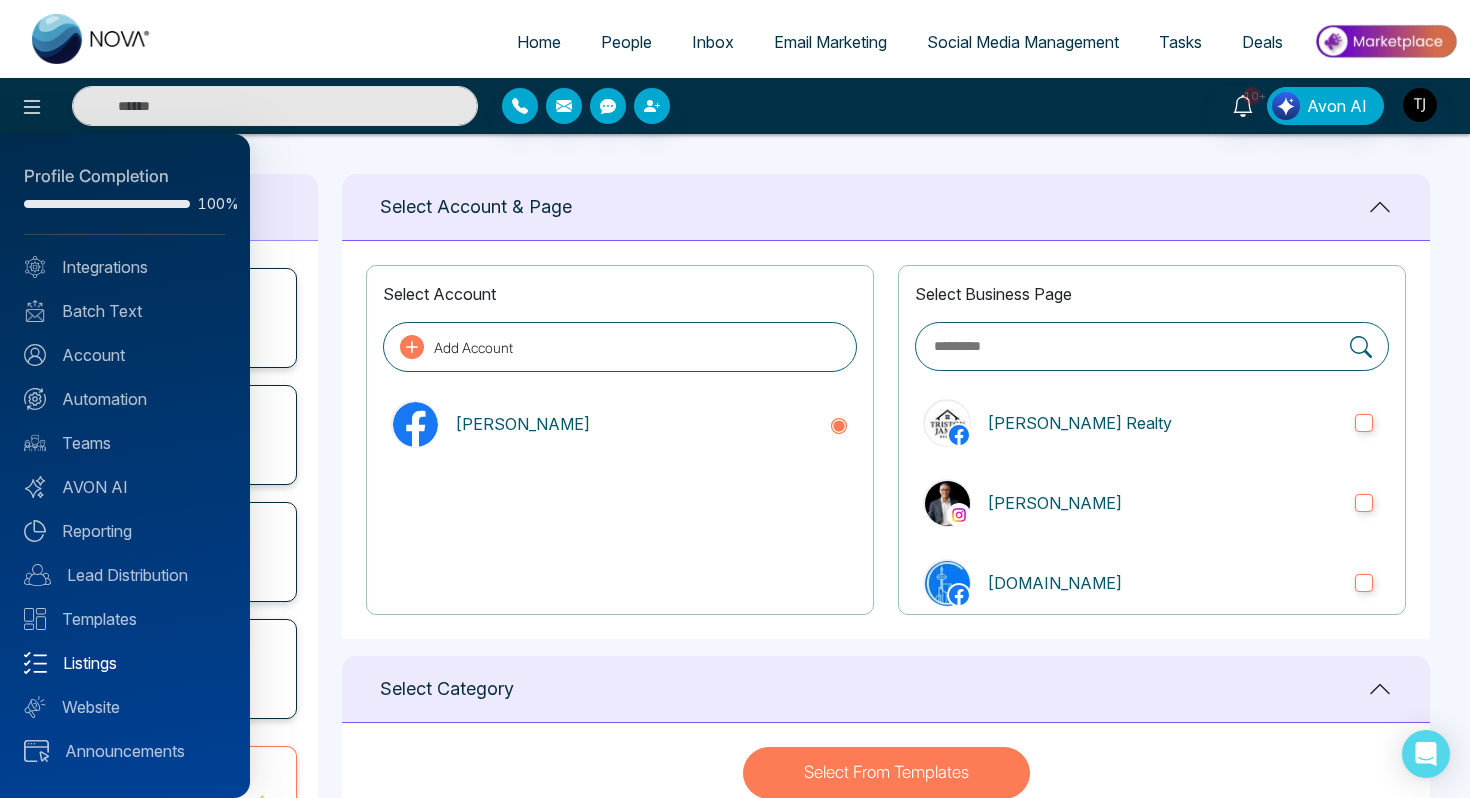 click on "Listings" at bounding box center (125, 663) 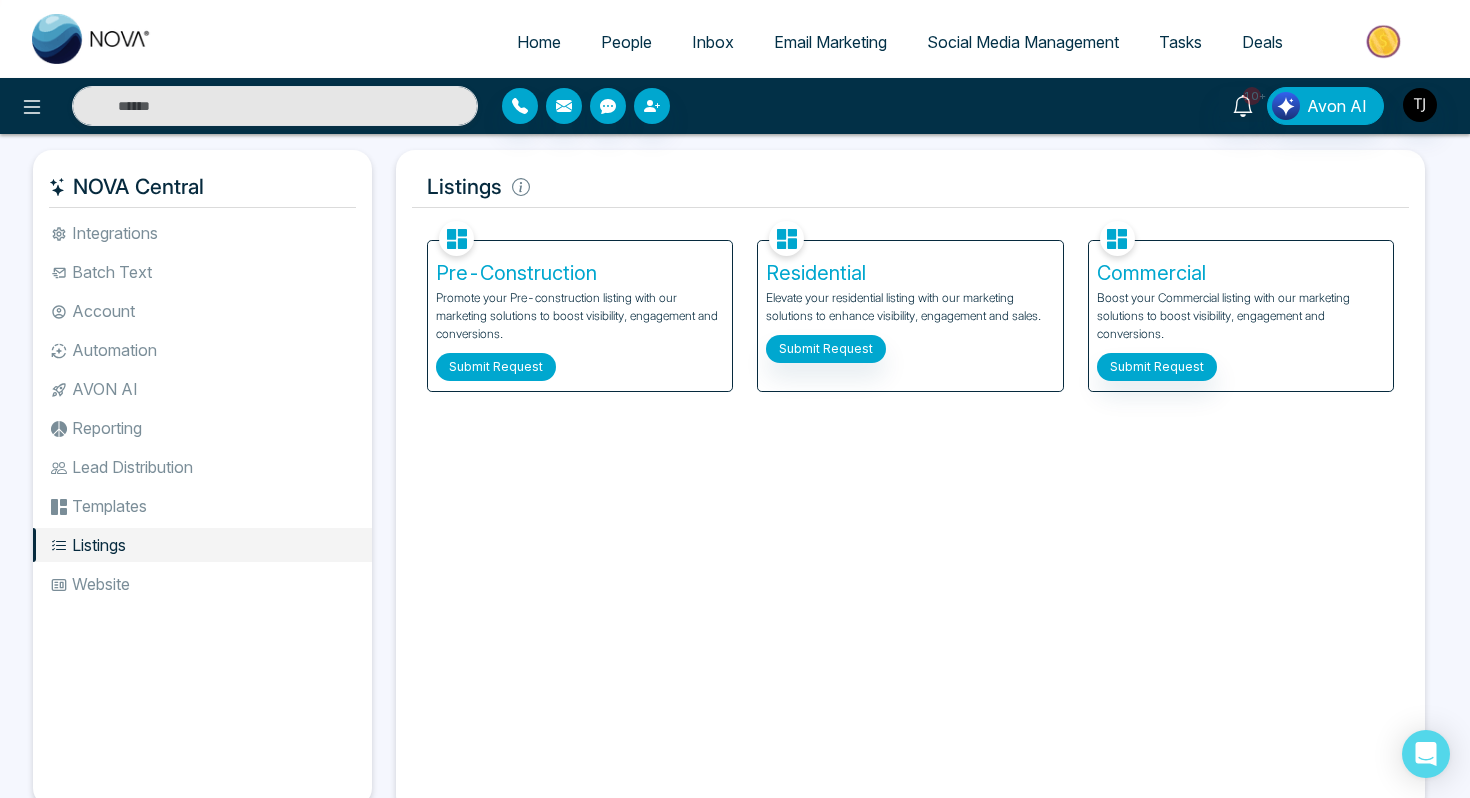 click on "Submit Request" at bounding box center (496, 367) 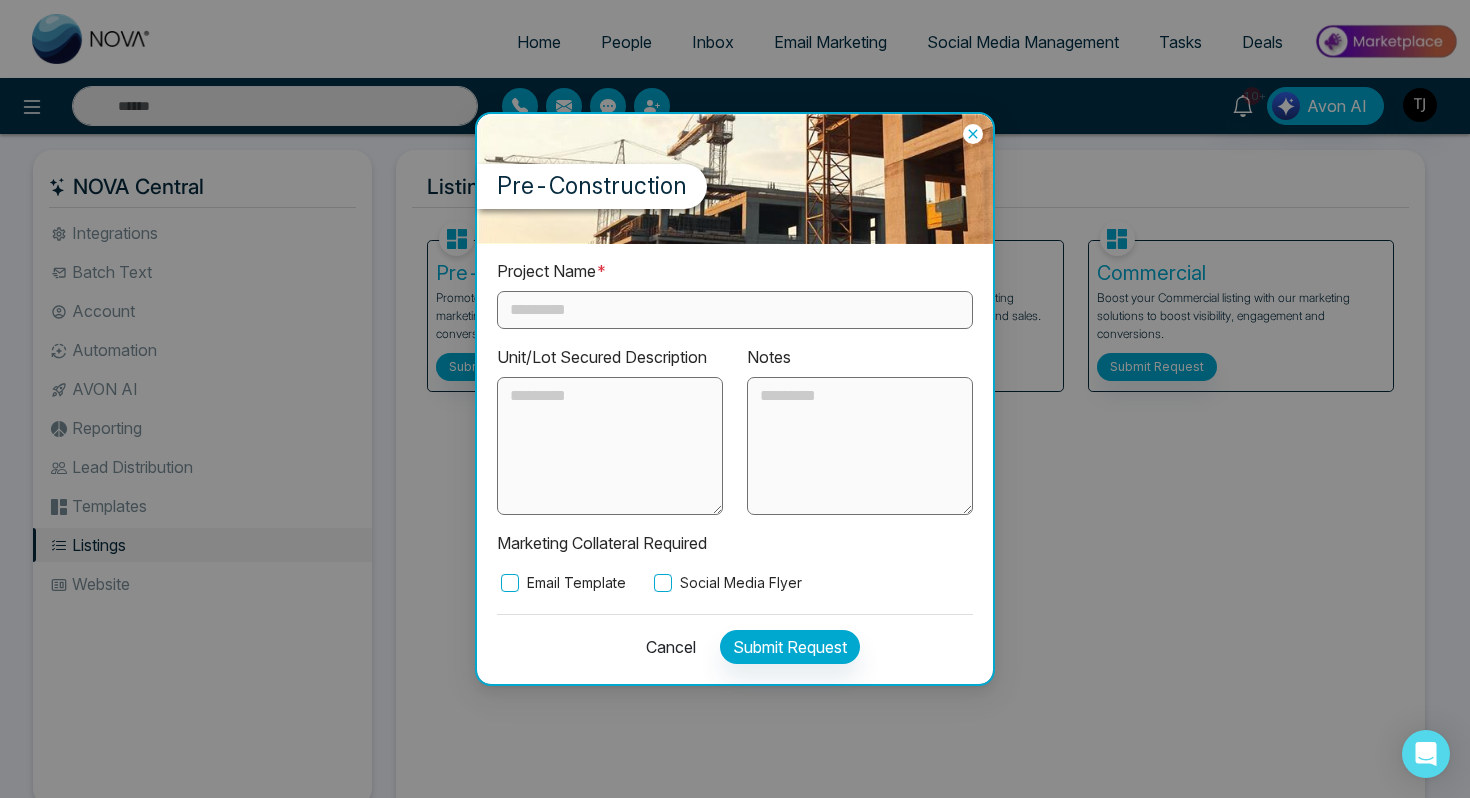 click at bounding box center [735, 310] 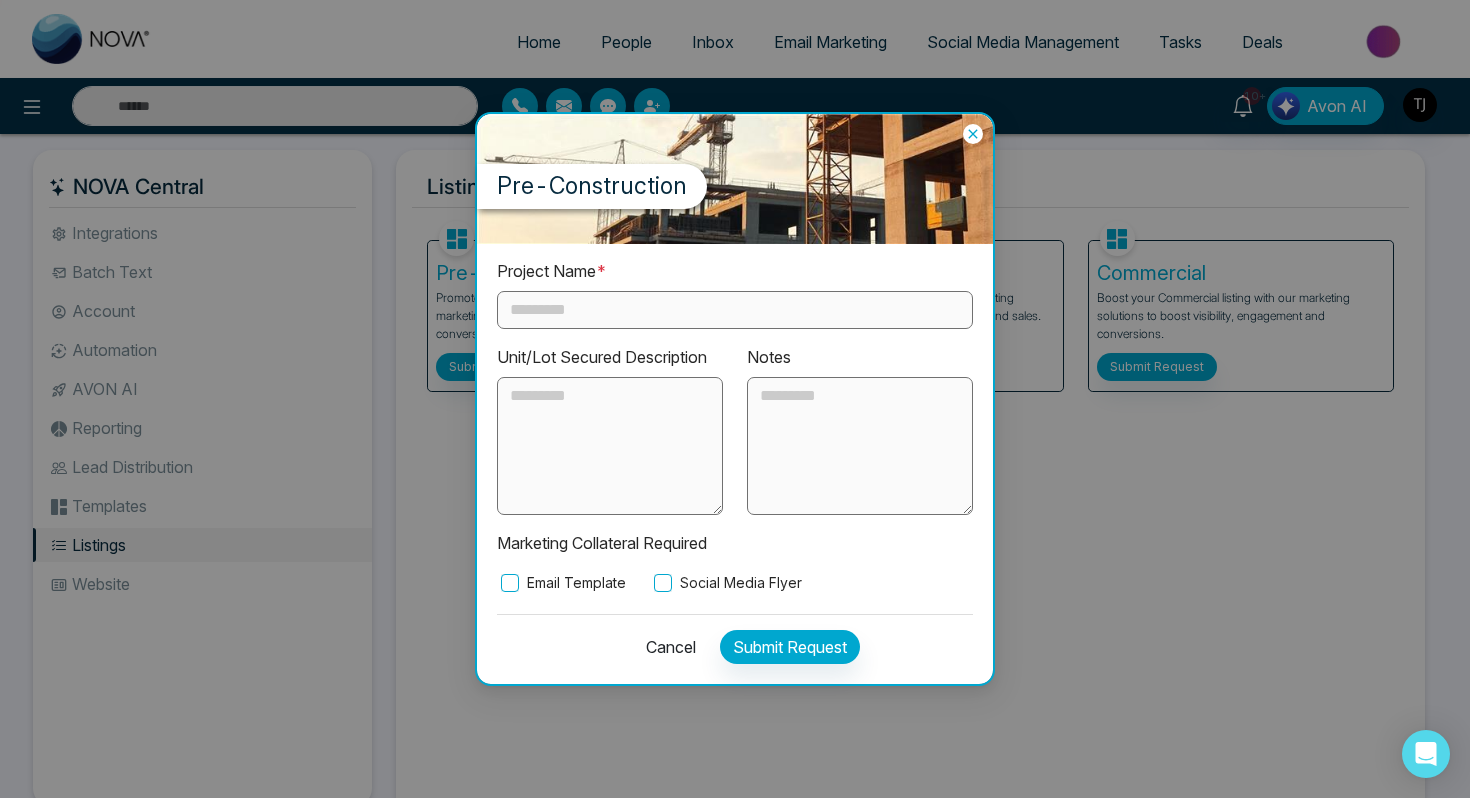 click on "Project Name  * Unit/Lot Secured Description Notes Marketing Collateral Required  Email Template  Social Media Flyer" at bounding box center (735, 426) 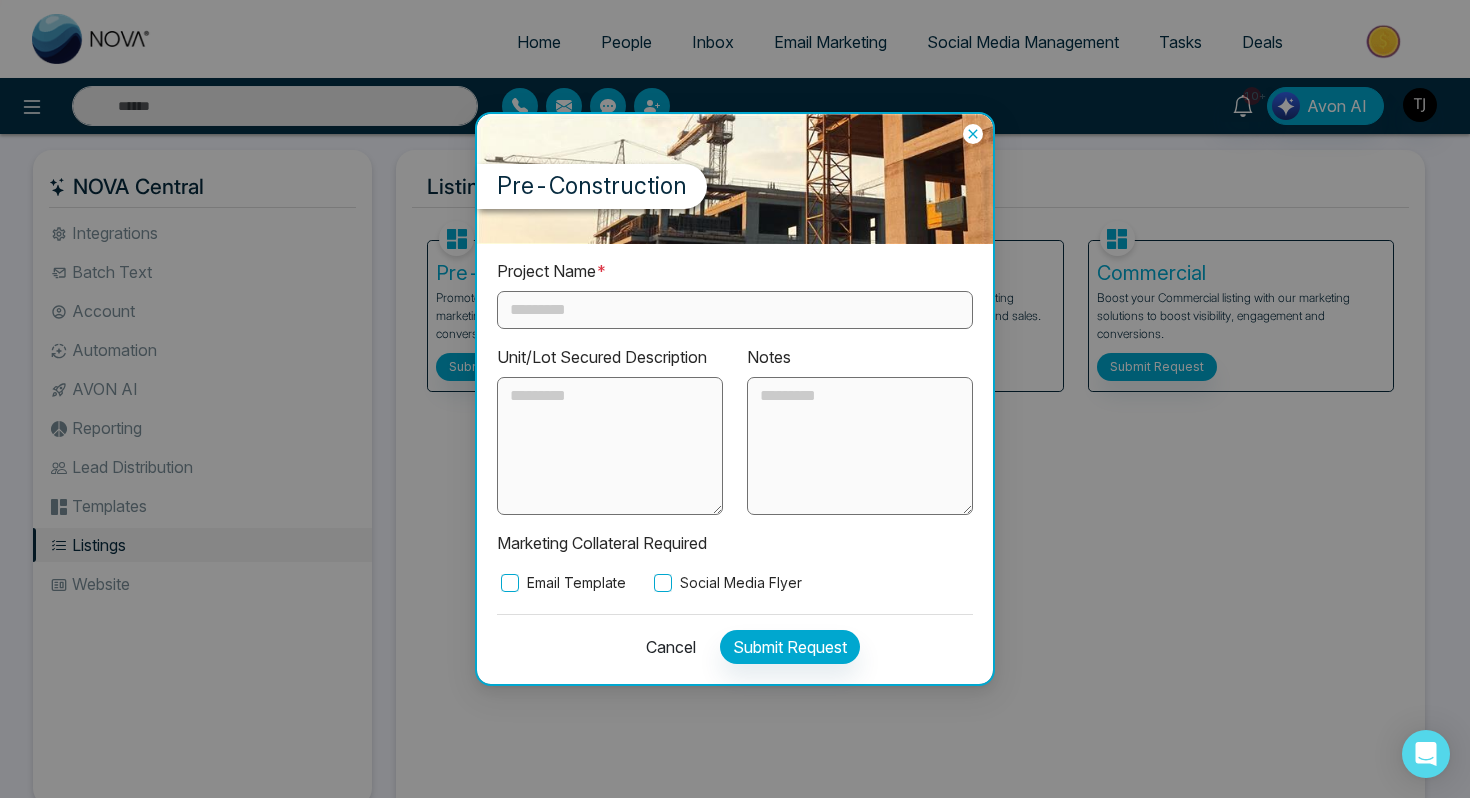click on "Social Media Flyer" at bounding box center [726, 583] 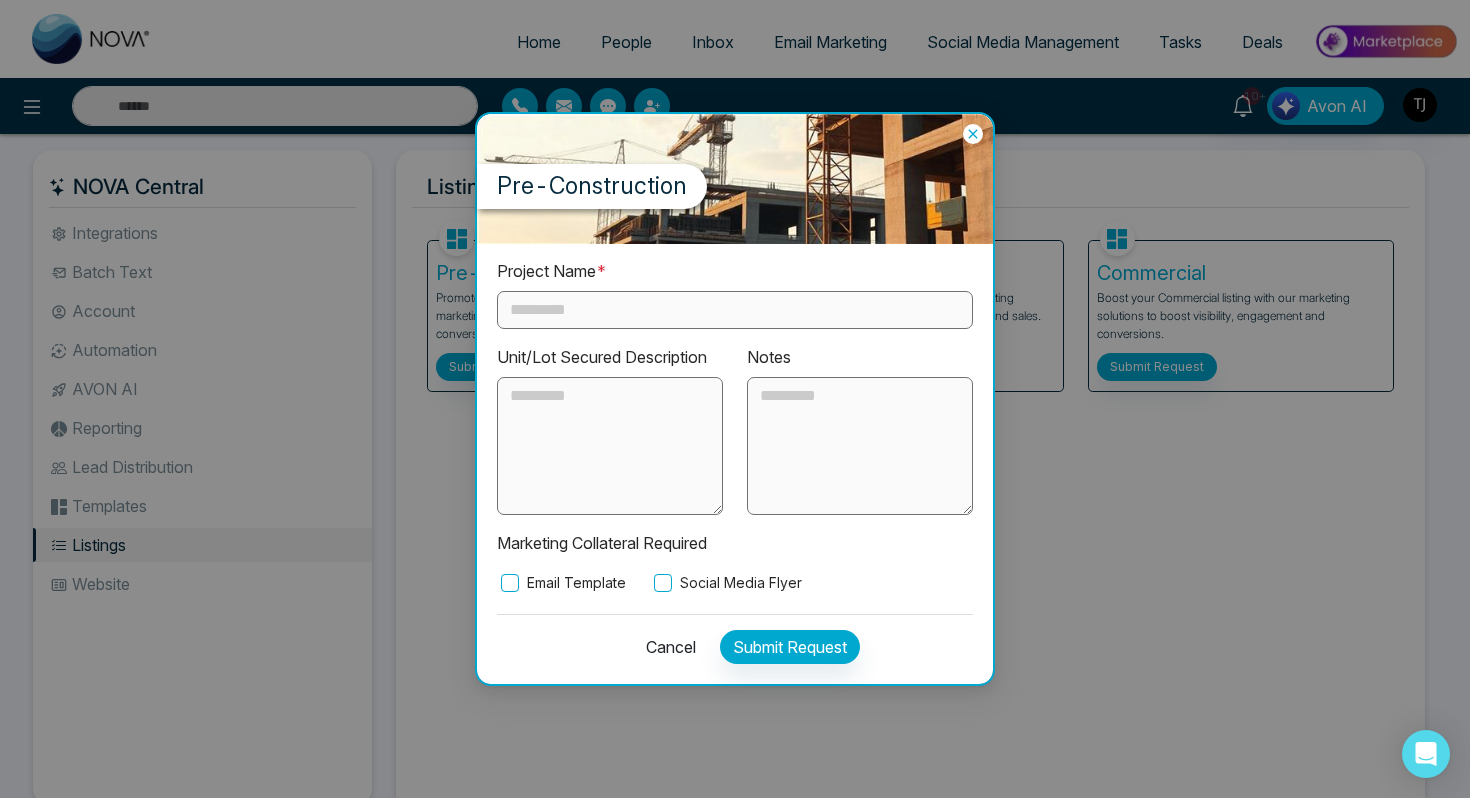 click 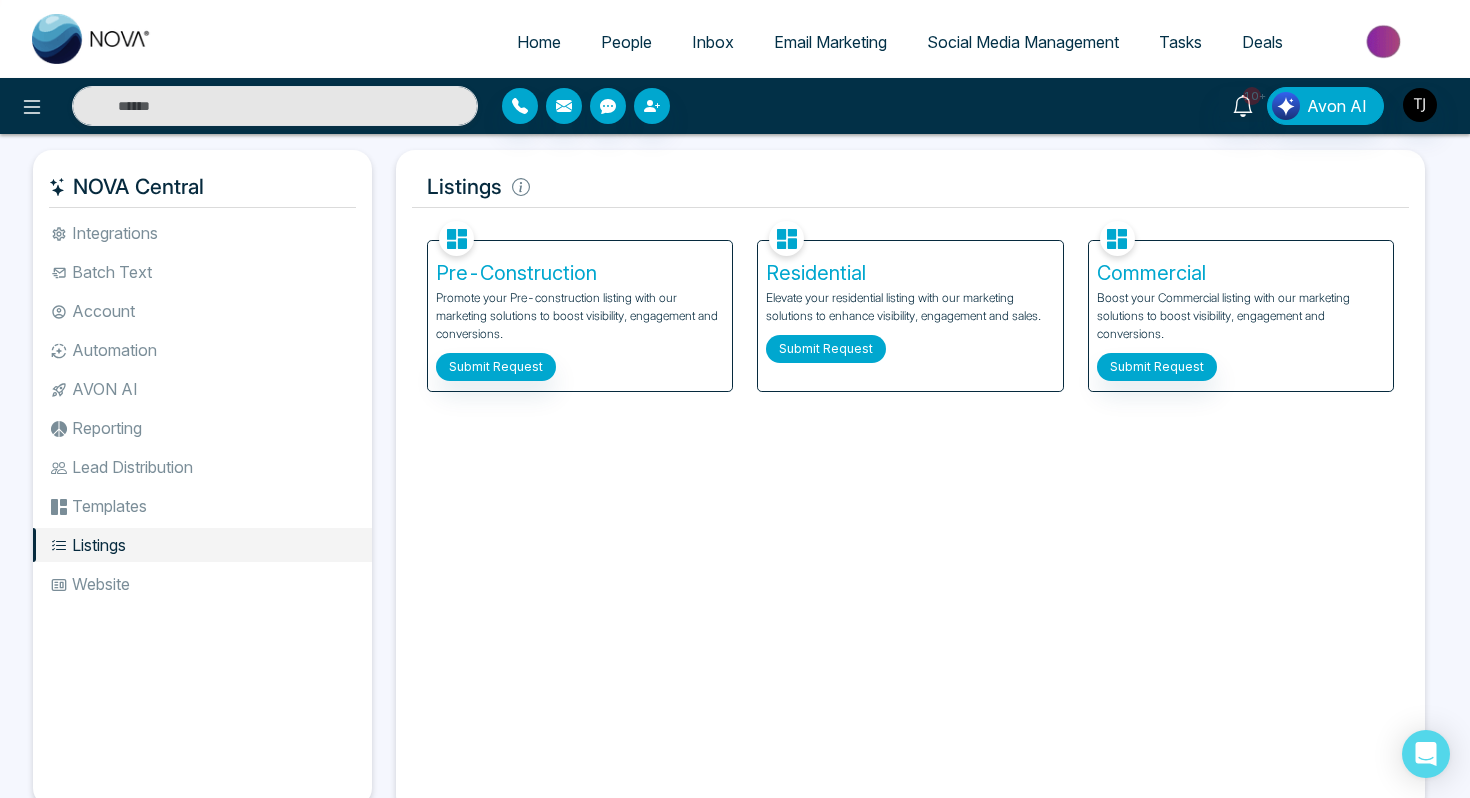click on "Submit Request" at bounding box center [826, 349] 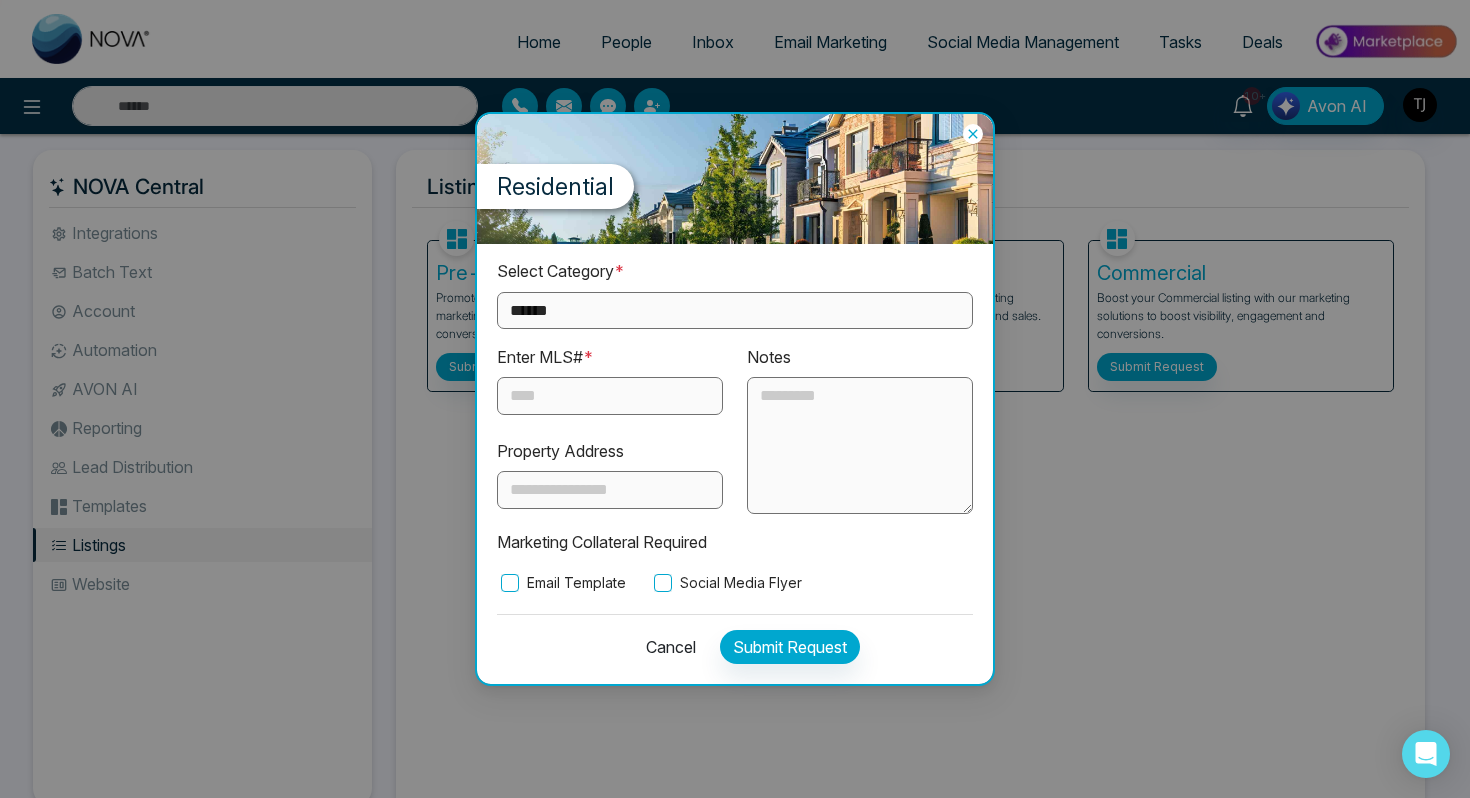 click on "**********" at bounding box center (735, 310) 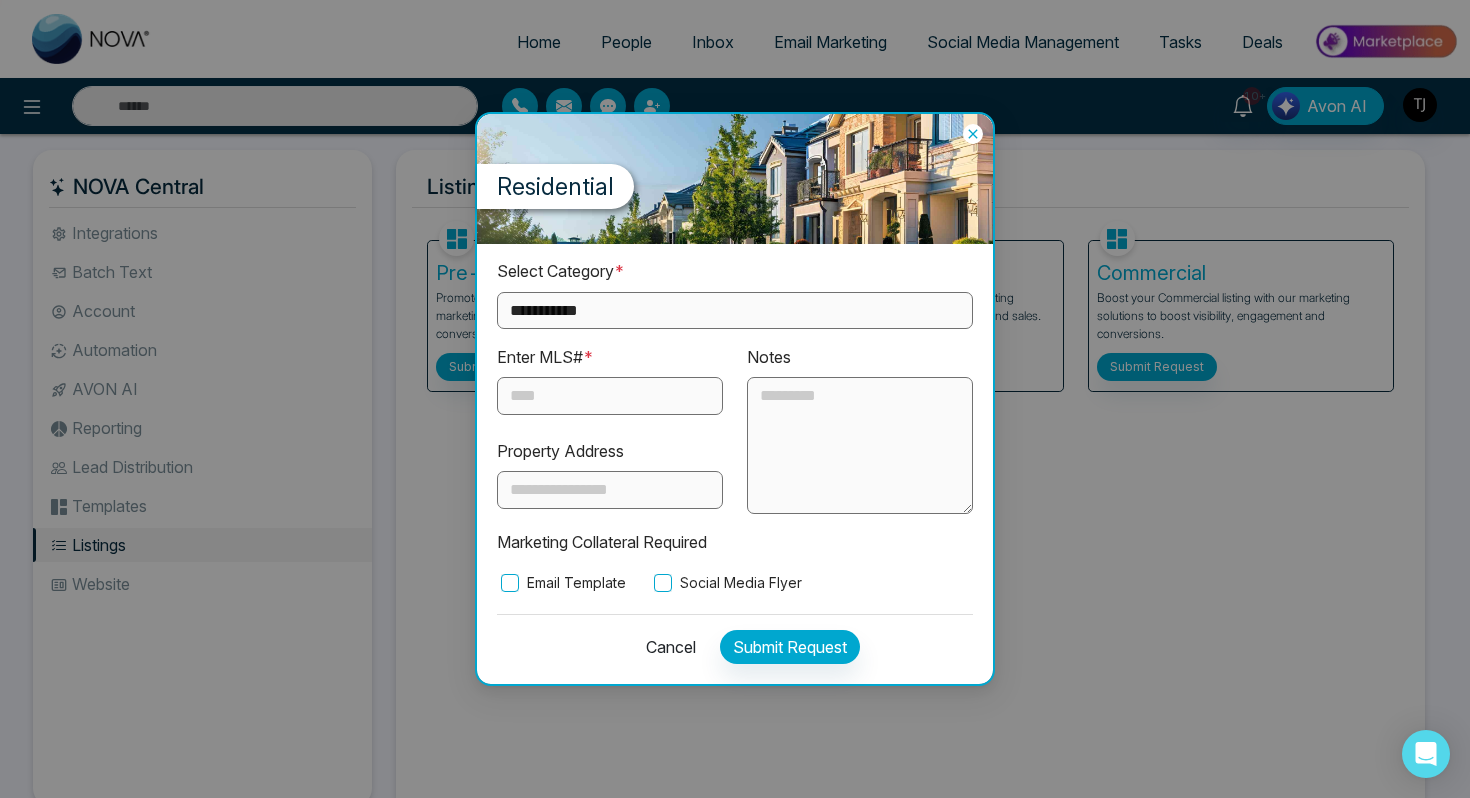 click on "**********" at bounding box center [735, 310] 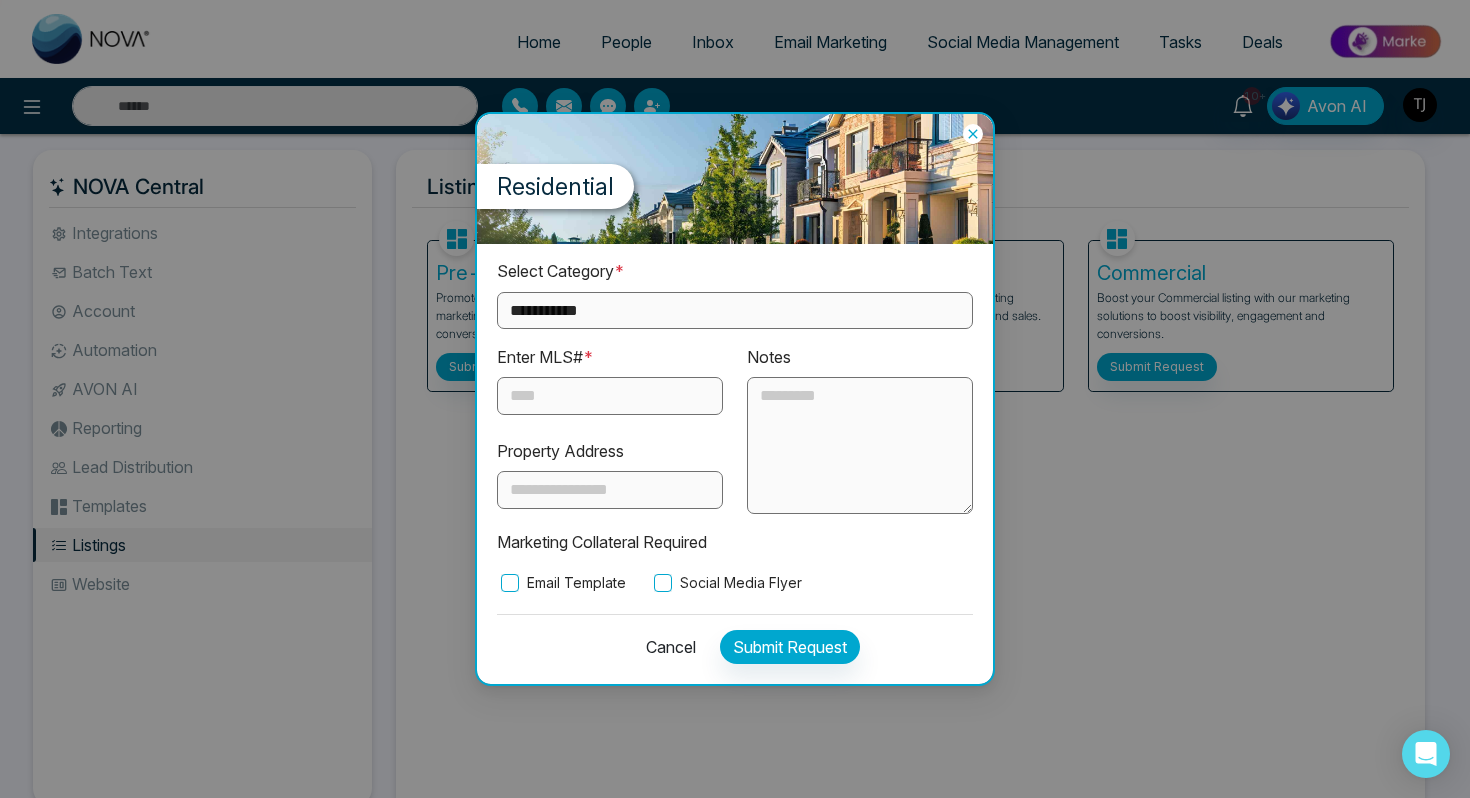 select on "*********" 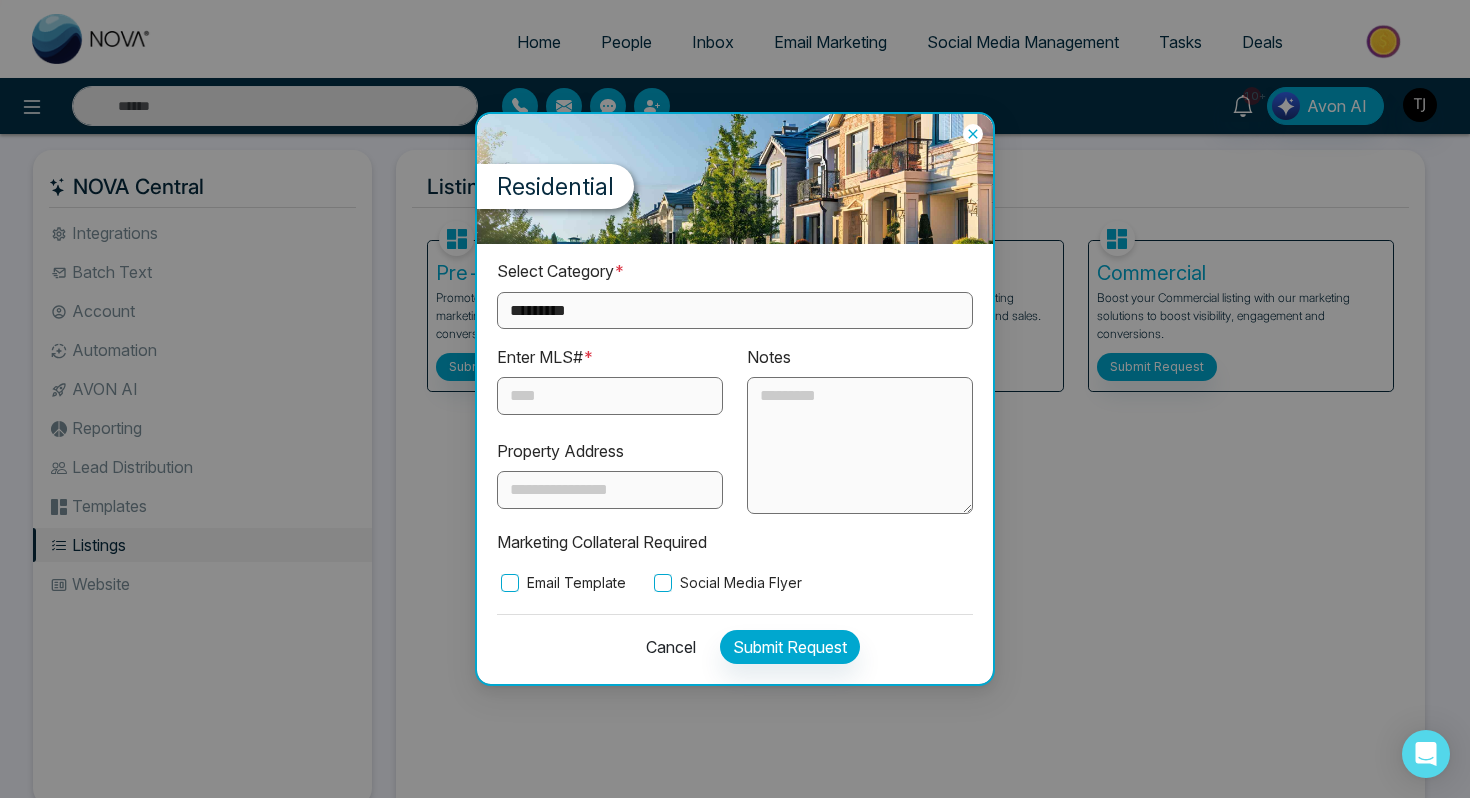 click at bounding box center [610, 396] 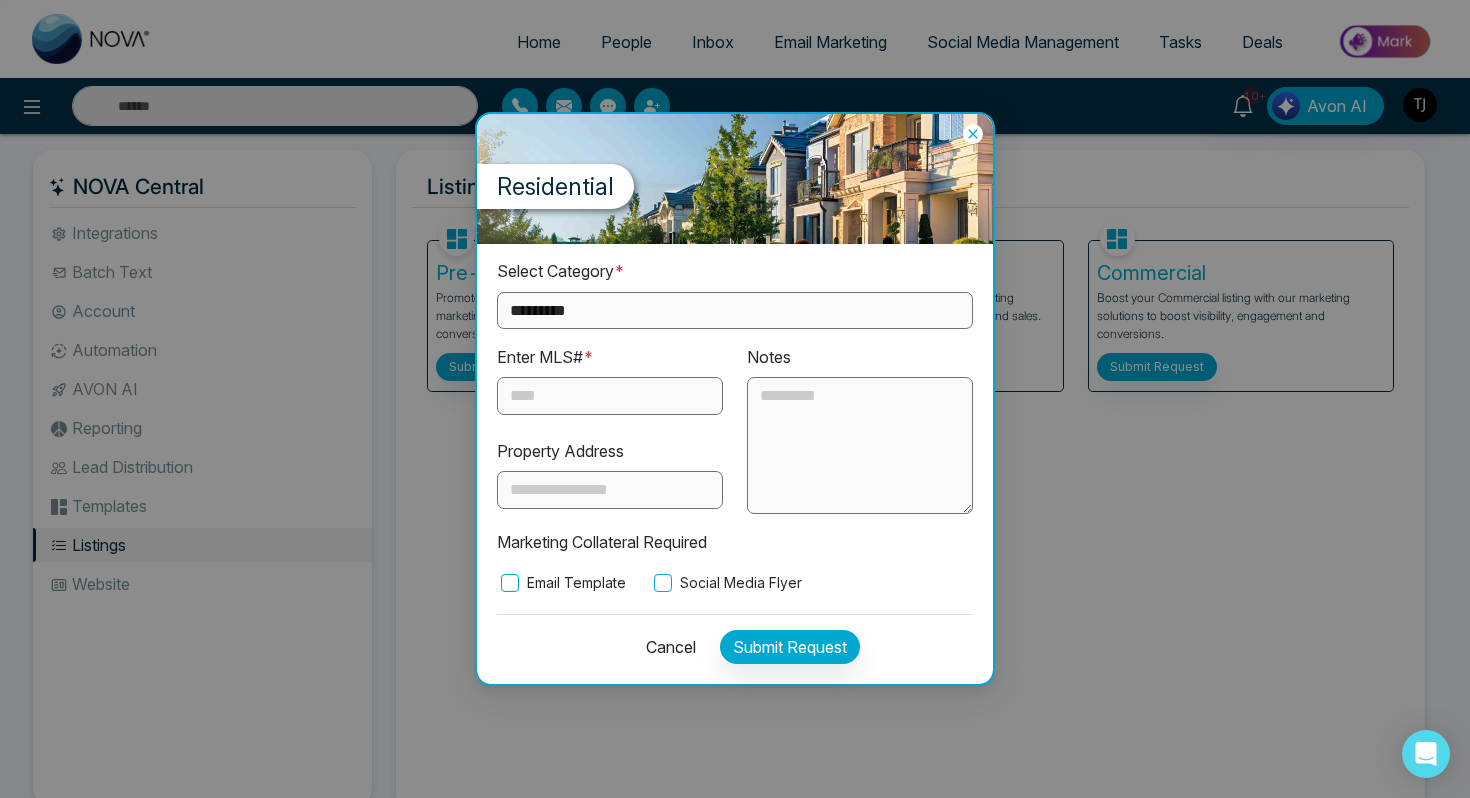 click at bounding box center [610, 396] 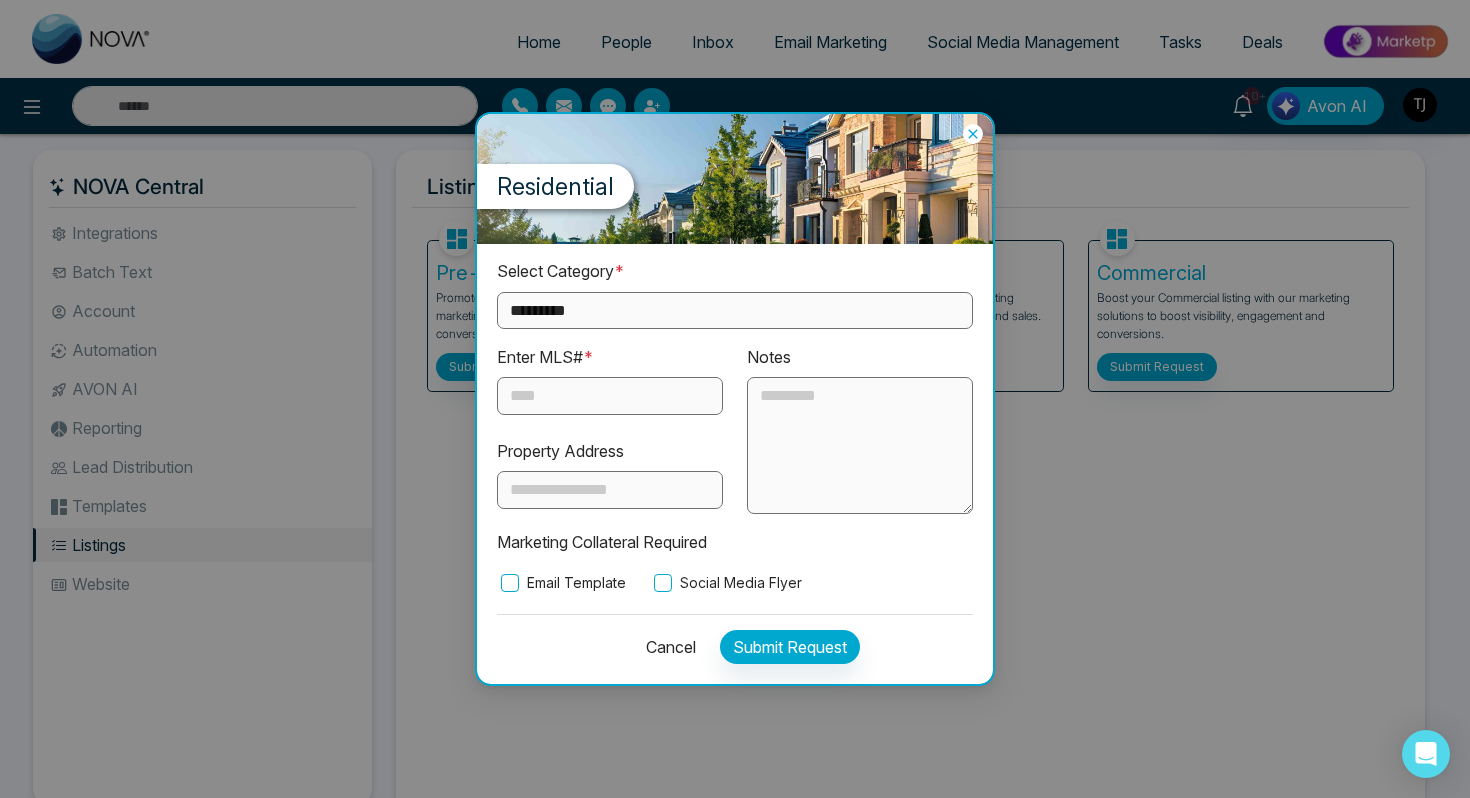 click on "Cancel" at bounding box center [665, 647] 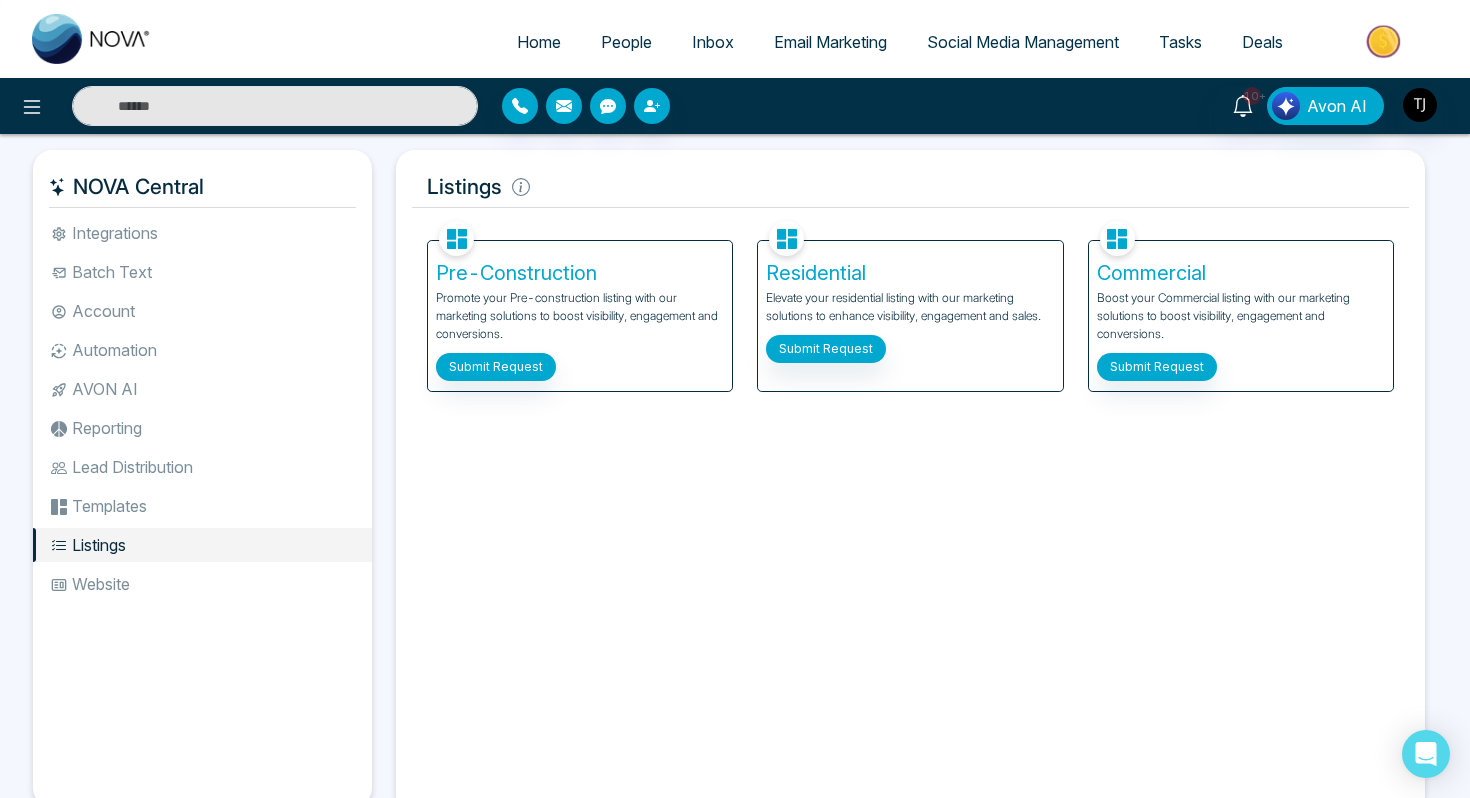 click at bounding box center [1385, 41] 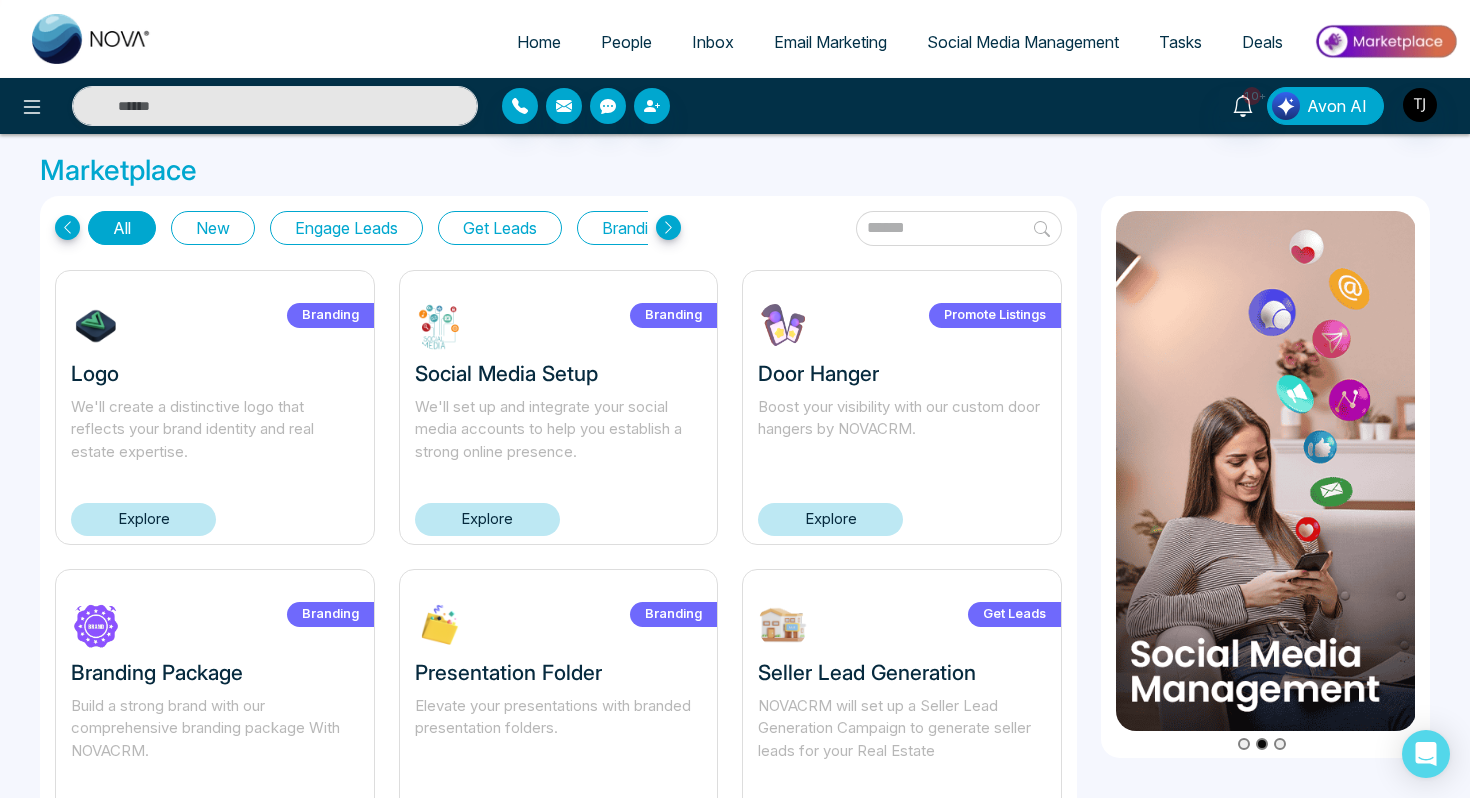 click on "Avon AI" at bounding box center [1337, 106] 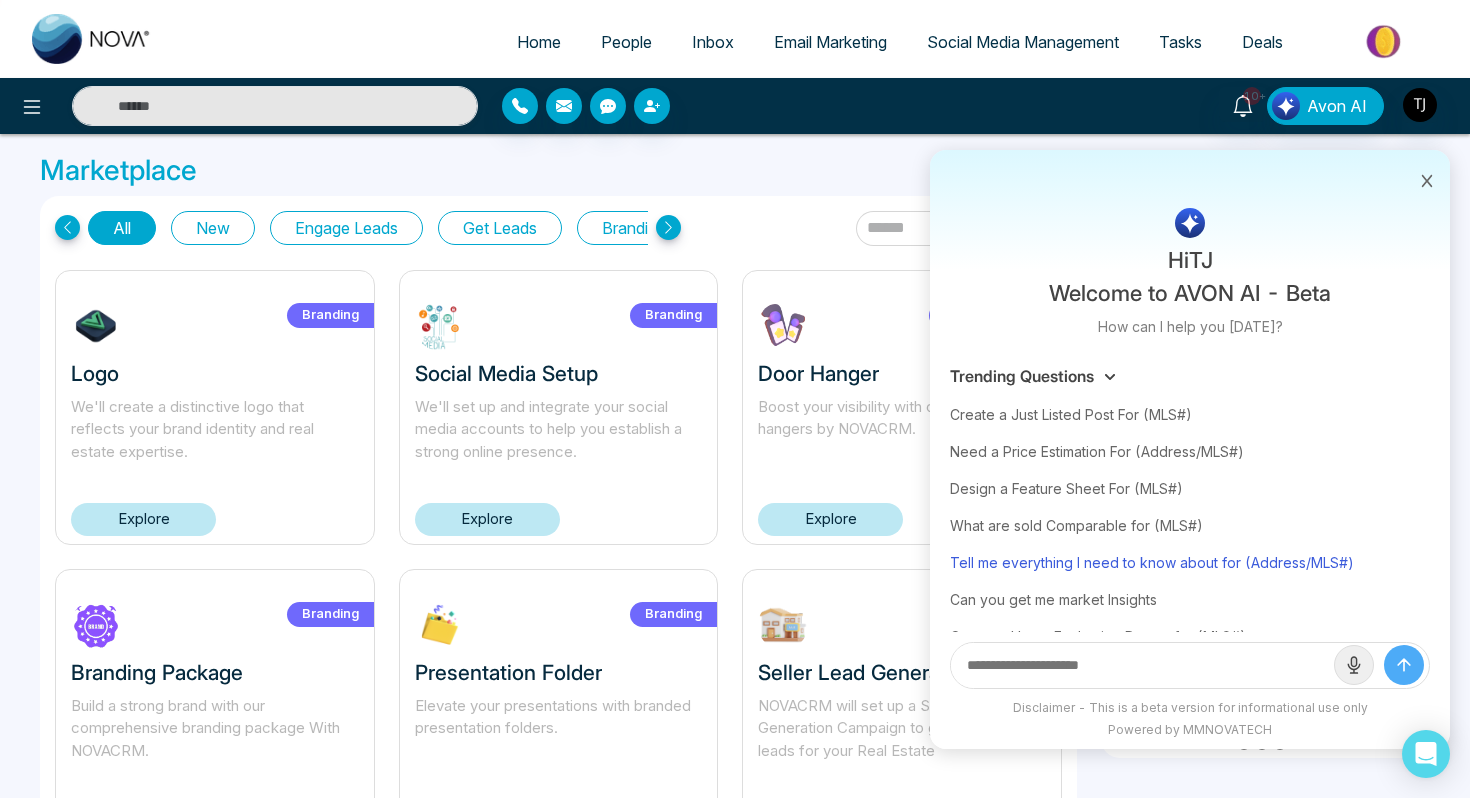 click on "Tell me everything I need to know about for (Address/MLS#)" at bounding box center (1190, 562) 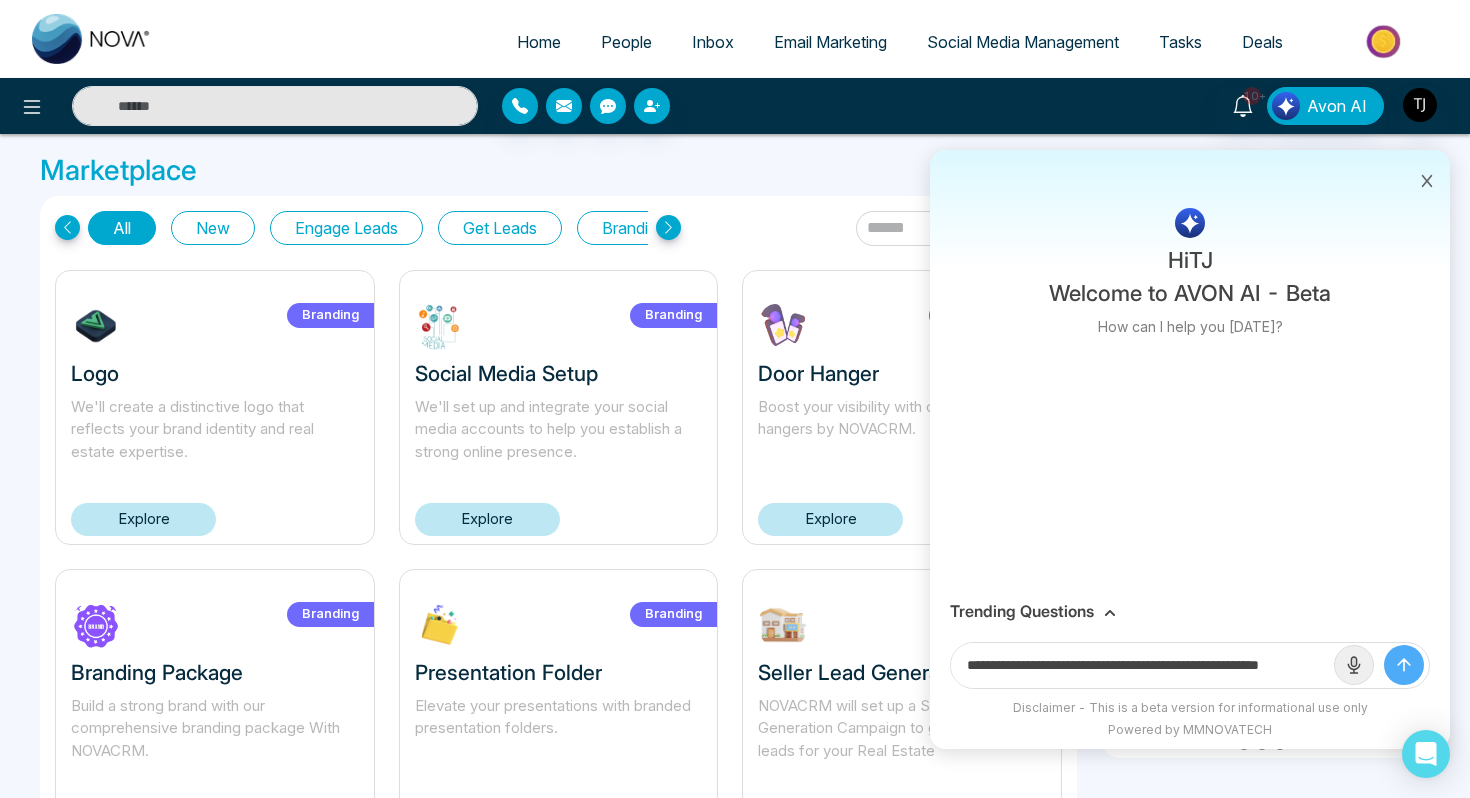 scroll, scrollTop: 0, scrollLeft: 48, axis: horizontal 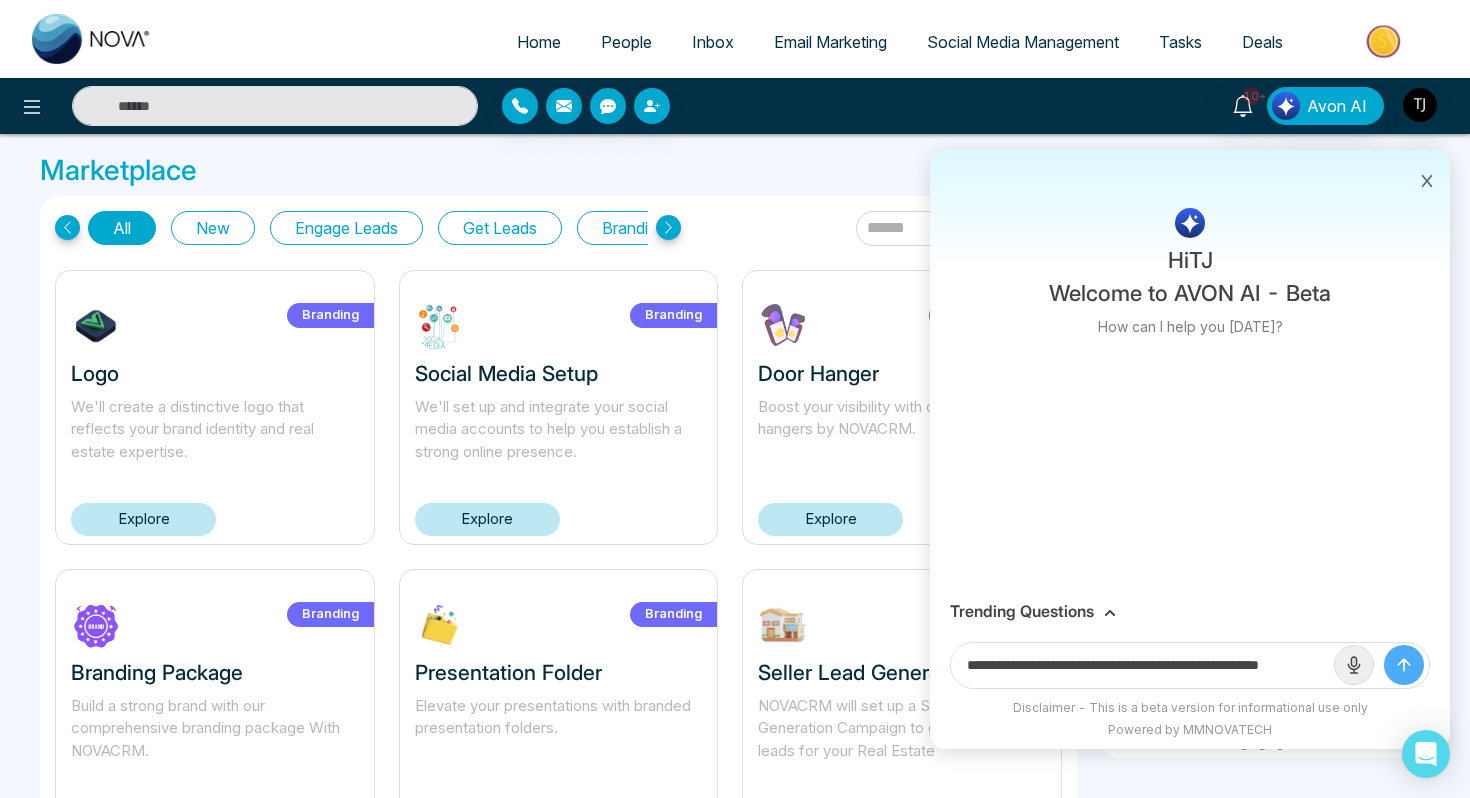 drag, startPoint x: 1259, startPoint y: 664, endPoint x: 1349, endPoint y: 665, distance: 90.005554 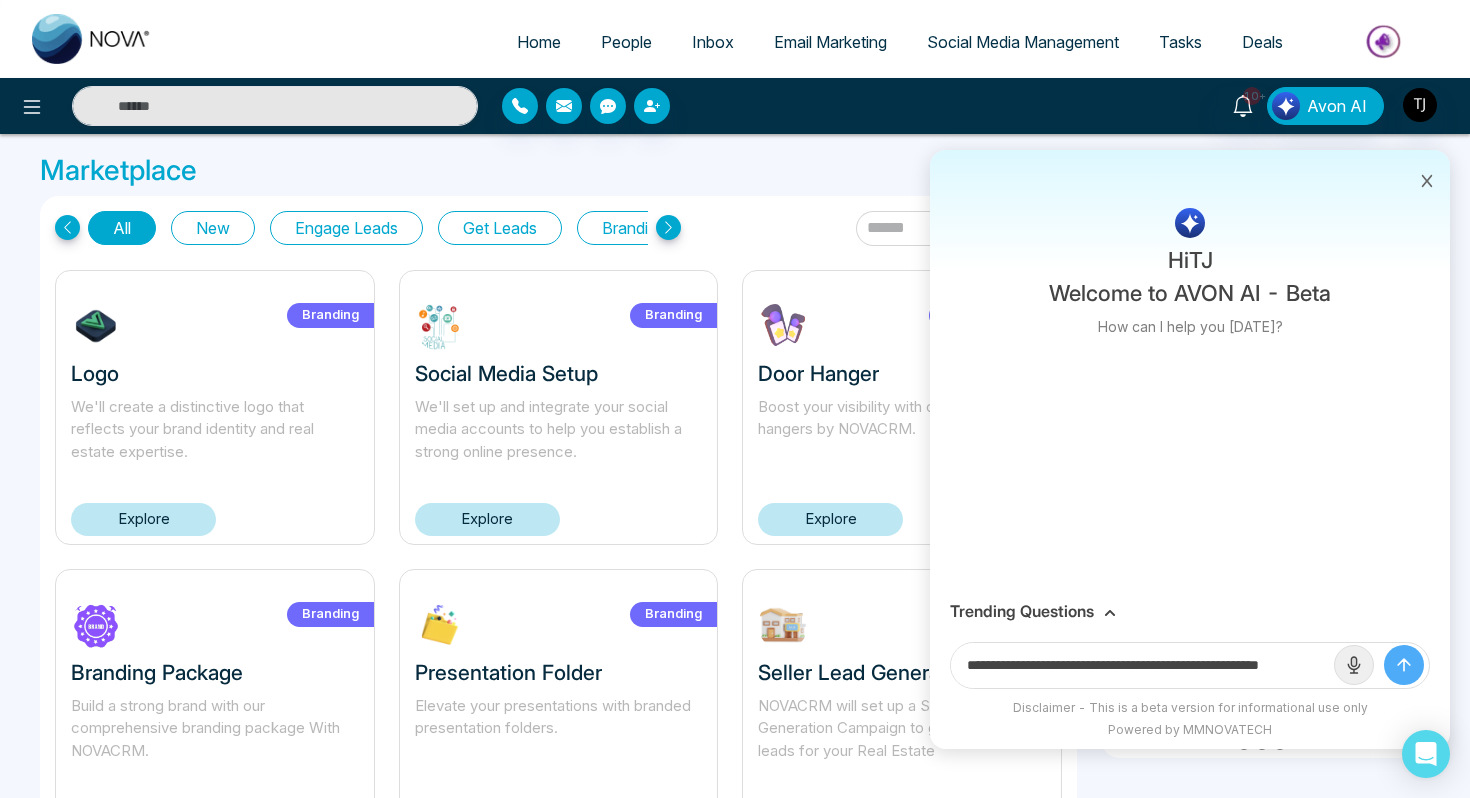 click on "**********" at bounding box center [1190, 665] 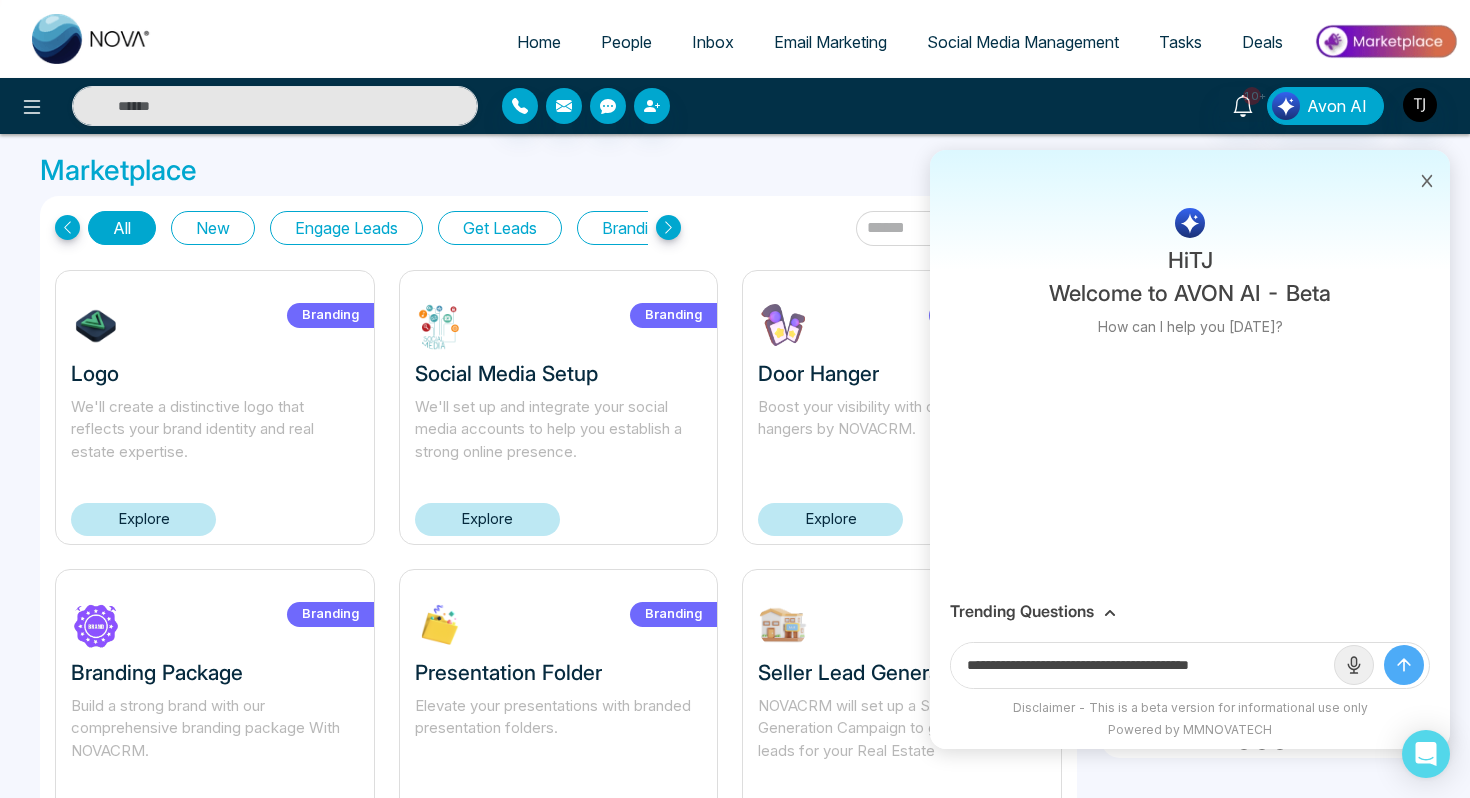 scroll, scrollTop: 0, scrollLeft: 0, axis: both 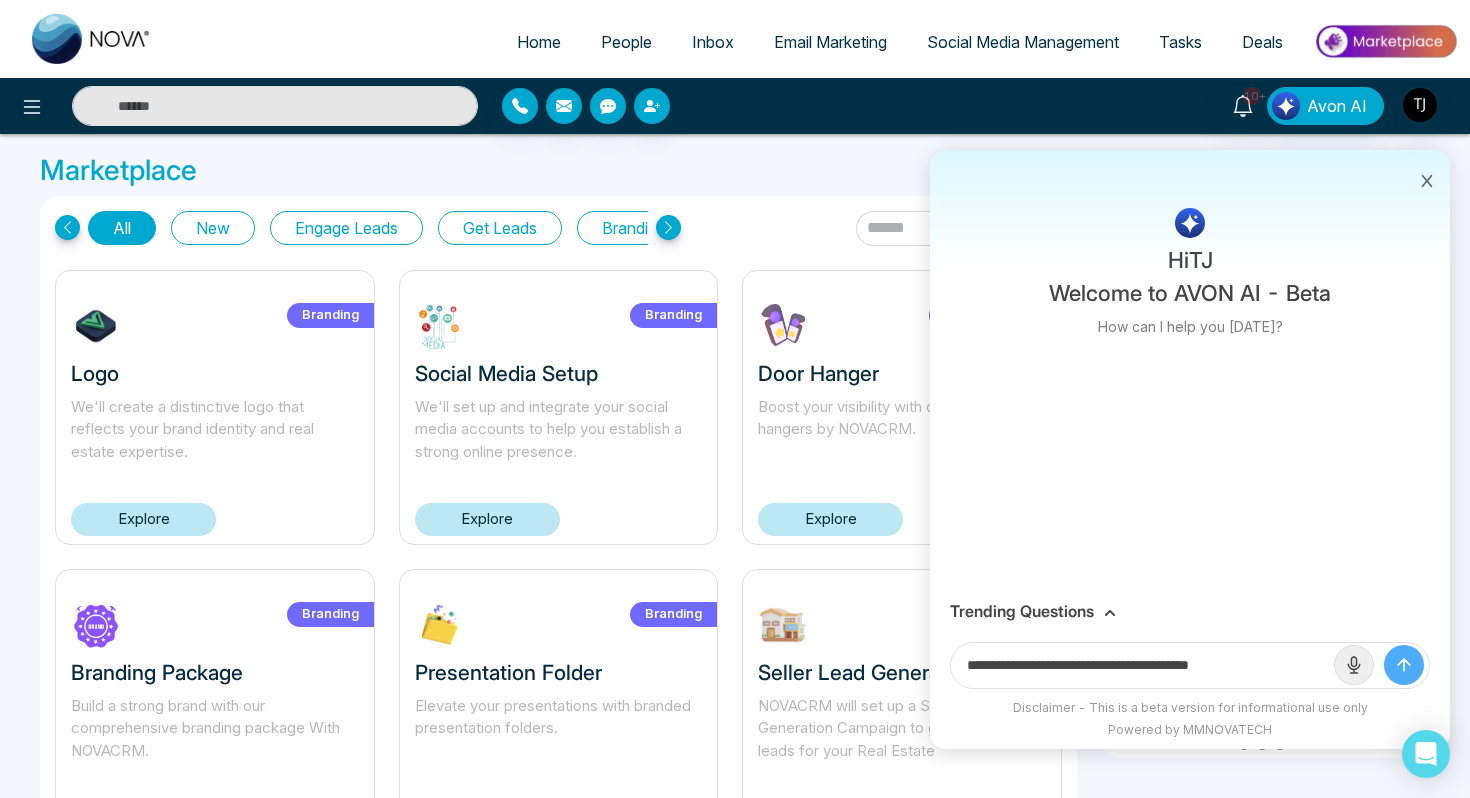 paste on "**********" 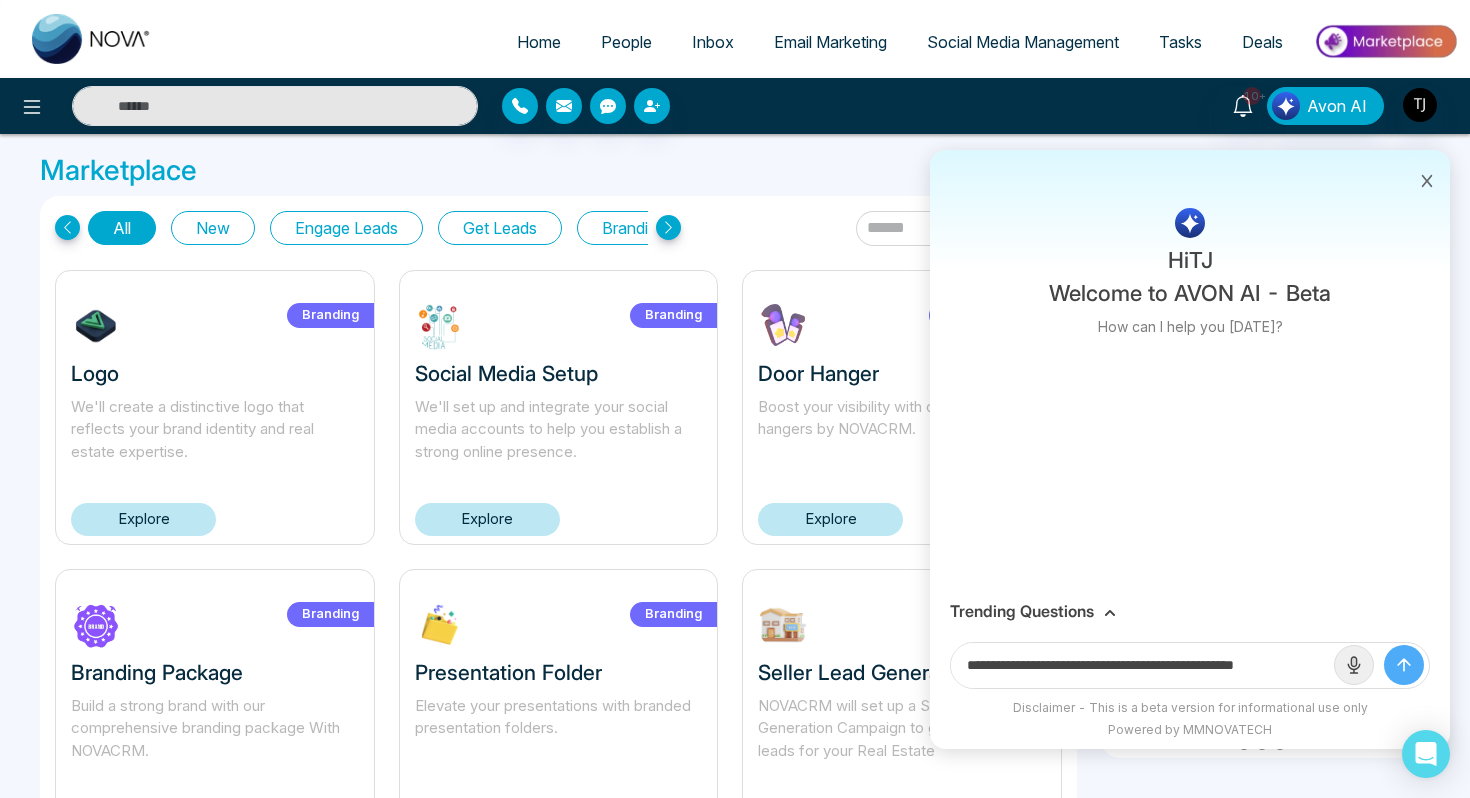 scroll, scrollTop: 0, scrollLeft: 12, axis: horizontal 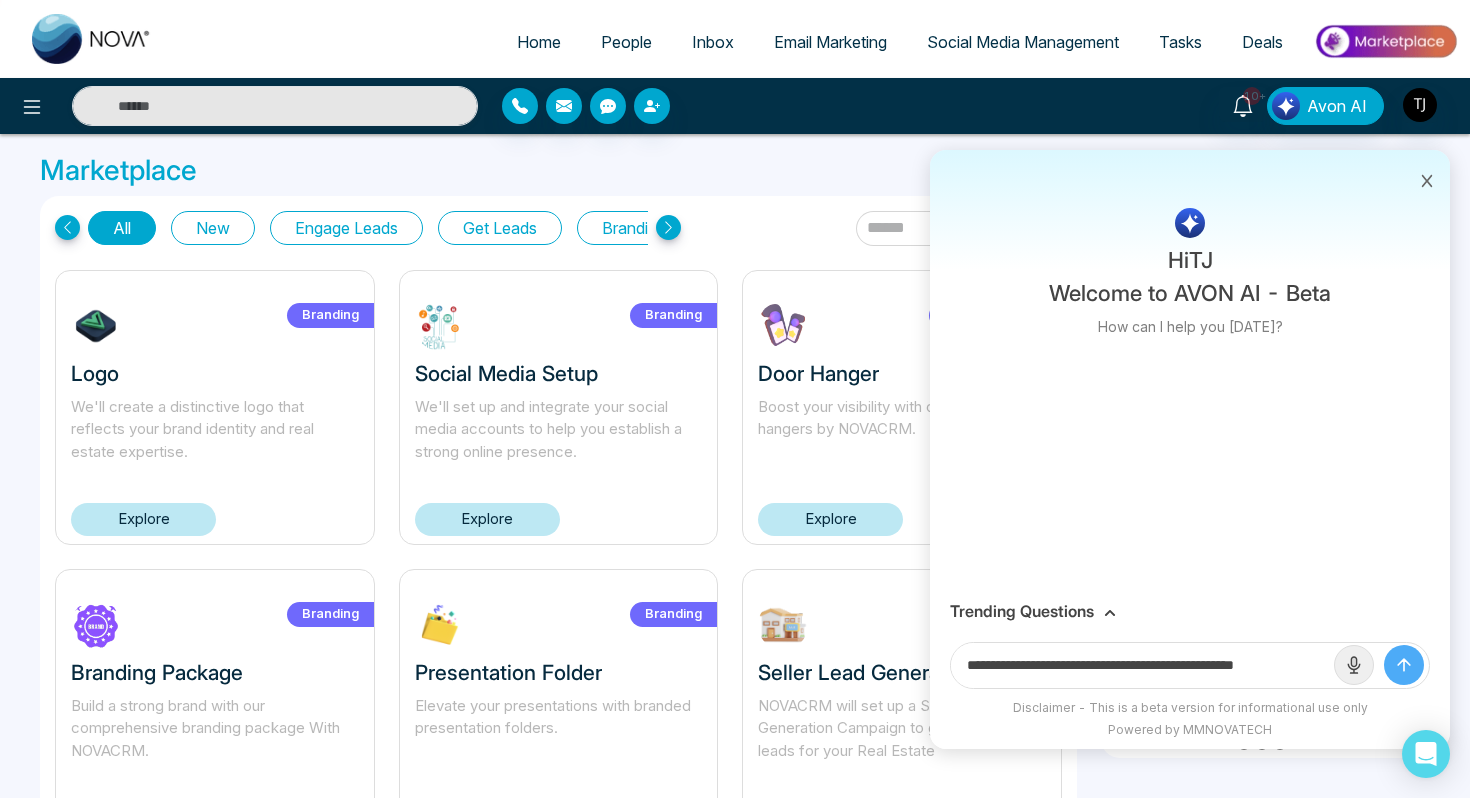 click at bounding box center (1404, 665) 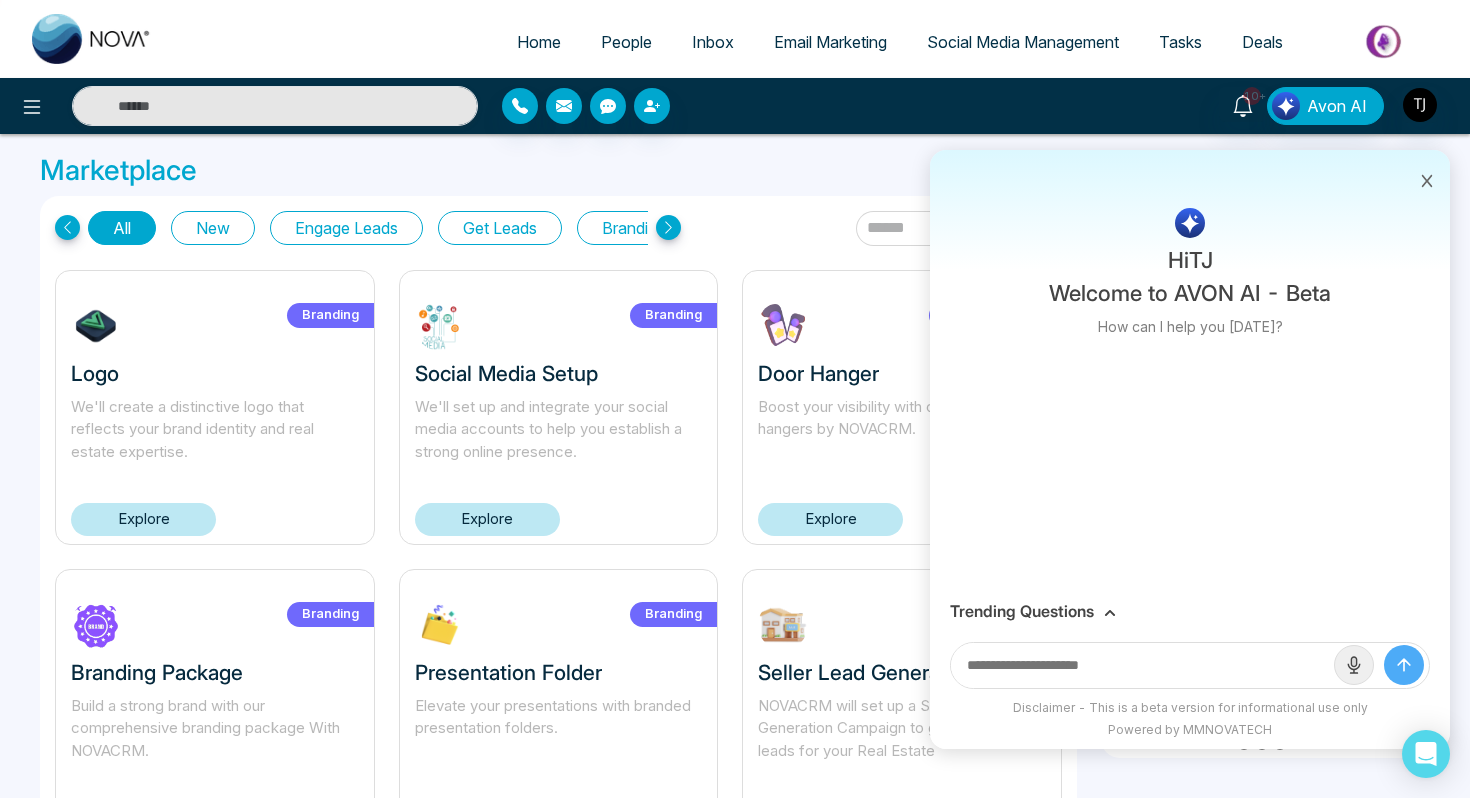scroll, scrollTop: 0, scrollLeft: 0, axis: both 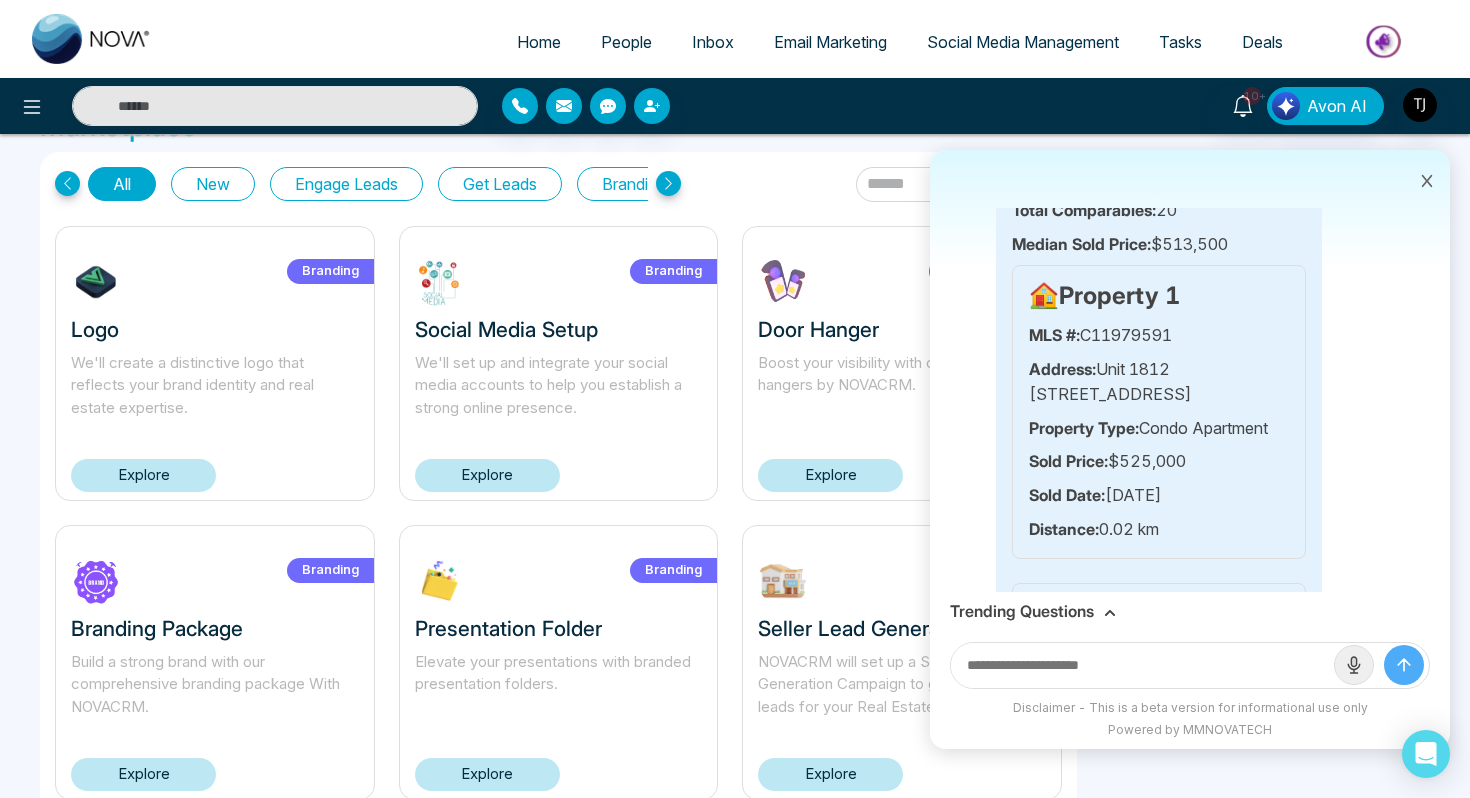 drag, startPoint x: 1094, startPoint y: 536, endPoint x: 1161, endPoint y: 536, distance: 67 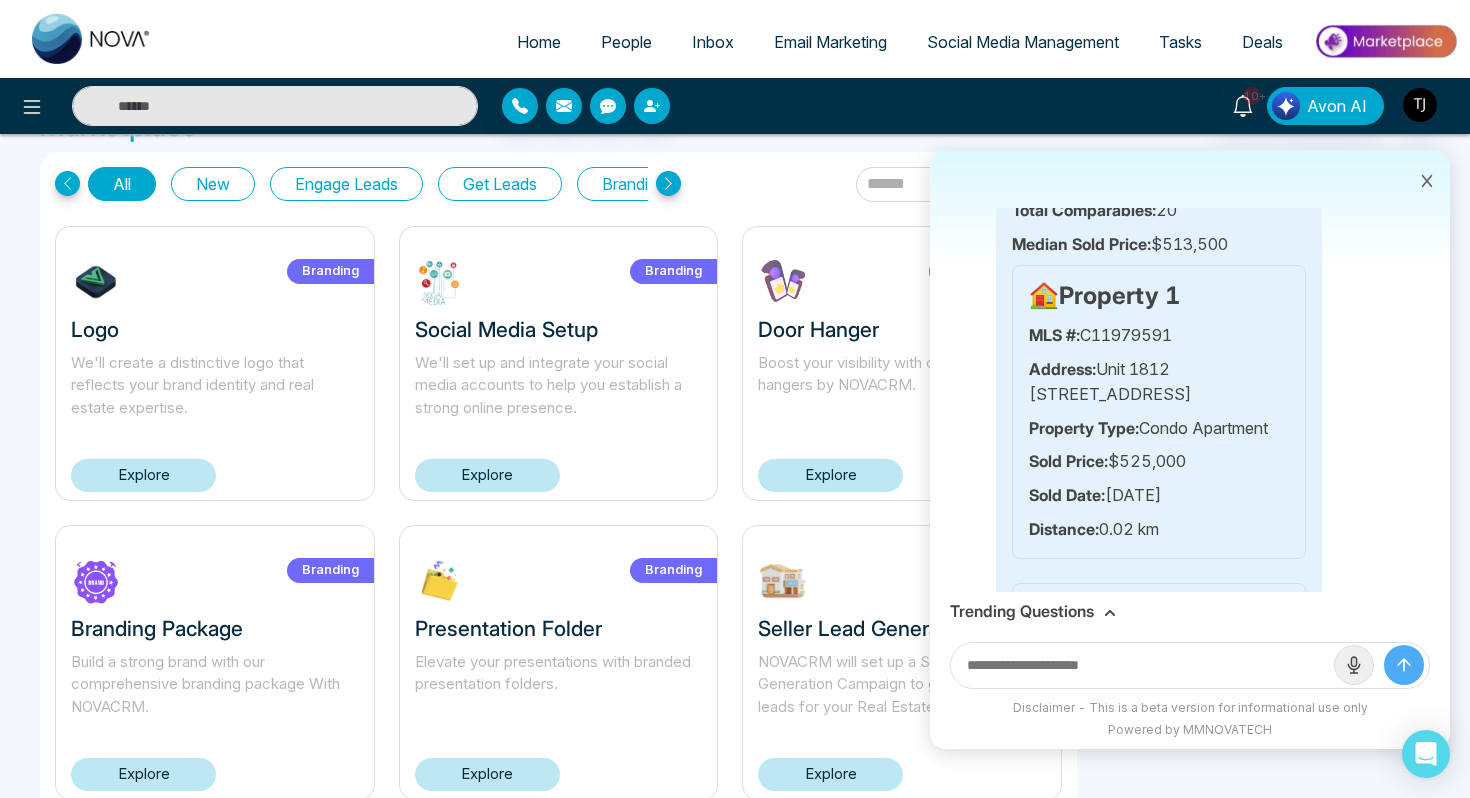 click on "Distance:  0.02 km" at bounding box center [1159, 530] 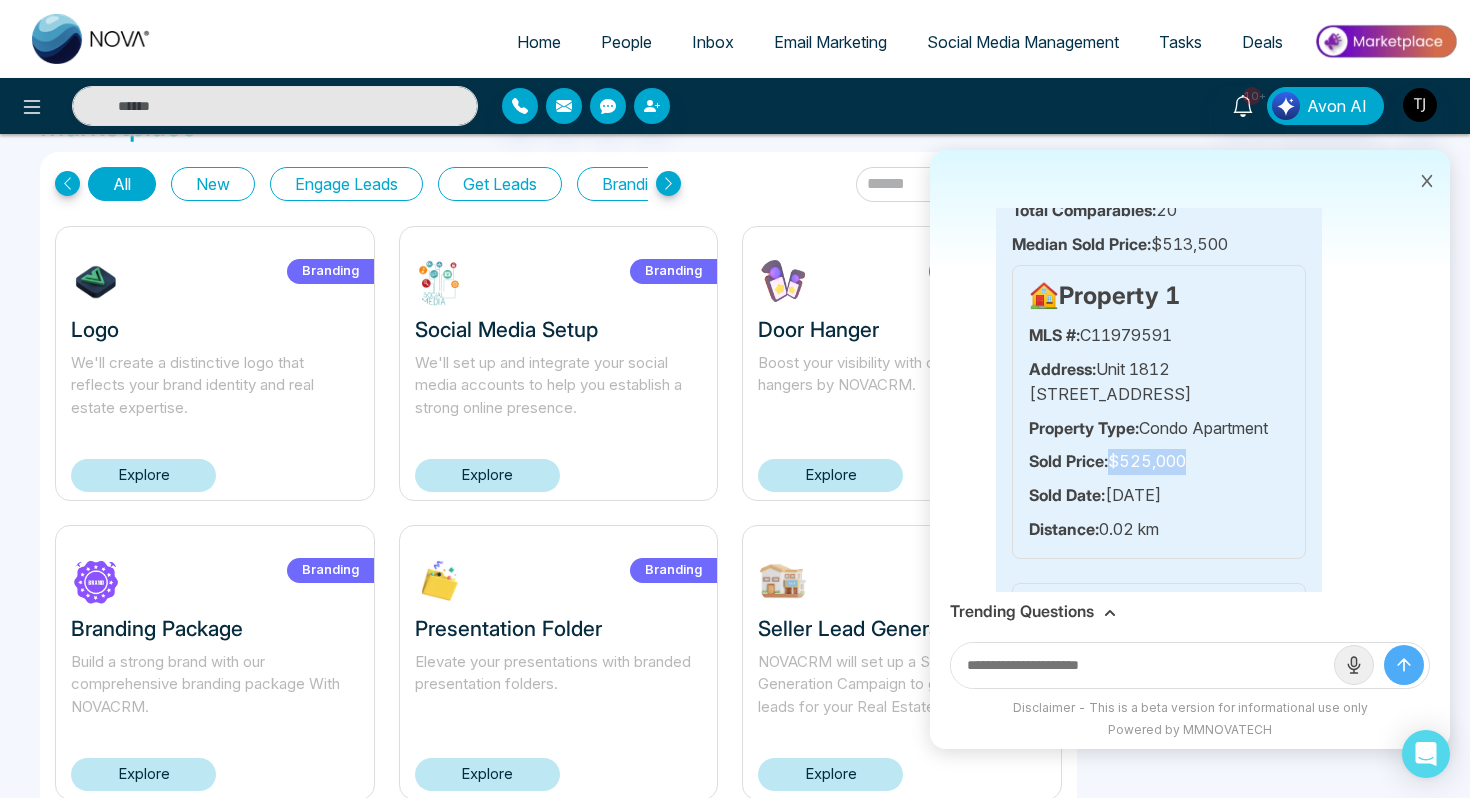 drag, startPoint x: 1109, startPoint y: 459, endPoint x: 1189, endPoint y: 459, distance: 80 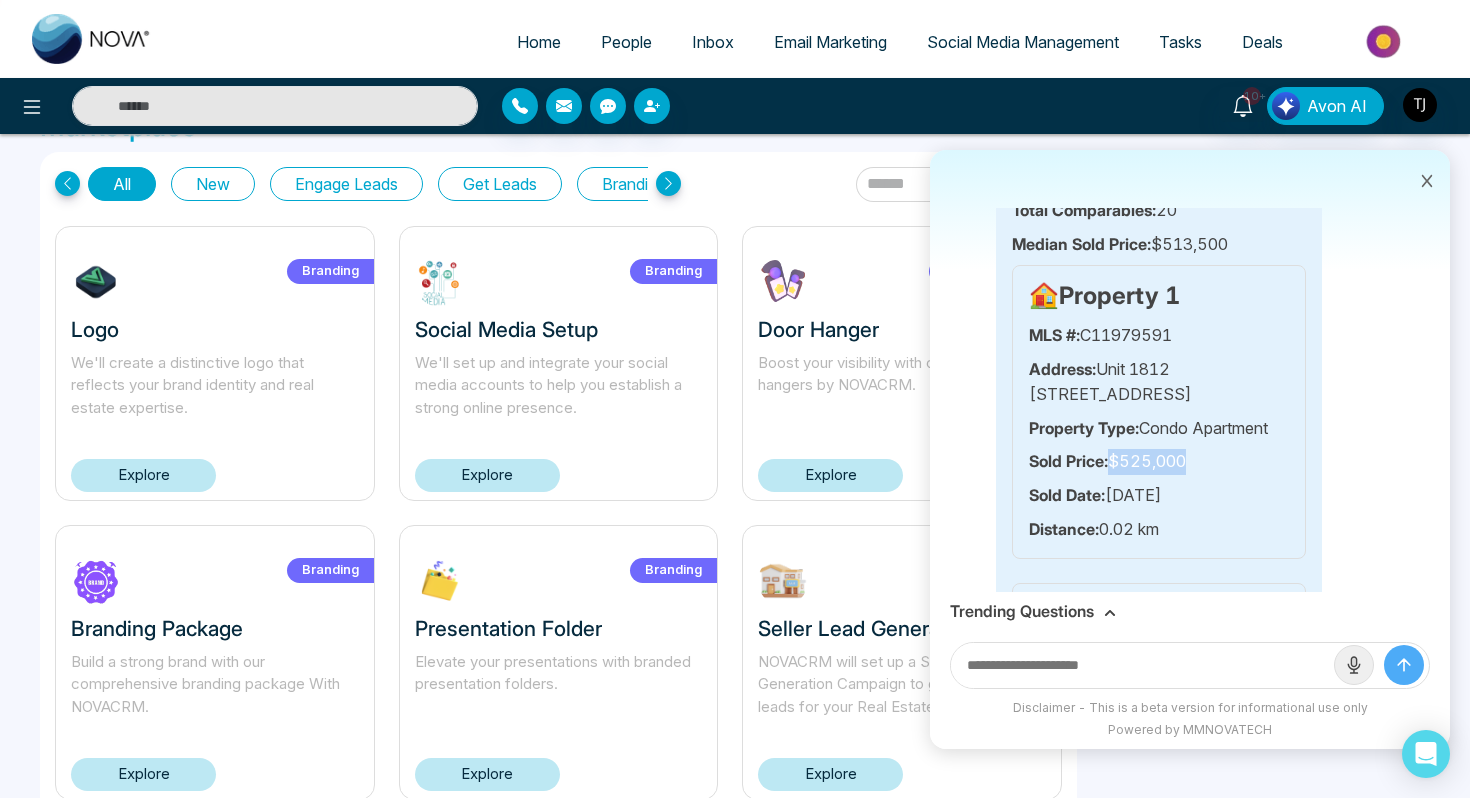 click on "Sold Price:  $525,000" at bounding box center [1159, 462] 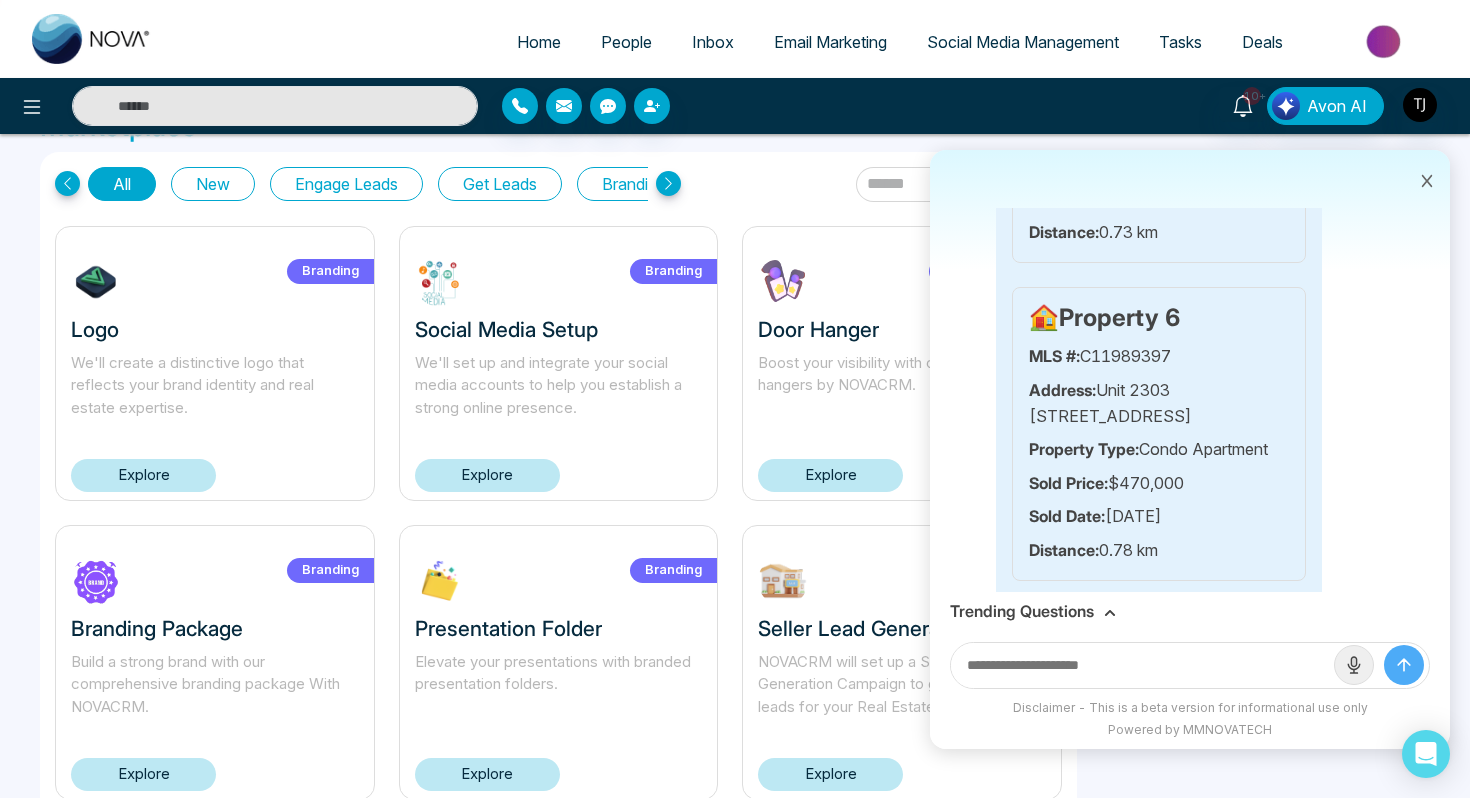scroll, scrollTop: 2697, scrollLeft: 0, axis: vertical 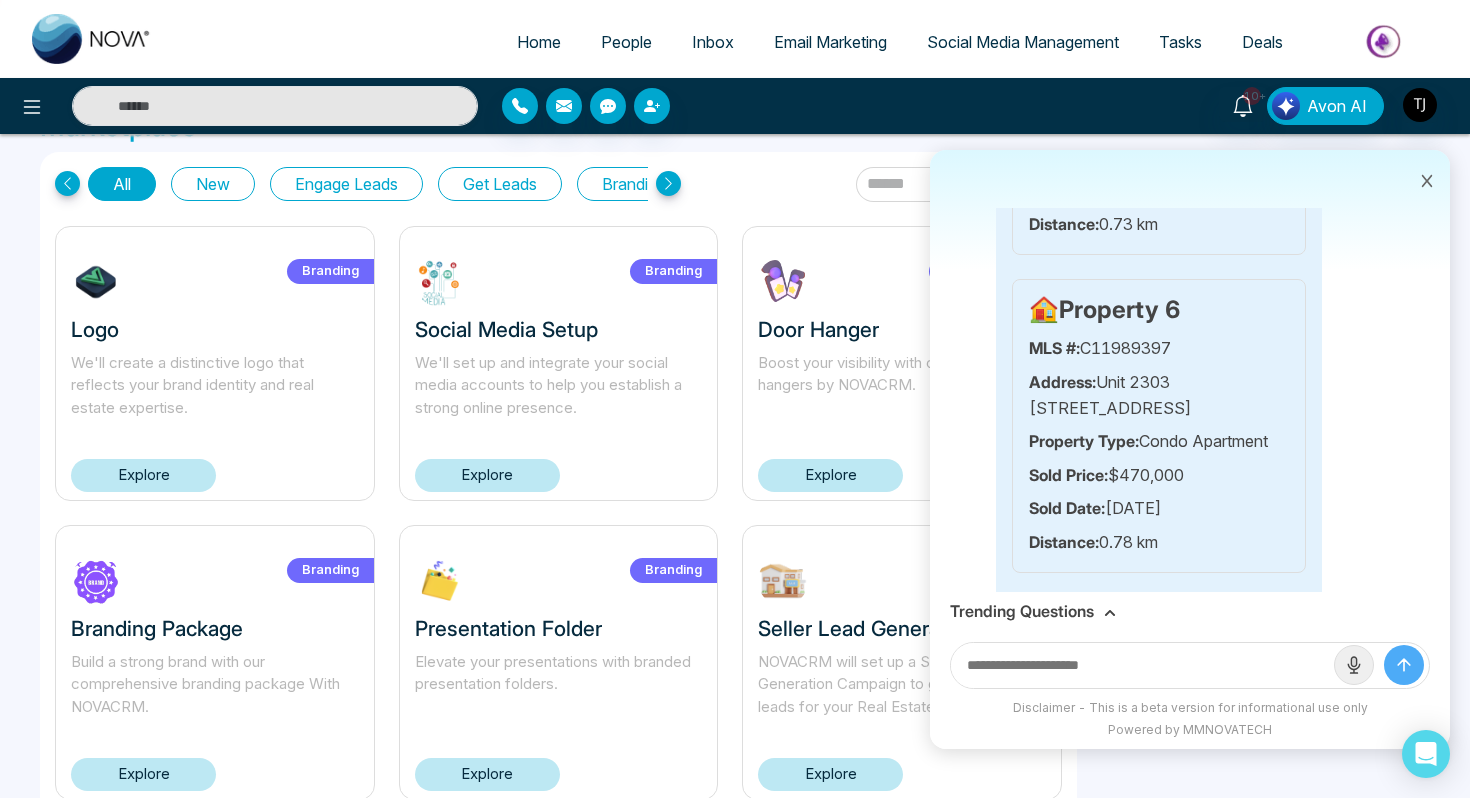 click on "Trending Questions" at bounding box center (1022, 611) 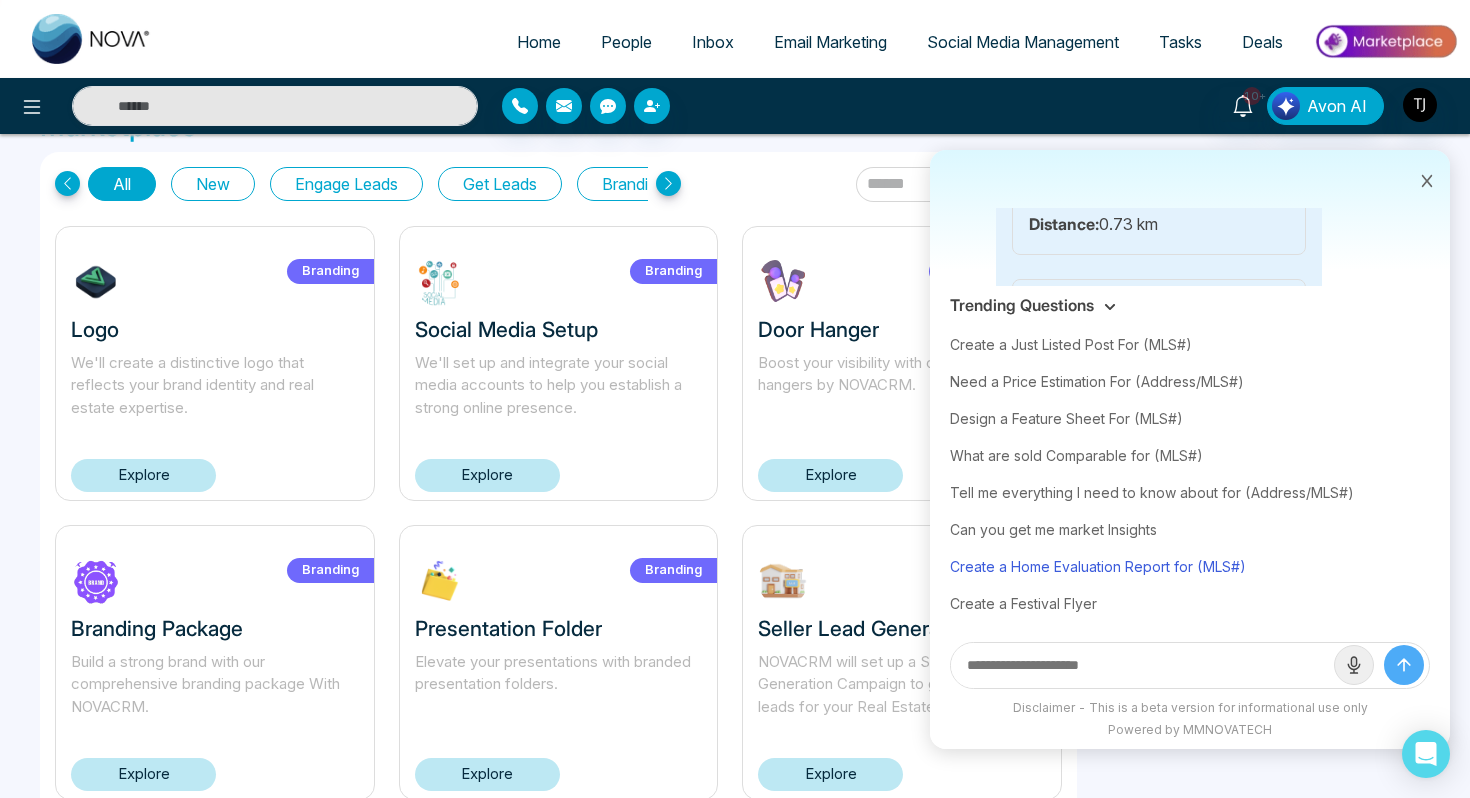 click on "Create a Home Evaluation Report for (MLS#)" at bounding box center (1190, 566) 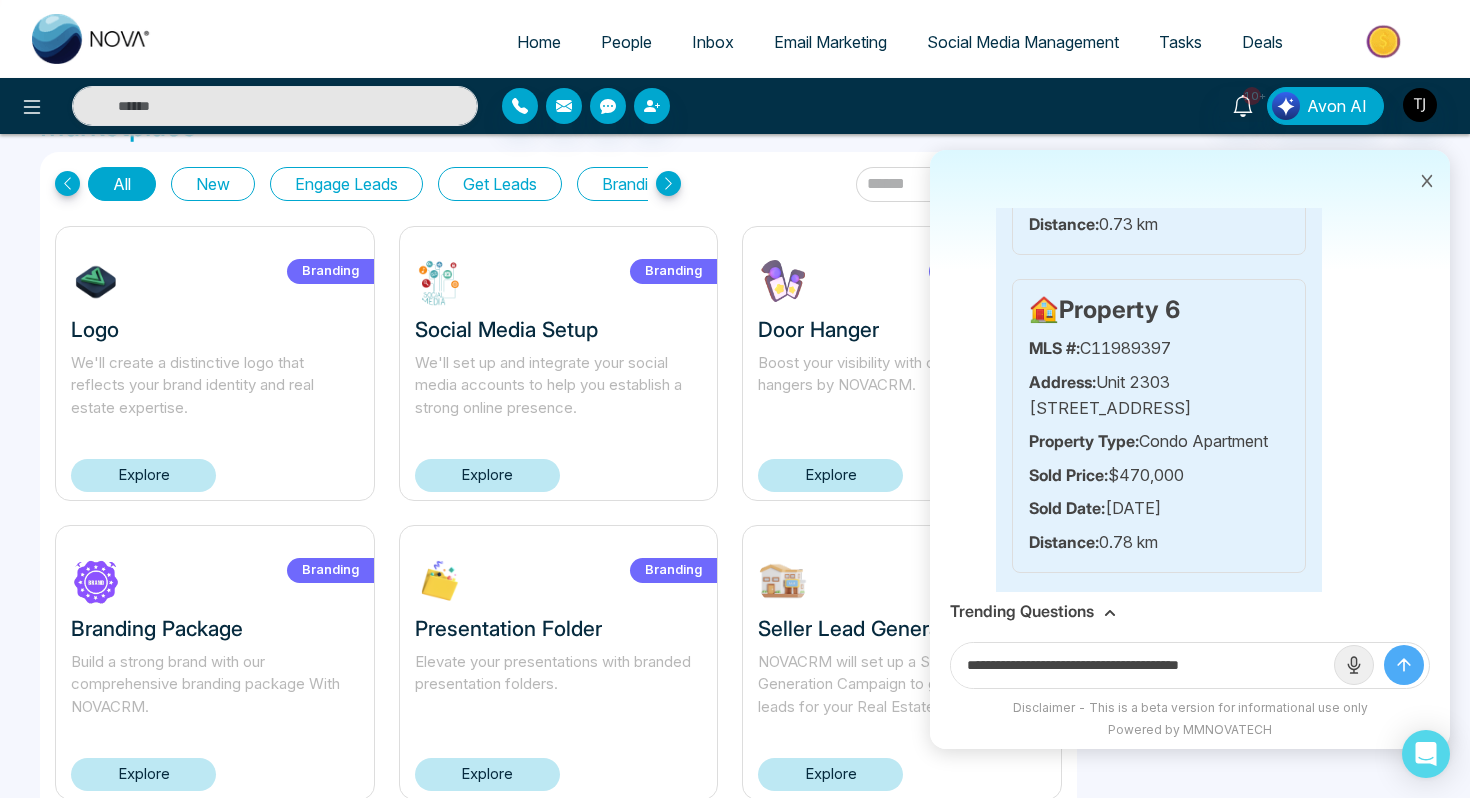 drag, startPoint x: 1216, startPoint y: 668, endPoint x: 1283, endPoint y: 667, distance: 67.00746 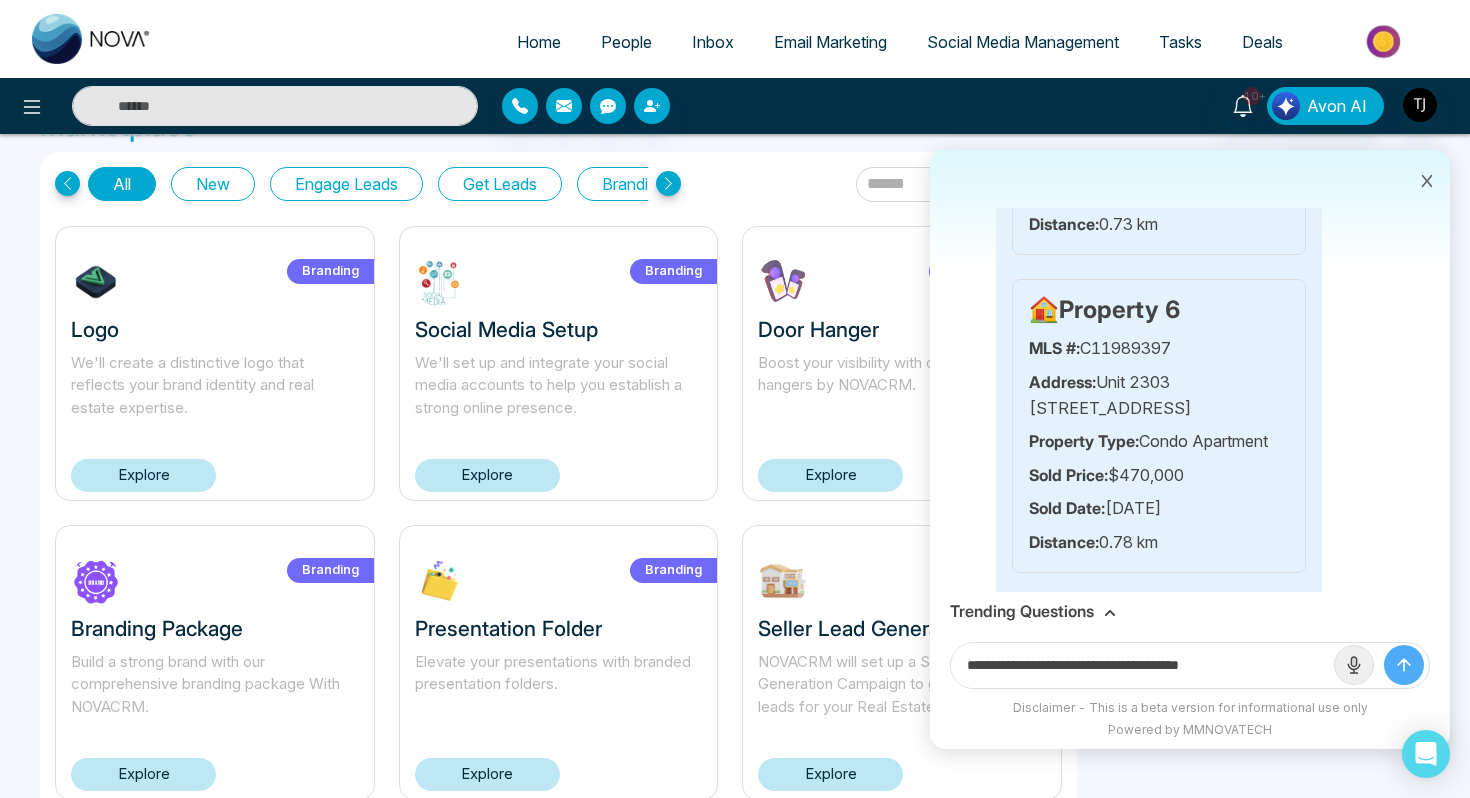 click on "**********" at bounding box center [1142, 665] 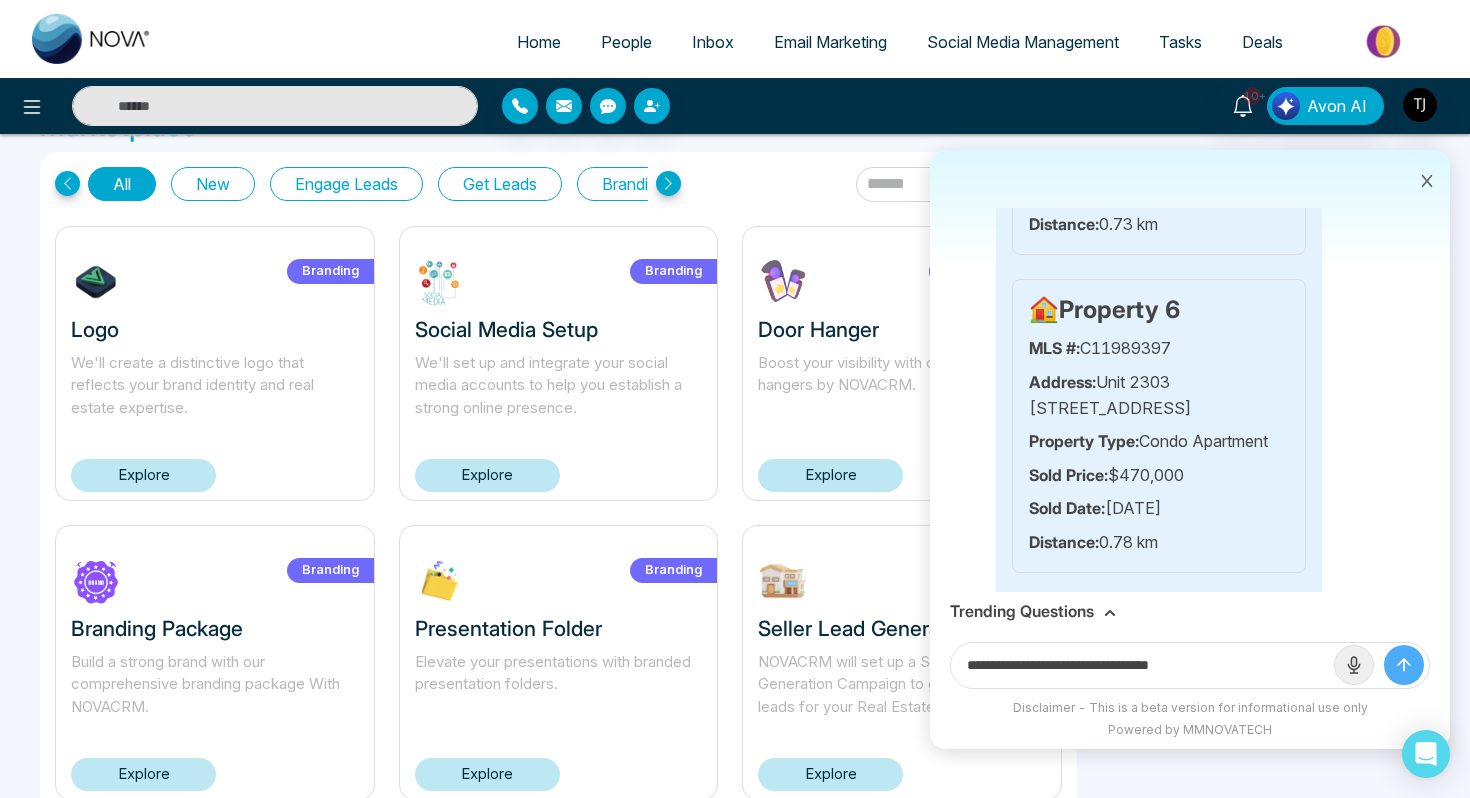 paste on "**********" 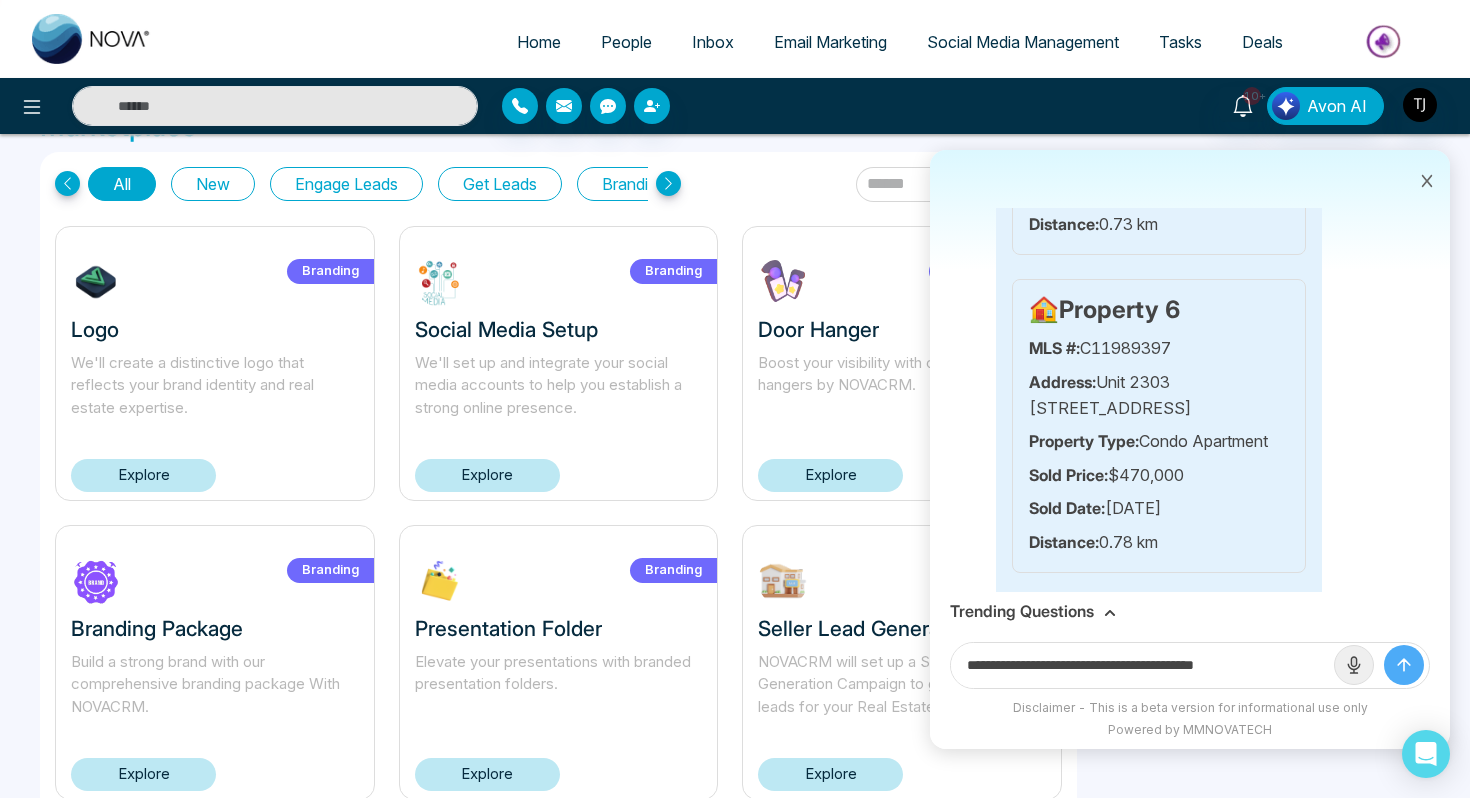 type on "**********" 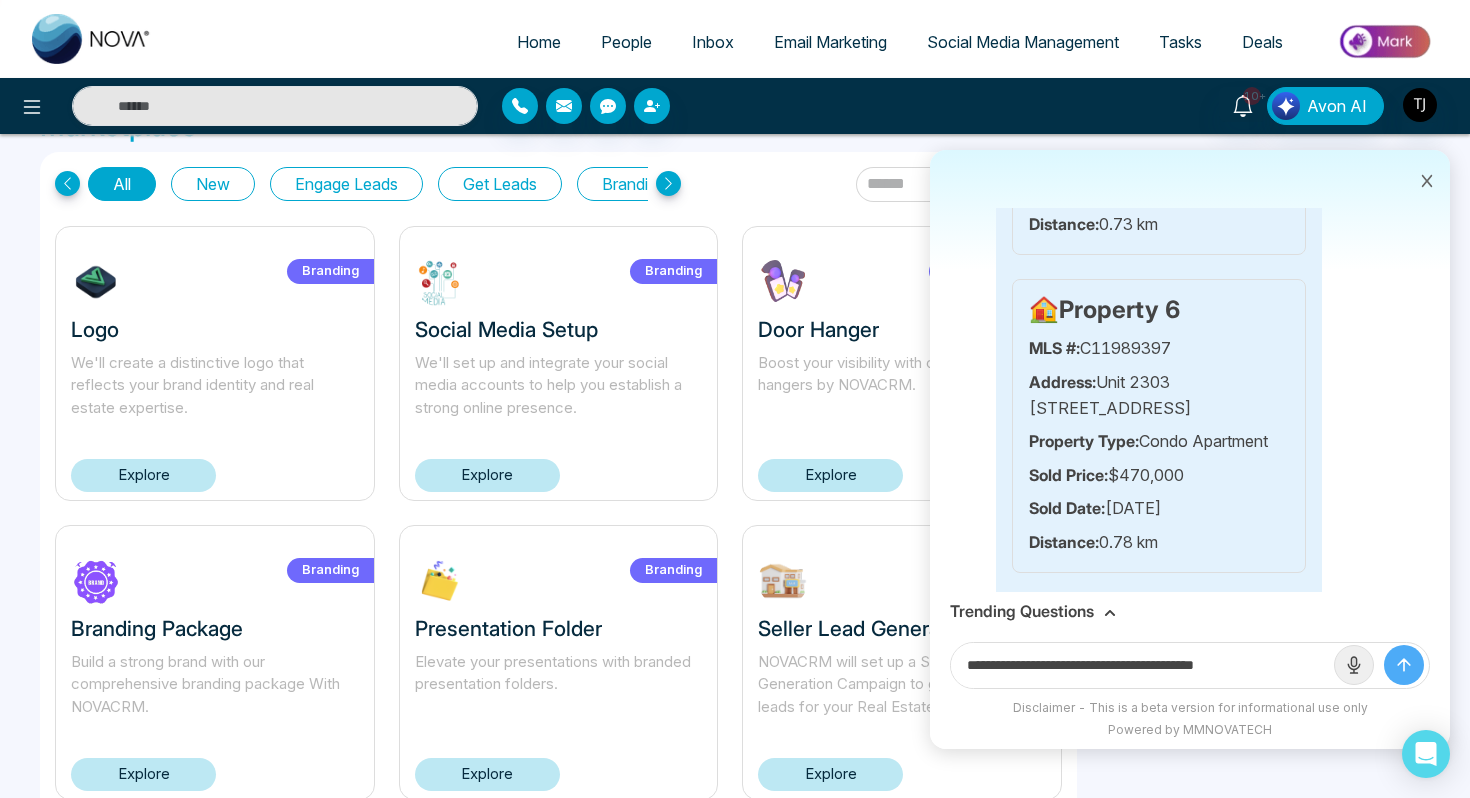 click at bounding box center (1404, 665) 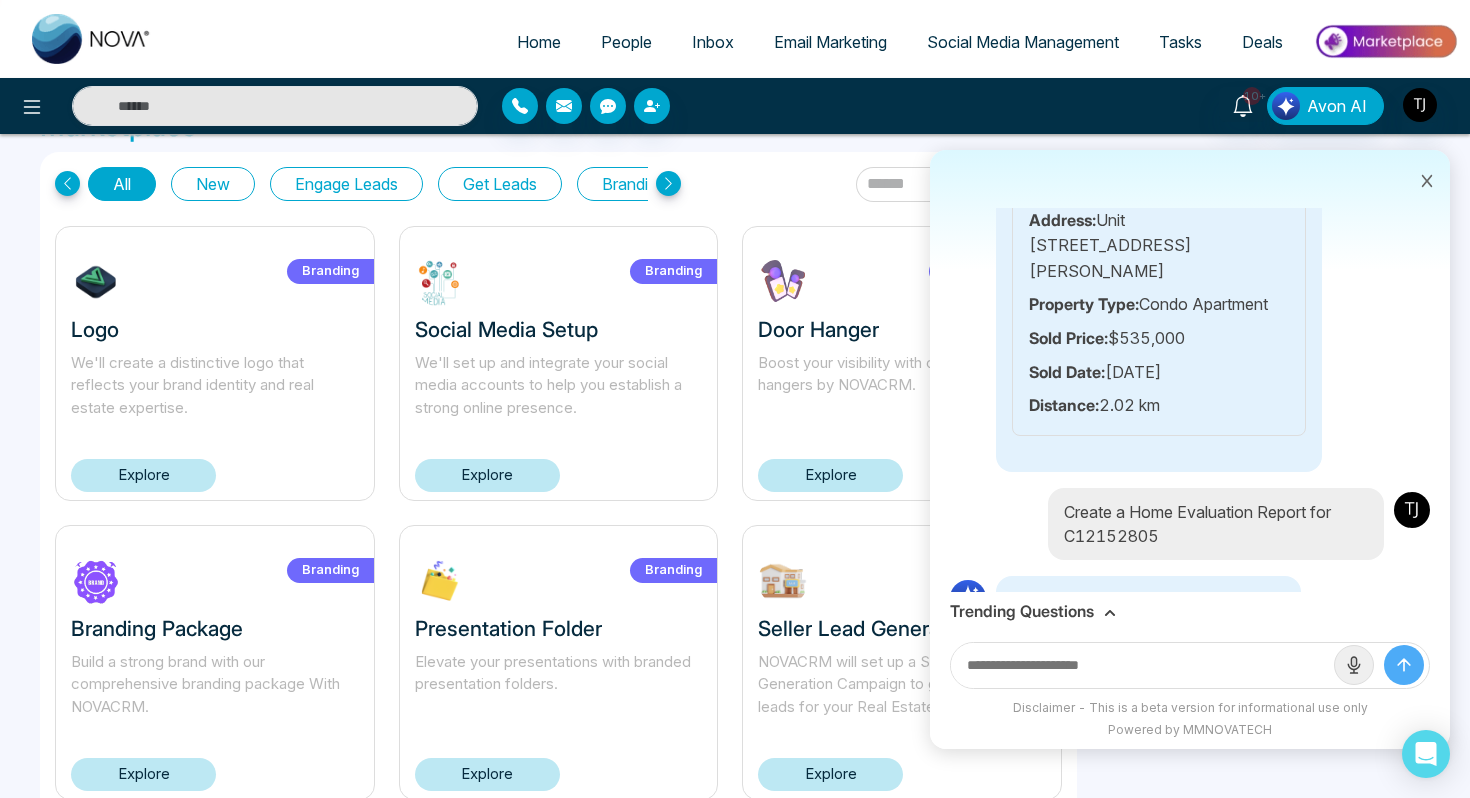 scroll, scrollTop: 7423, scrollLeft: 0, axis: vertical 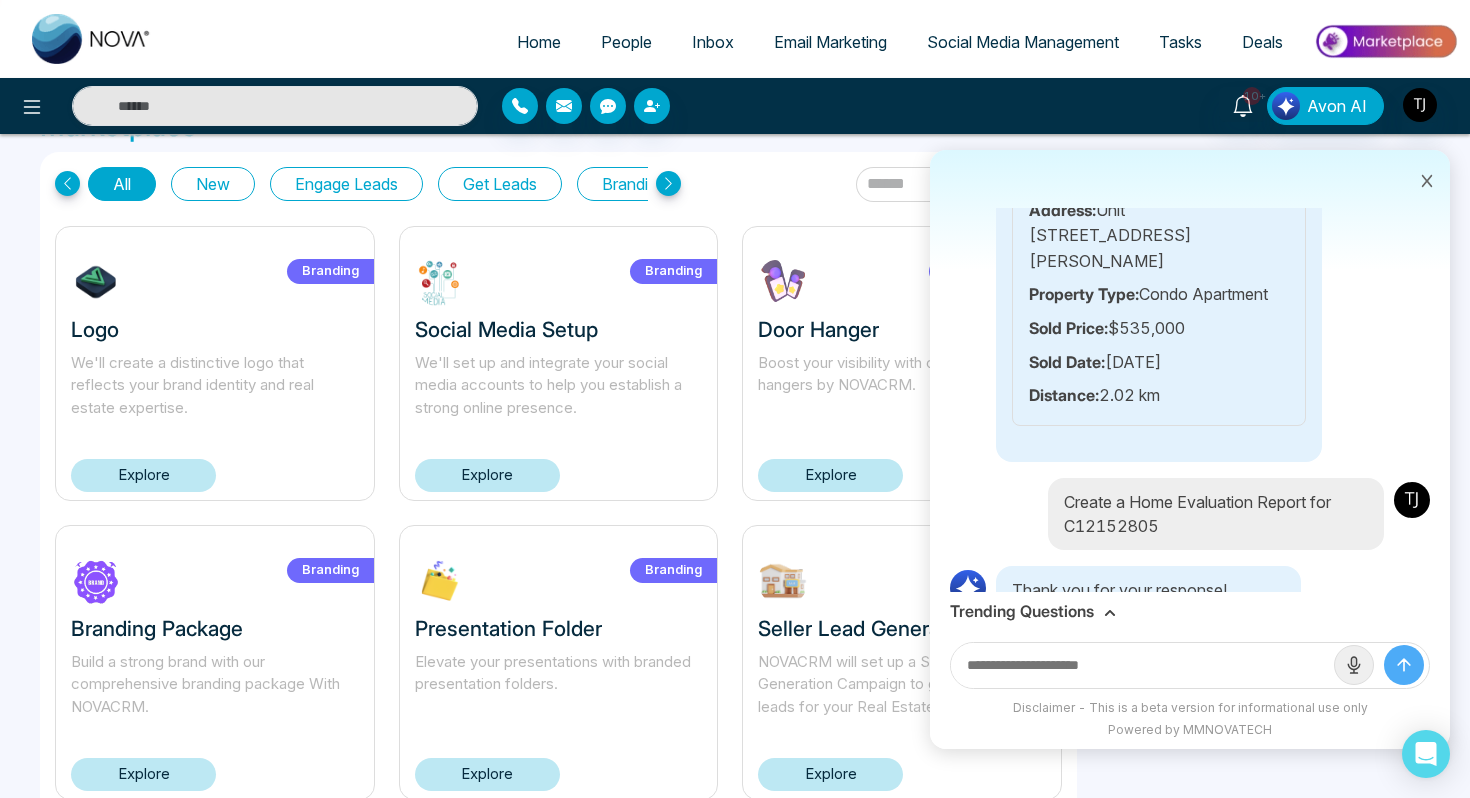 click on "Home Evaluation Report.pdf" at bounding box center (1150, 705) 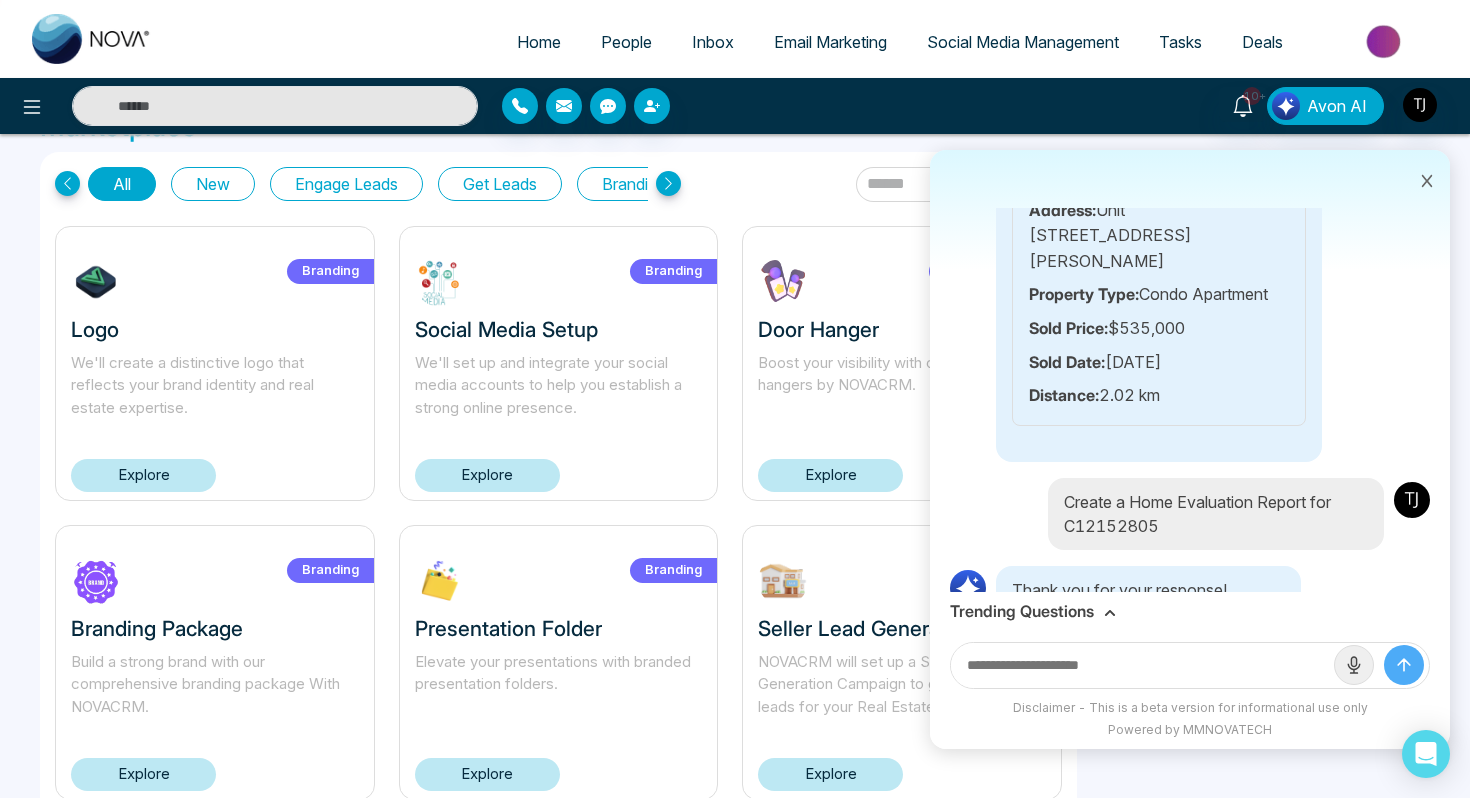 click on "Home Evaluation Report.pdf" at bounding box center (1148, 705) 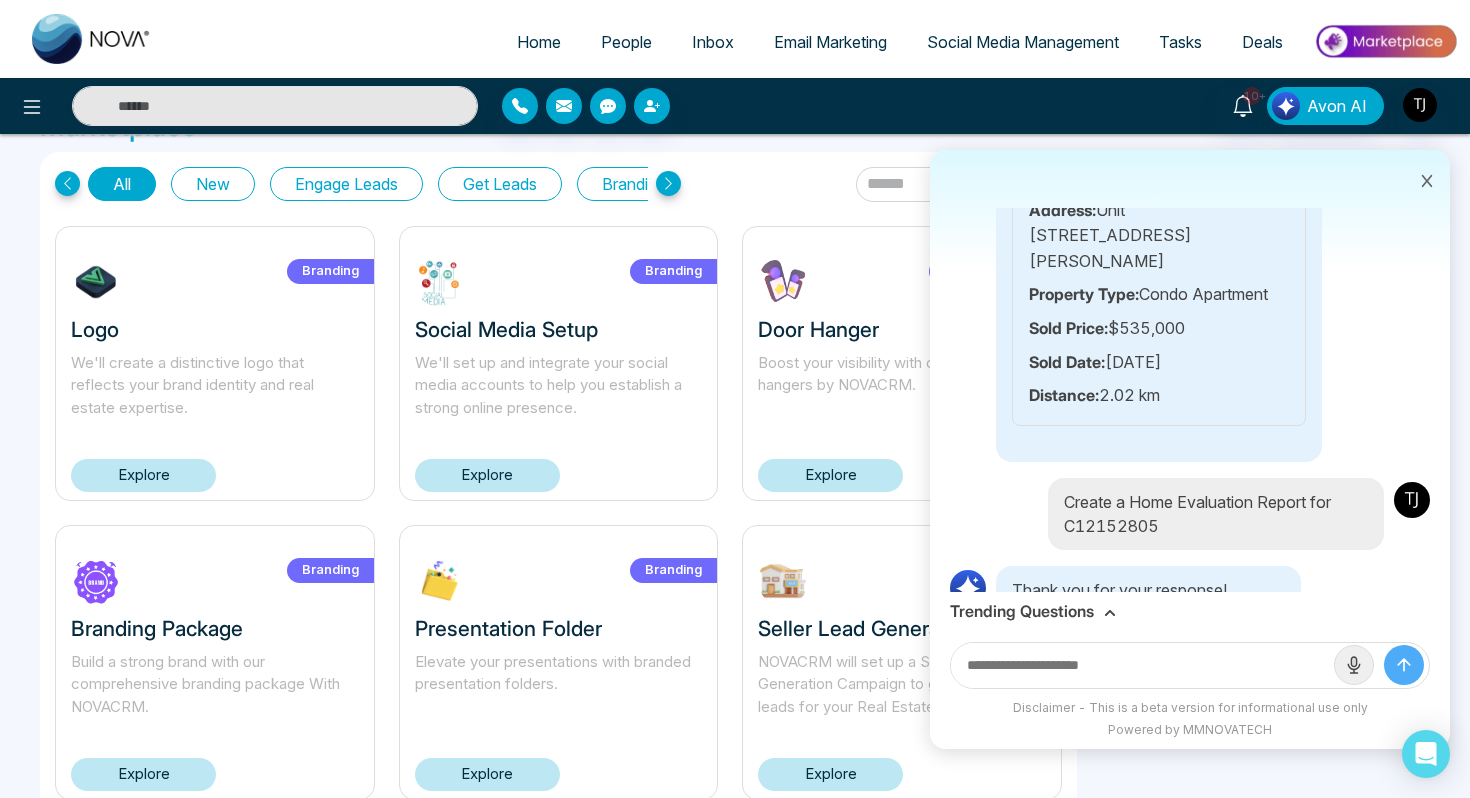 click 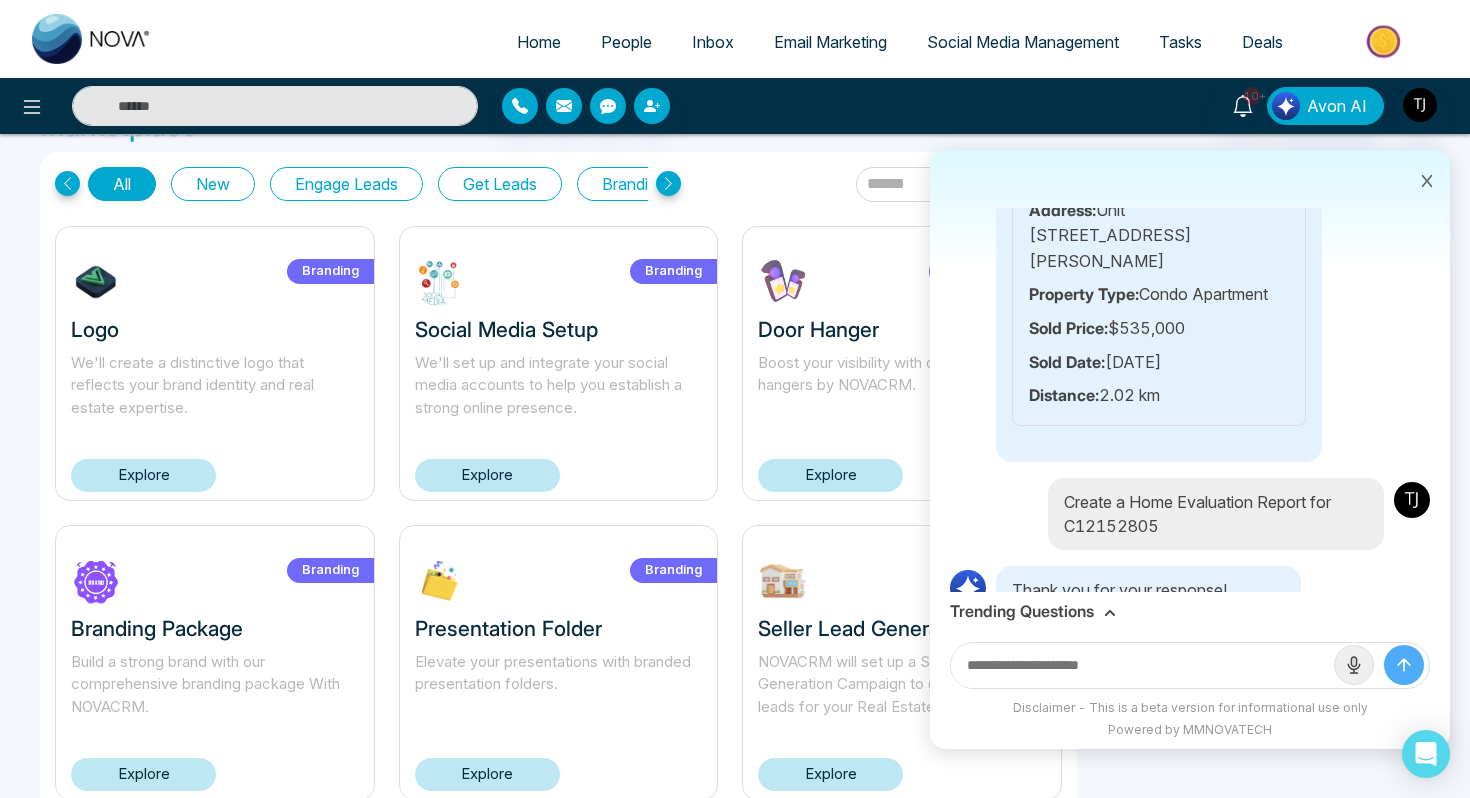 click on "Trending Questions" at bounding box center (1022, 611) 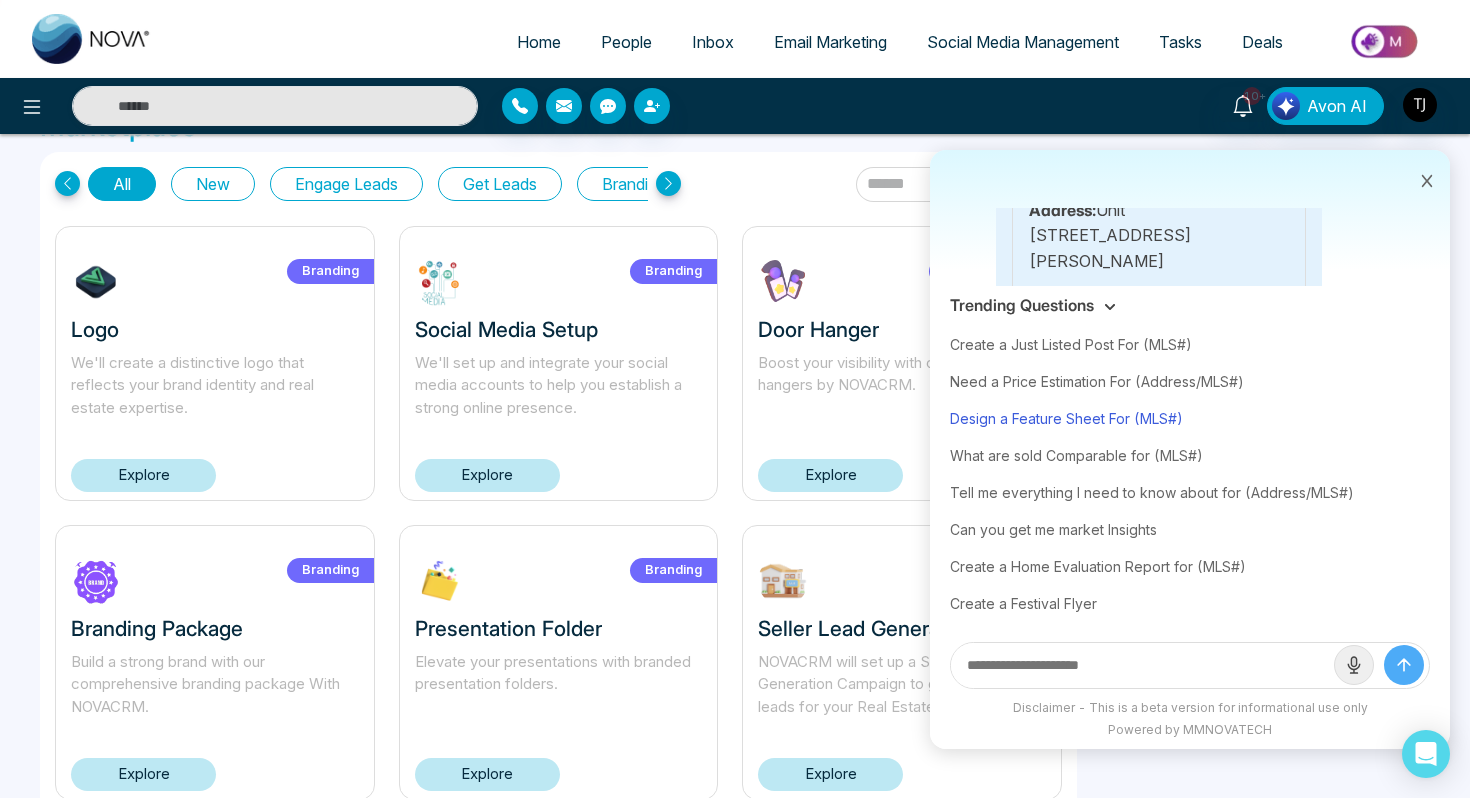 click on "Design a Feature Sheet For (MLS#)" at bounding box center [1190, 418] 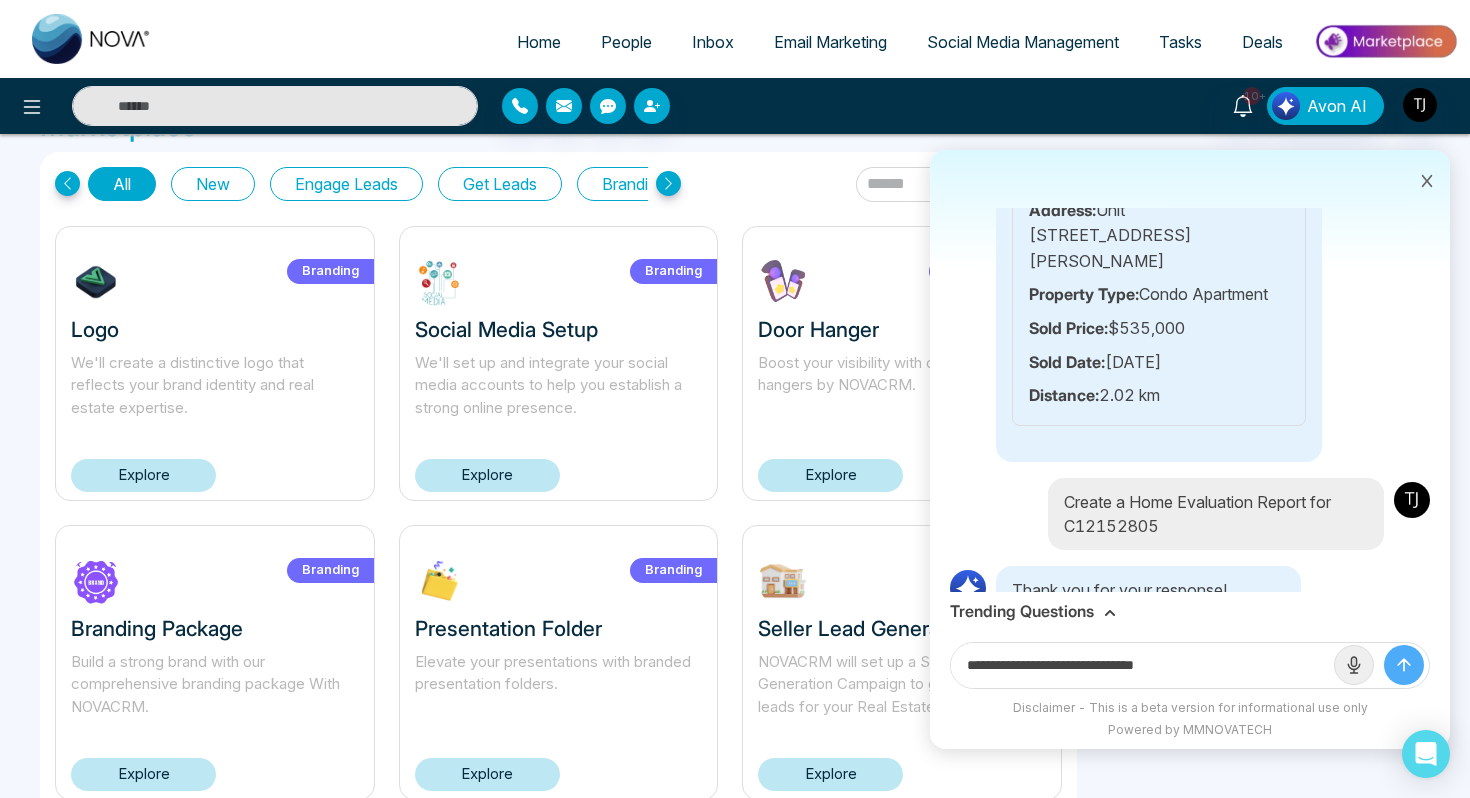 drag, startPoint x: 1149, startPoint y: 663, endPoint x: 1258, endPoint y: 650, distance: 109.77249 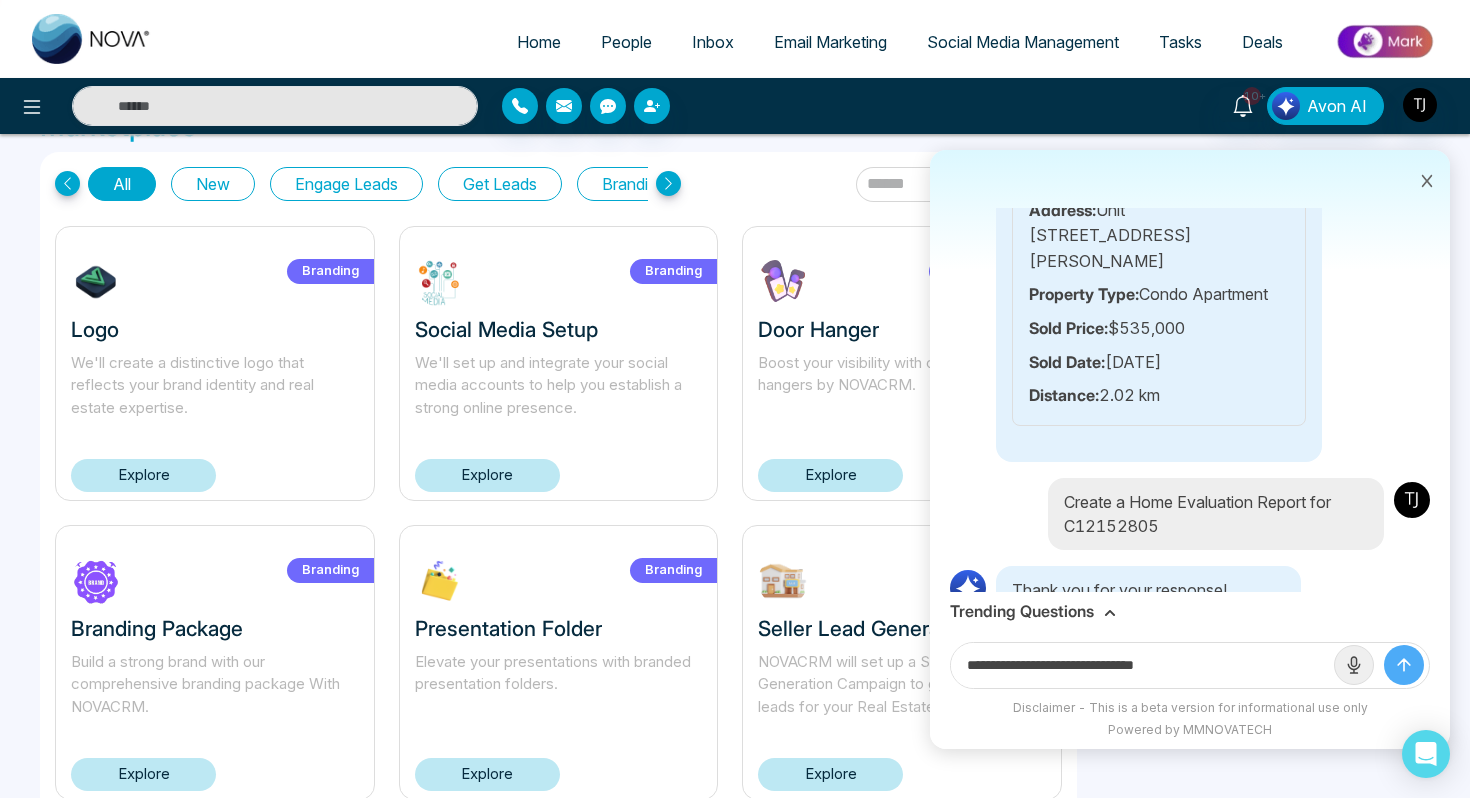 click on "**********" at bounding box center (1142, 665) 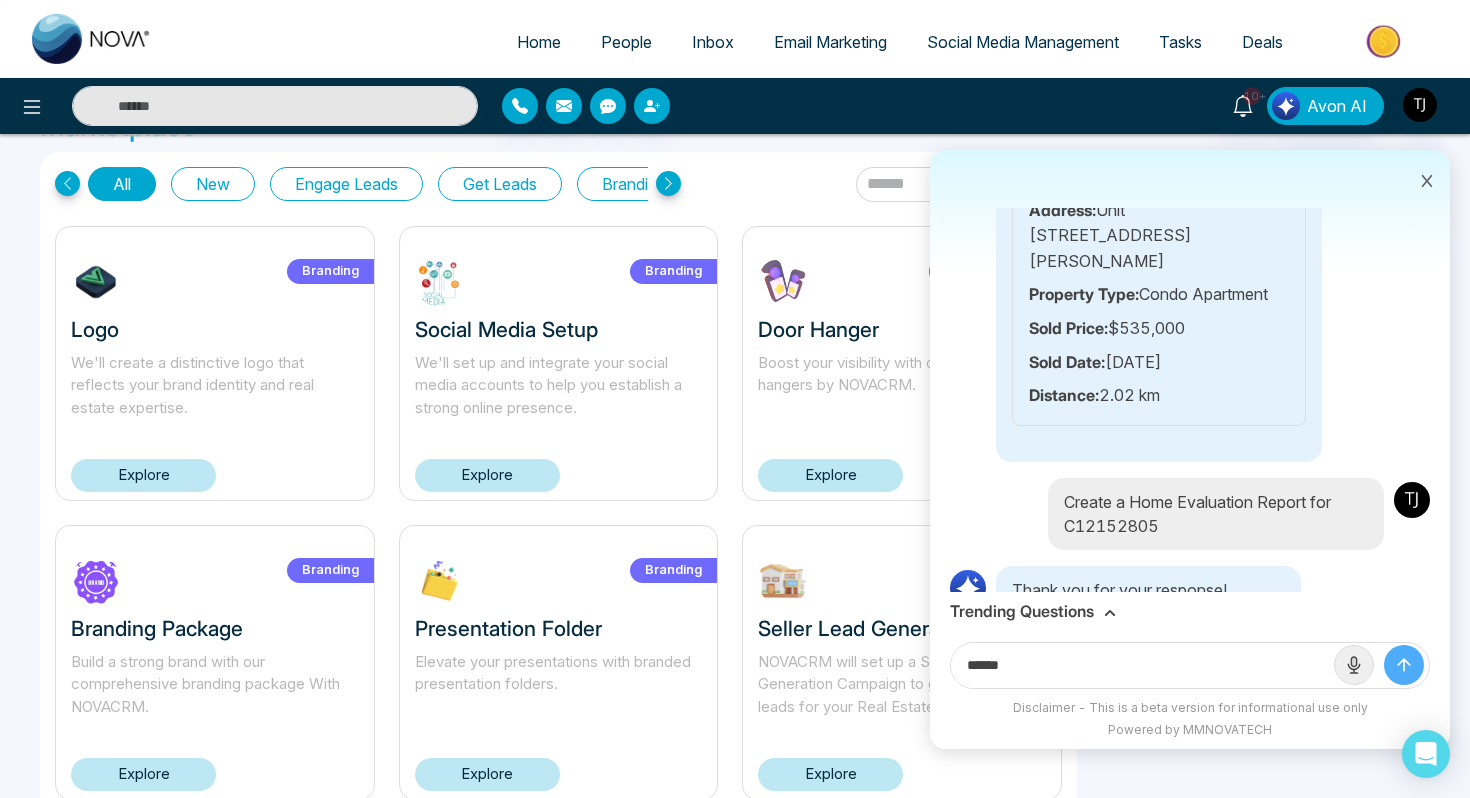 paste on "*********" 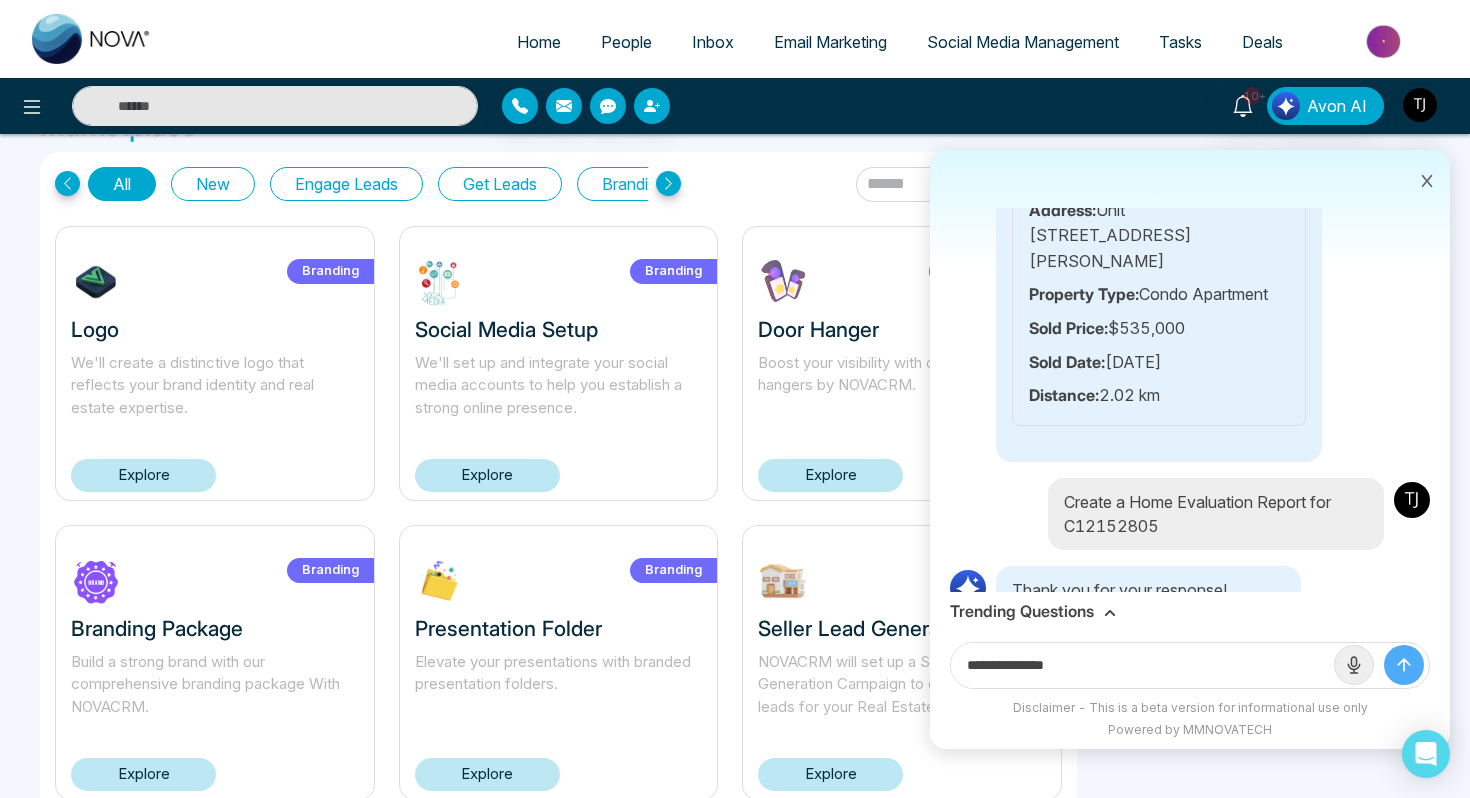 type on "**********" 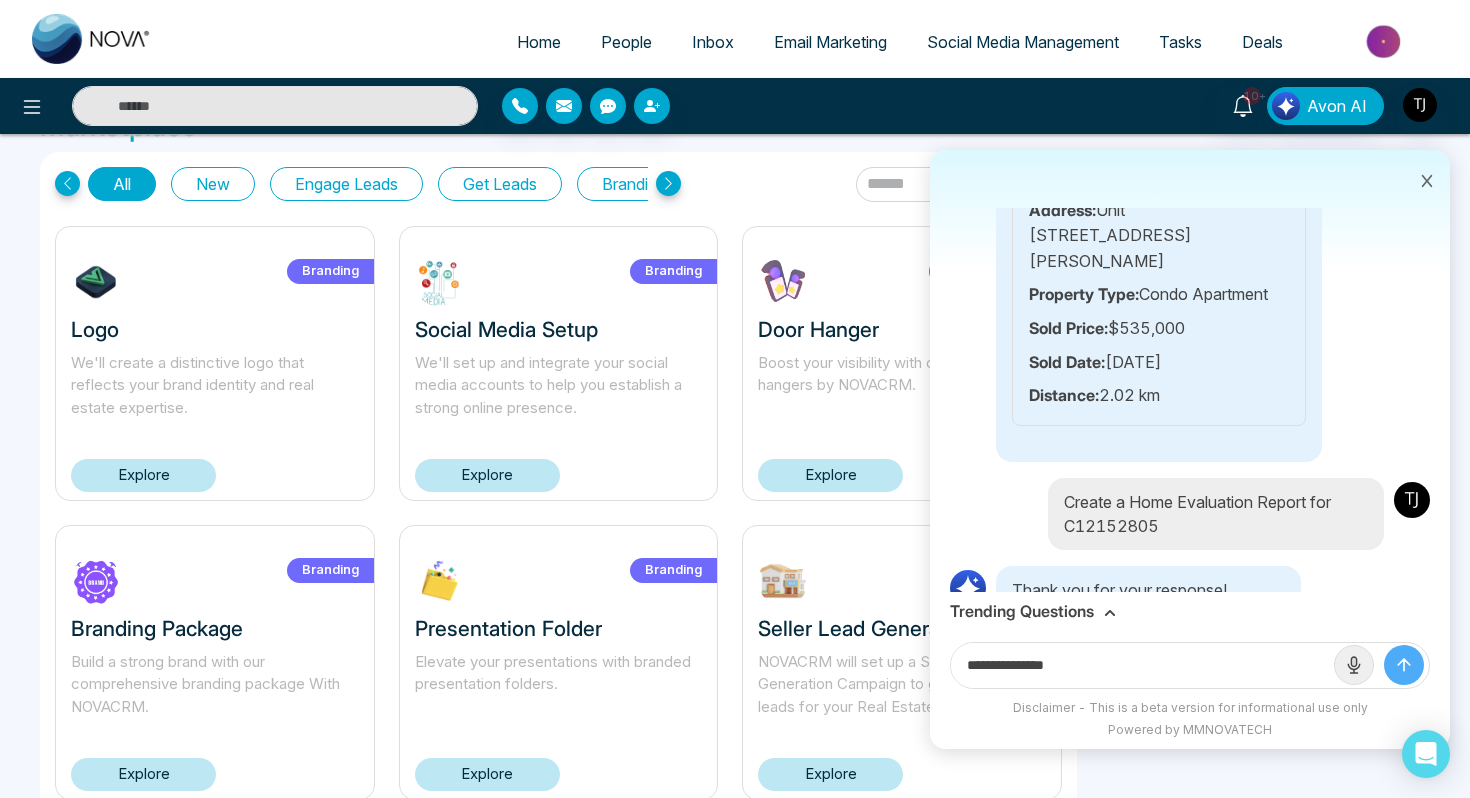 click at bounding box center (1404, 665) 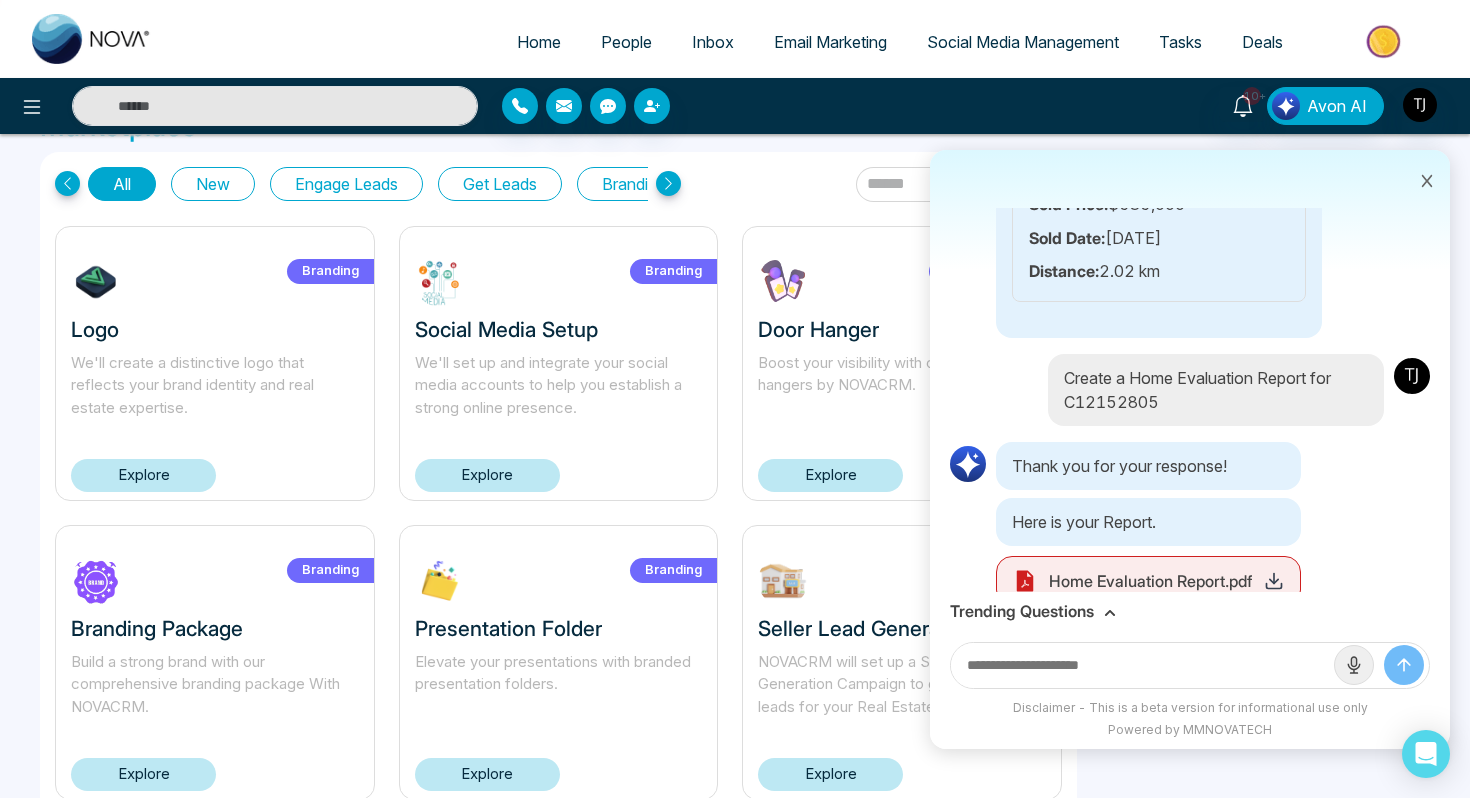 scroll, scrollTop: 7551, scrollLeft: 0, axis: vertical 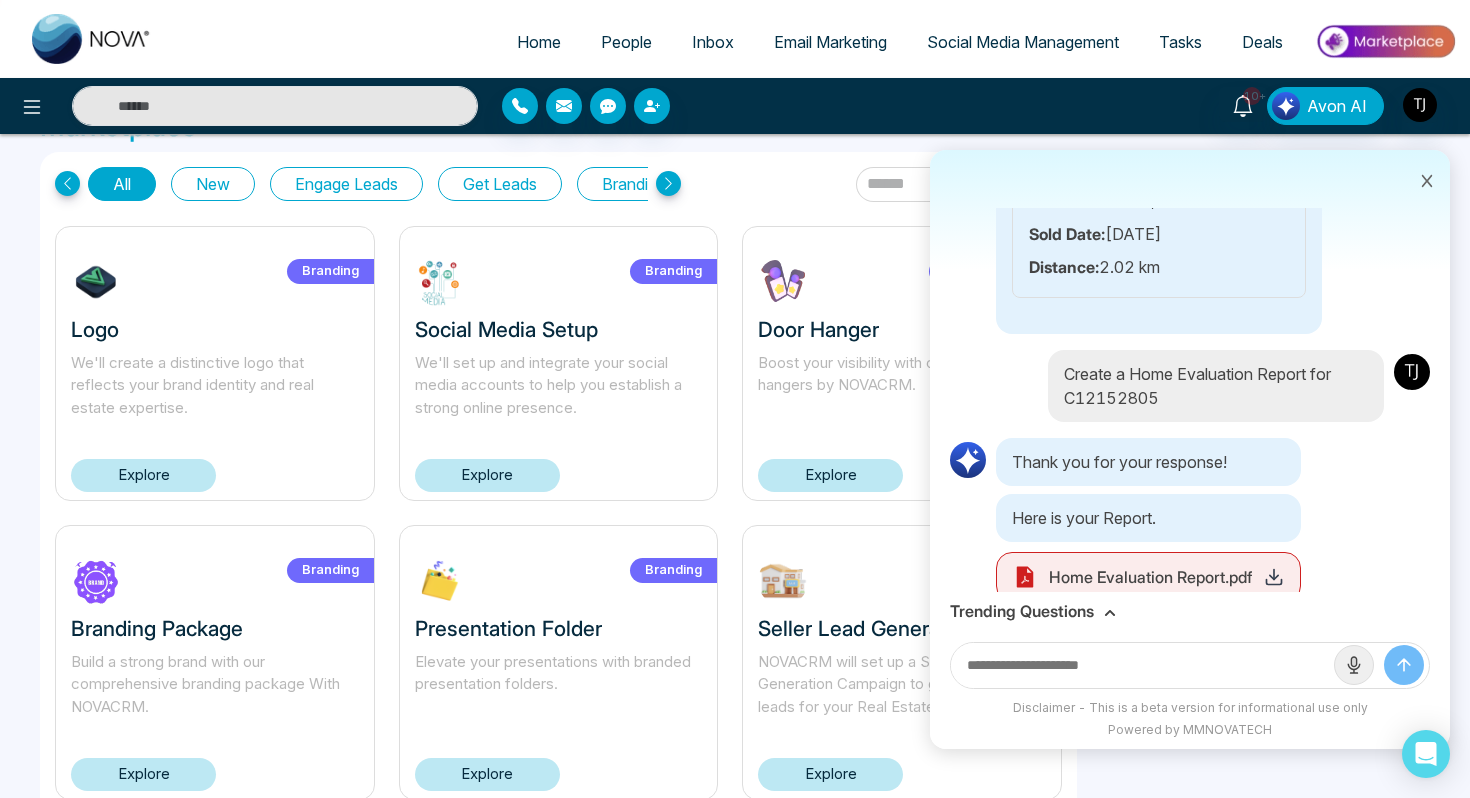 click on "Trending Questions" at bounding box center (1190, 611) 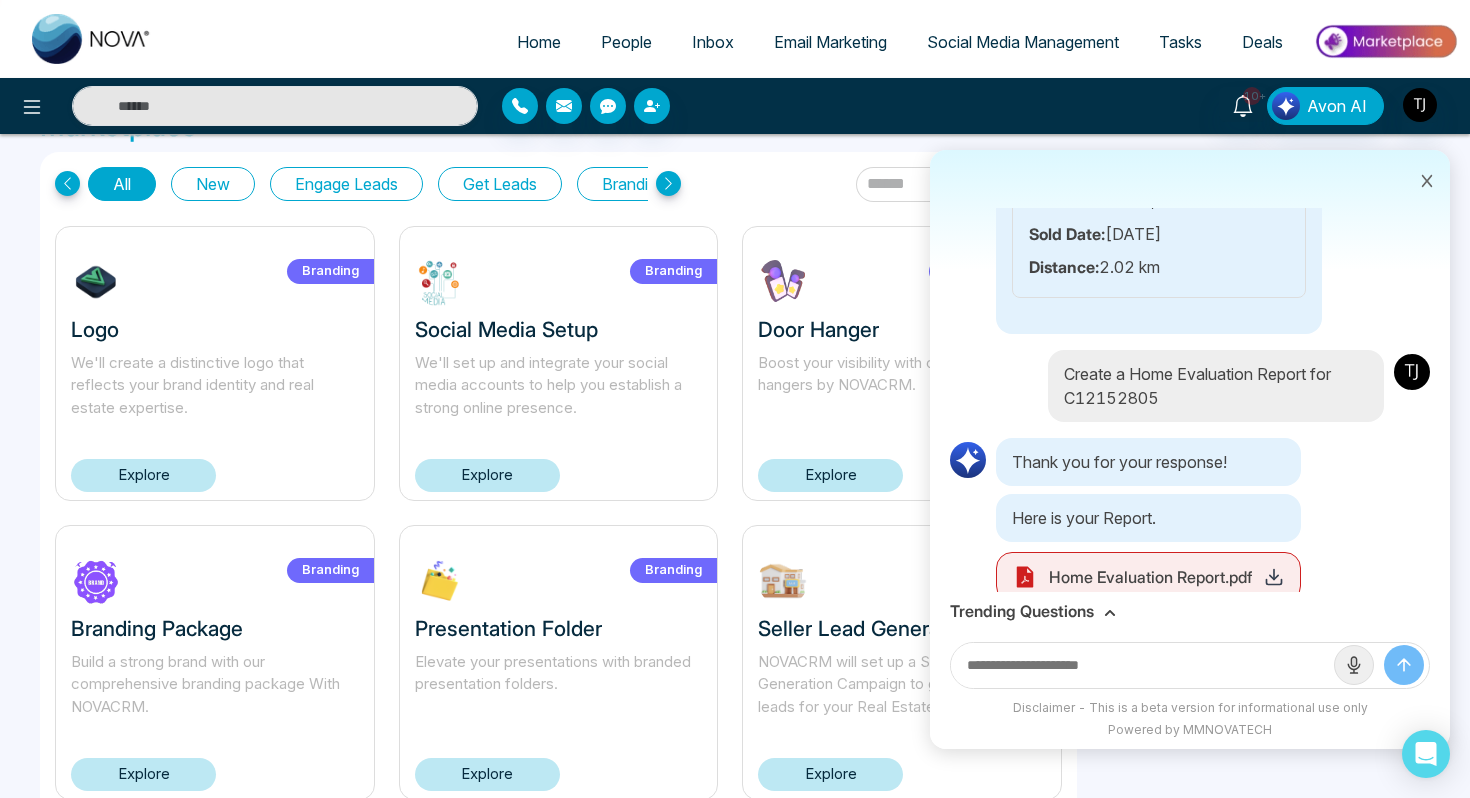 click on "Trending Questions" at bounding box center (1022, 611) 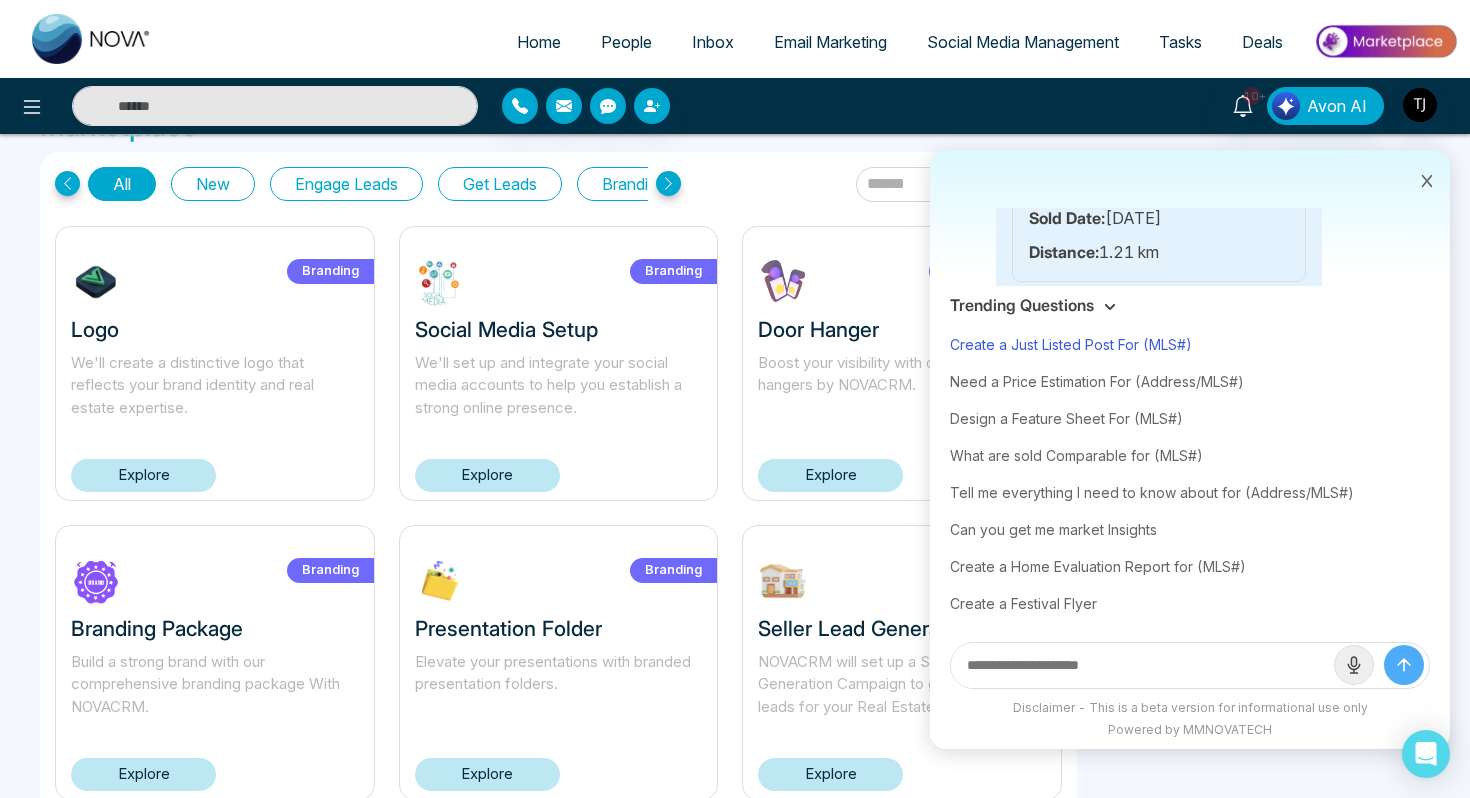 scroll, scrollTop: 15183, scrollLeft: 0, axis: vertical 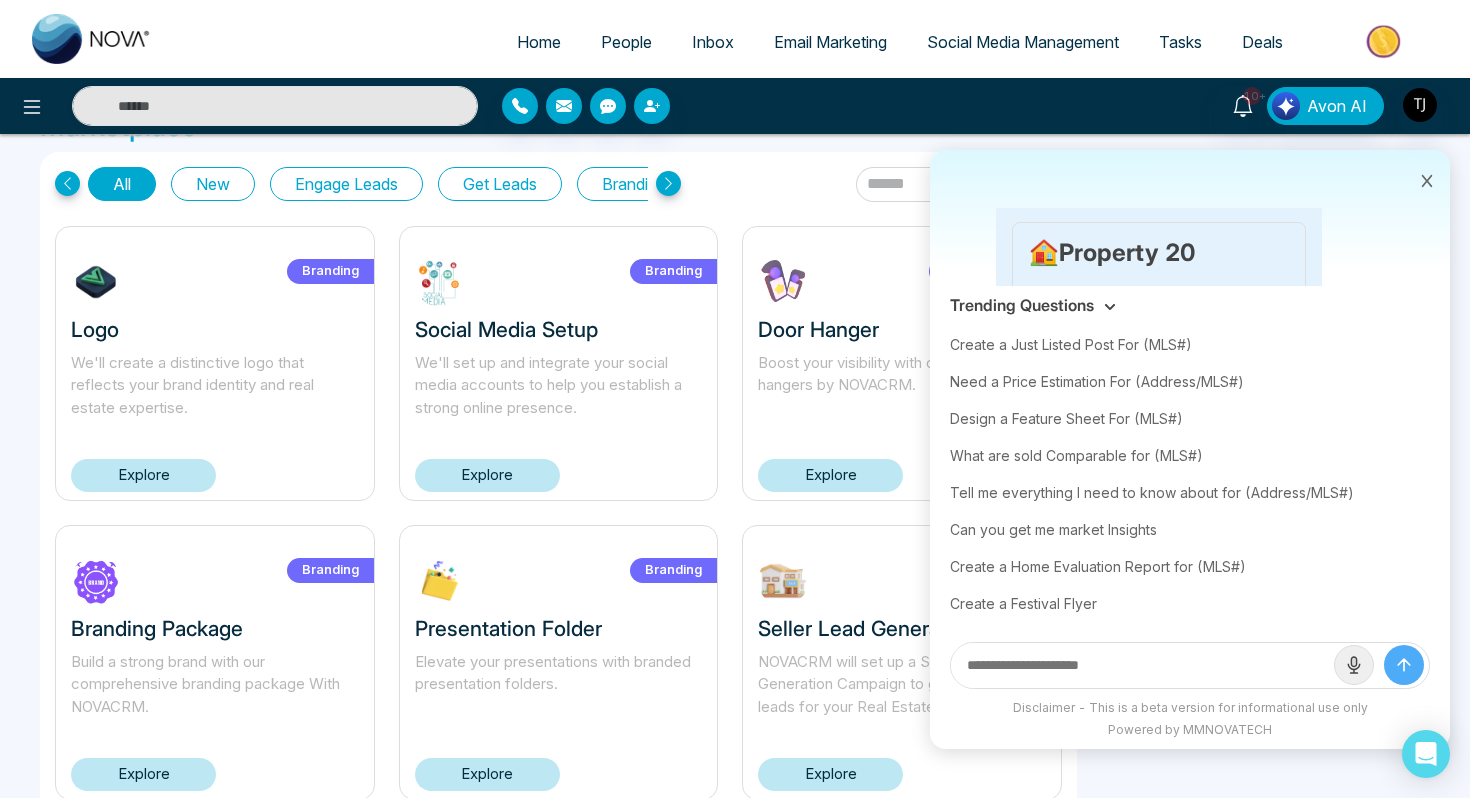 click on "🏡 Property Details
Address:  [STREET_ADDRESS]
✨ Features
Bedrooms:  1+1
Bathrooms:  1
Kitchens:  1
Garage Spaces:  0
📏 Area
Size:  500-599 sqft
💰 Listed Price
Price:  $515,000
Estimated Value
Value:  $535,669.813
📝 Description
Modern 1-bedroom unit with 580 sq ft and 9-foot ceilings. Steps from [GEOGRAPHIC_DATA] and [PERSON_NAME][GEOGRAPHIC_DATA]. Access to premium amenities including gym and rooftop deck. Convenient commuting with major highways and transit nearby.
📊 Recent Comparable Sales
Total Comparables:  20
Median Sold Price:  $513,500
🏠  Property 1
MLS #:  C11979591
Address:  [STREET_ADDRESS]
Property Type:  Condo Apartment
Sold Price:  $525,000" at bounding box center (1159, -3186) 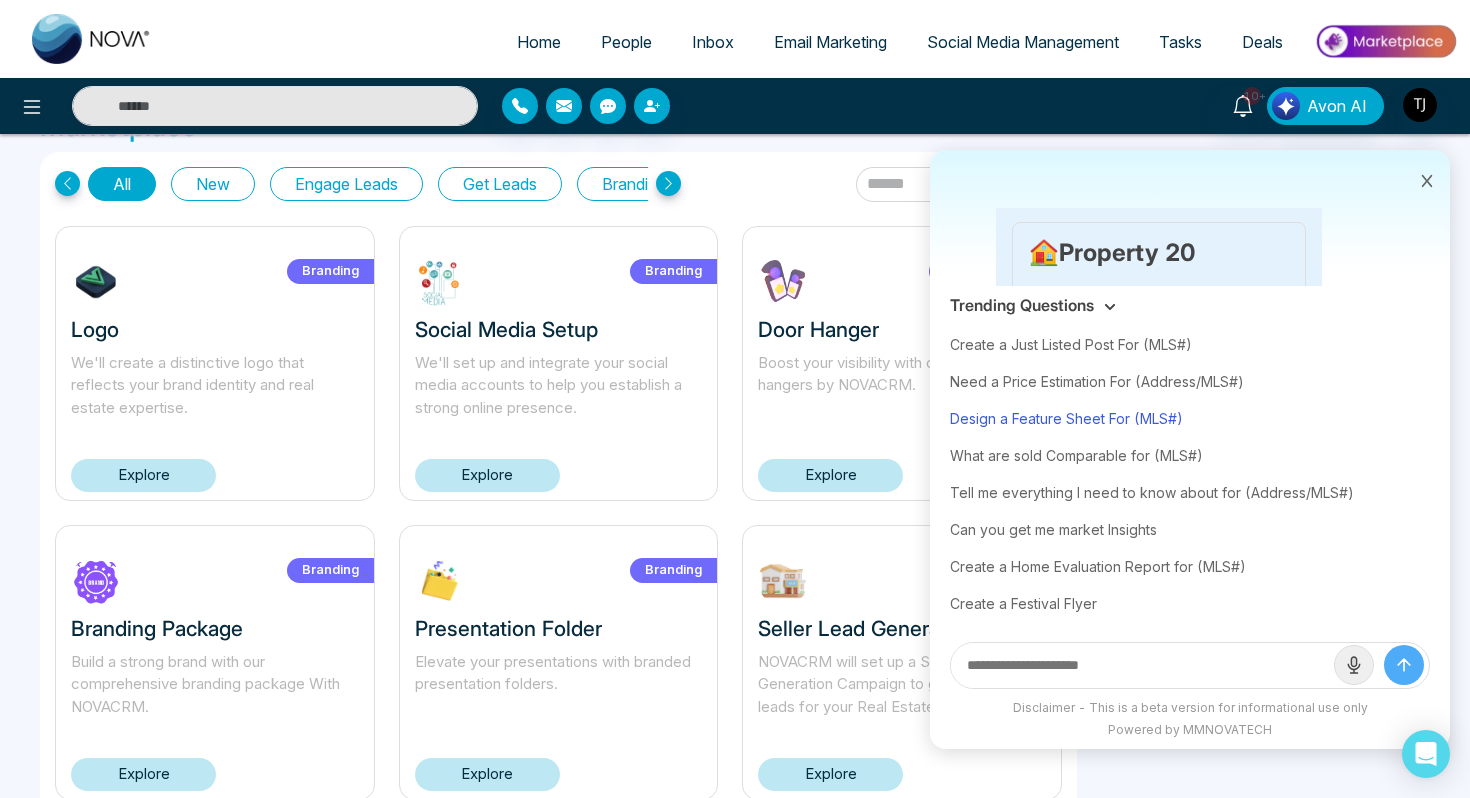 click on "Design a Feature Sheet For (MLS#)" at bounding box center (1190, 418) 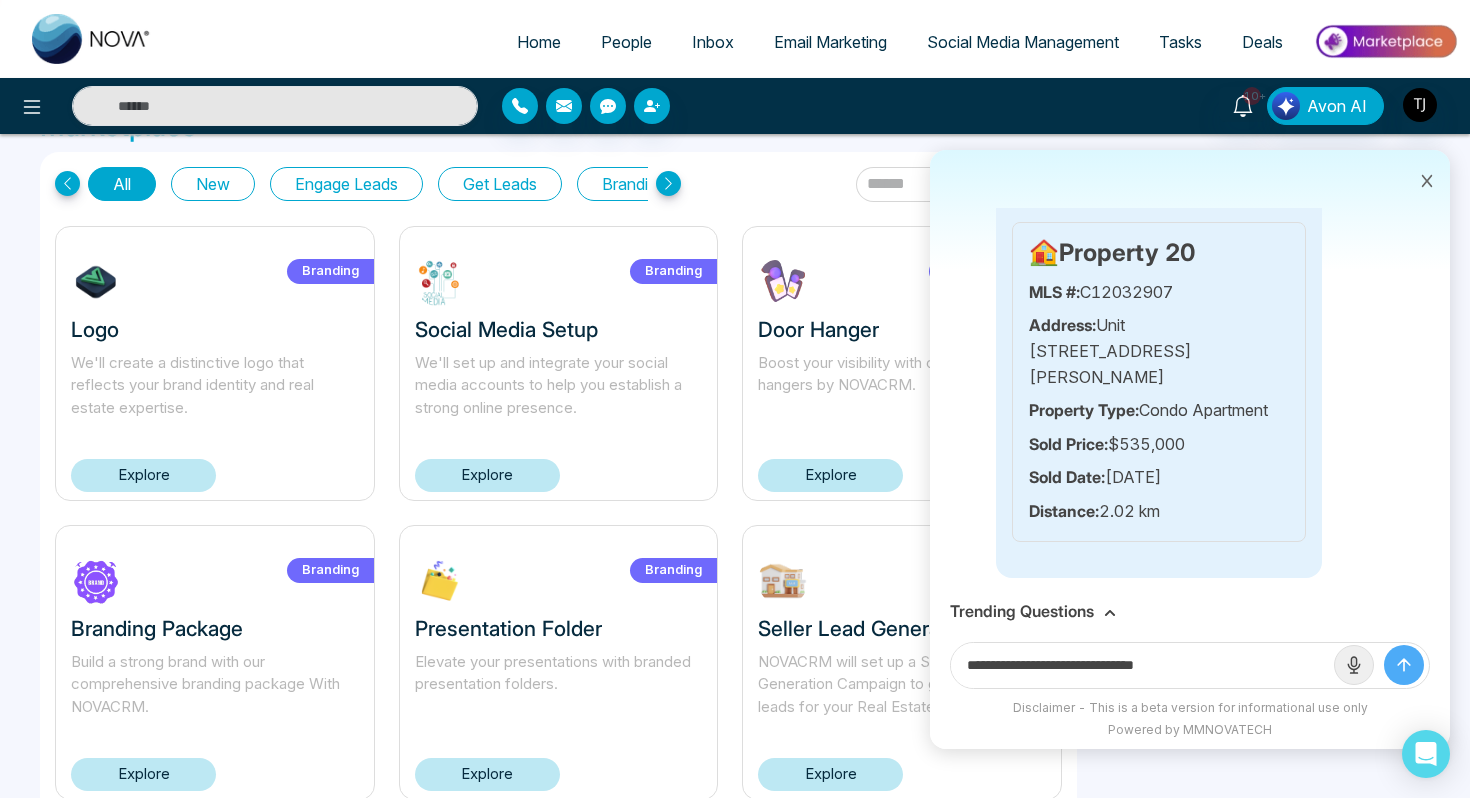scroll, scrollTop: 14887, scrollLeft: 0, axis: vertical 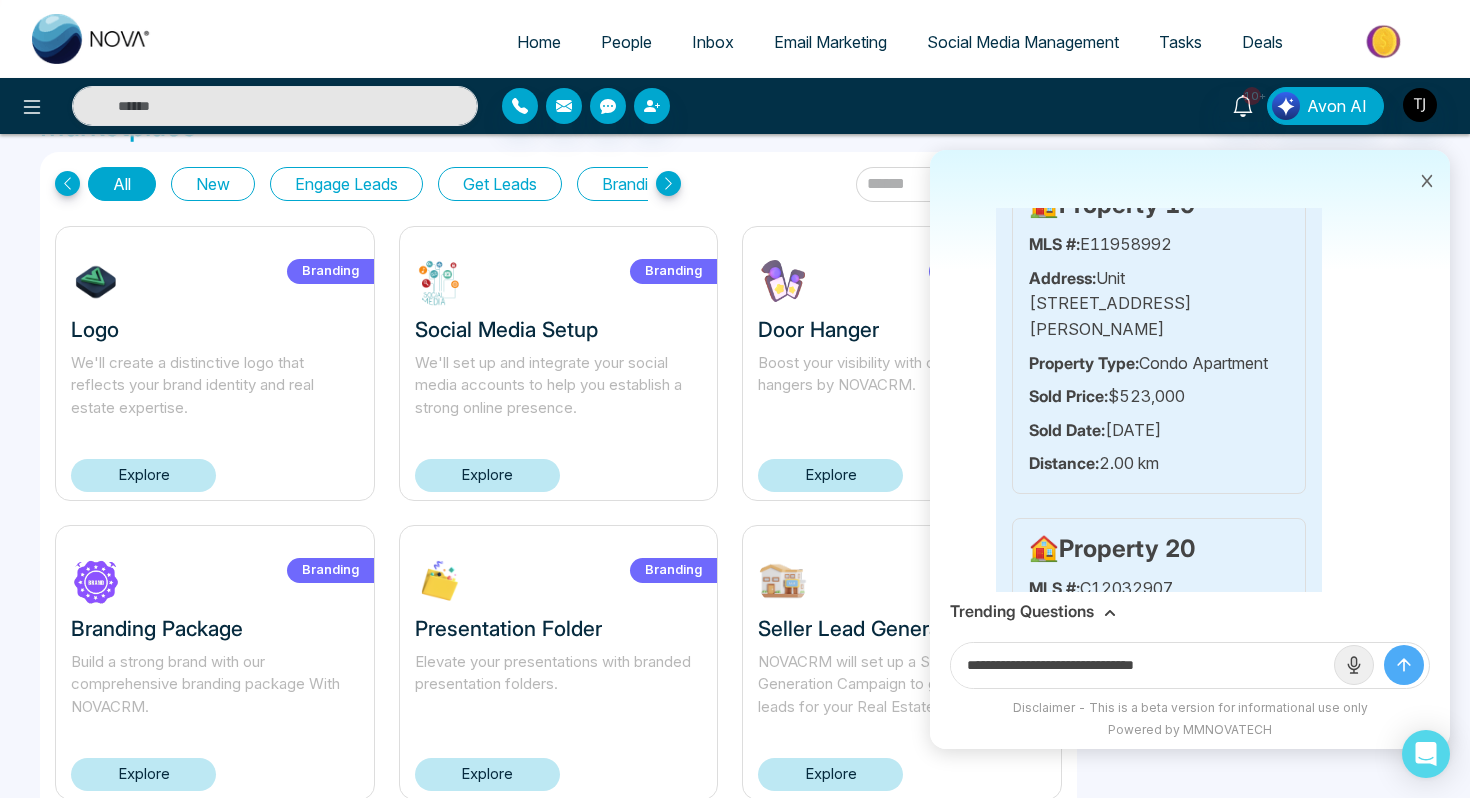 drag, startPoint x: 1151, startPoint y: 663, endPoint x: 1264, endPoint y: 663, distance: 113 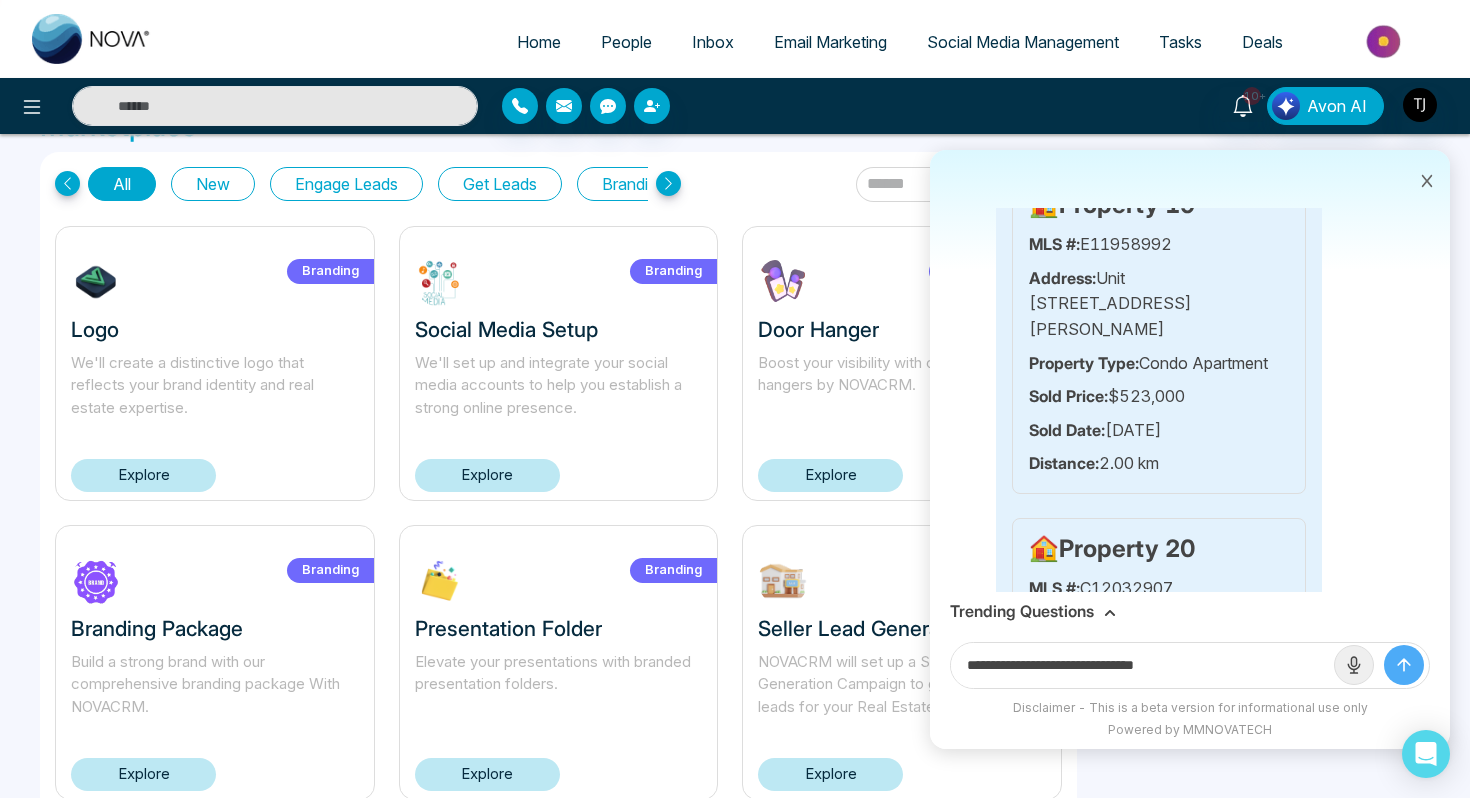 click on "**********" at bounding box center (1142, 665) 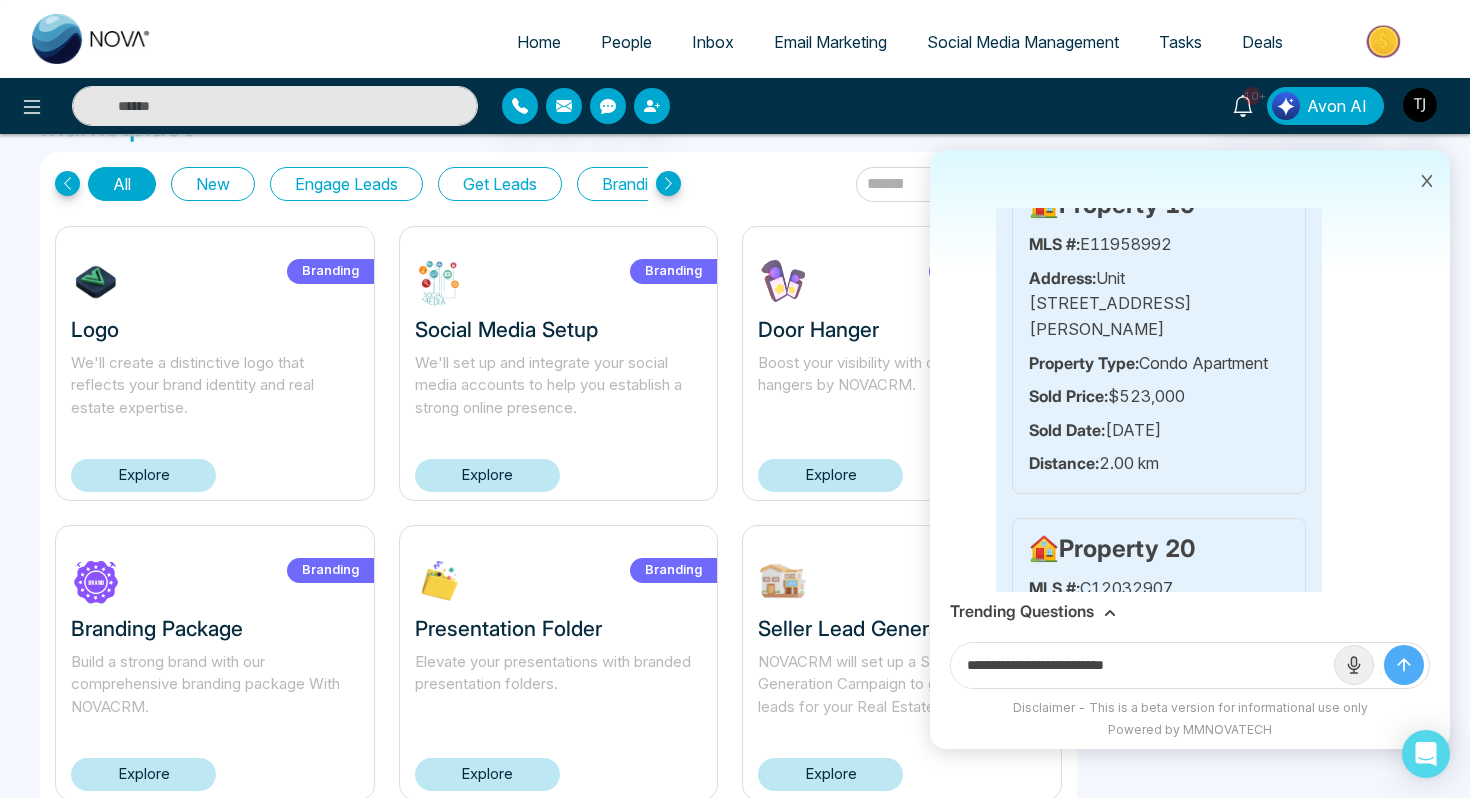 paste on "**********" 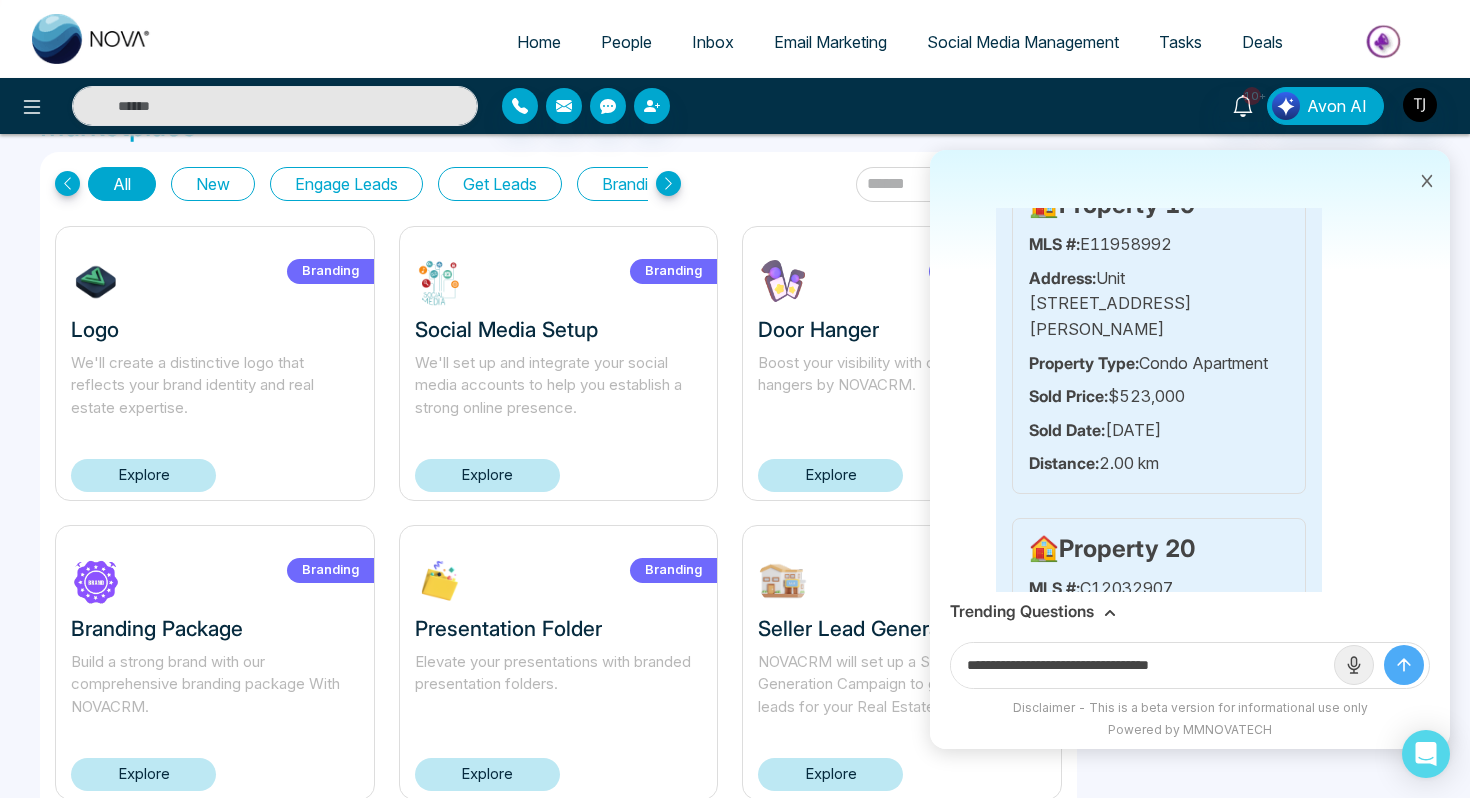 type on "**********" 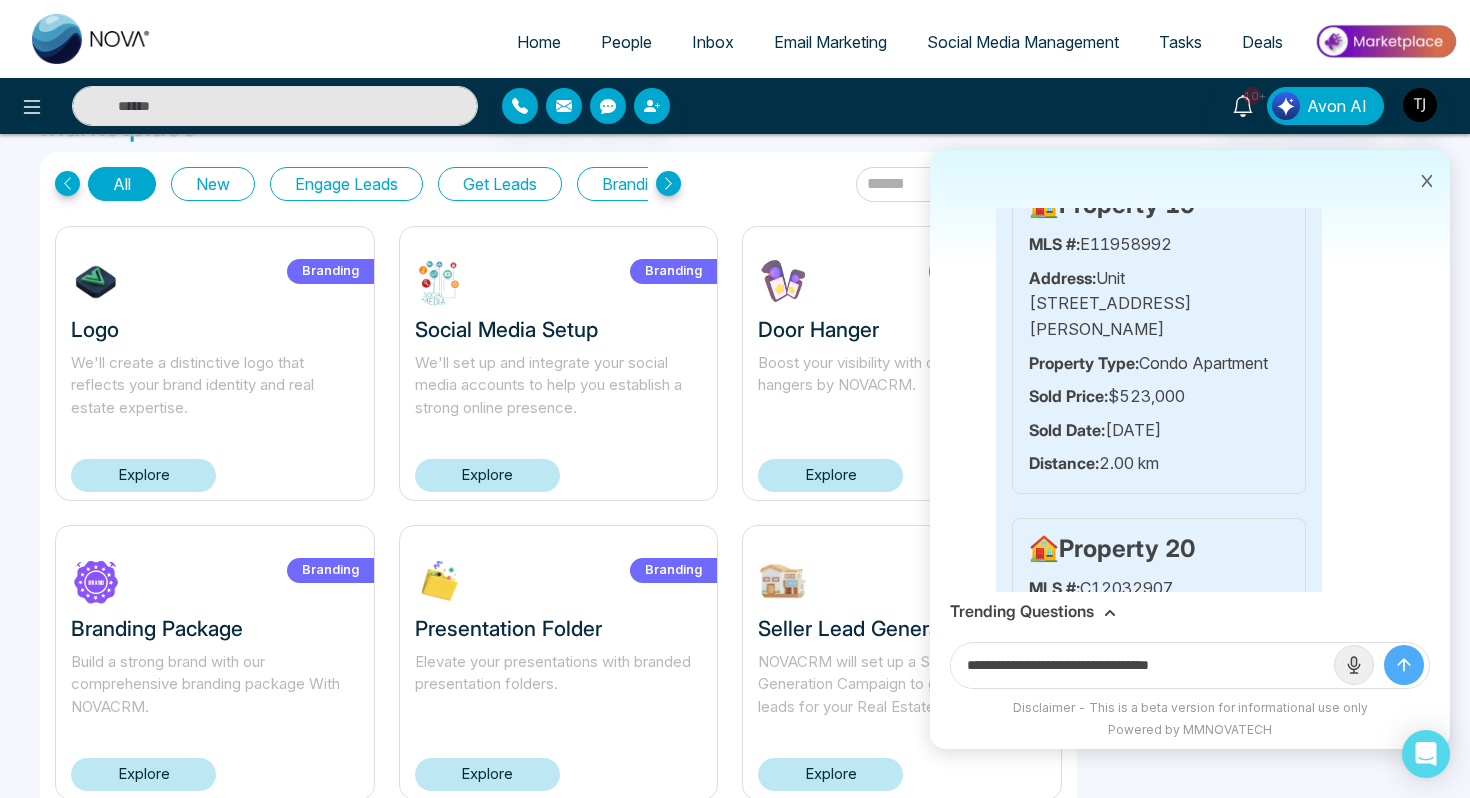 click at bounding box center [1404, 665] 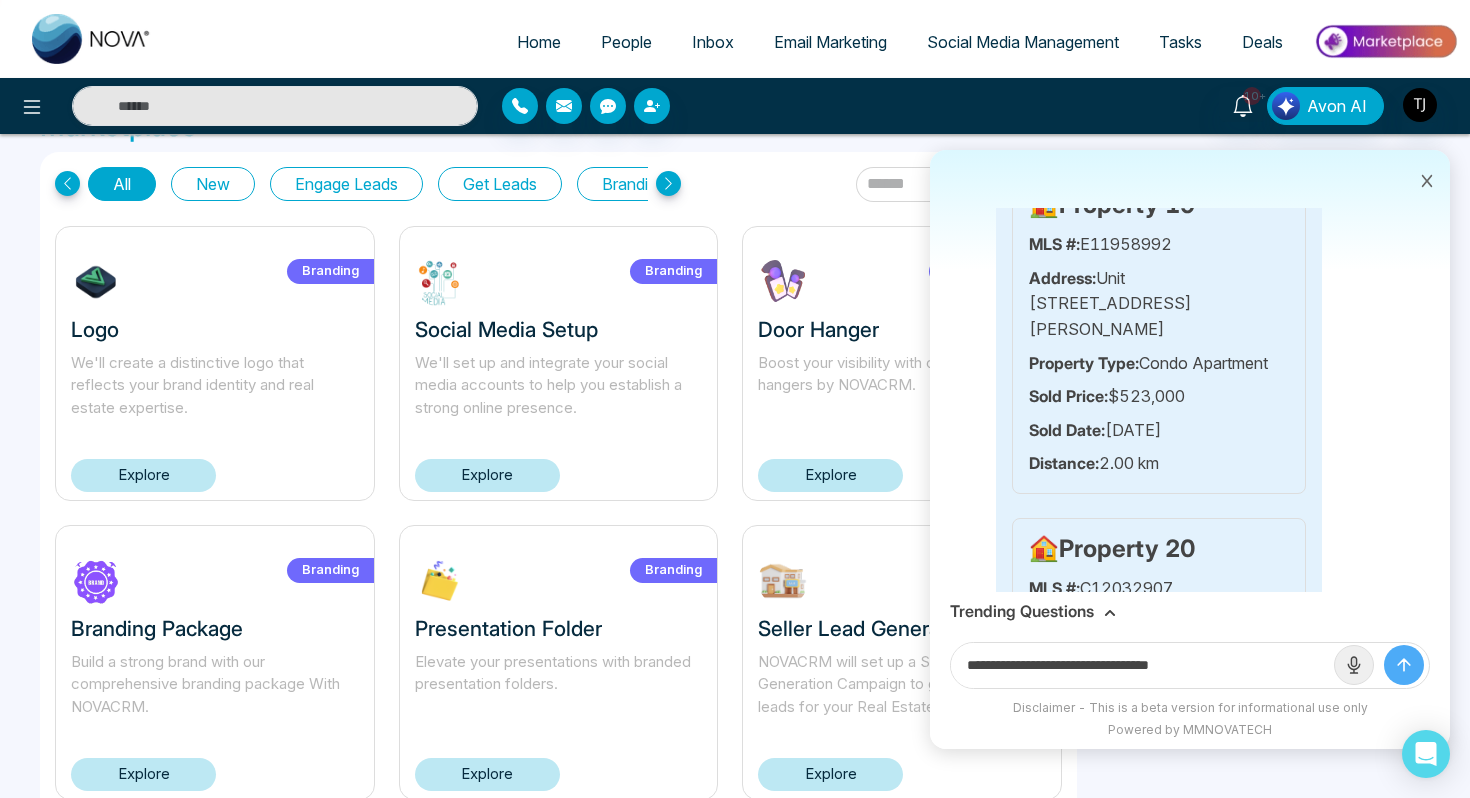 type 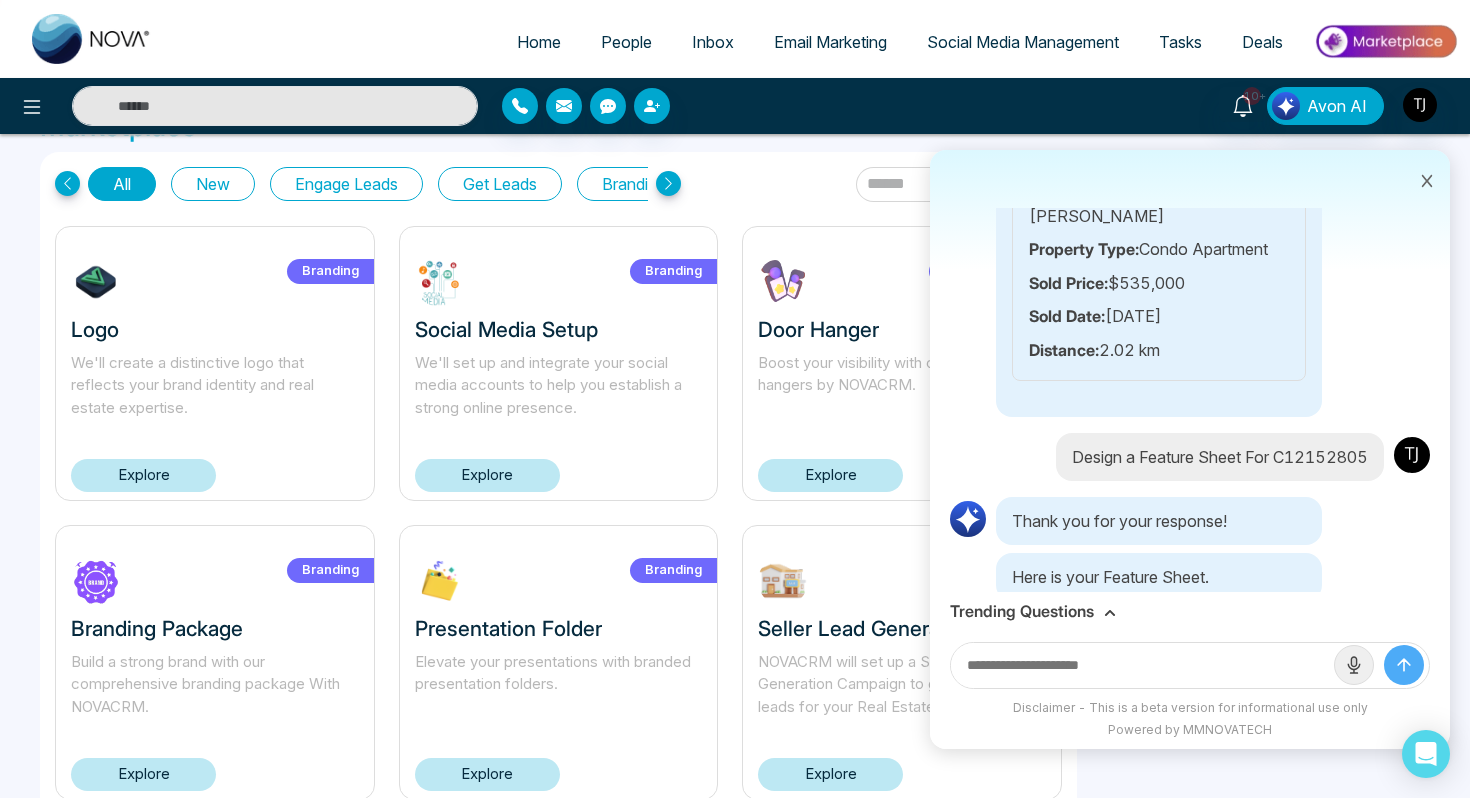 scroll, scrollTop: 15349, scrollLeft: 0, axis: vertical 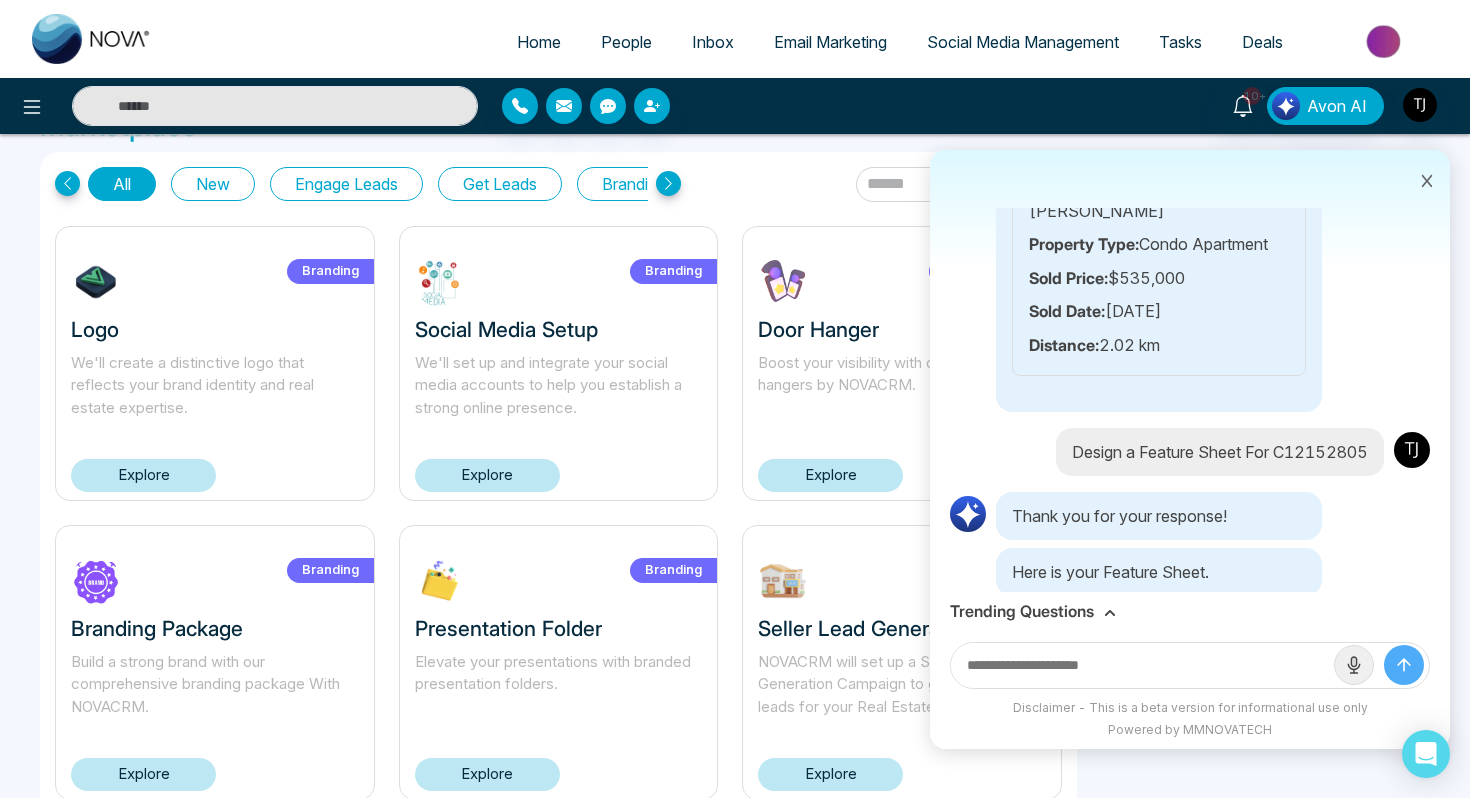 click at bounding box center (1159, 815) 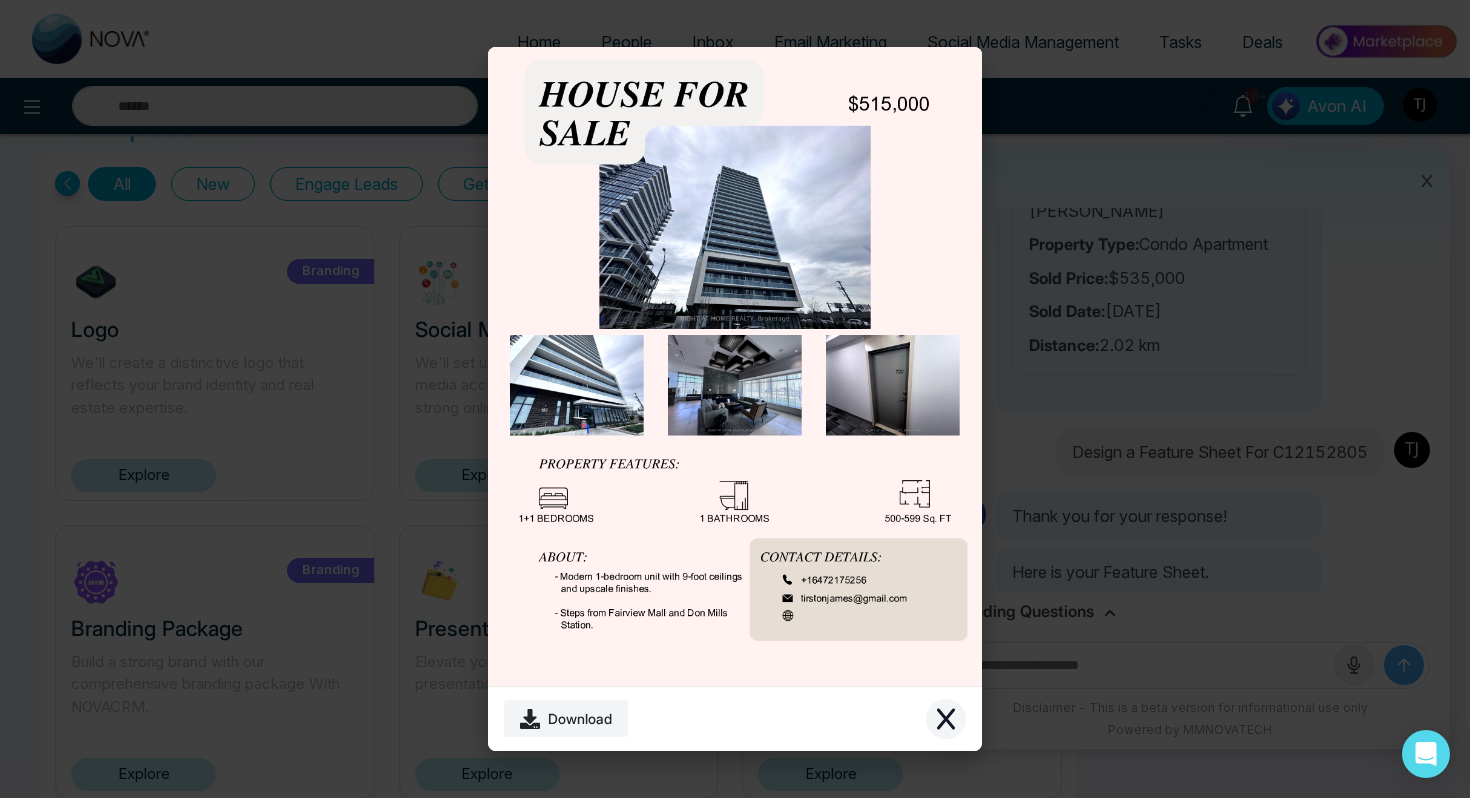 click 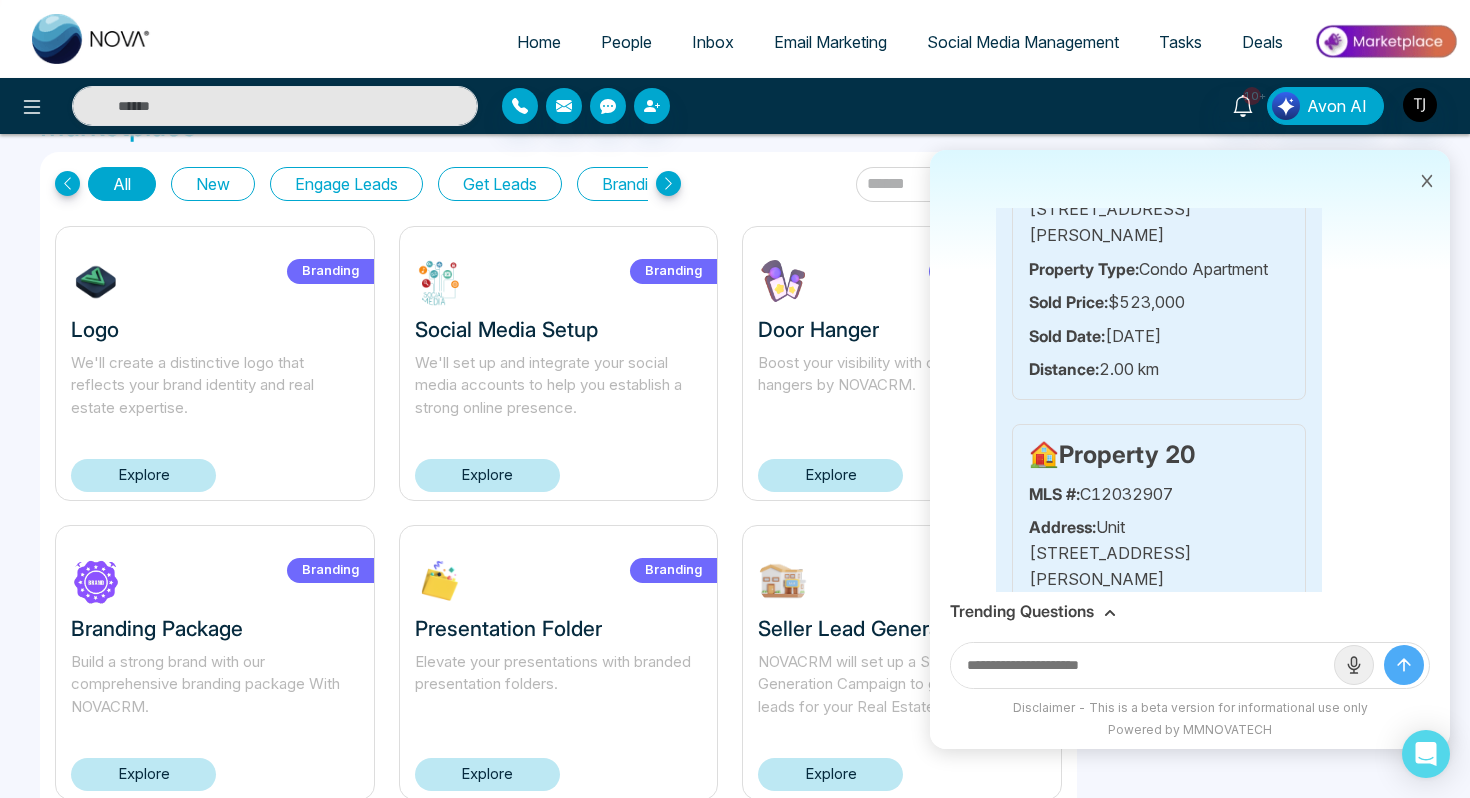 scroll, scrollTop: 14945, scrollLeft: 0, axis: vertical 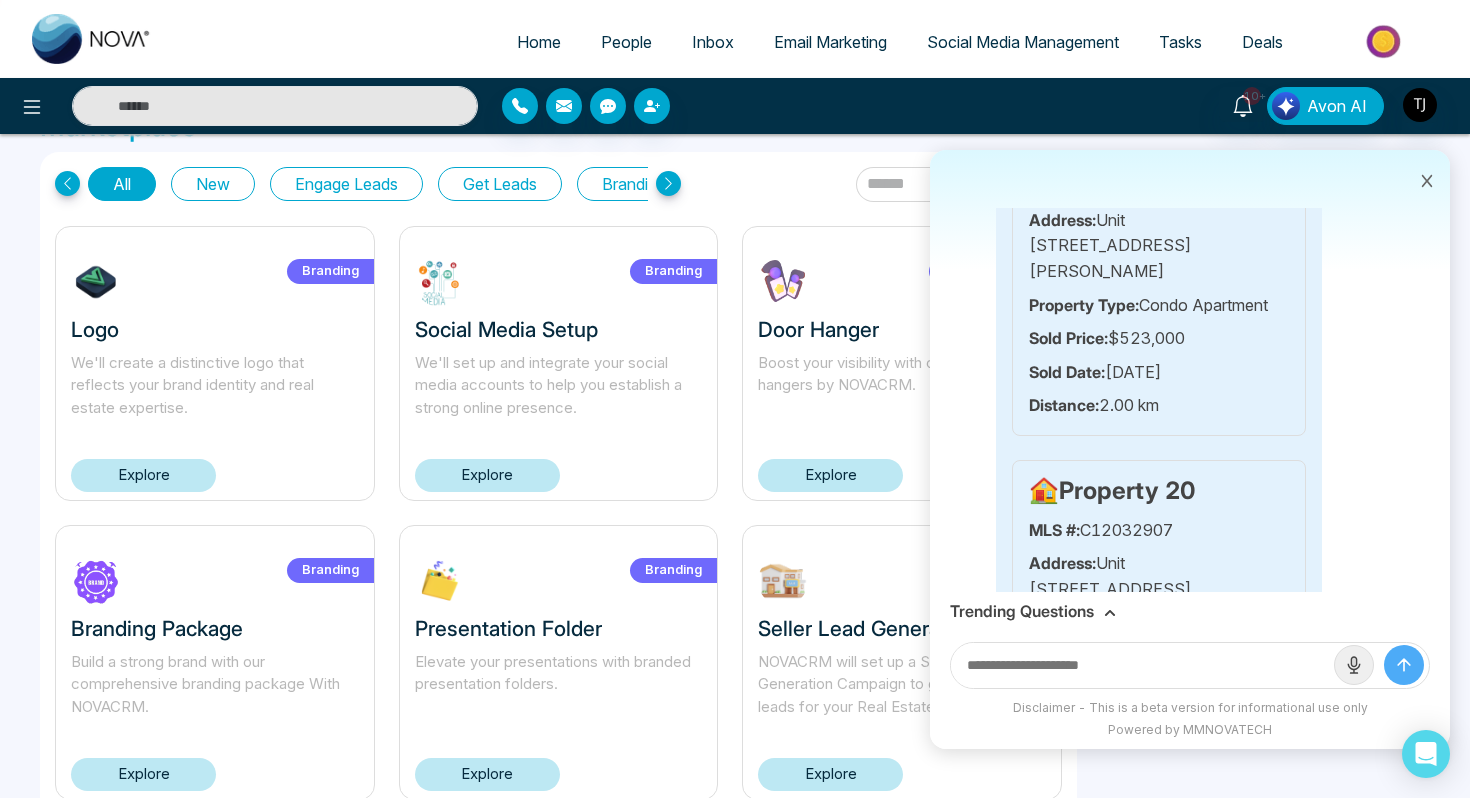 click 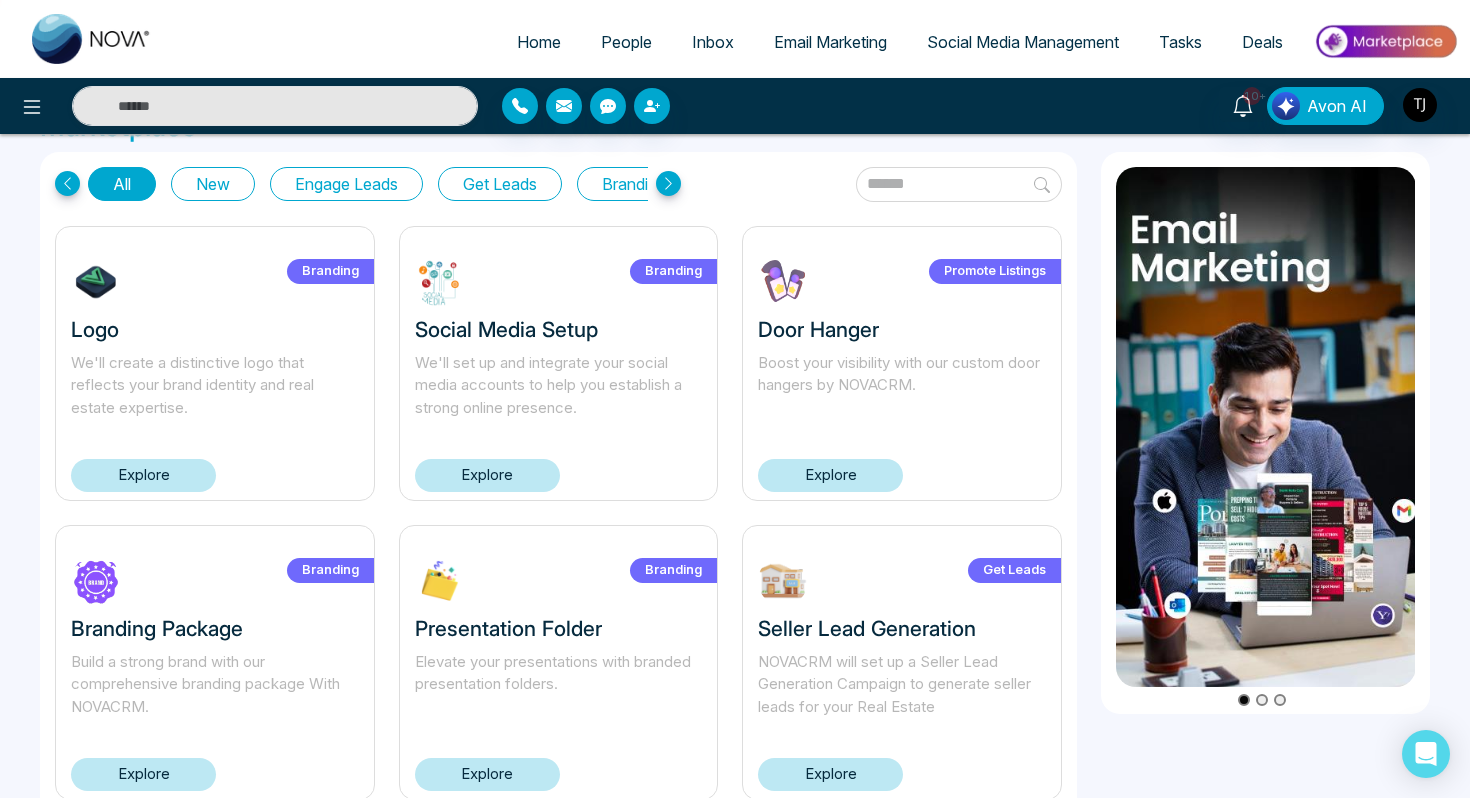 click on "Deals" at bounding box center [1262, 42] 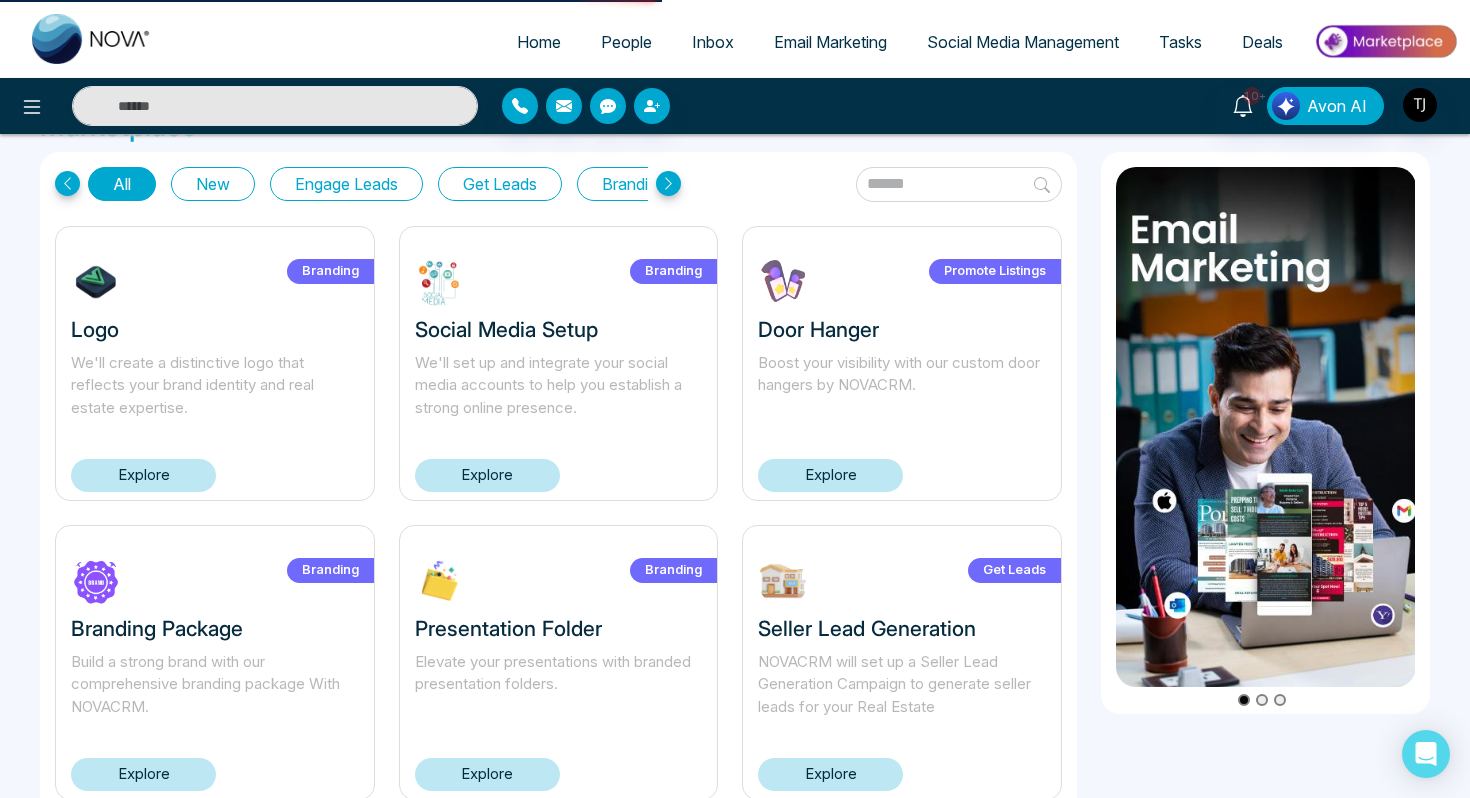 scroll, scrollTop: 0, scrollLeft: 0, axis: both 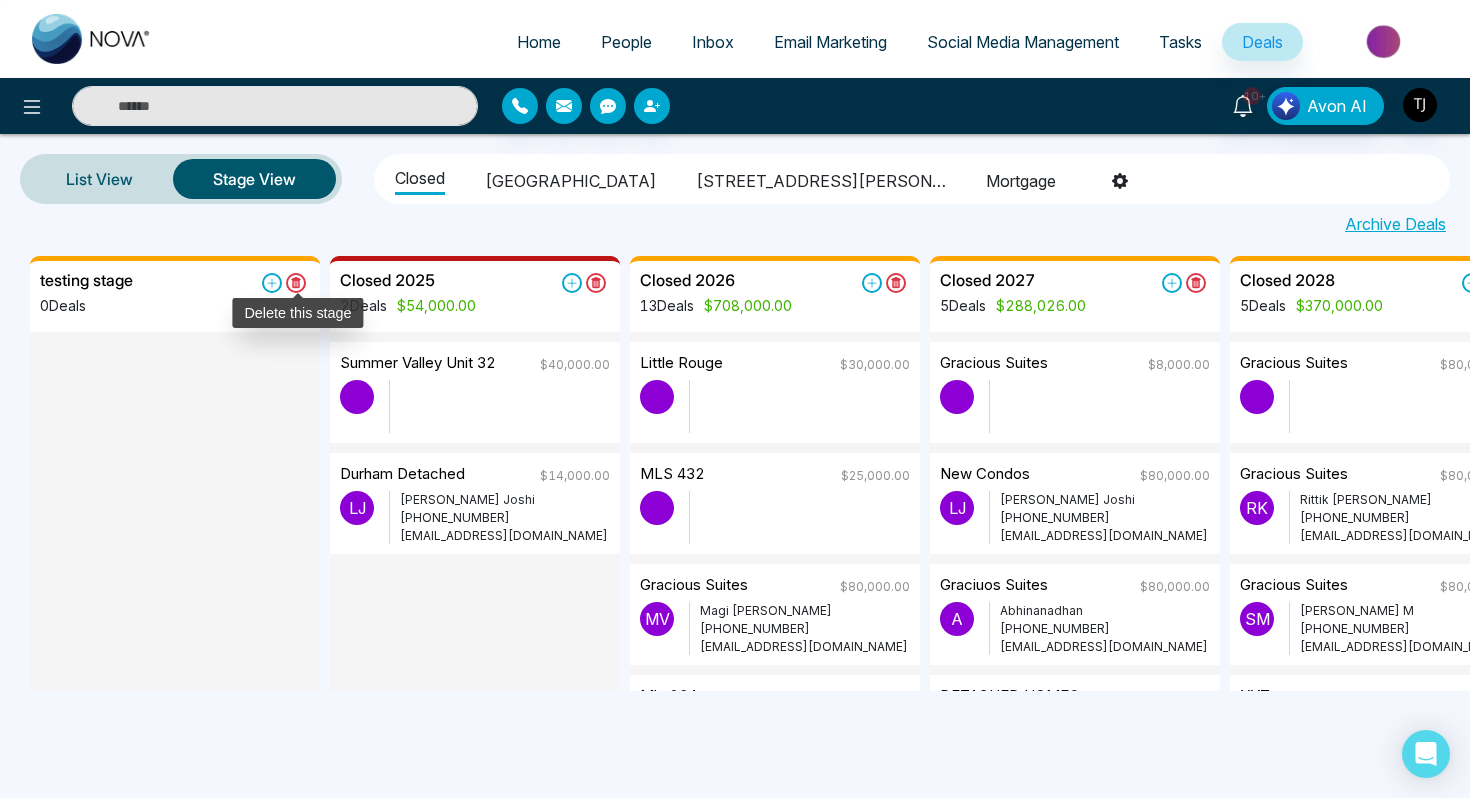 click 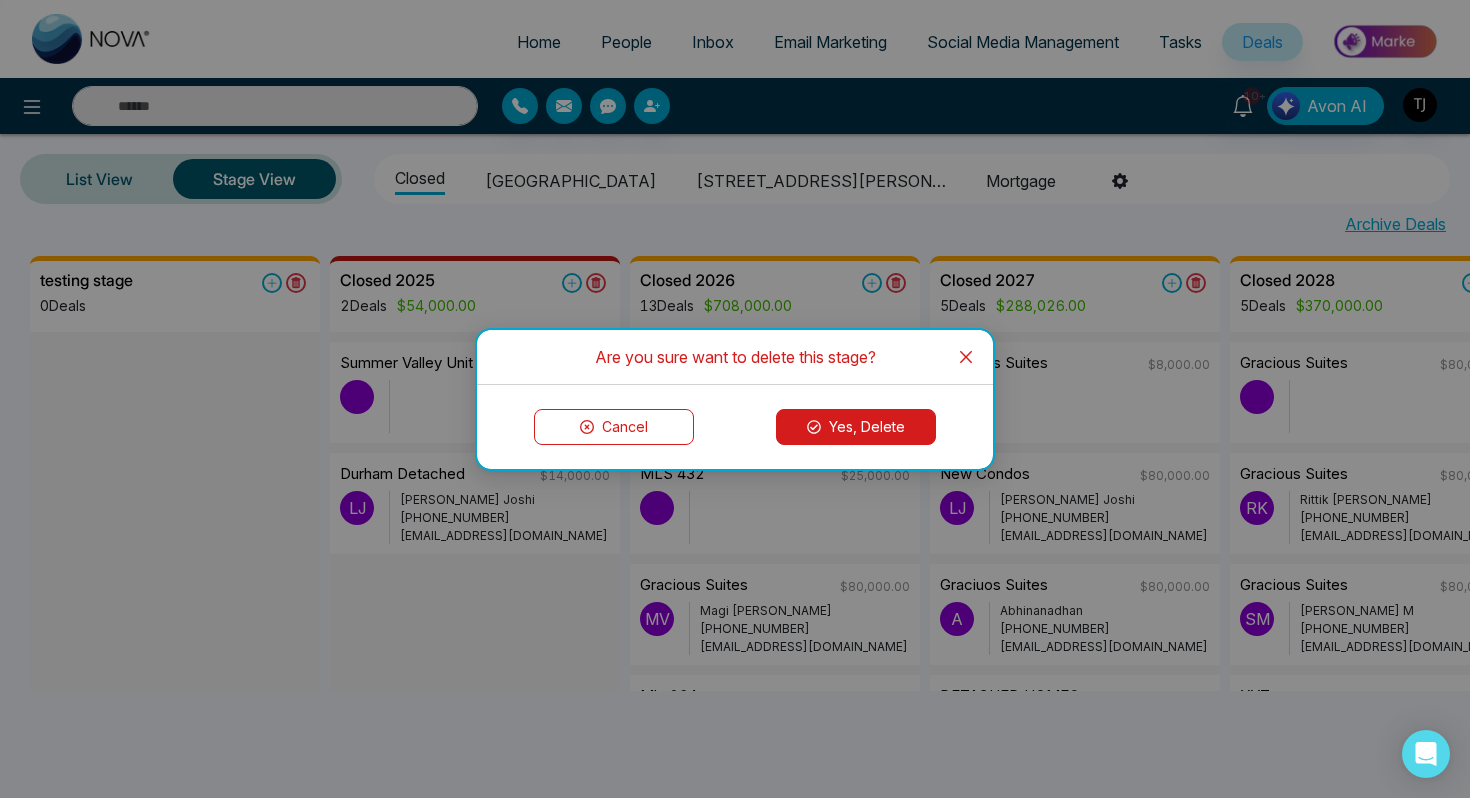 click 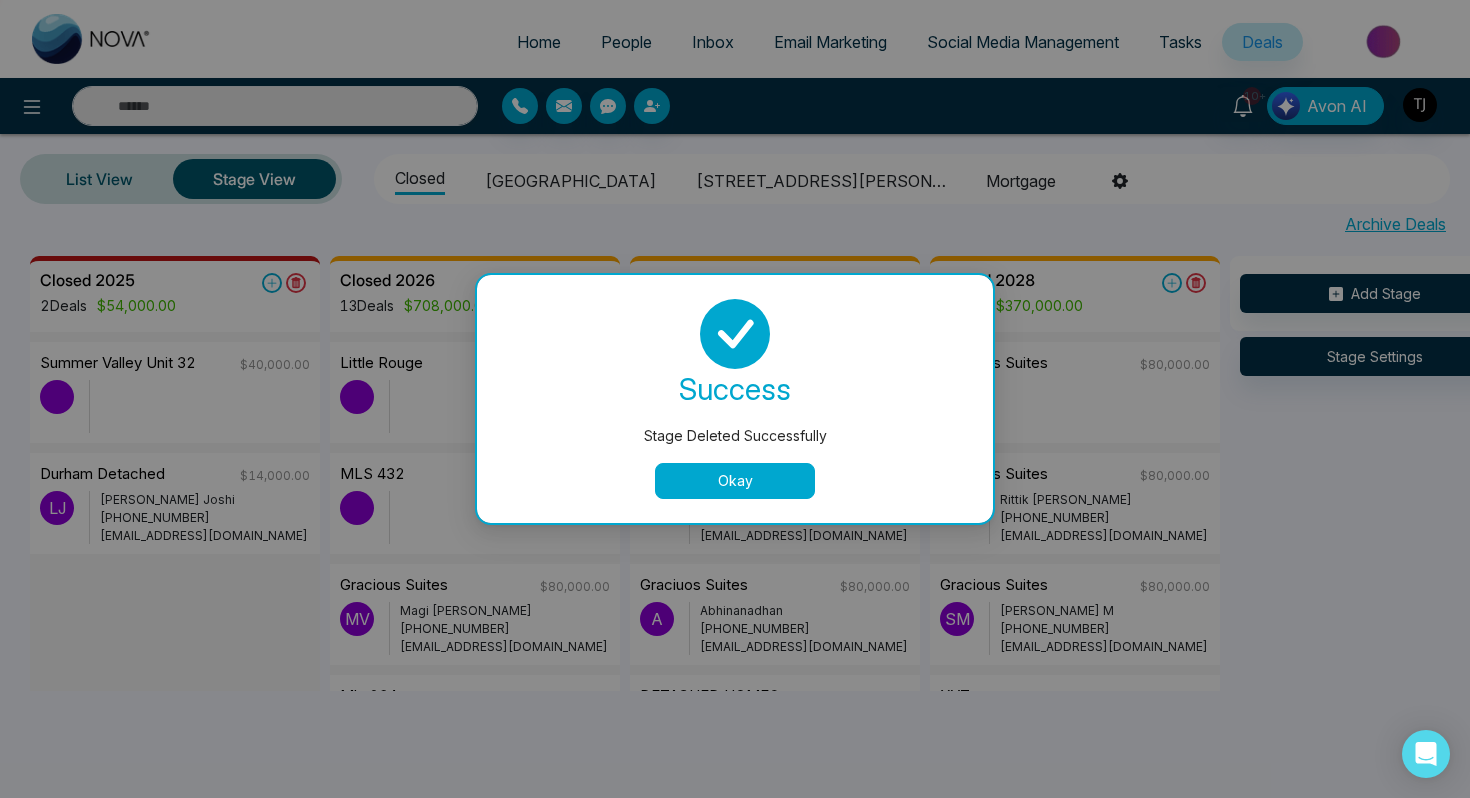 click on "Okay" at bounding box center [735, 481] 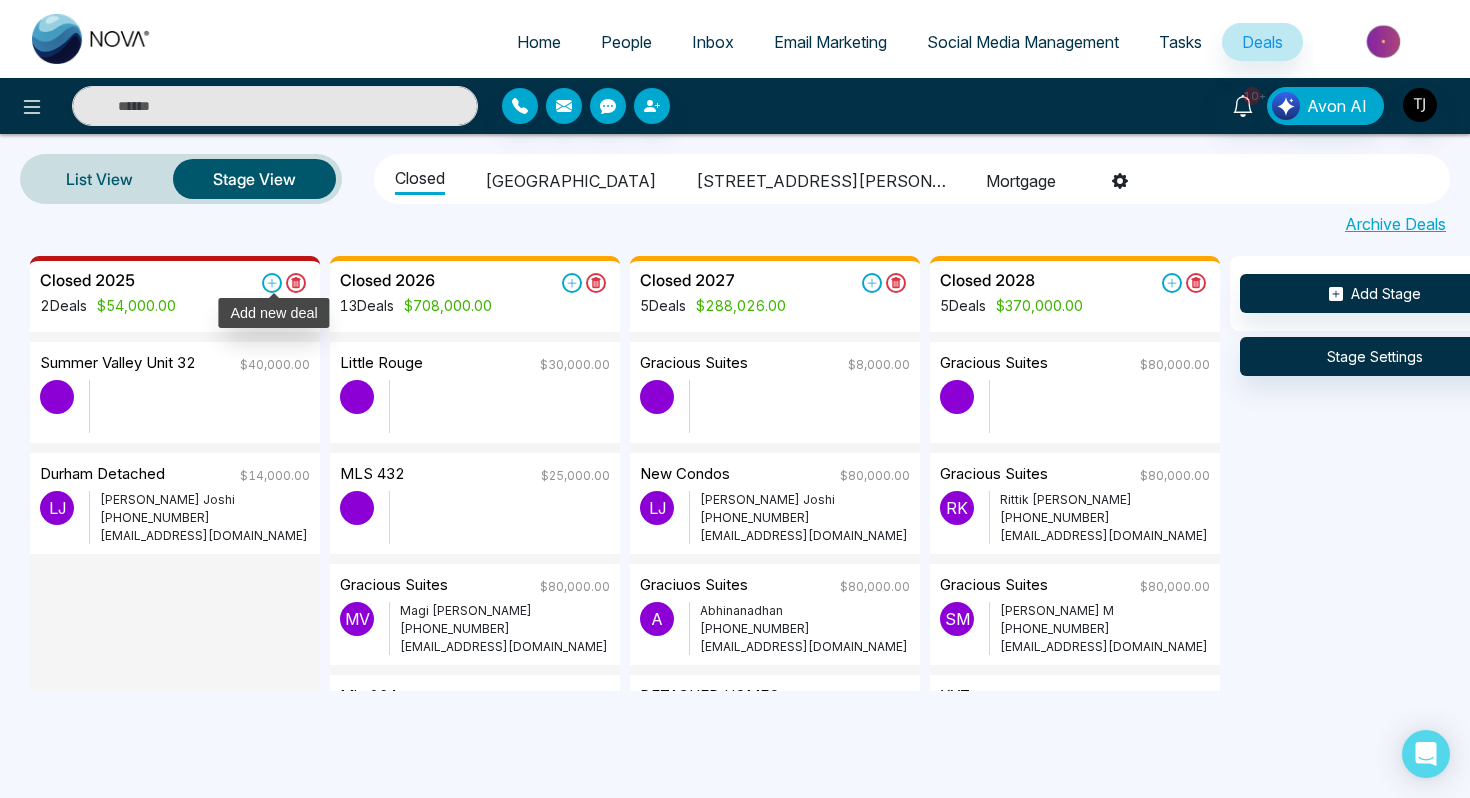 click 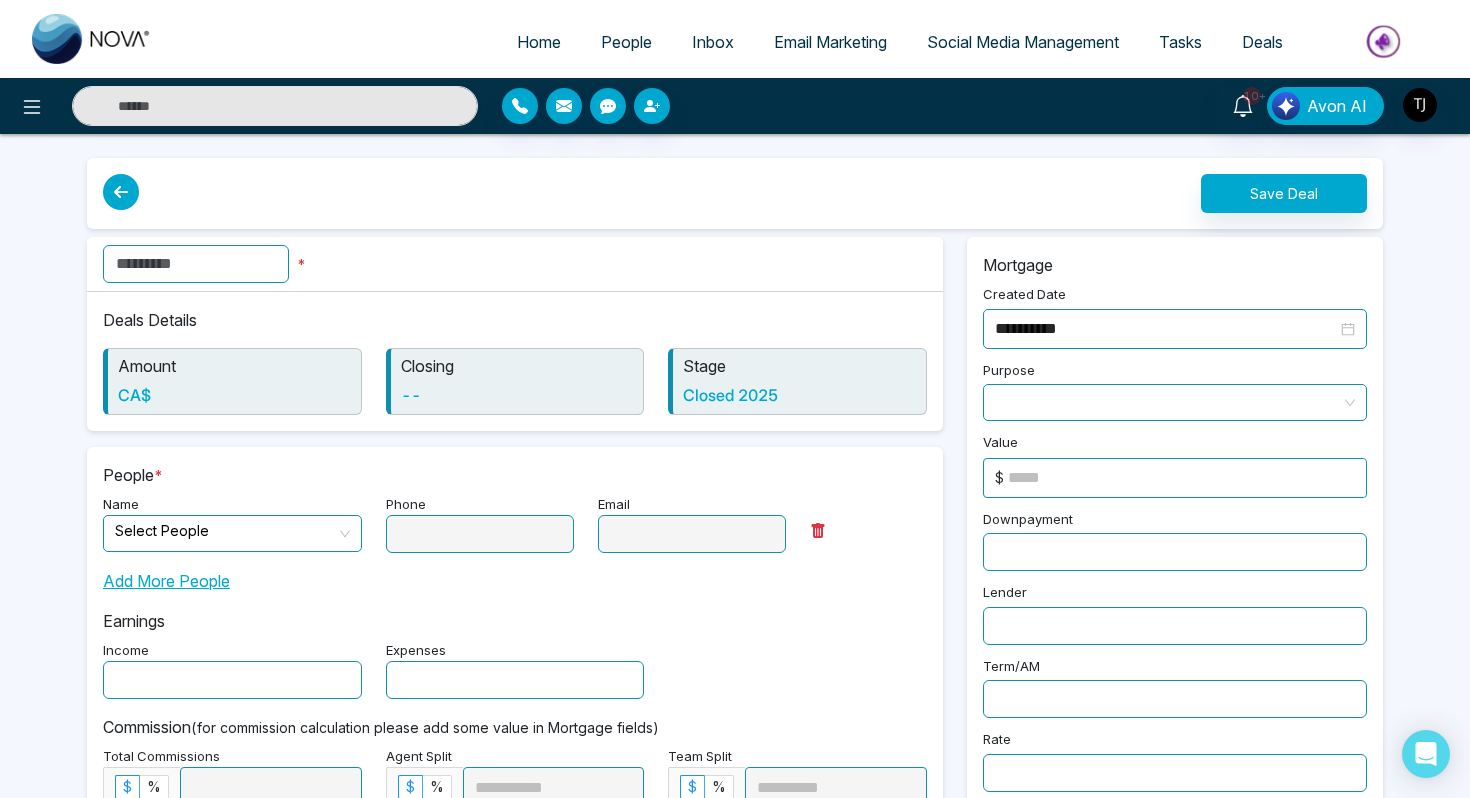 click at bounding box center (196, 264) 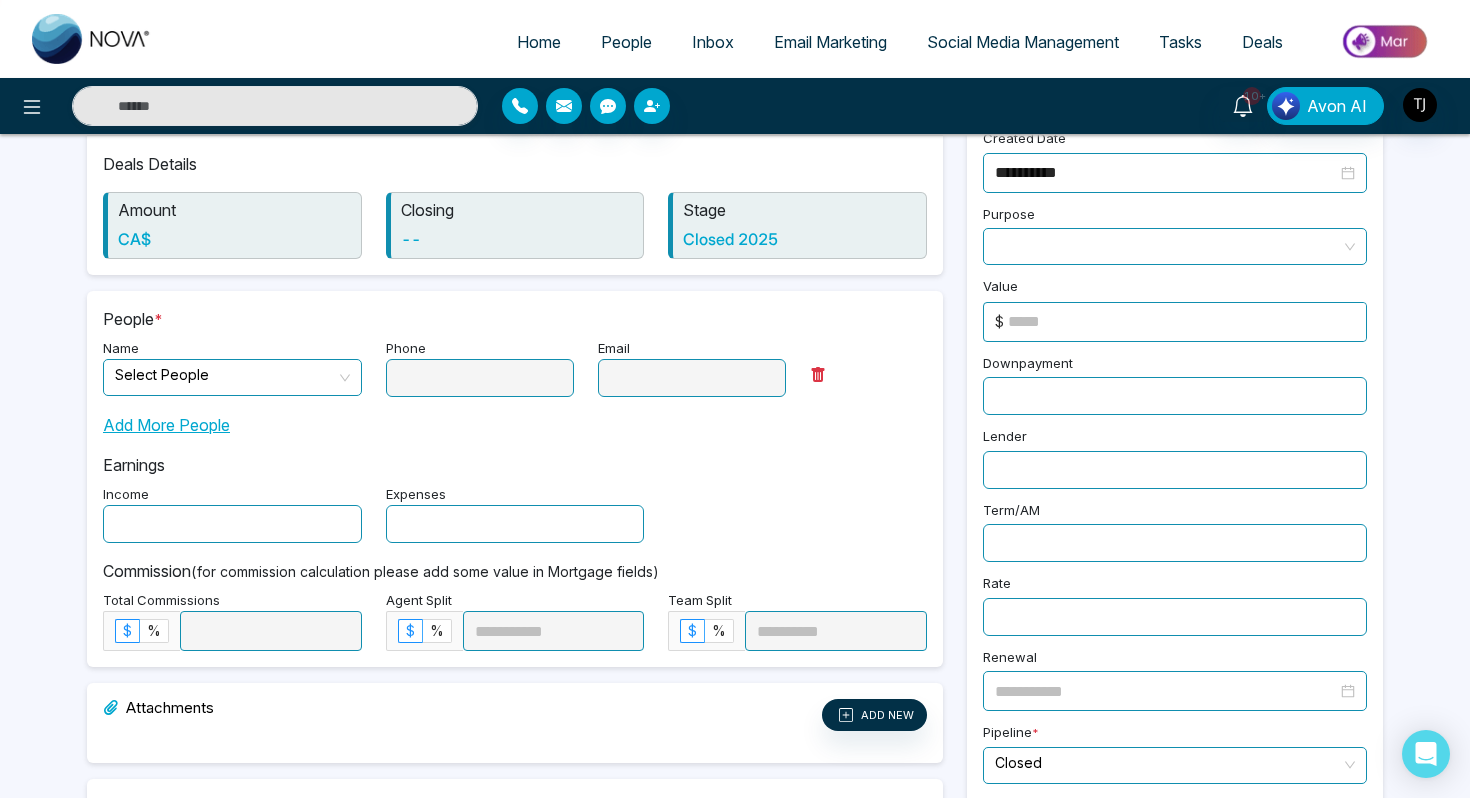scroll, scrollTop: 169, scrollLeft: 0, axis: vertical 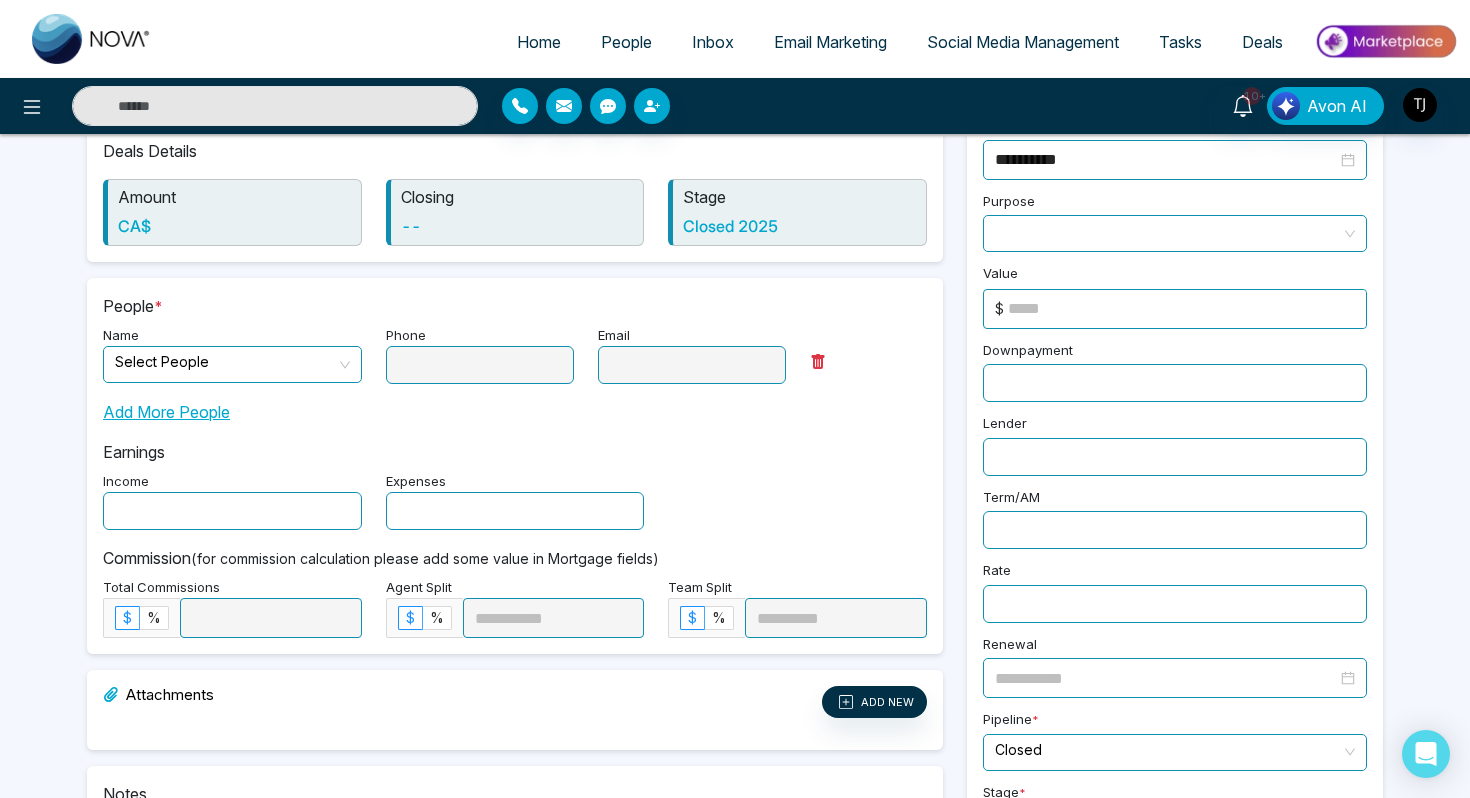 type on "********" 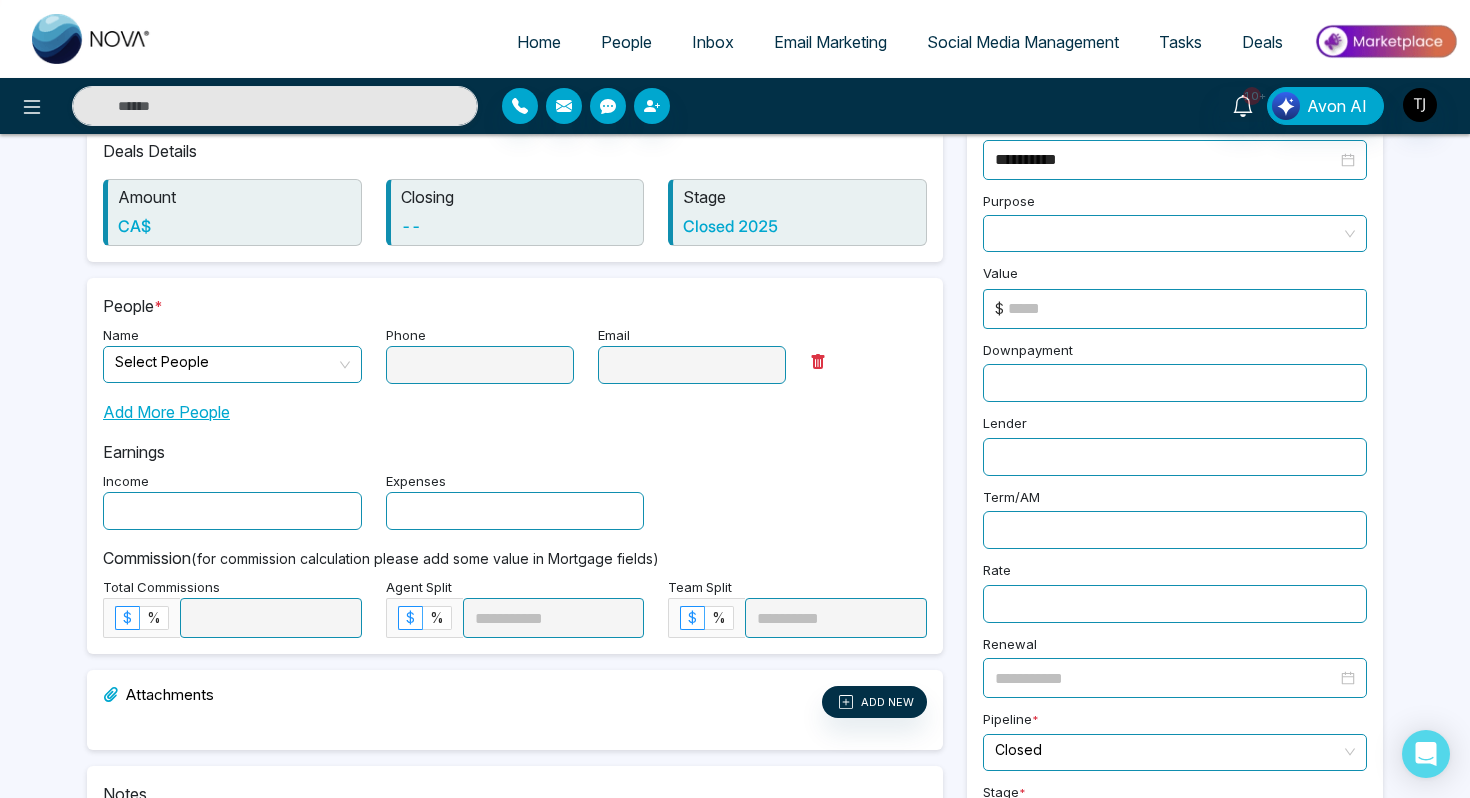 click at bounding box center [225, 362] 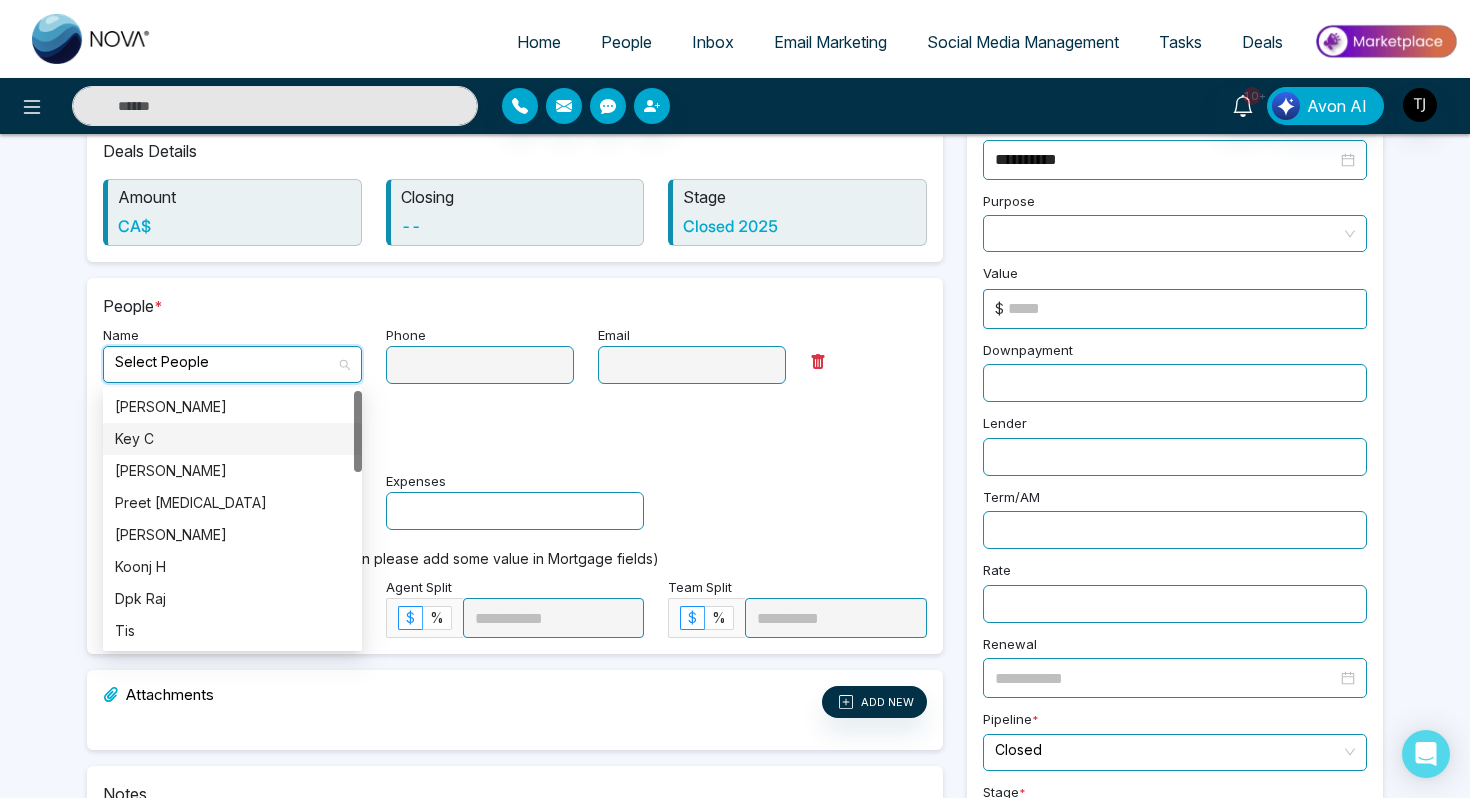 click on "Key C" at bounding box center (232, 439) 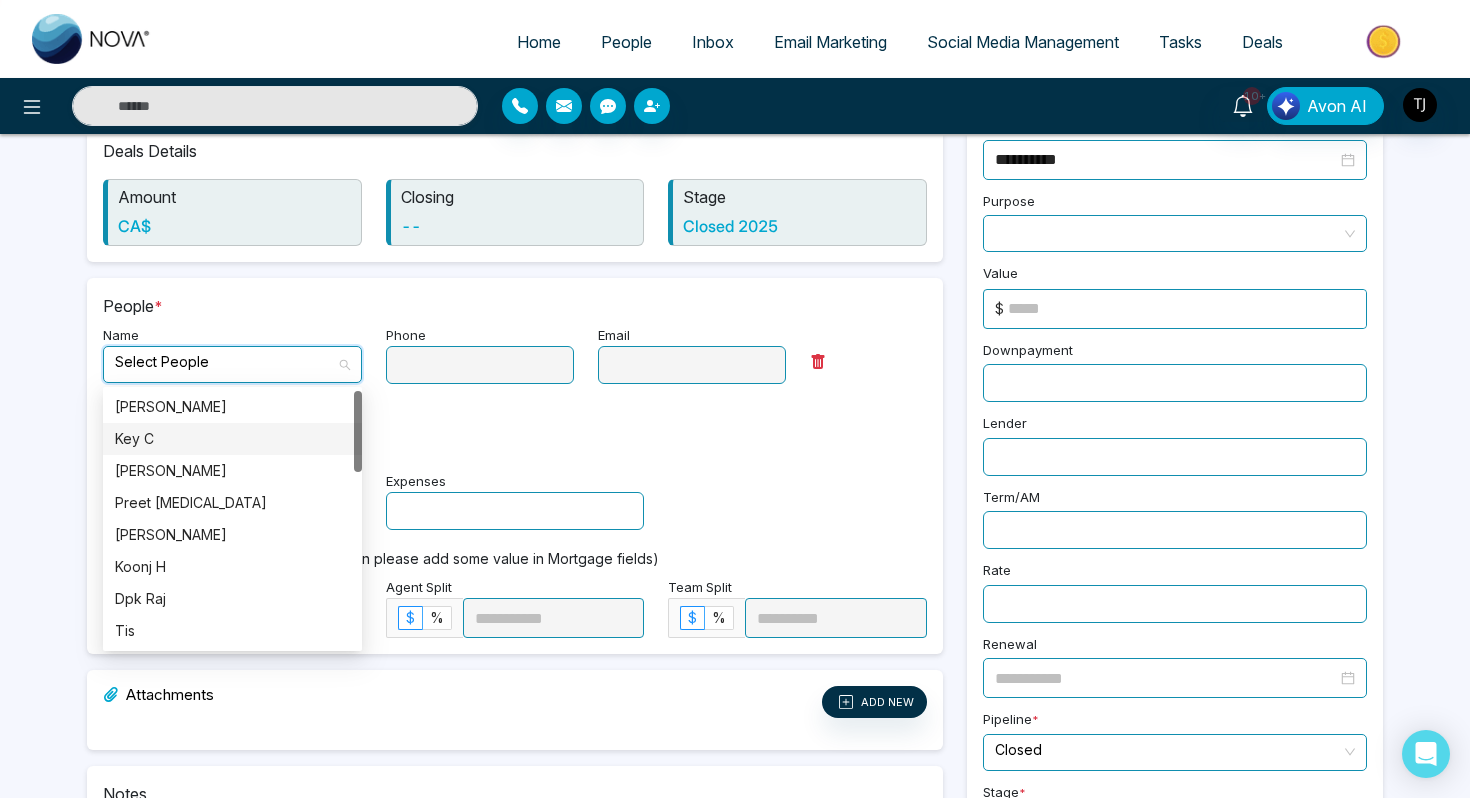 type on "**********" 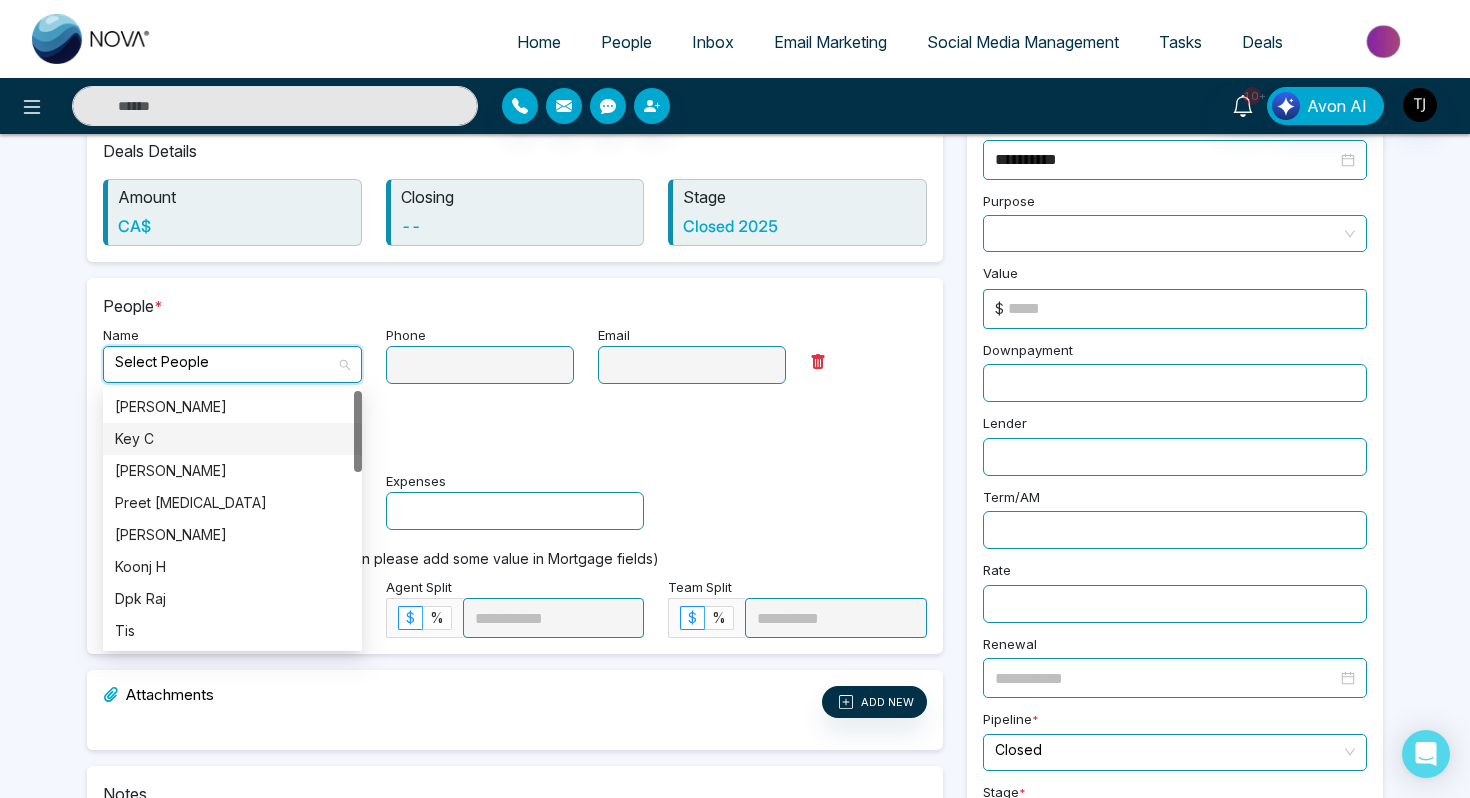 type on "**********" 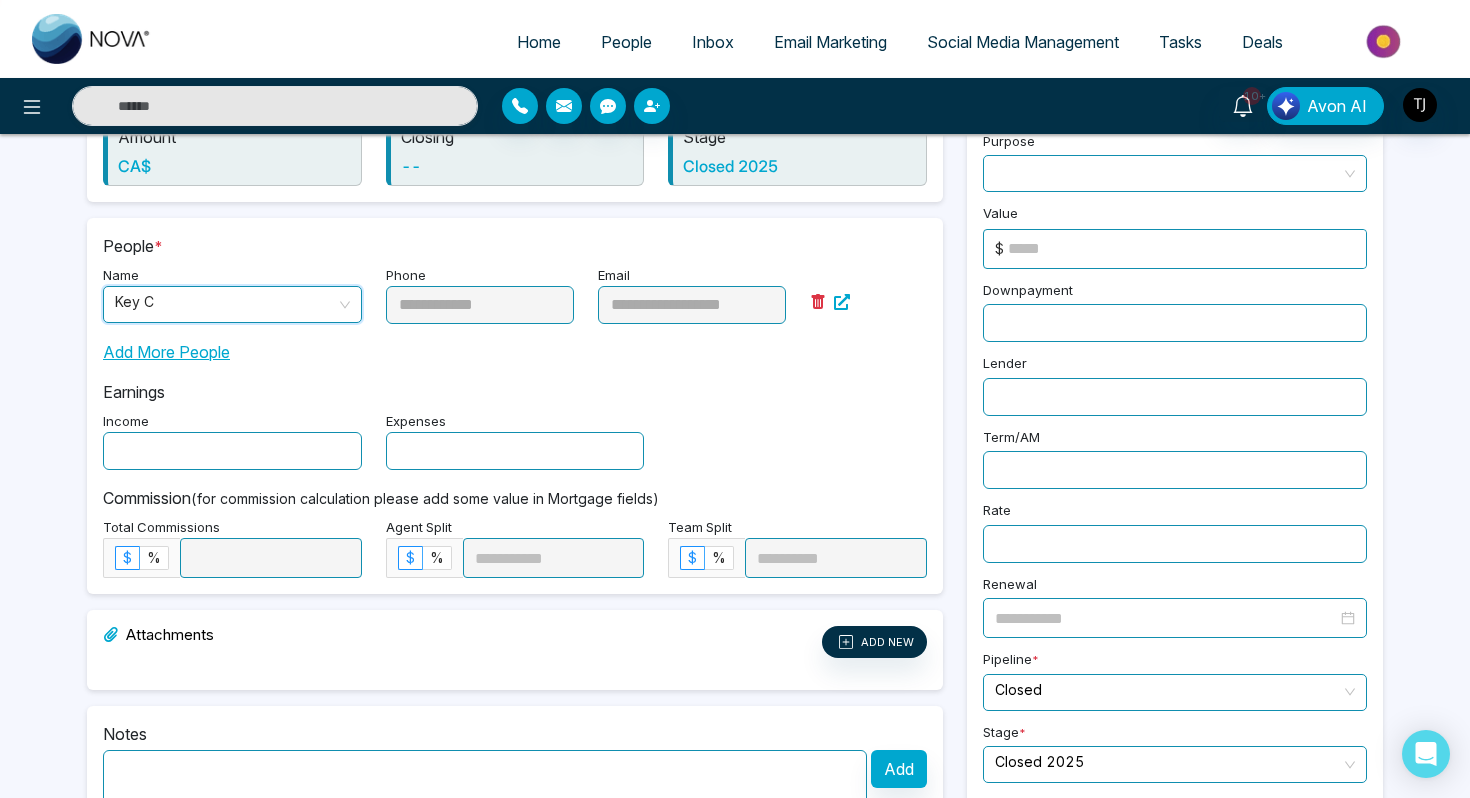 scroll, scrollTop: 236, scrollLeft: 0, axis: vertical 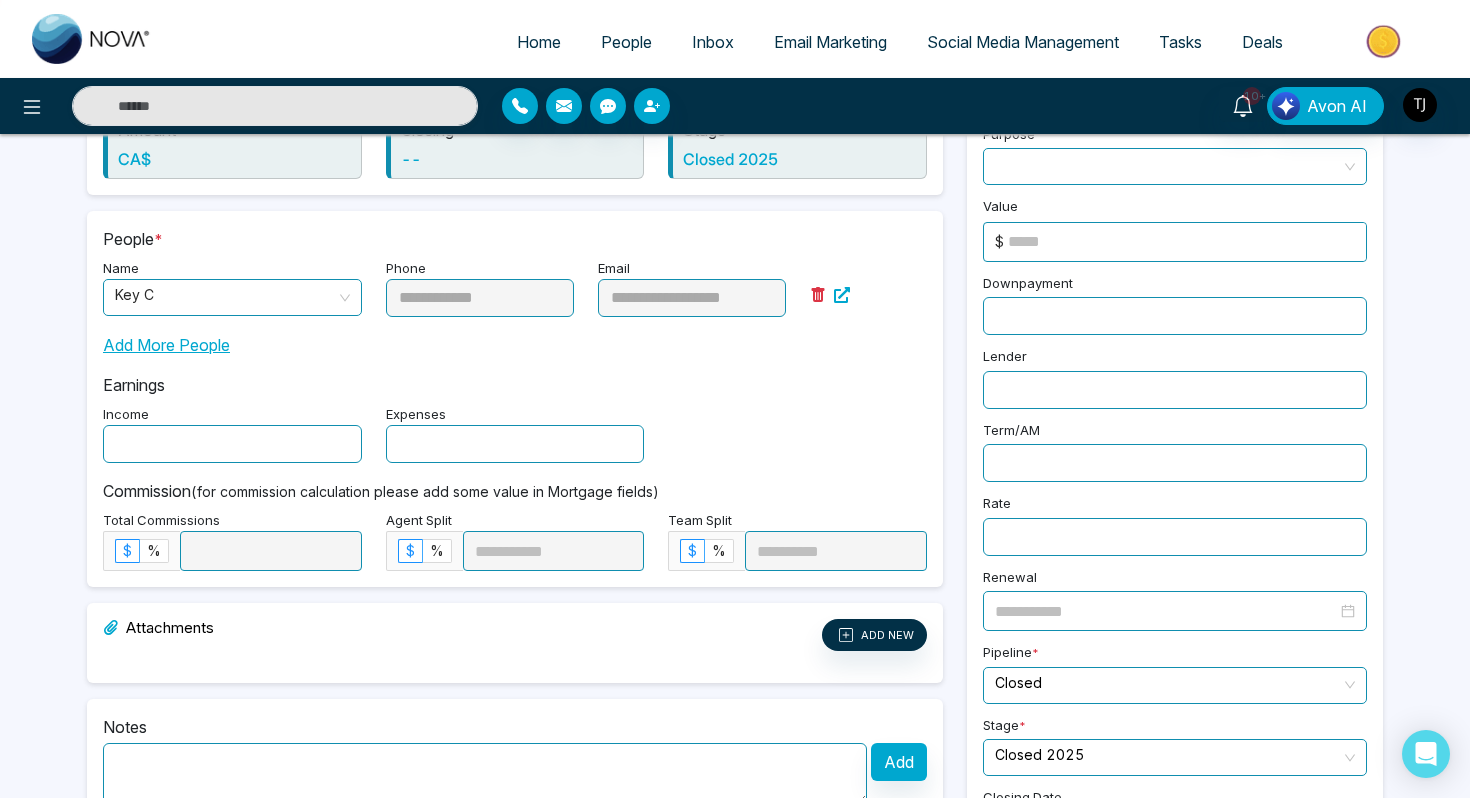 click at bounding box center [232, 444] 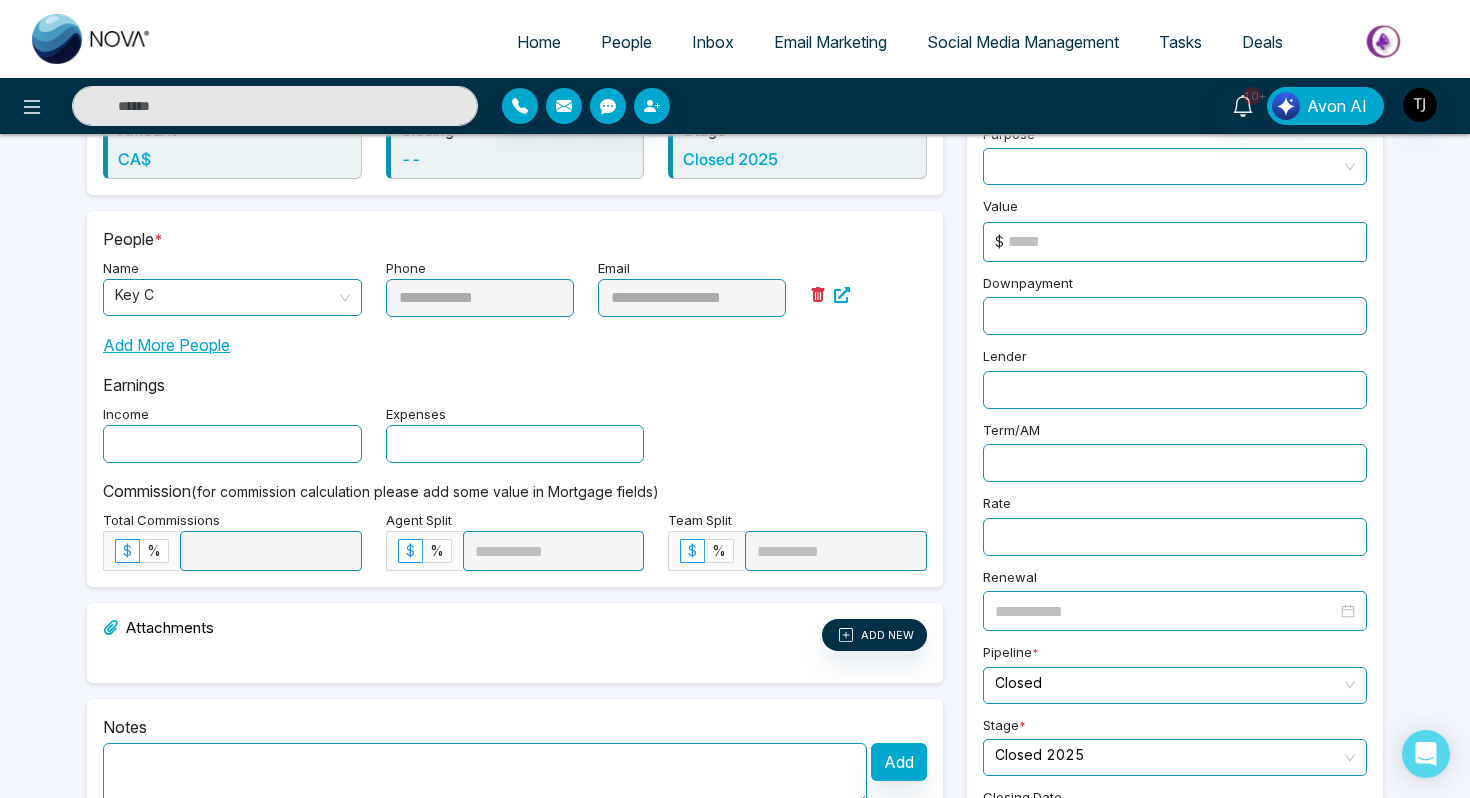 scroll, scrollTop: 148, scrollLeft: 0, axis: vertical 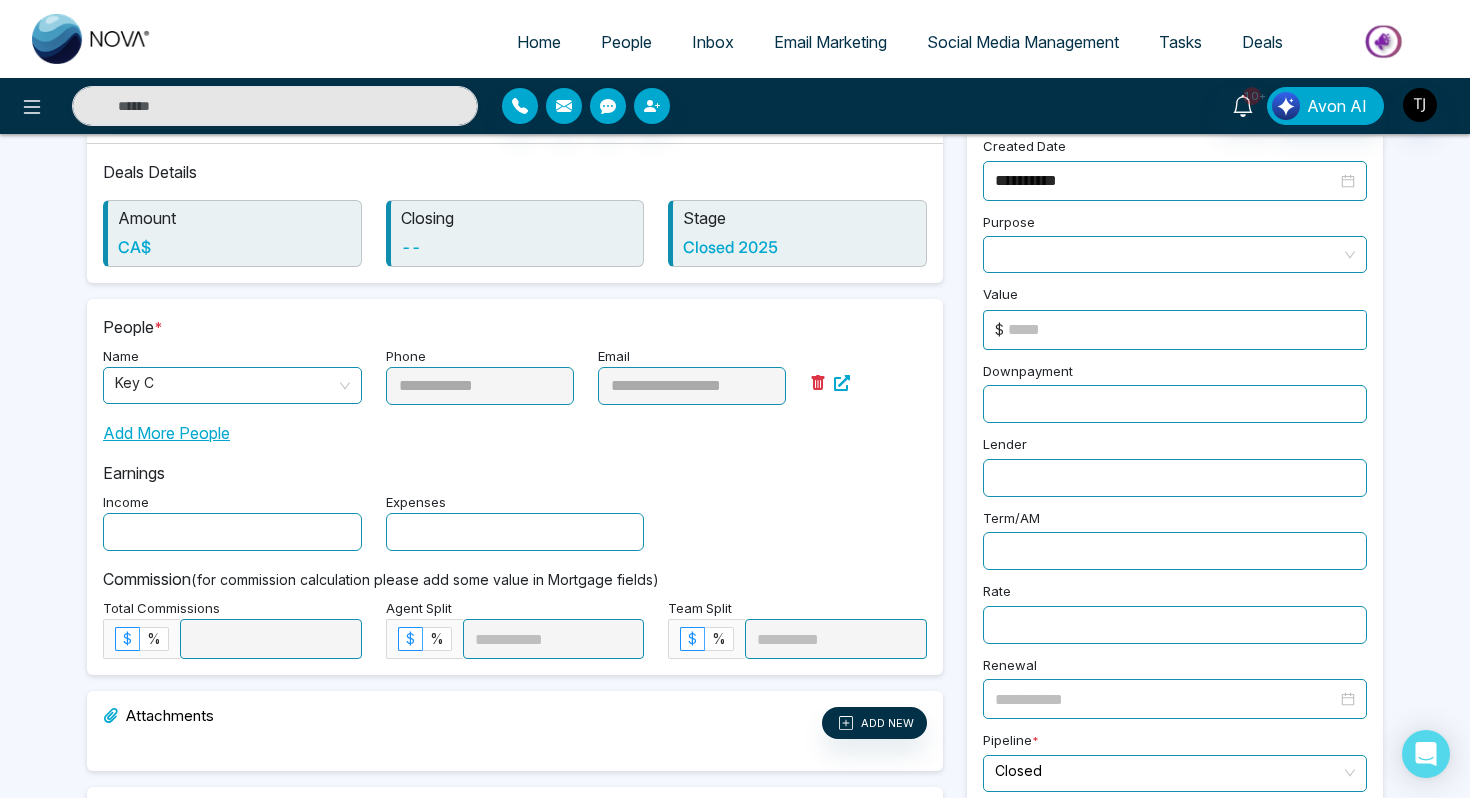 click on "Income" at bounding box center (232, 520) 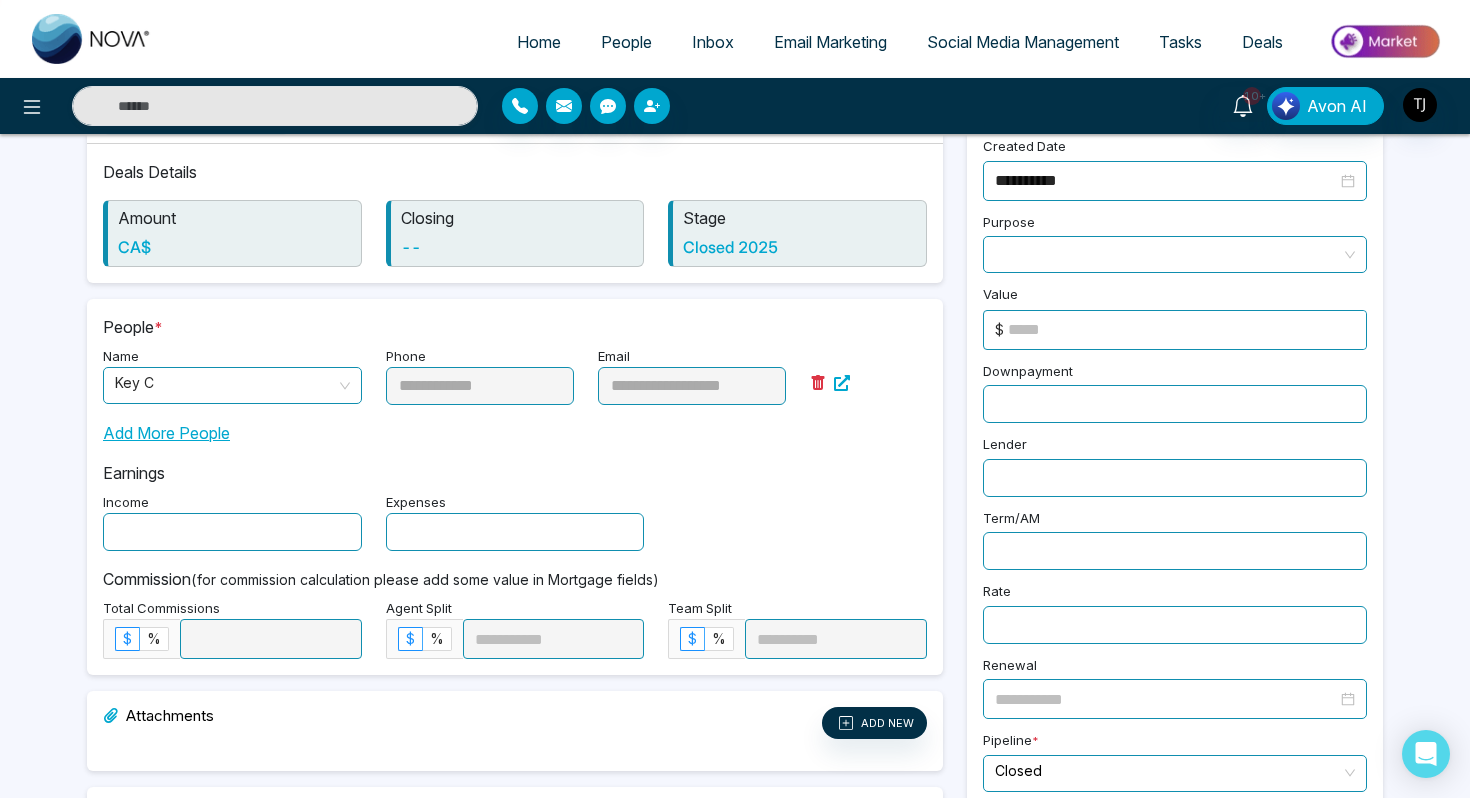 click at bounding box center (1175, 254) 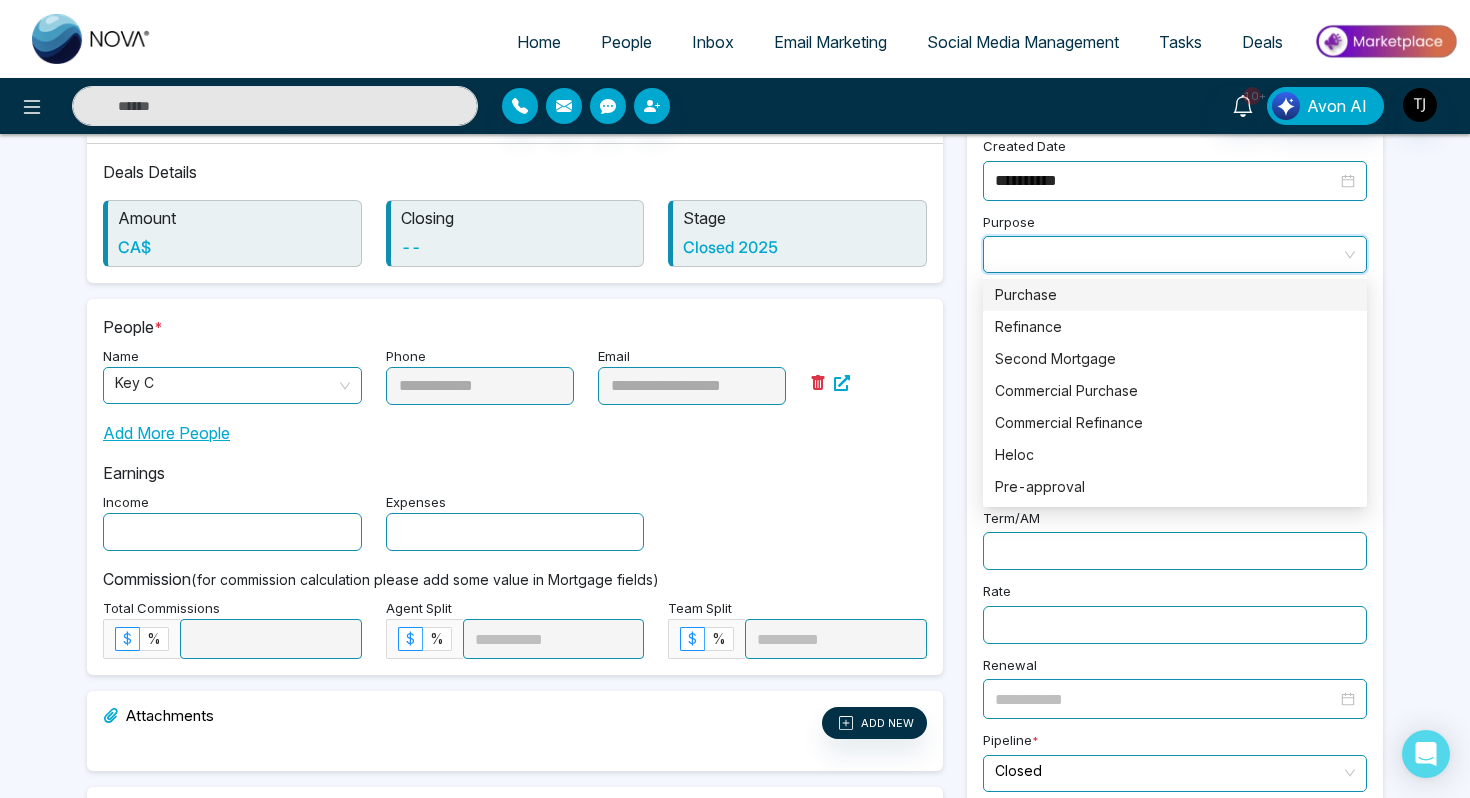 click on "Purchase" at bounding box center [1175, 295] 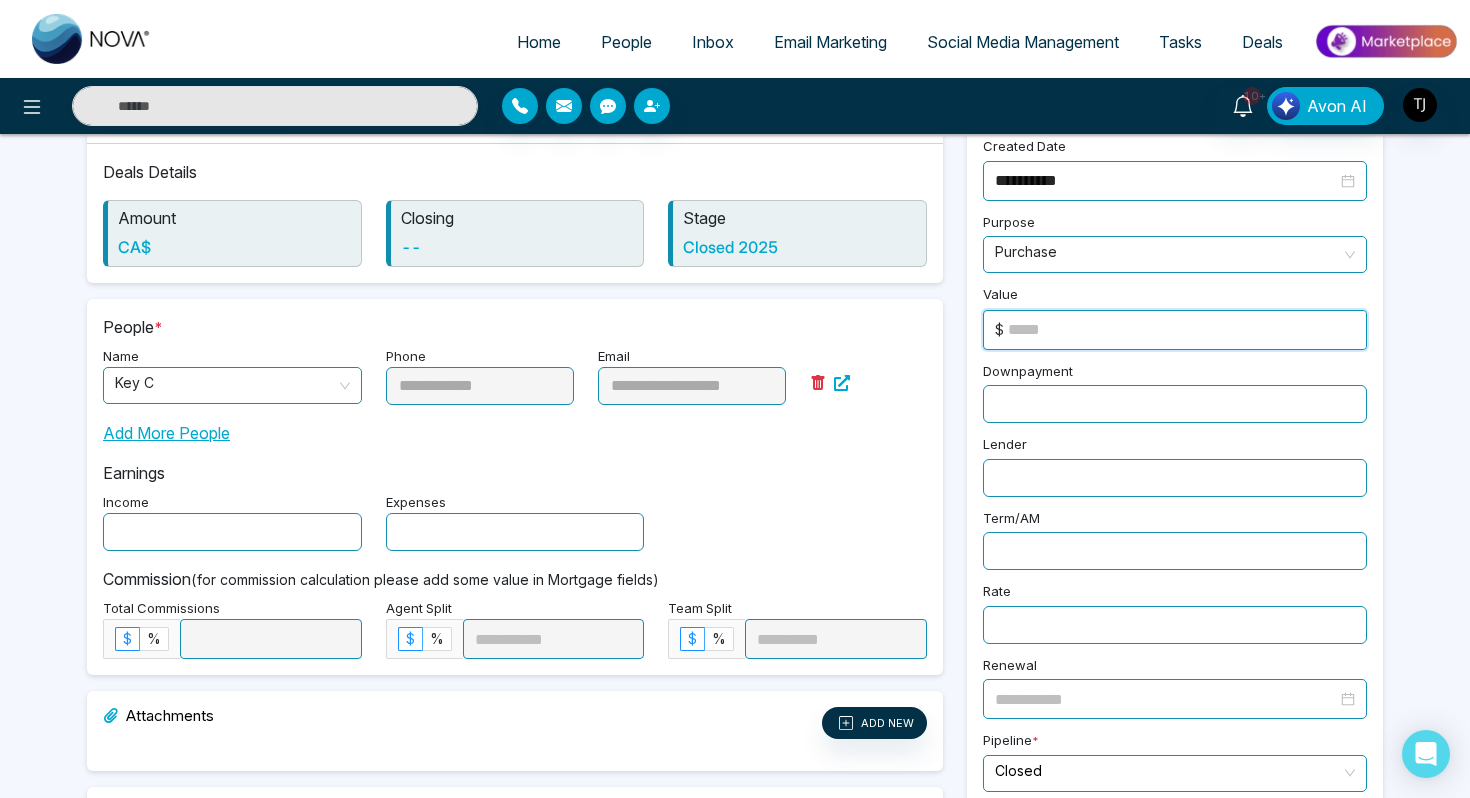 click at bounding box center [1187, 330] 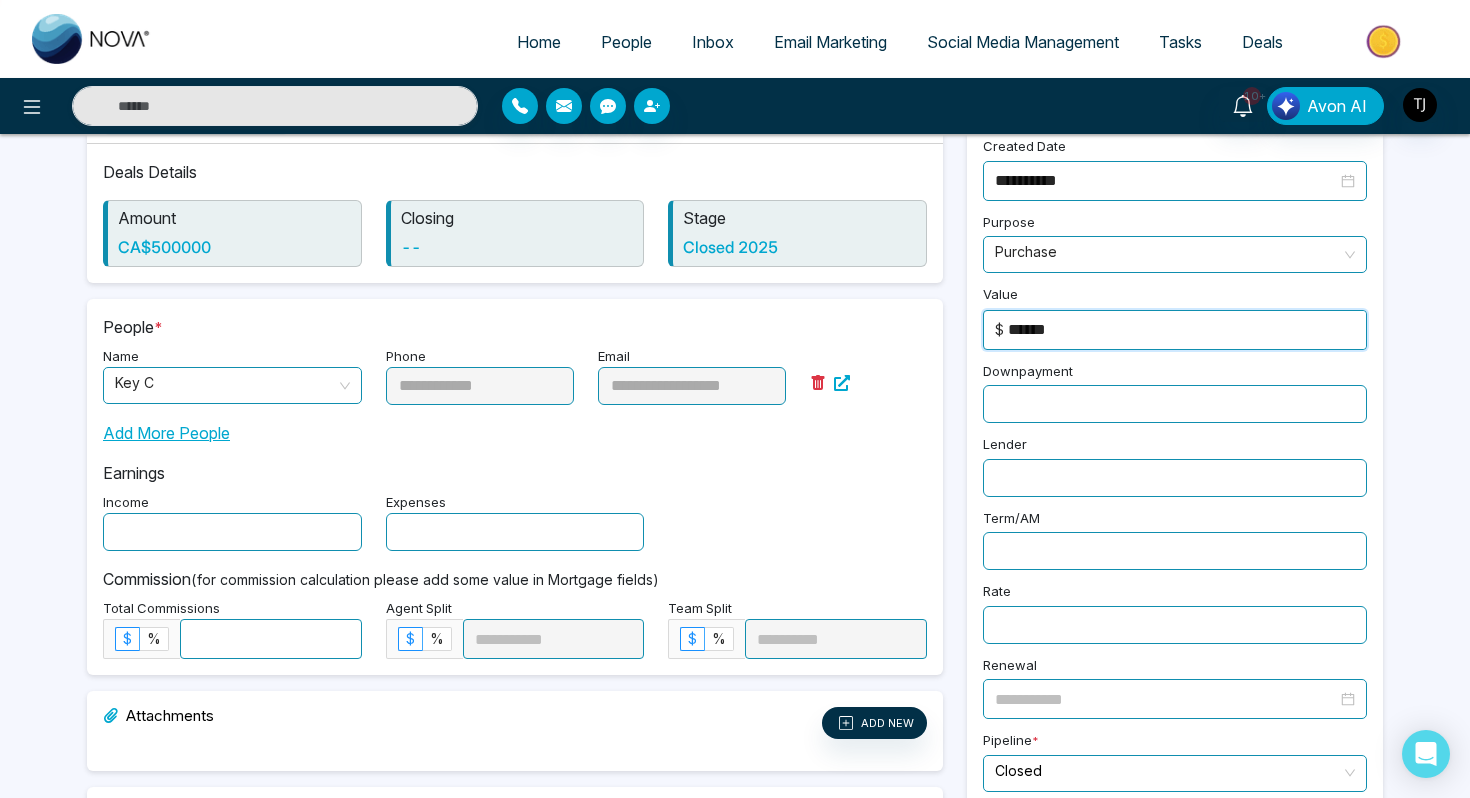 type on "******" 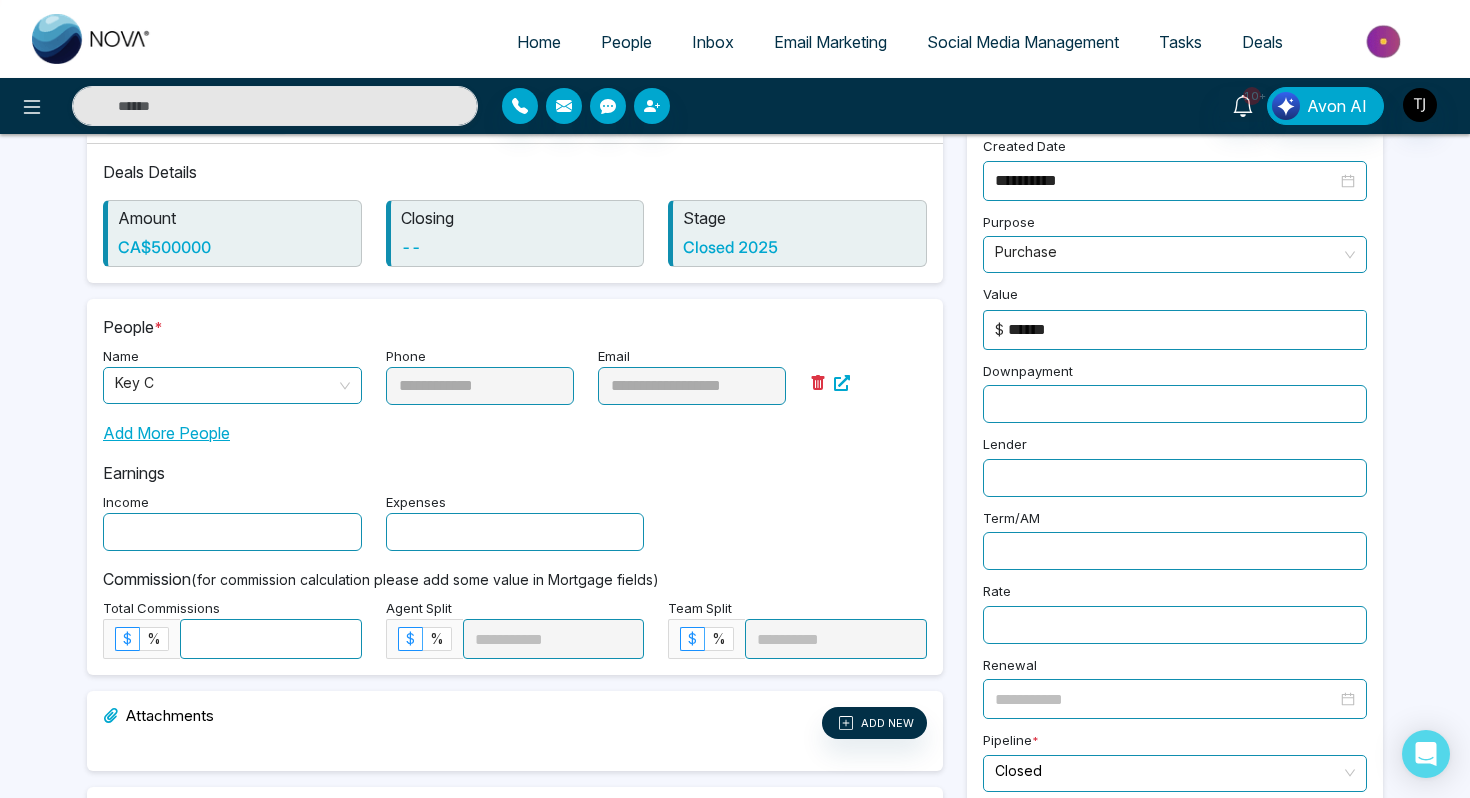 click at bounding box center (1175, 404) 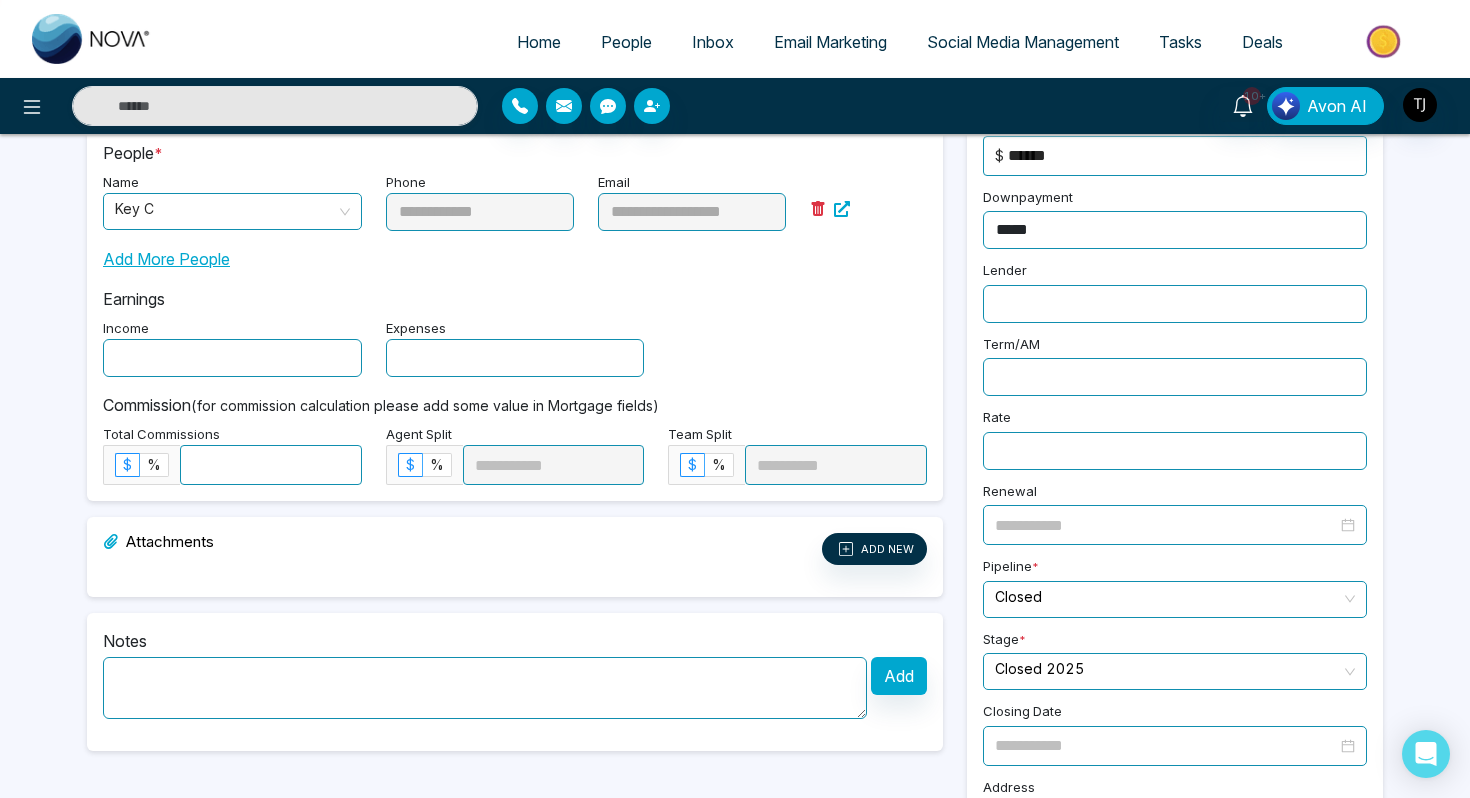 scroll, scrollTop: 415, scrollLeft: 0, axis: vertical 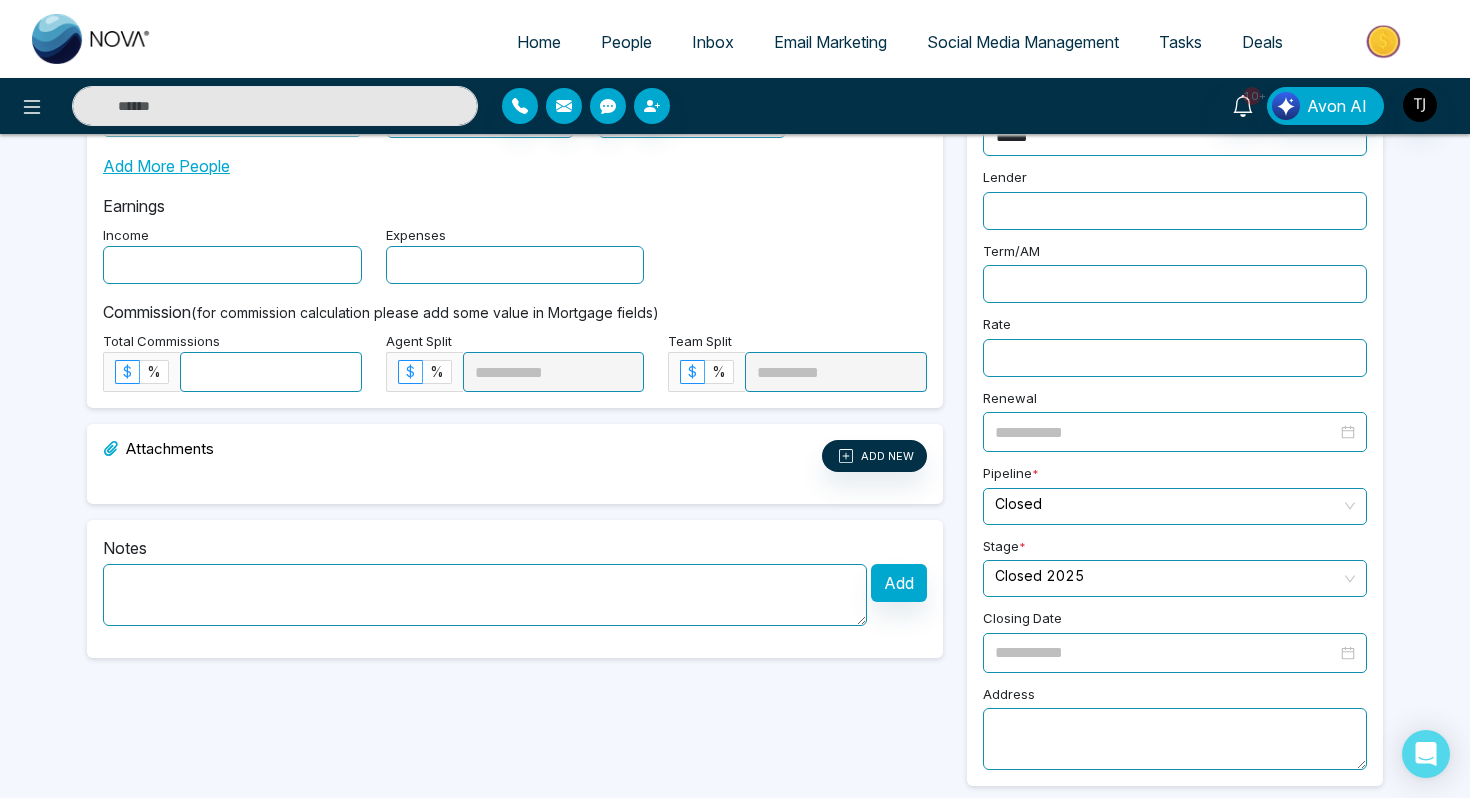 type on "*****" 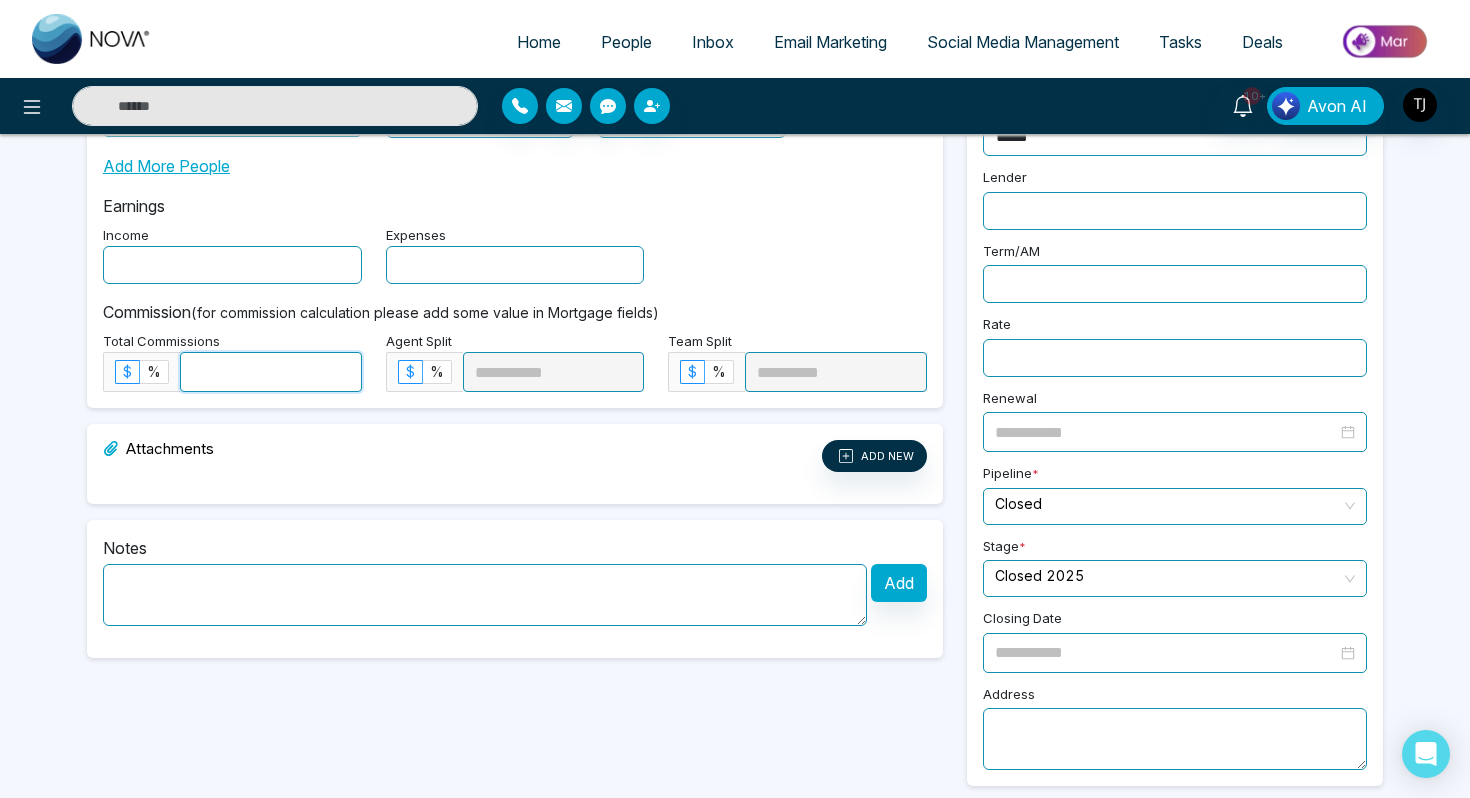click at bounding box center (271, 372) 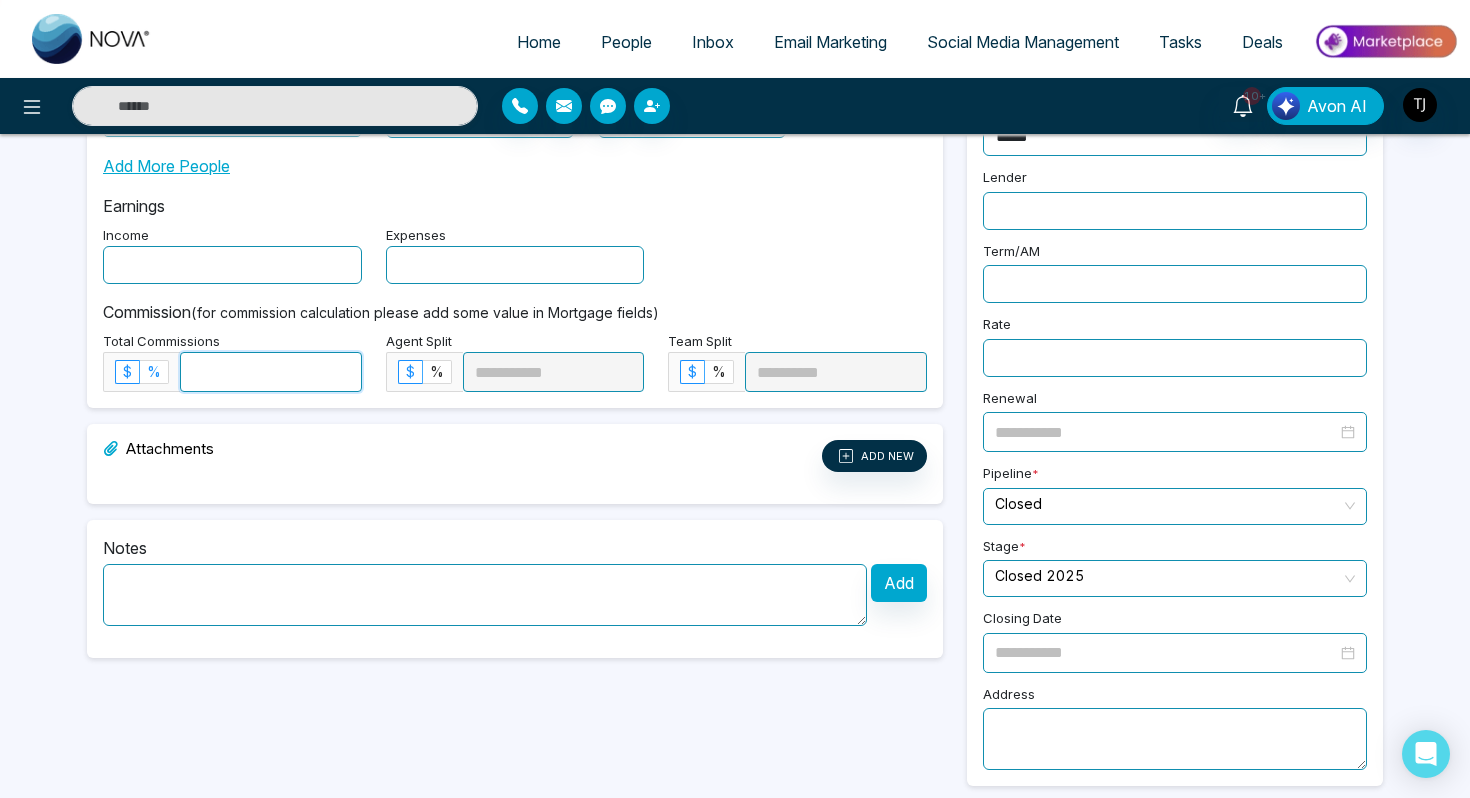 click on "%" at bounding box center (154, 371) 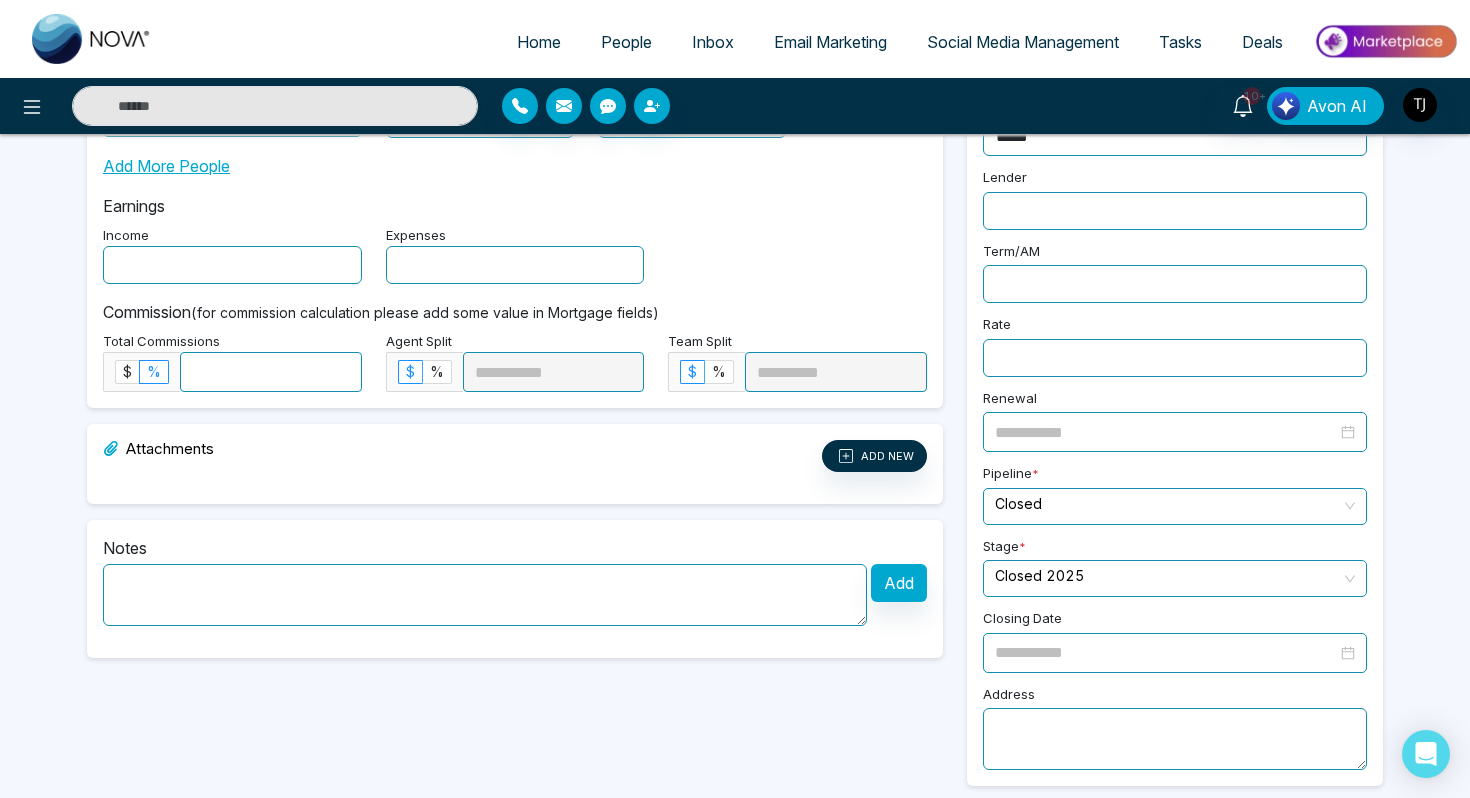click at bounding box center (271, 372) 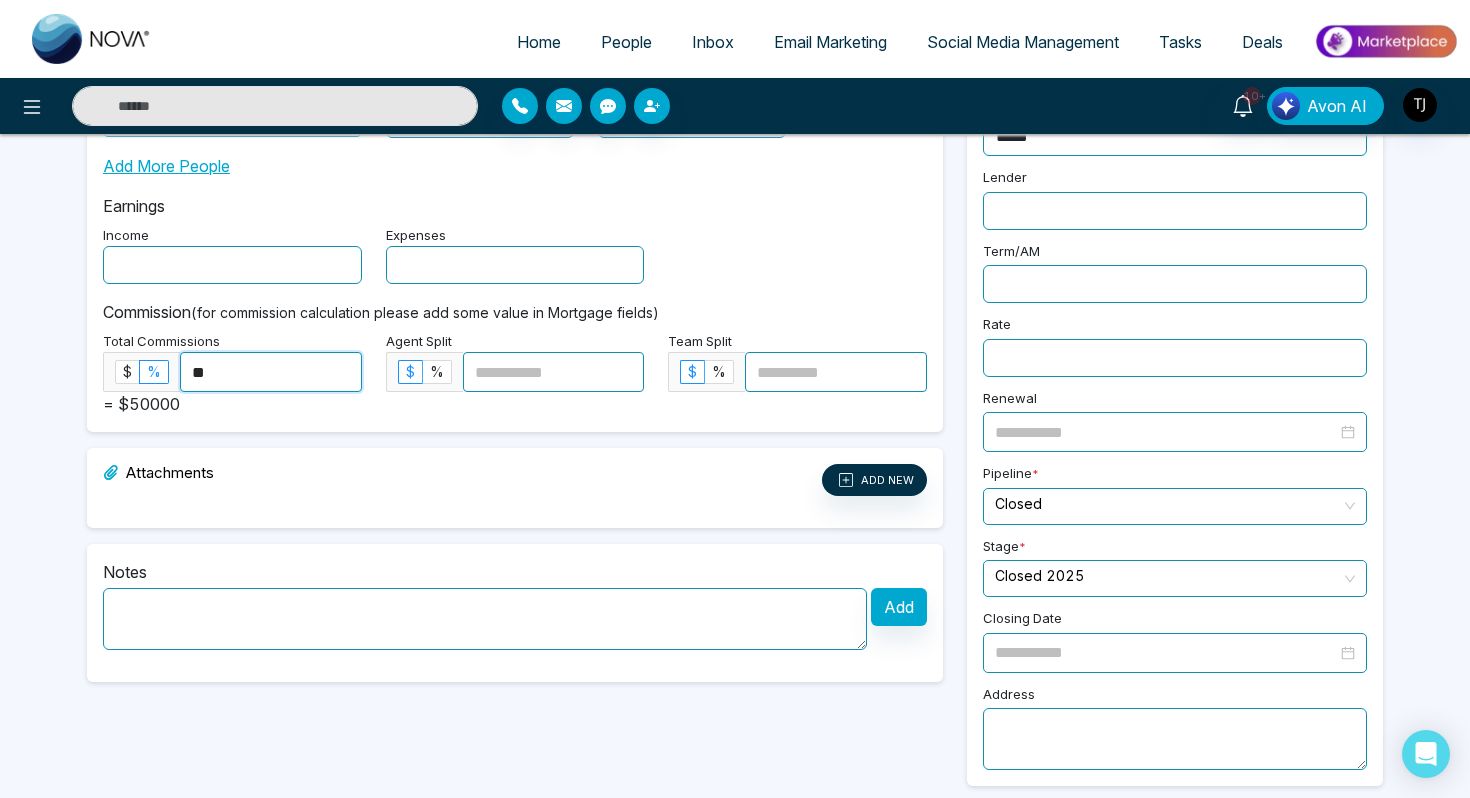 scroll, scrollTop: 0, scrollLeft: 0, axis: both 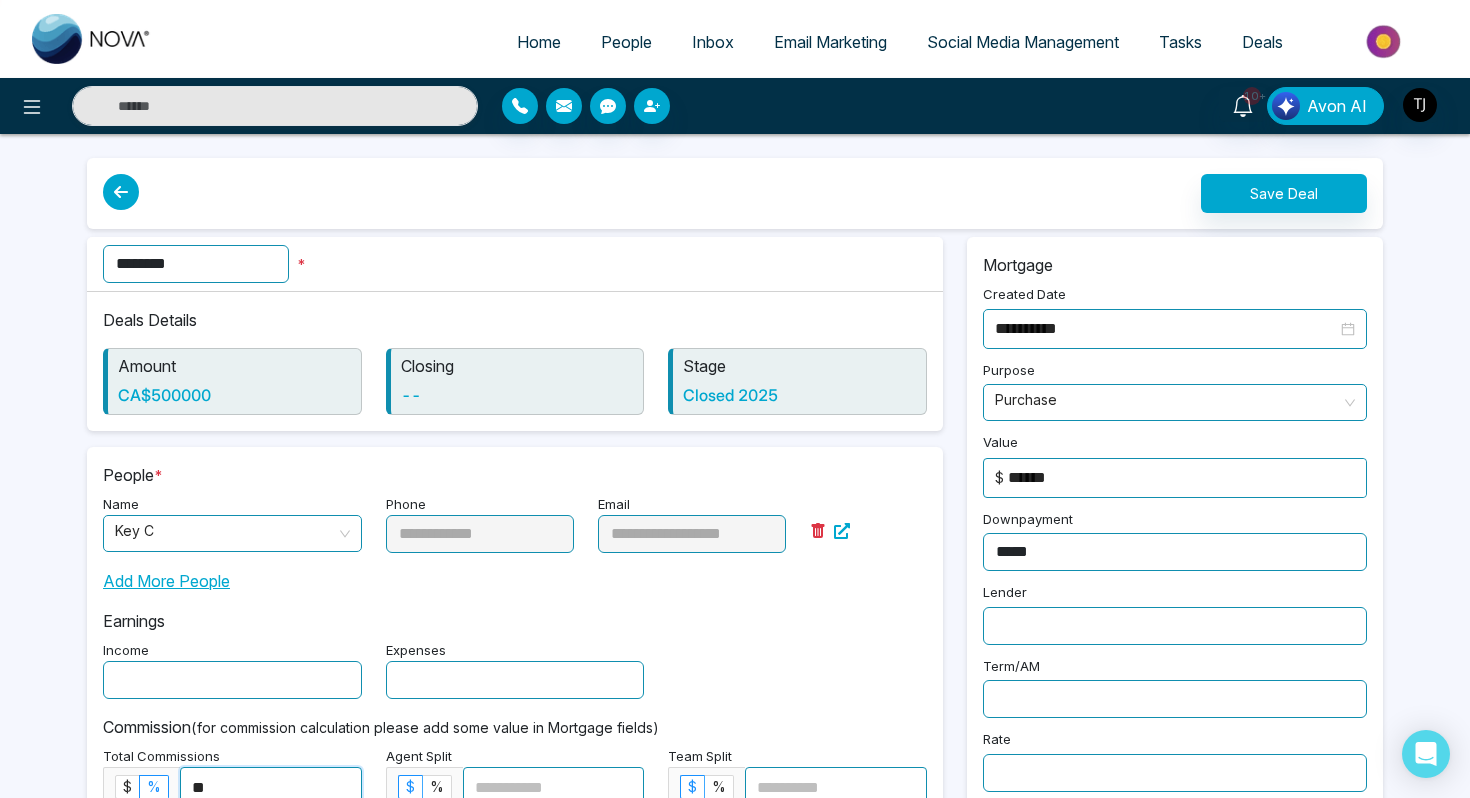 type on "**" 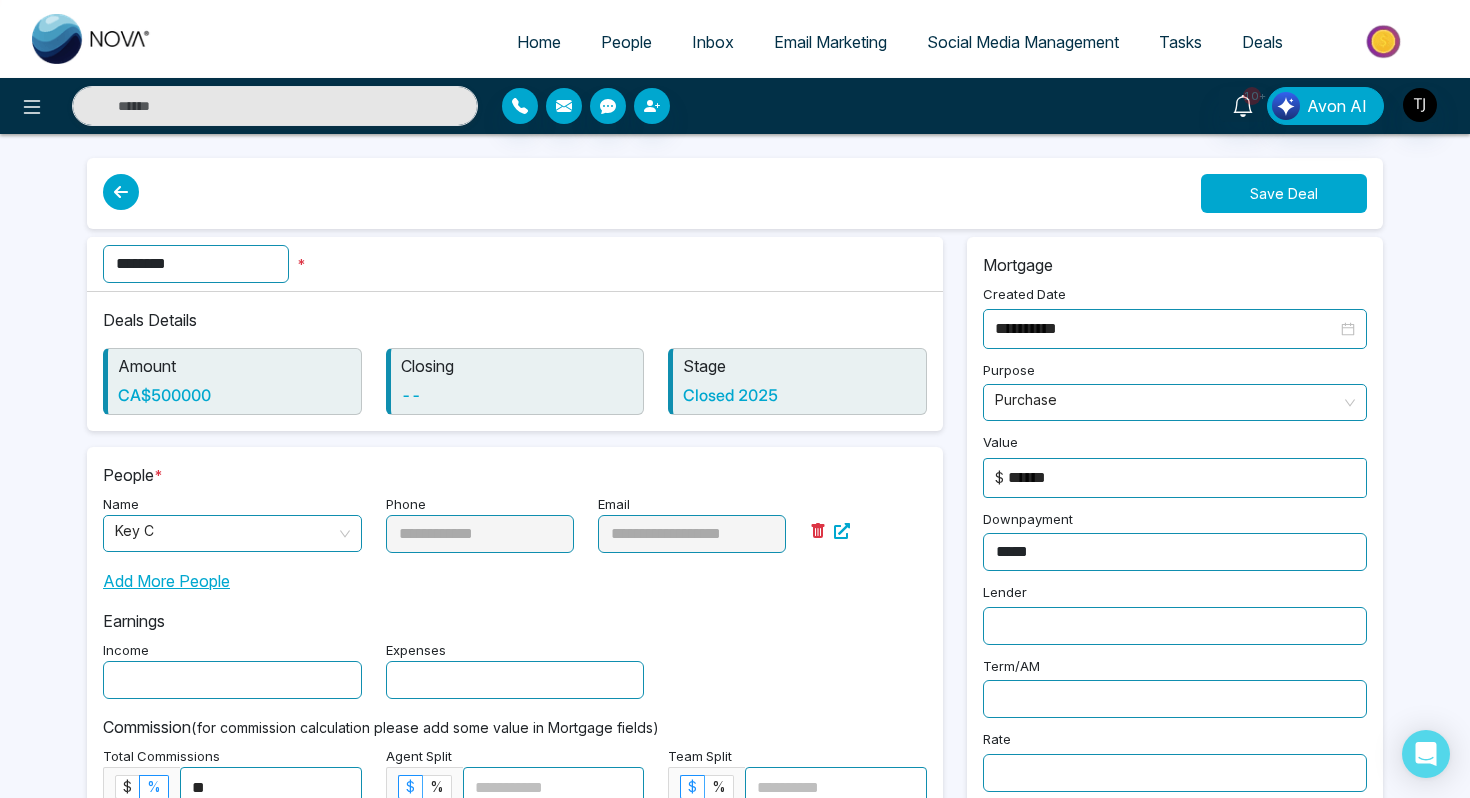 click on "Save Deal" at bounding box center (1284, 193) 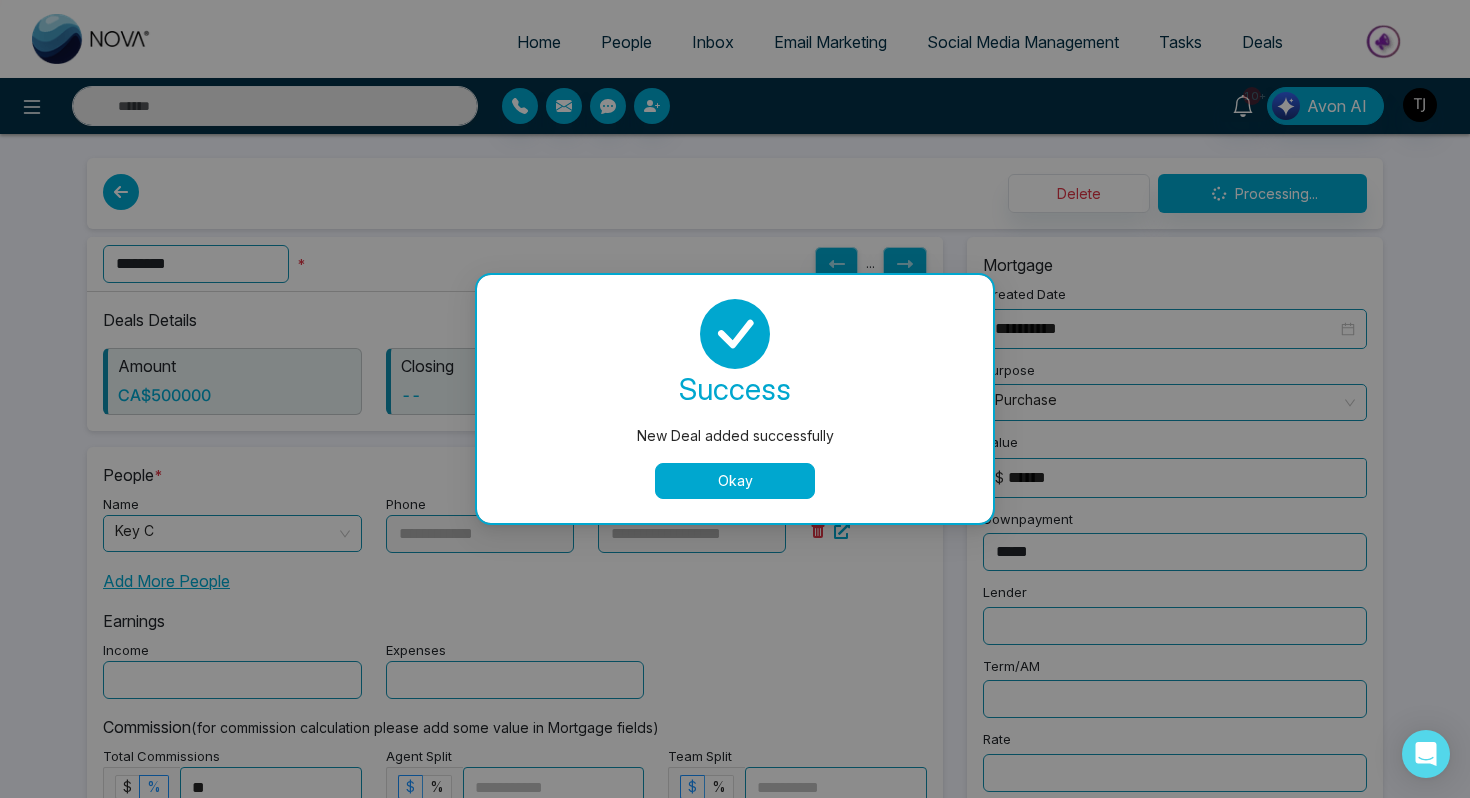 click on "Okay" at bounding box center [735, 481] 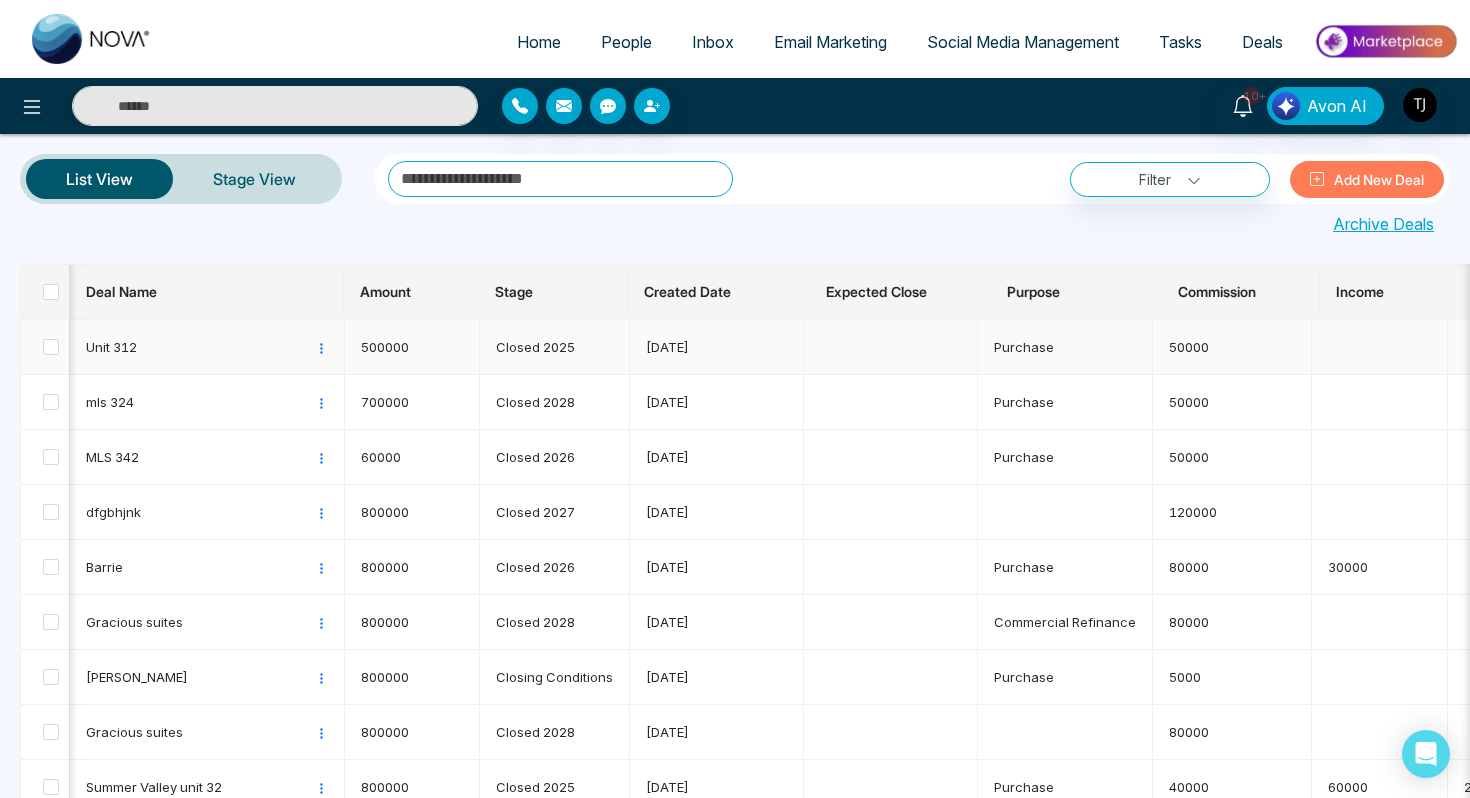 scroll, scrollTop: 0, scrollLeft: 202, axis: horizontal 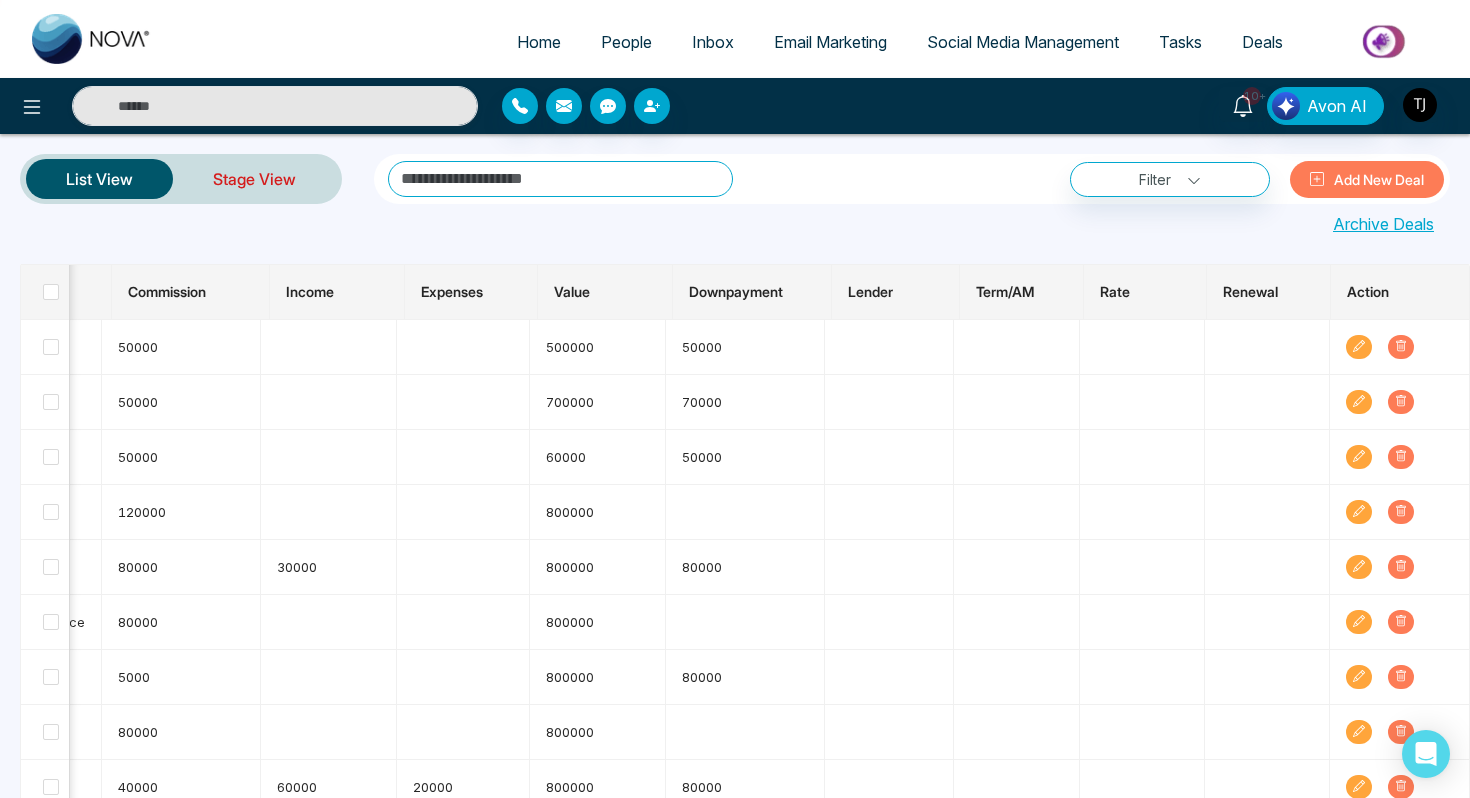 click on "Stage View" at bounding box center [254, 179] 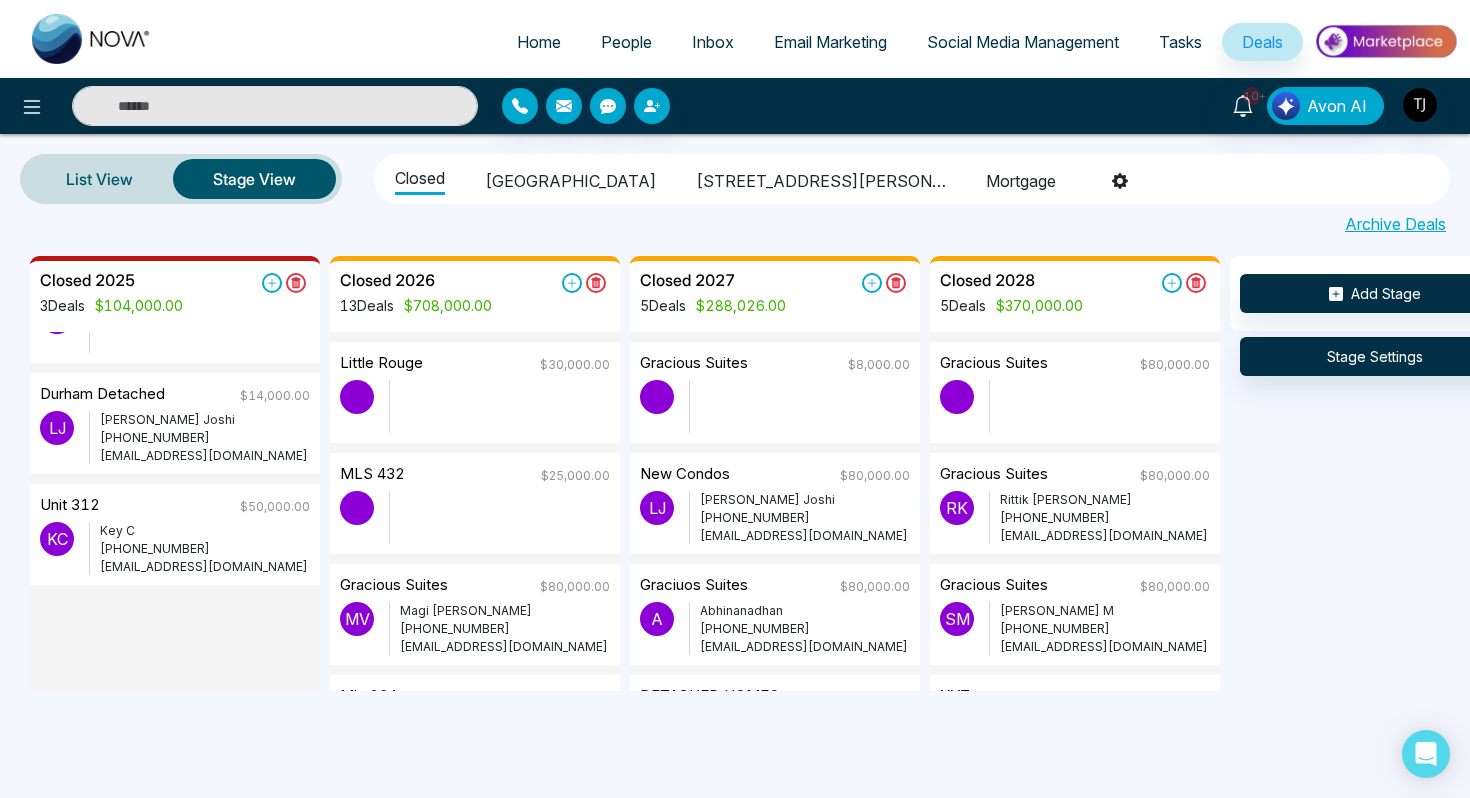 scroll, scrollTop: 100, scrollLeft: 0, axis: vertical 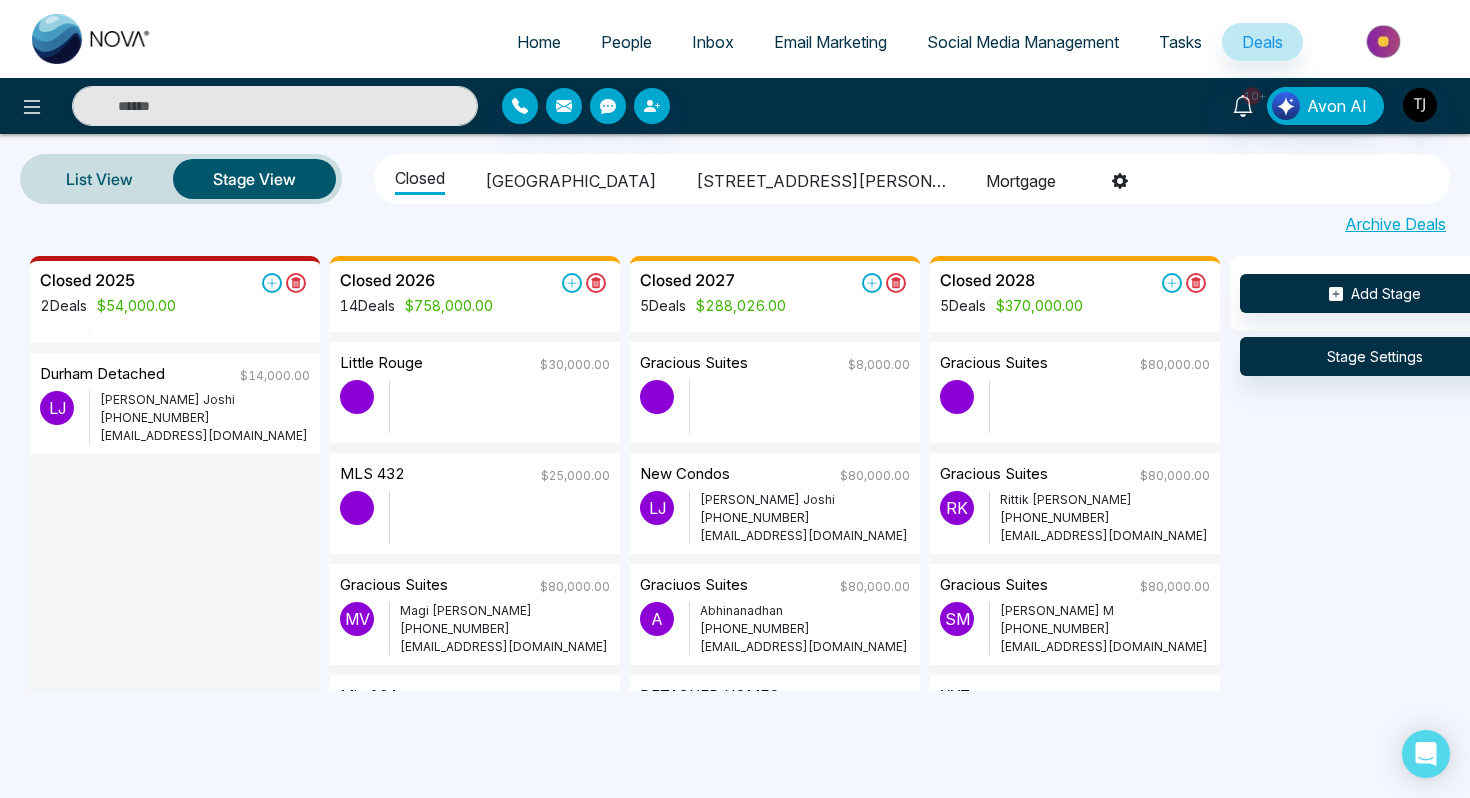 click on "People" at bounding box center (626, 42) 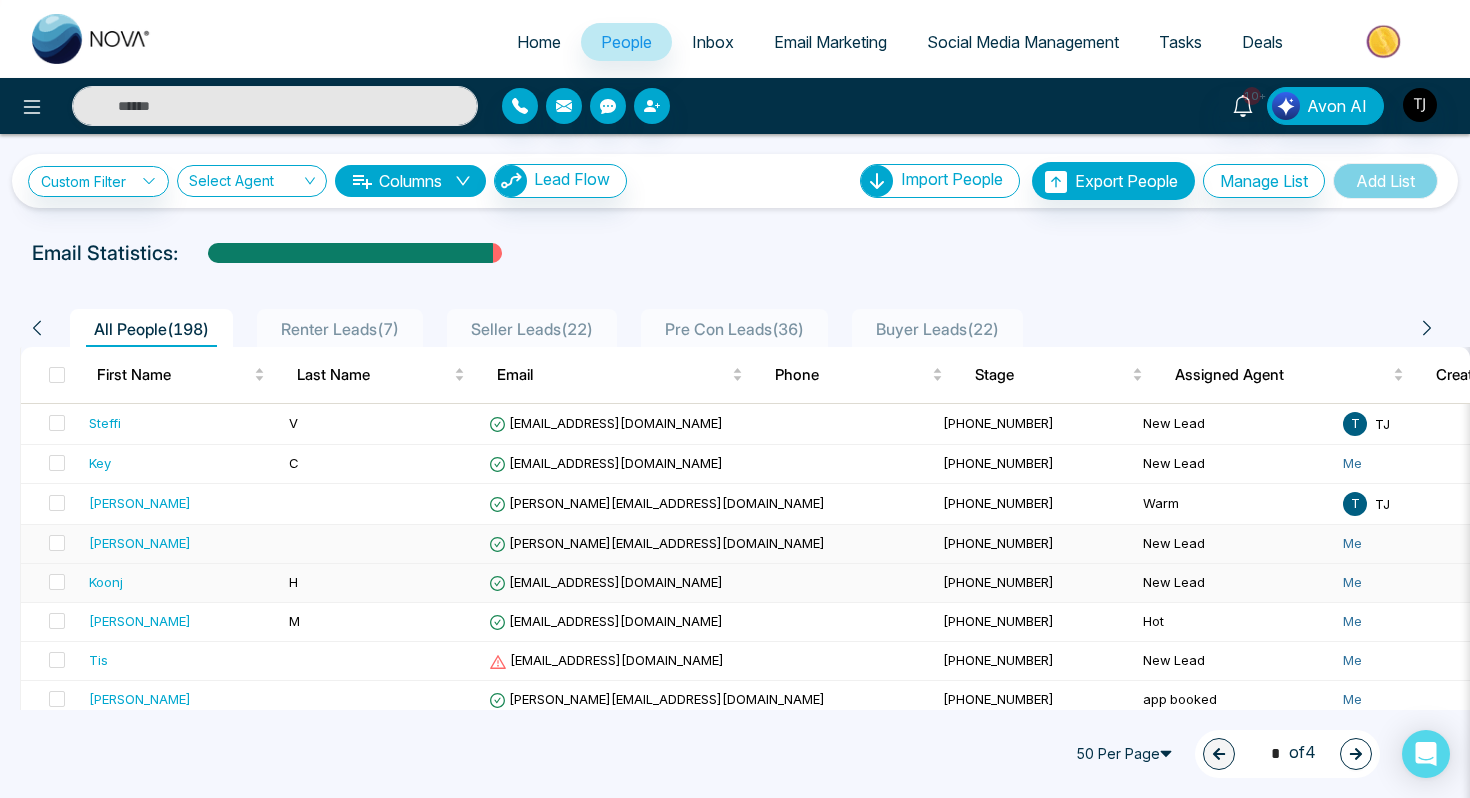 scroll, scrollTop: 0, scrollLeft: 130, axis: horizontal 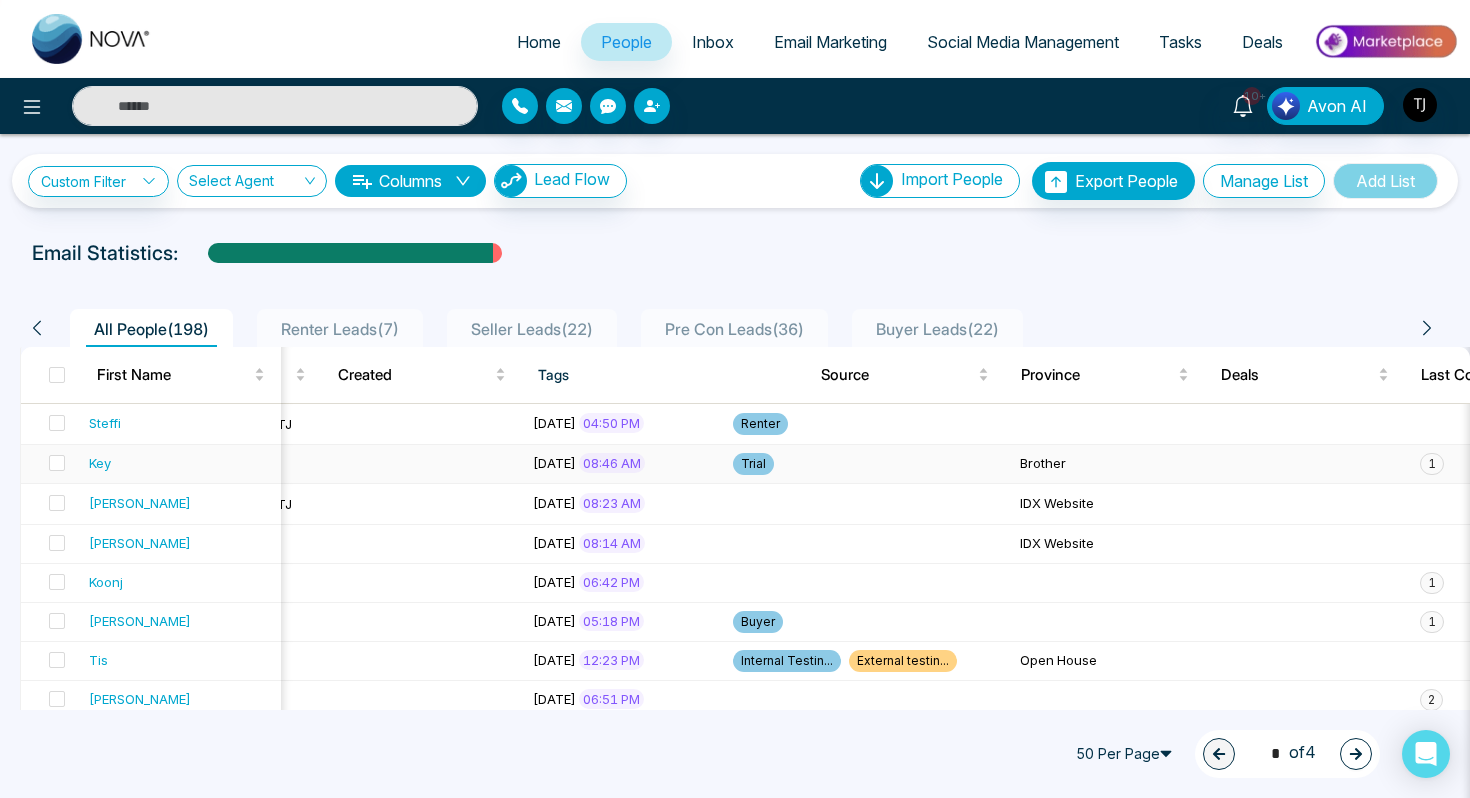 click on "1" at bounding box center [1432, 464] 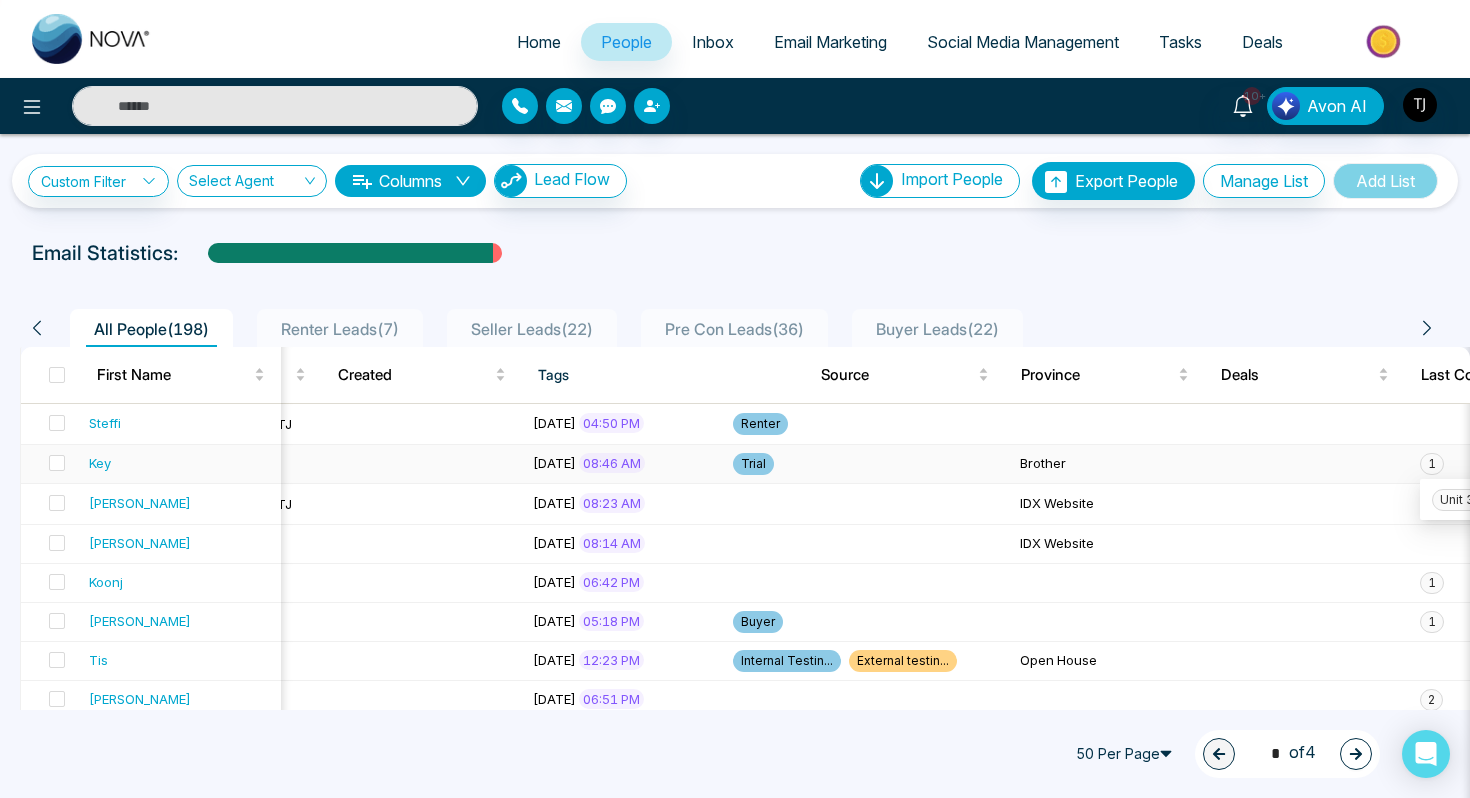 click at bounding box center (1312, 464) 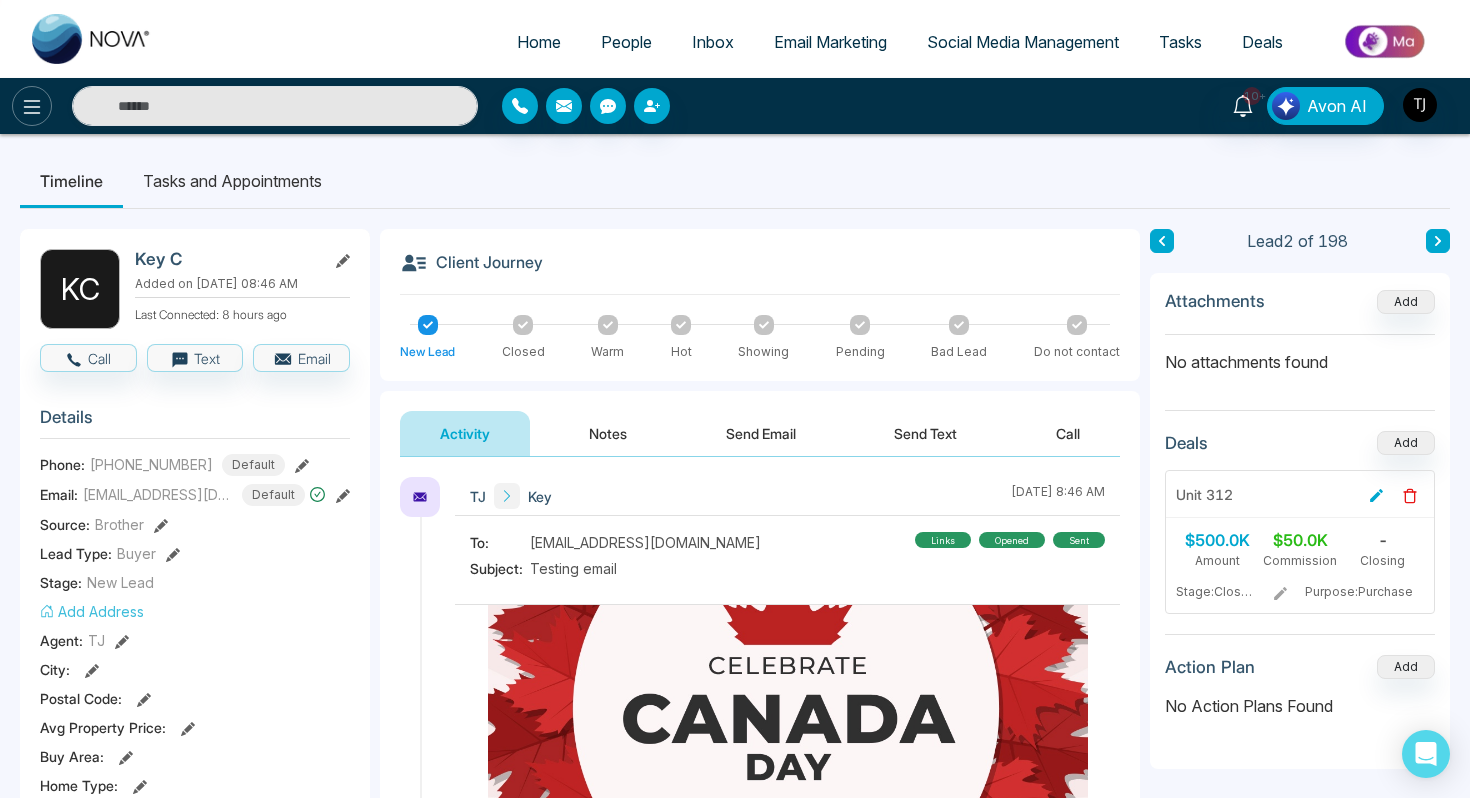 click at bounding box center (32, 106) 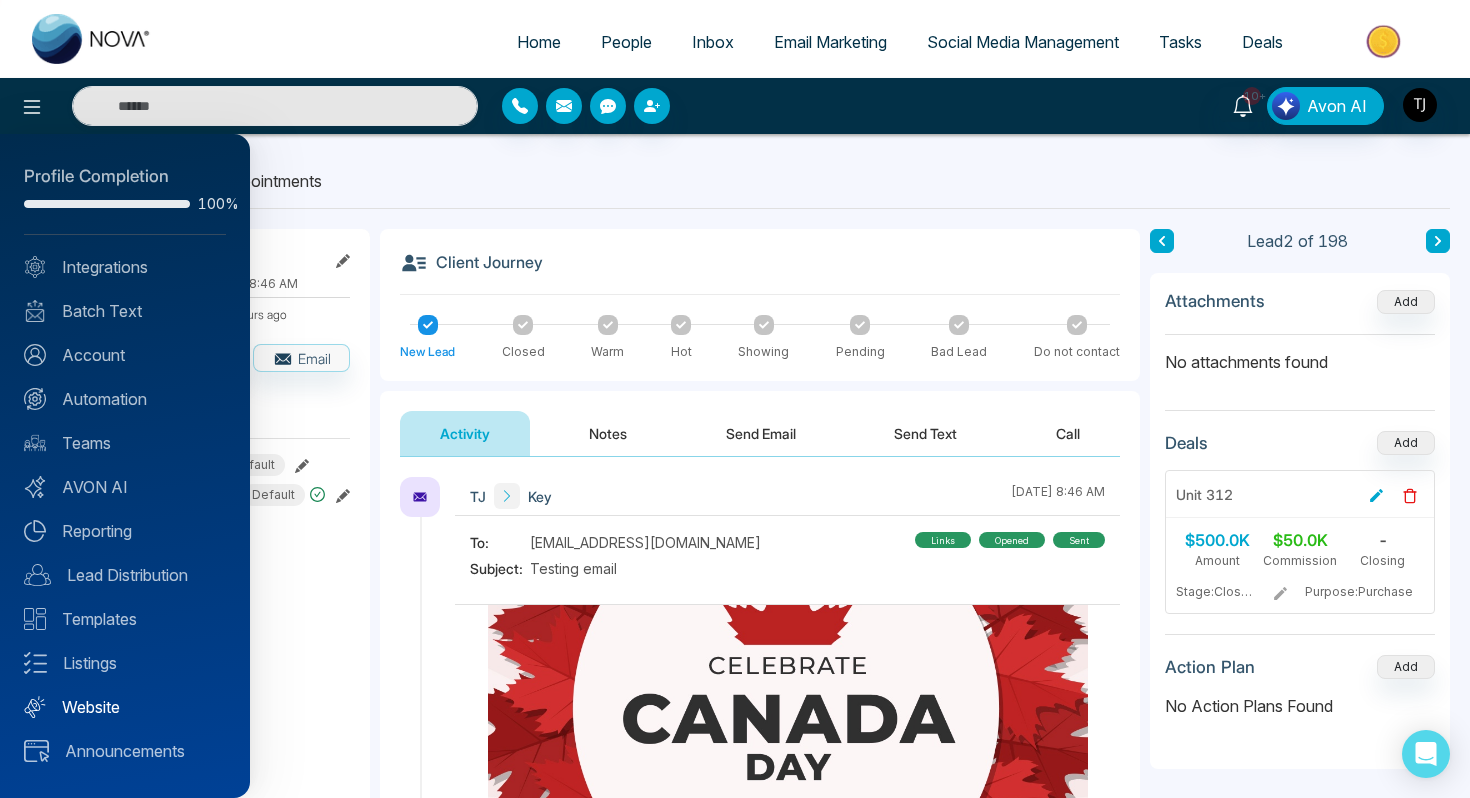 click on "Website" at bounding box center [125, 707] 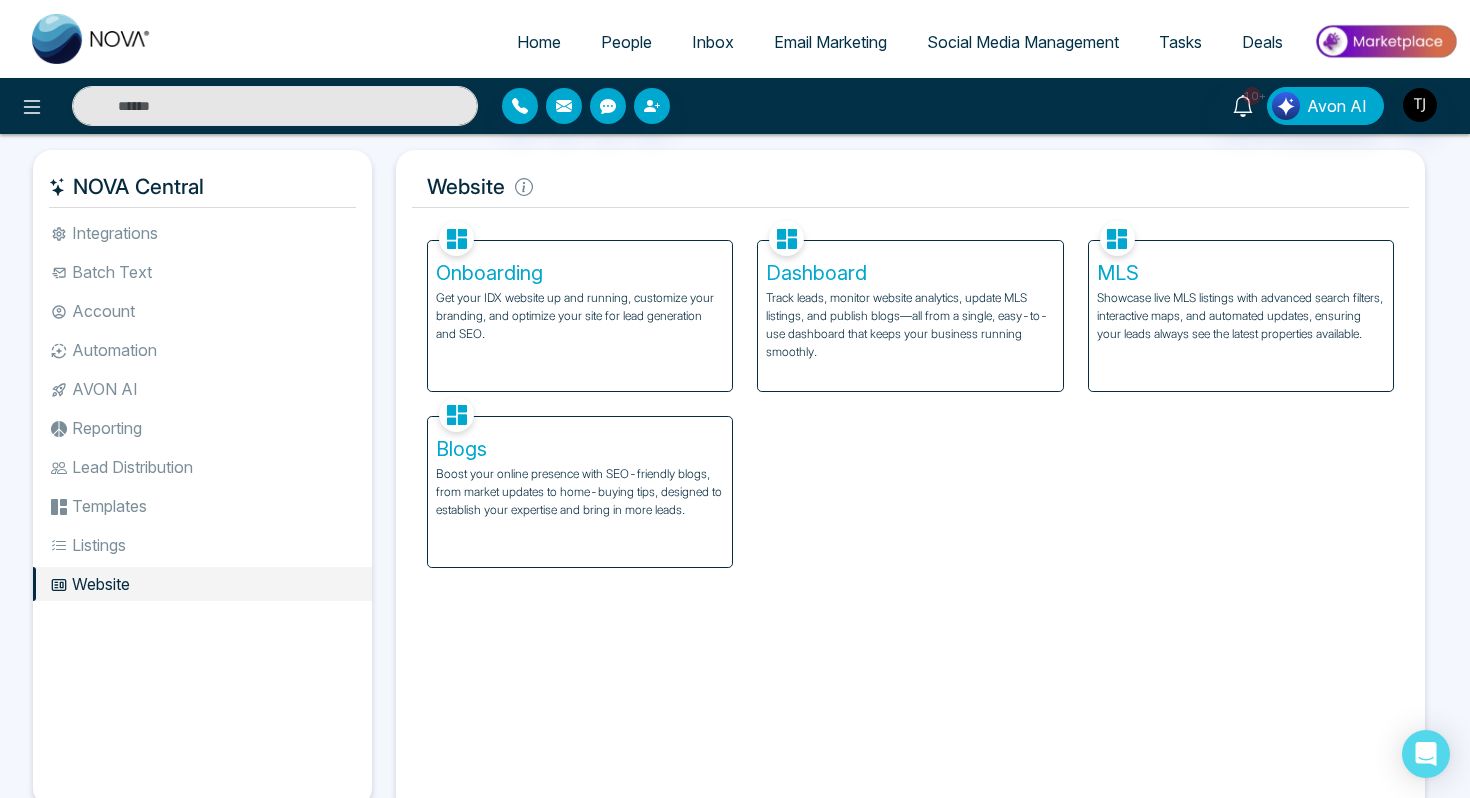 click on "Dashboard" at bounding box center (910, 273) 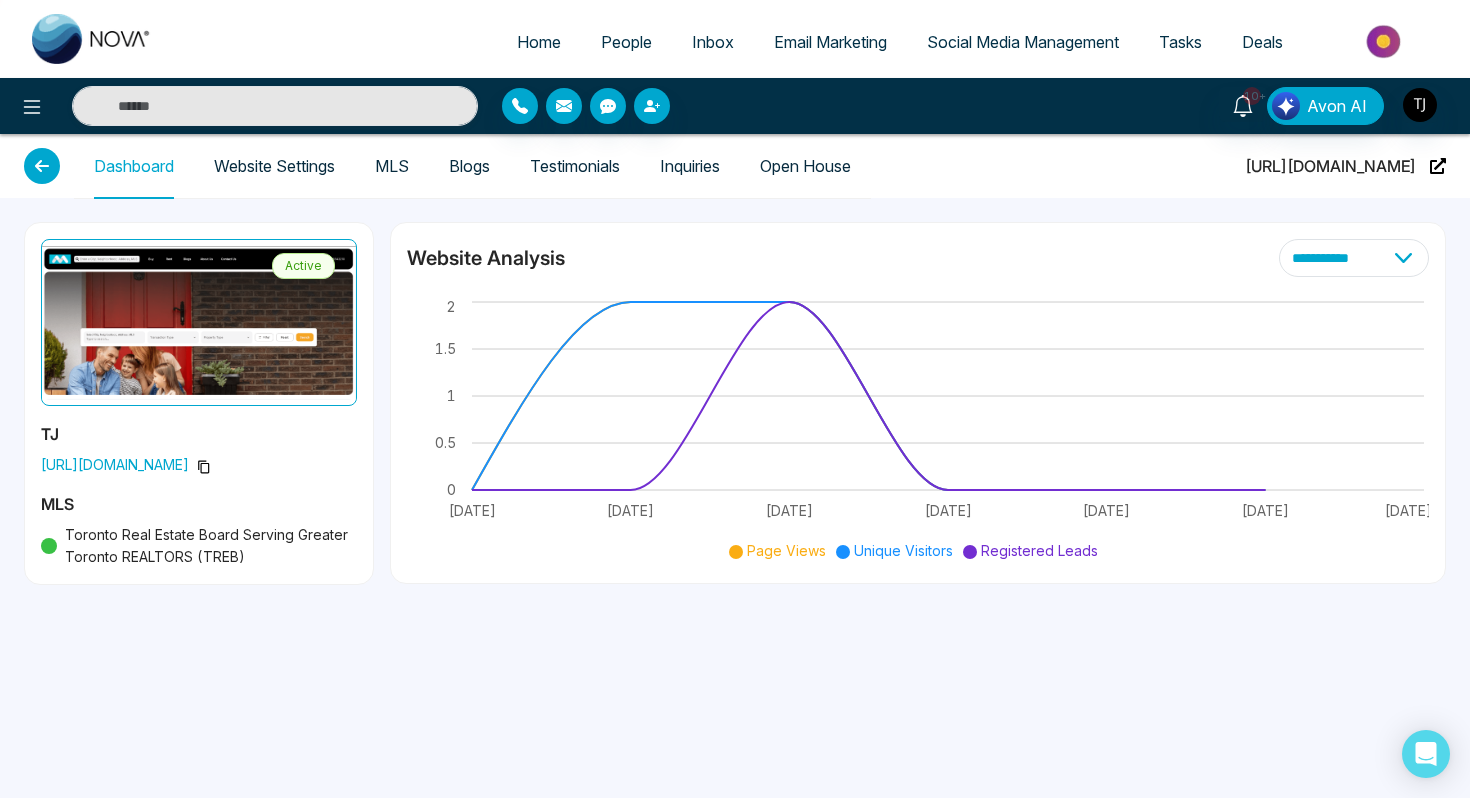 click 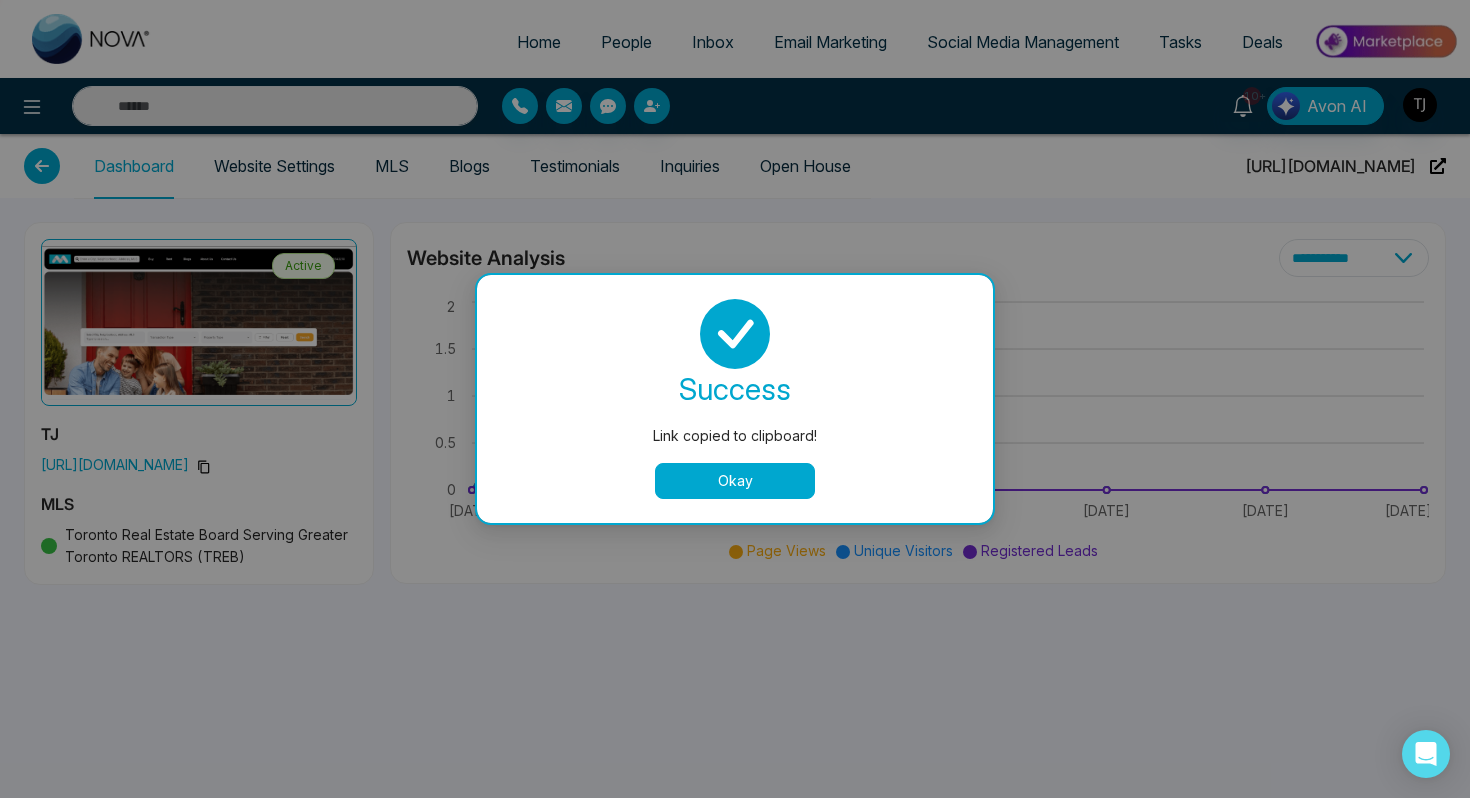 click on "Okay" at bounding box center [735, 481] 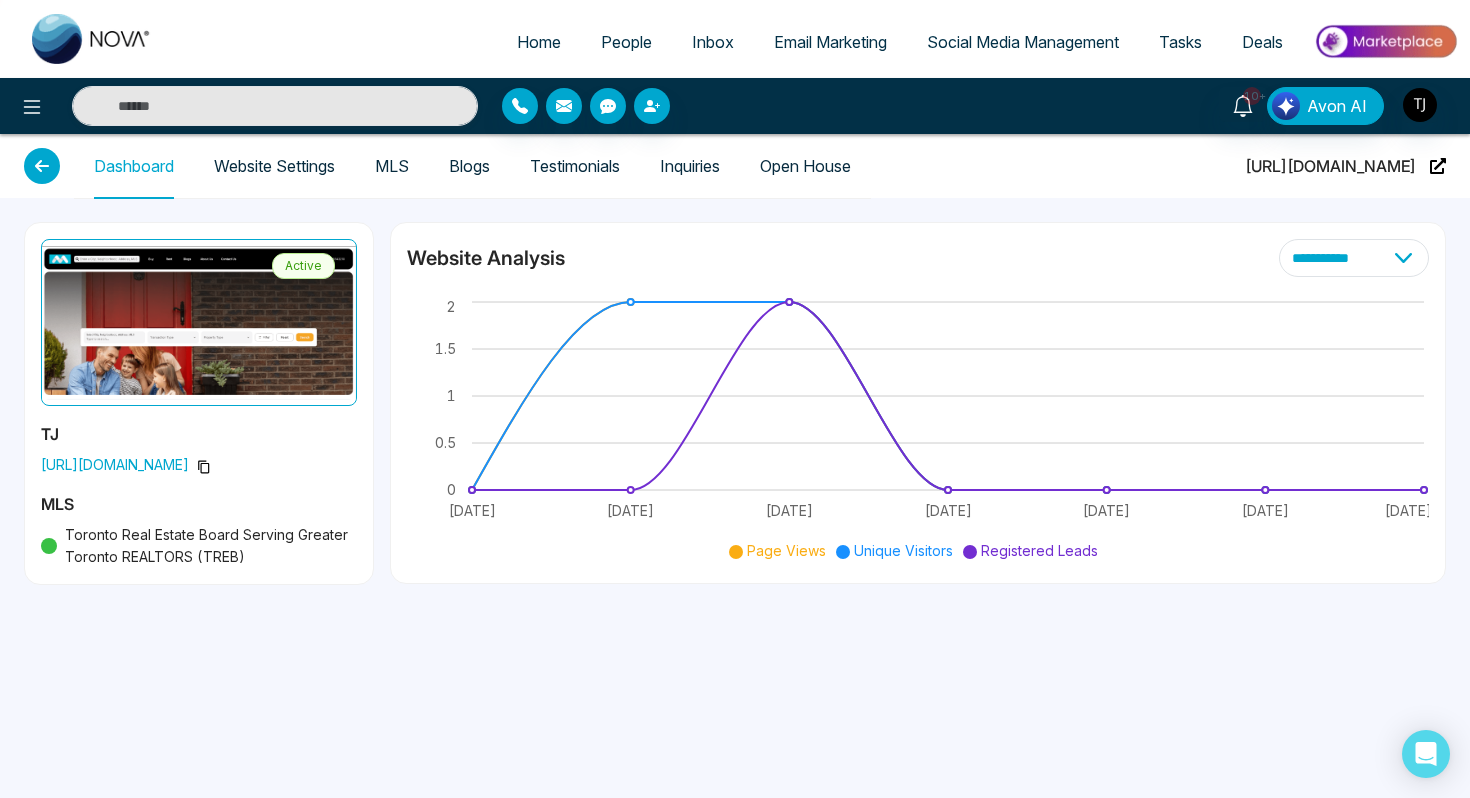 click on "Website Settings" at bounding box center [274, 166] 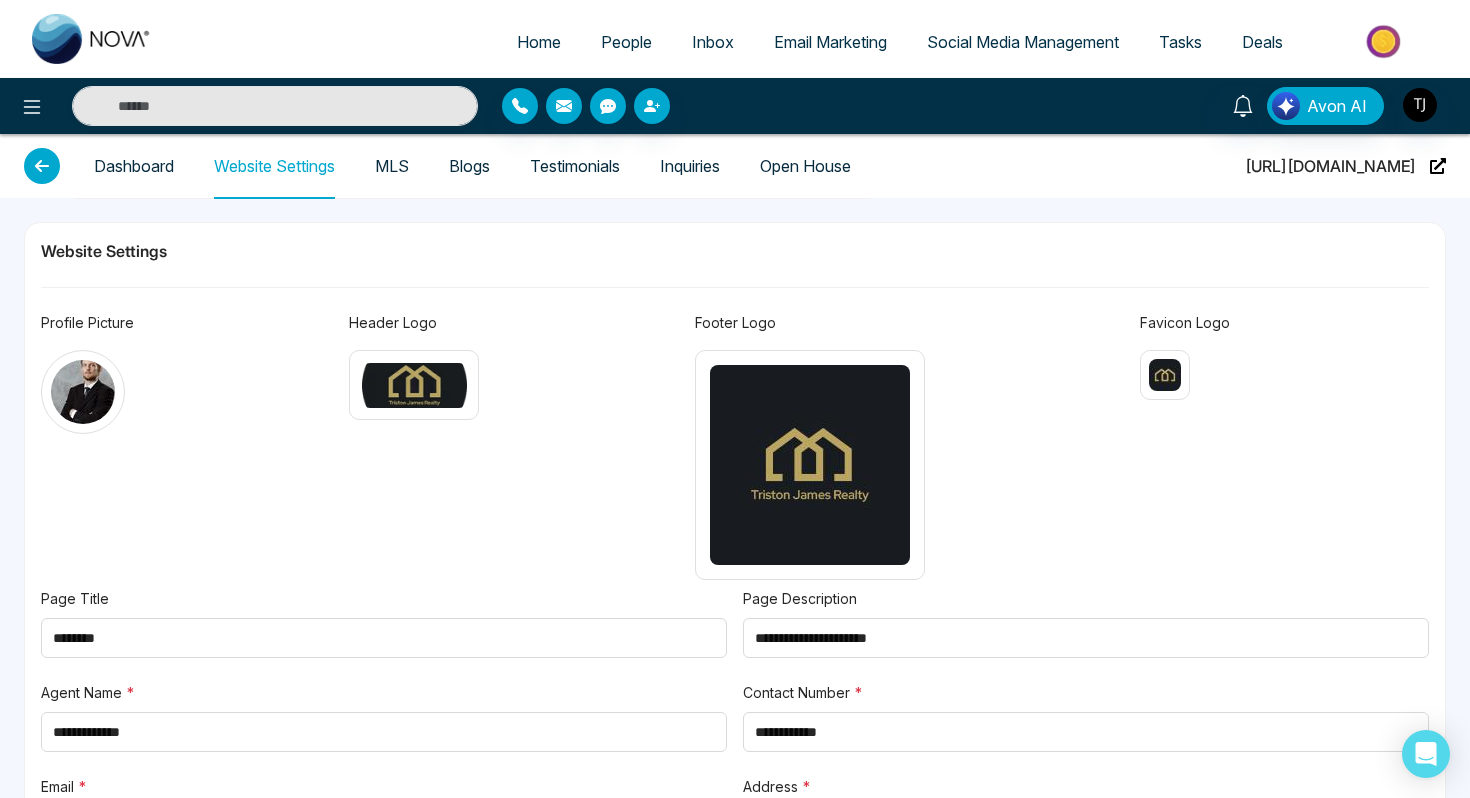 type on "**********" 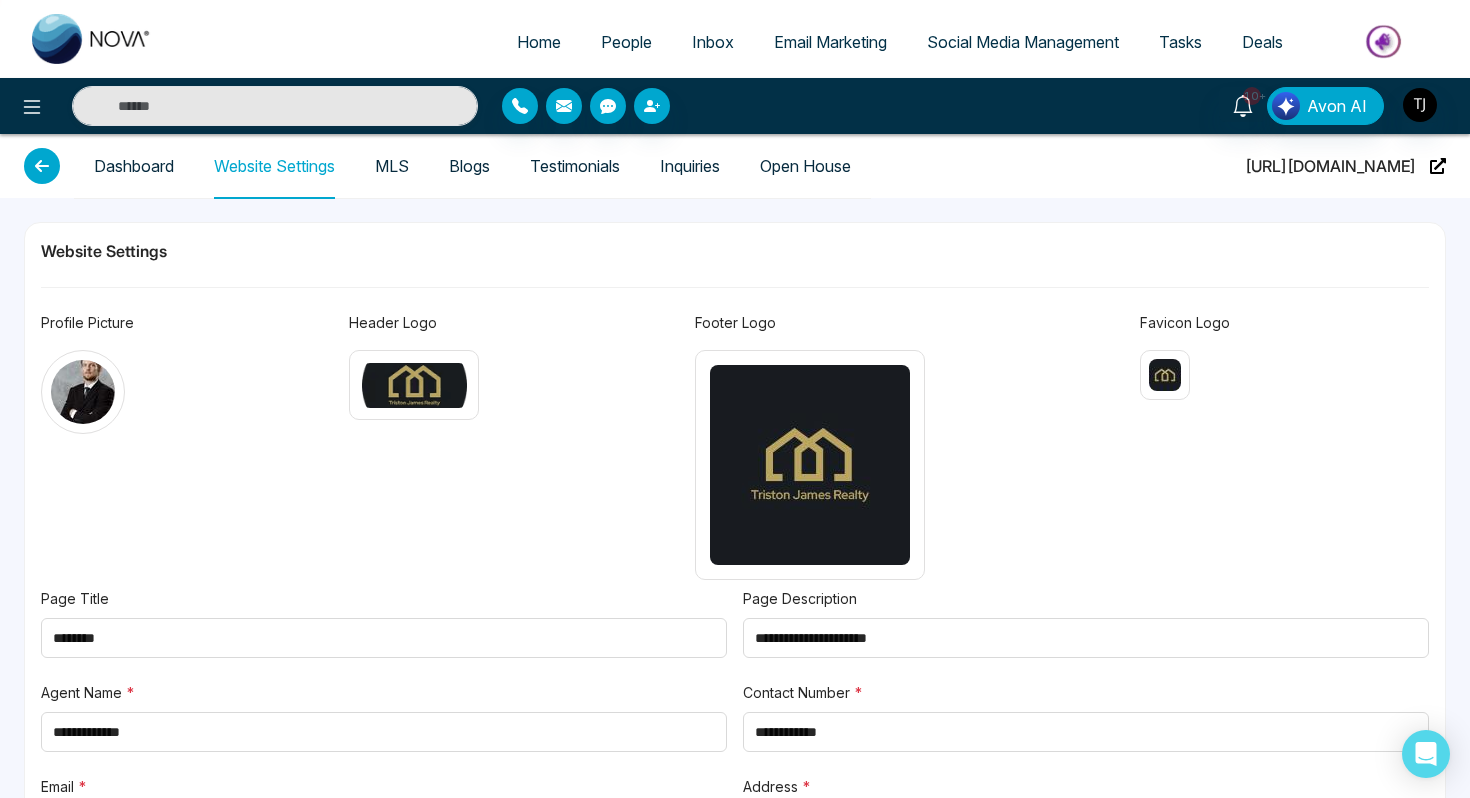 click on "MLS" at bounding box center [392, 166] 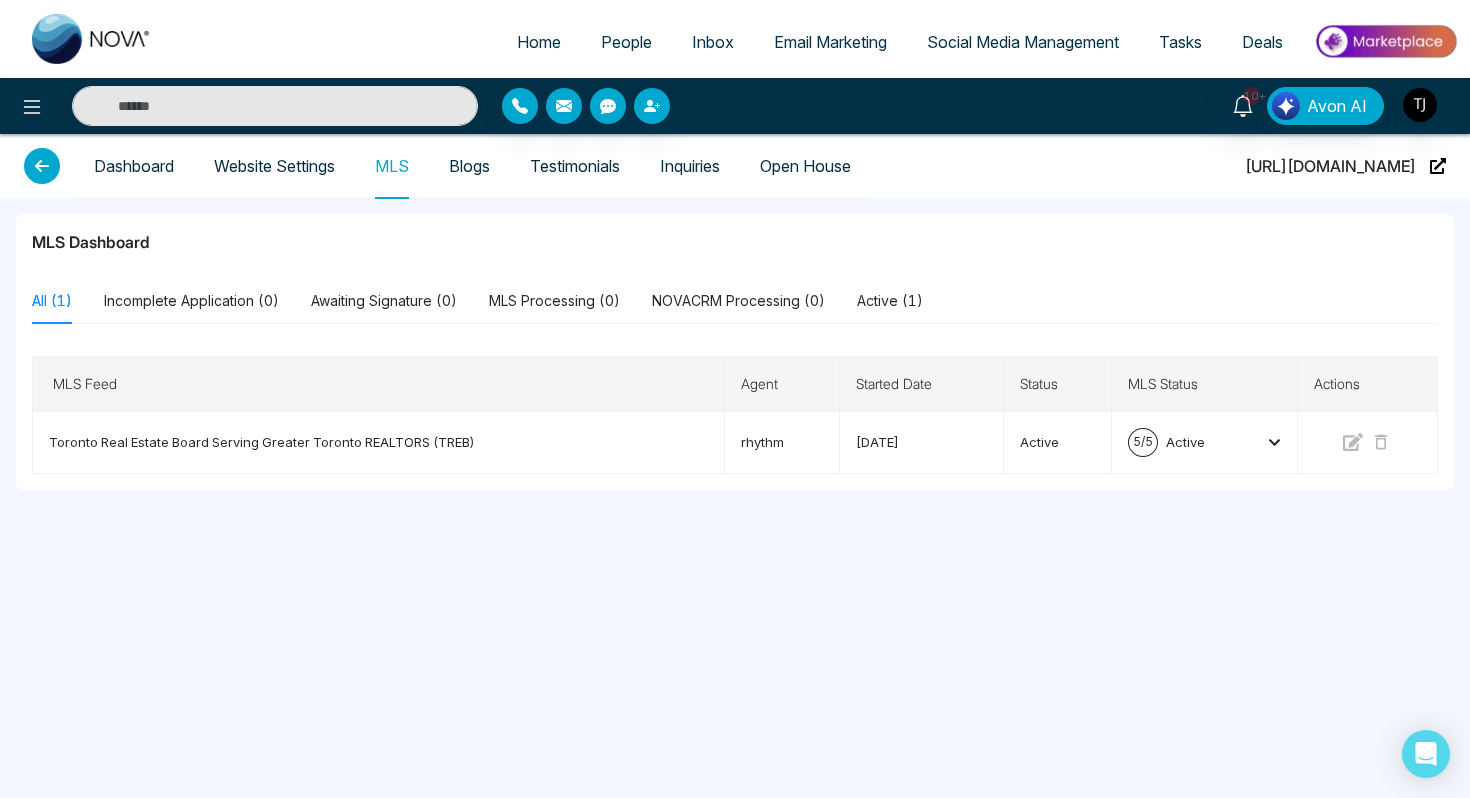 click on "Testimonials" at bounding box center [575, 166] 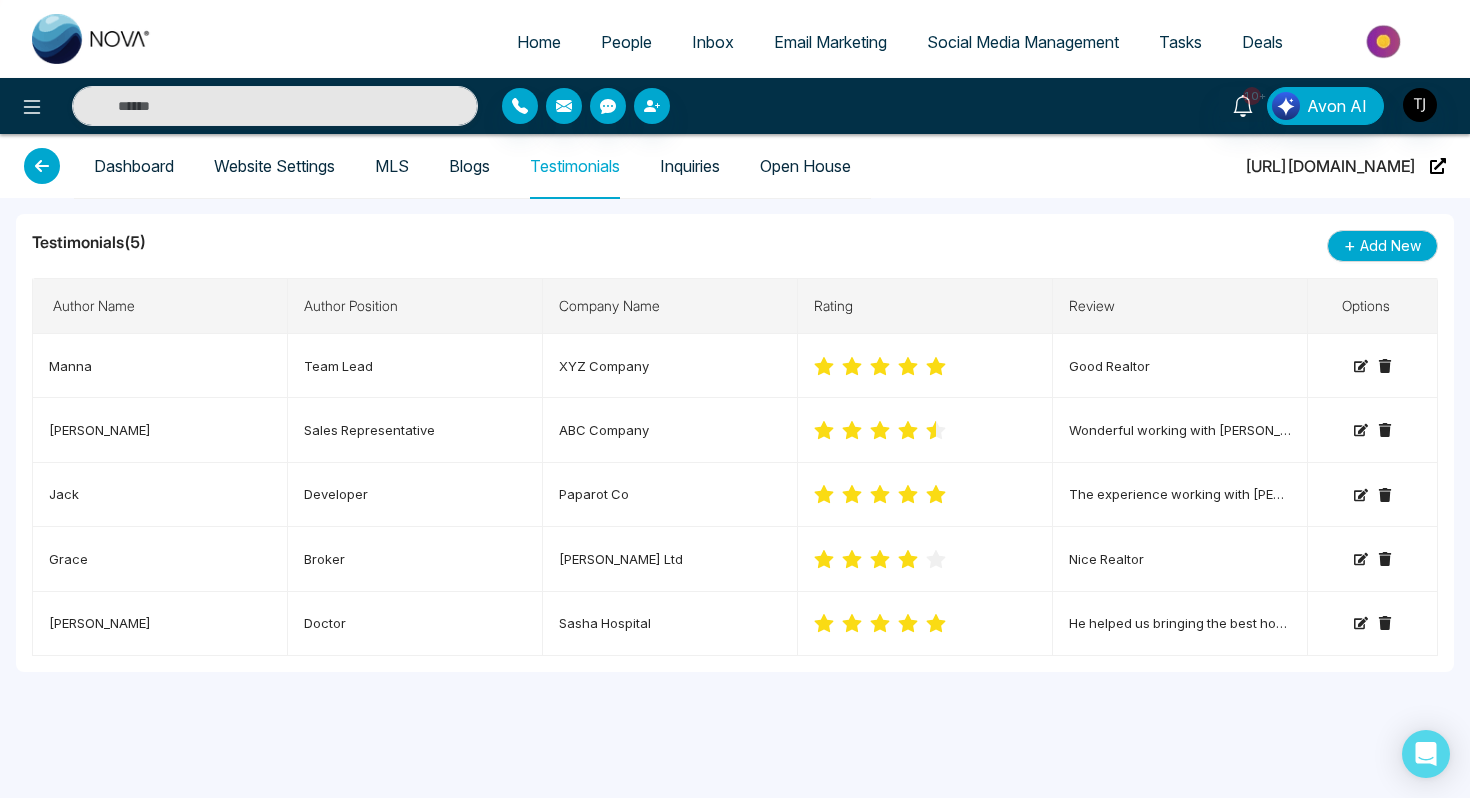 click on "Blogs" at bounding box center (469, 166) 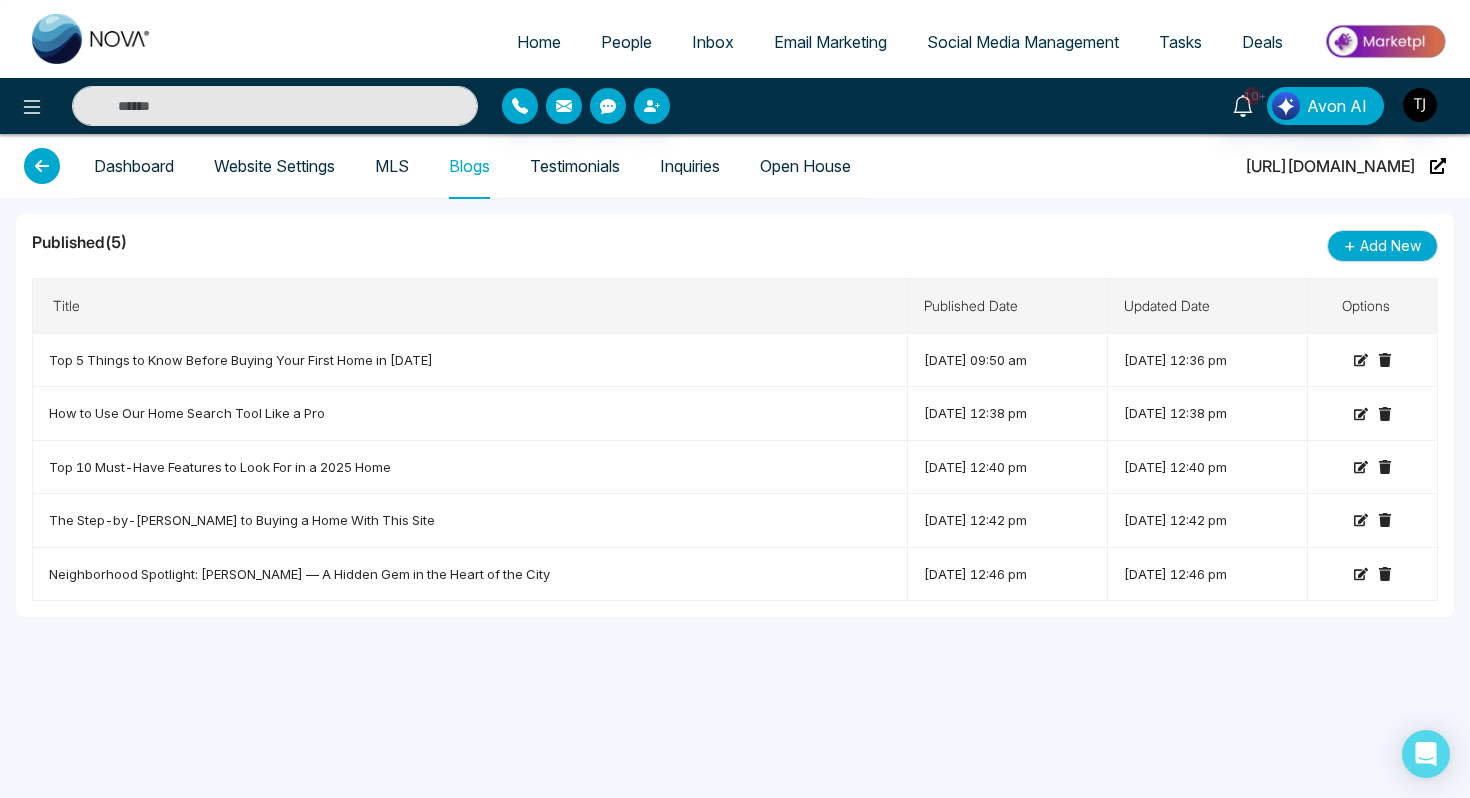 click at bounding box center (1385, 41) 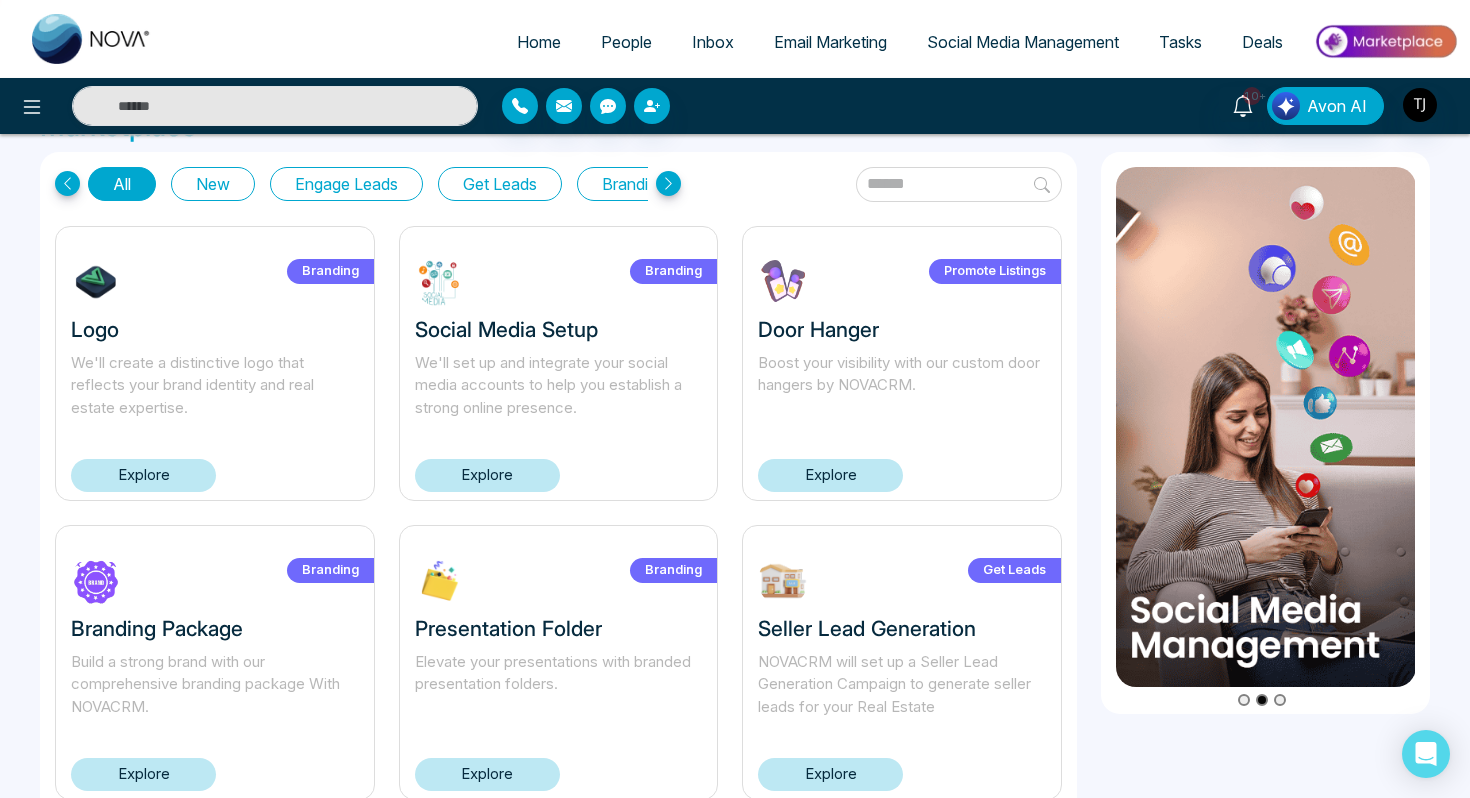 scroll, scrollTop: 5, scrollLeft: 0, axis: vertical 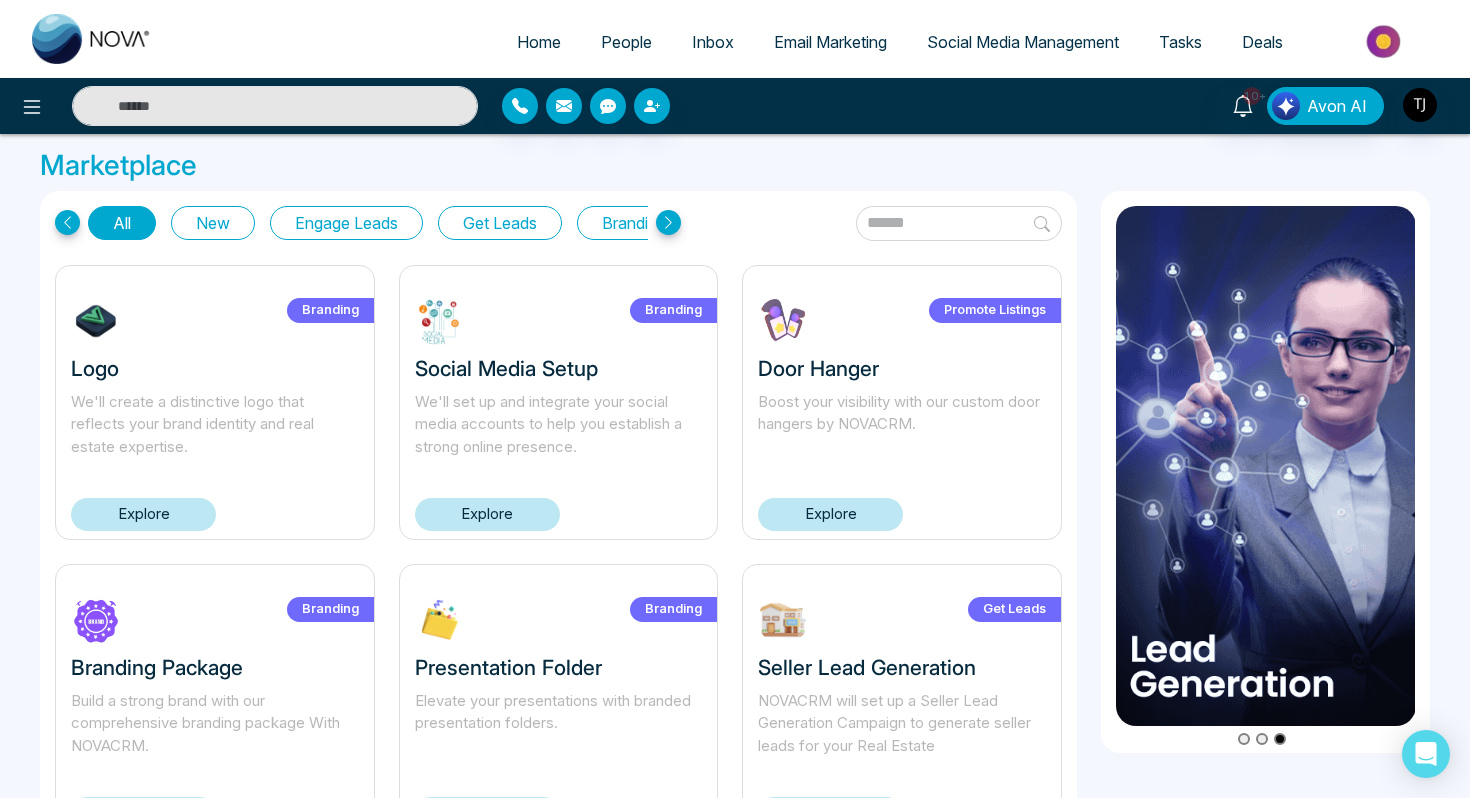 click on "Get Leads" at bounding box center [500, 223] 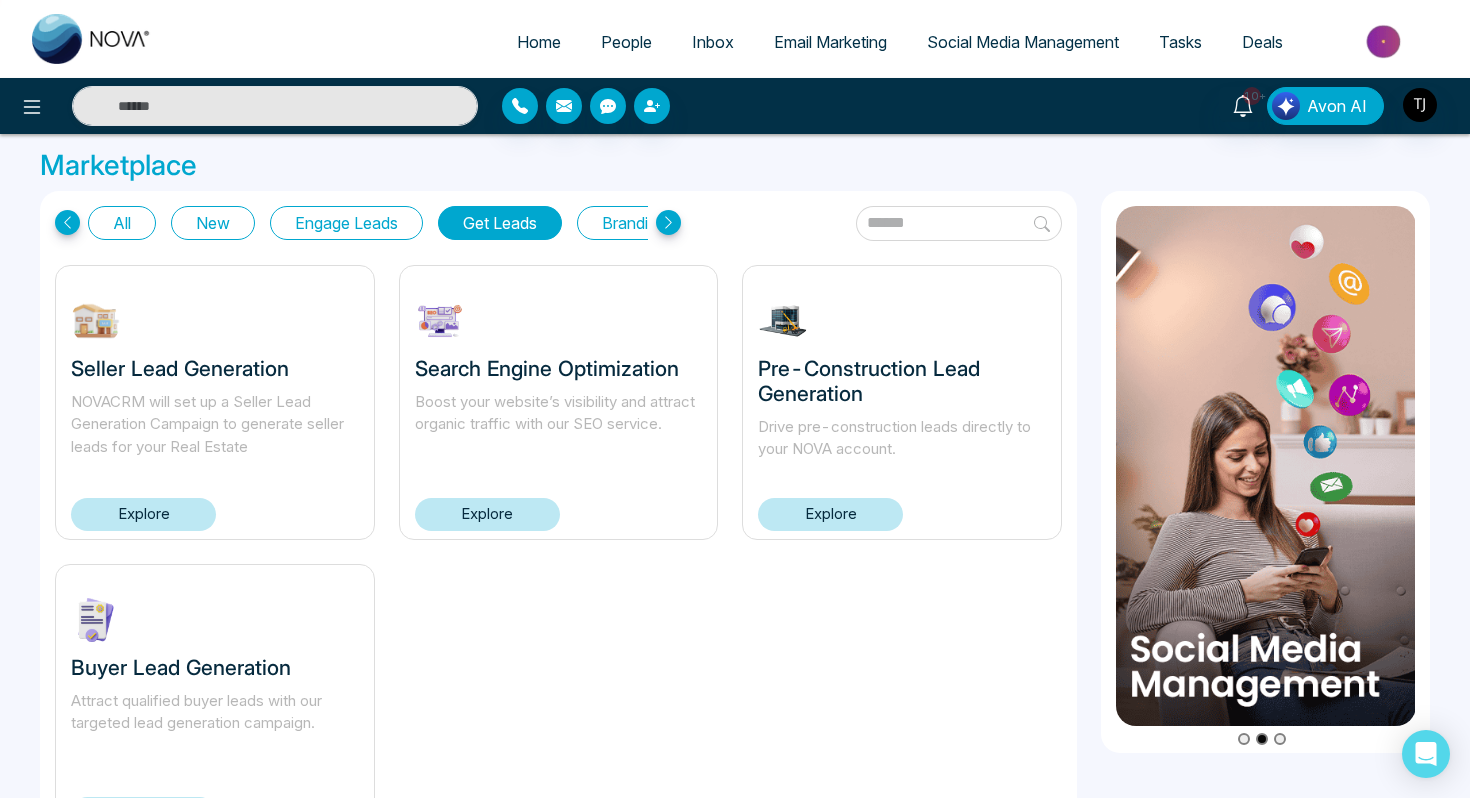 scroll, scrollTop: 104, scrollLeft: 0, axis: vertical 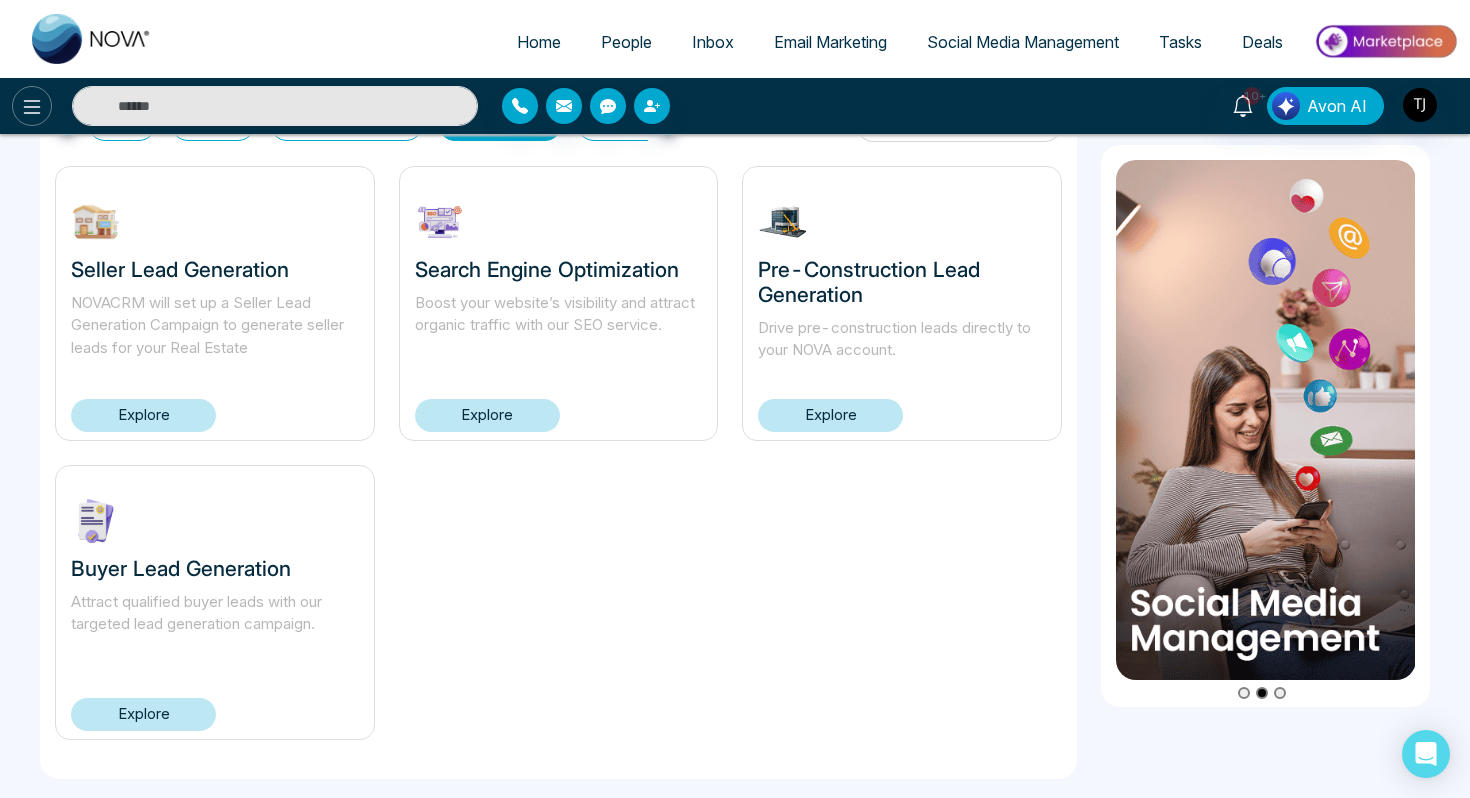 click 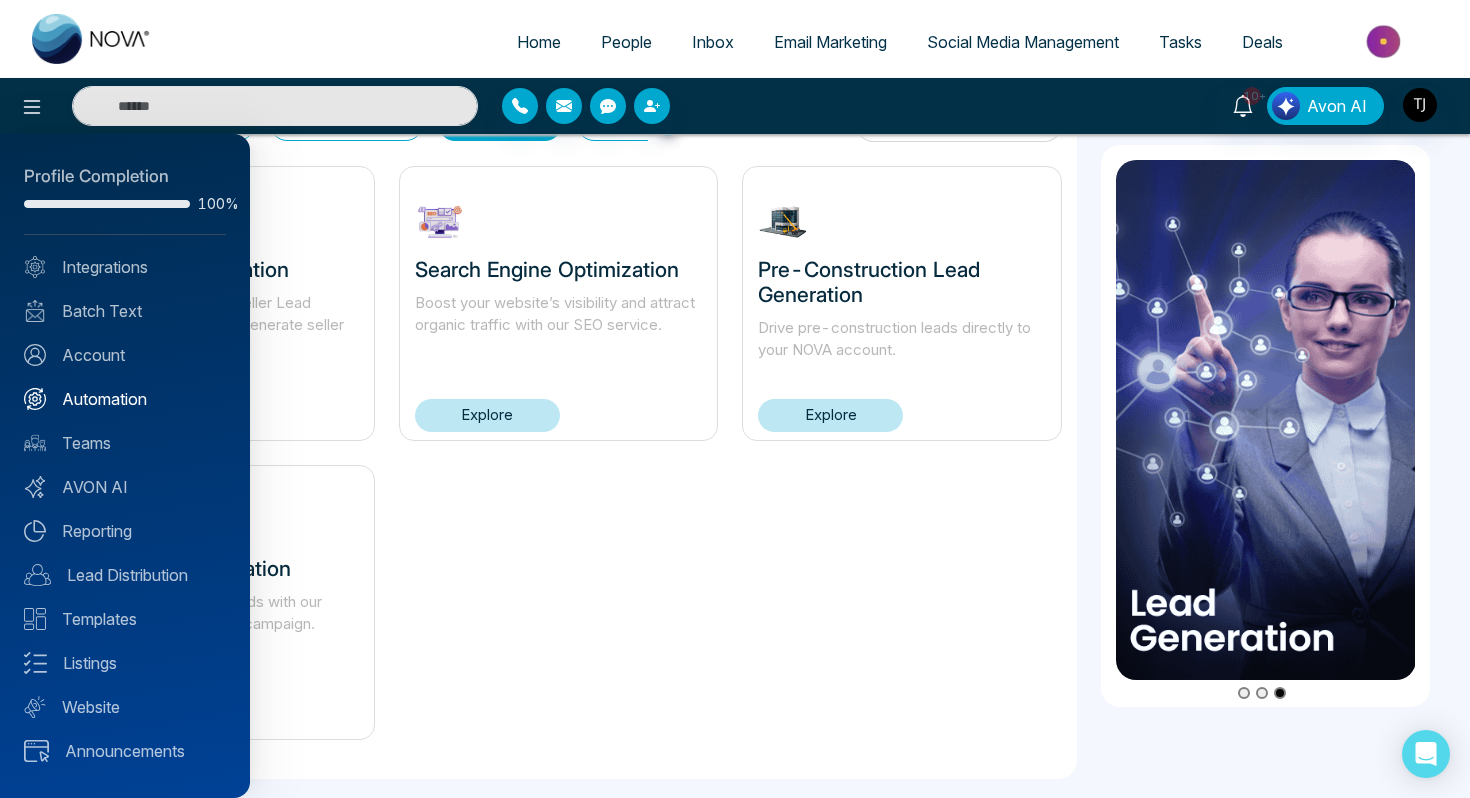 click on "Automation" at bounding box center [125, 399] 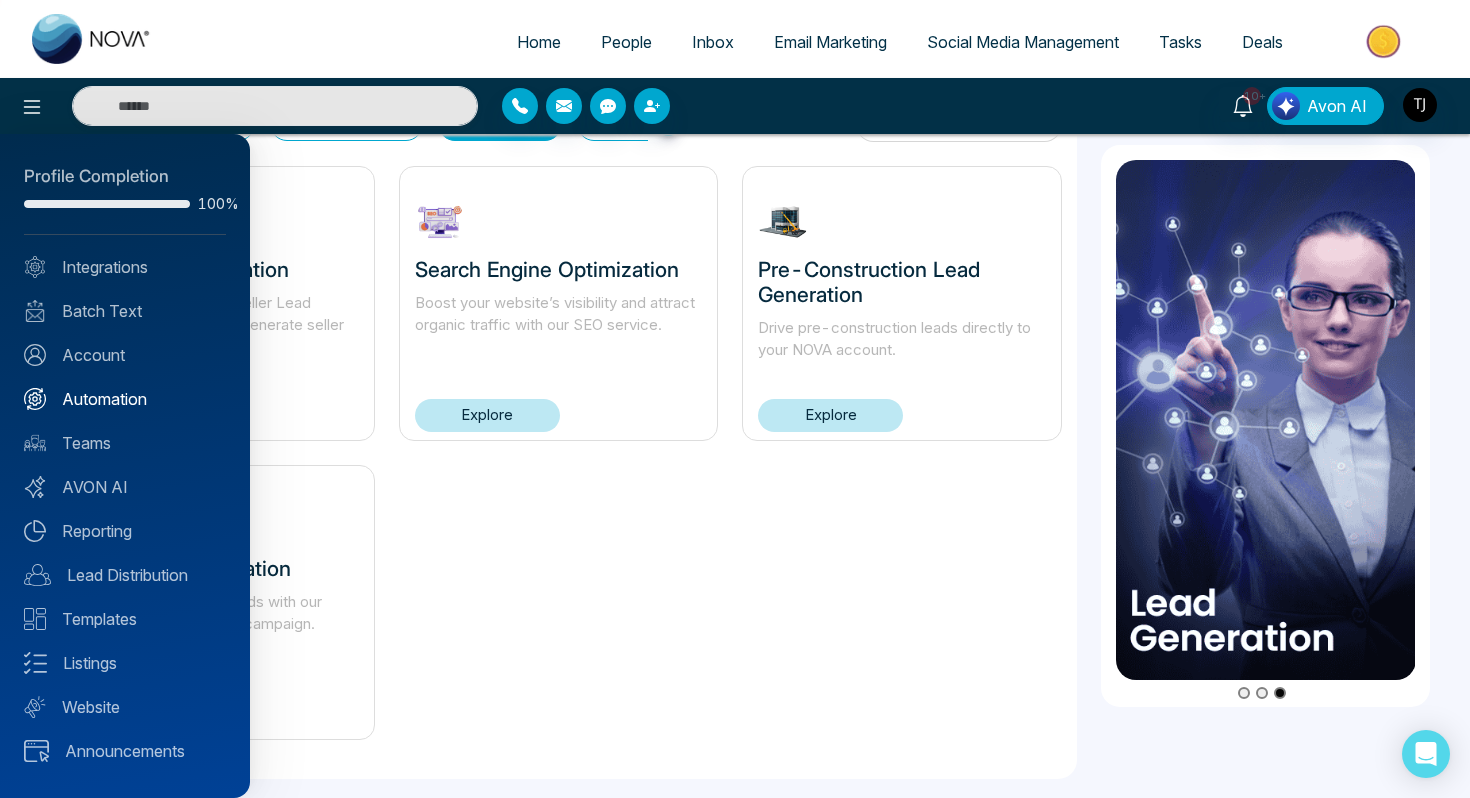 scroll, scrollTop: 0, scrollLeft: 0, axis: both 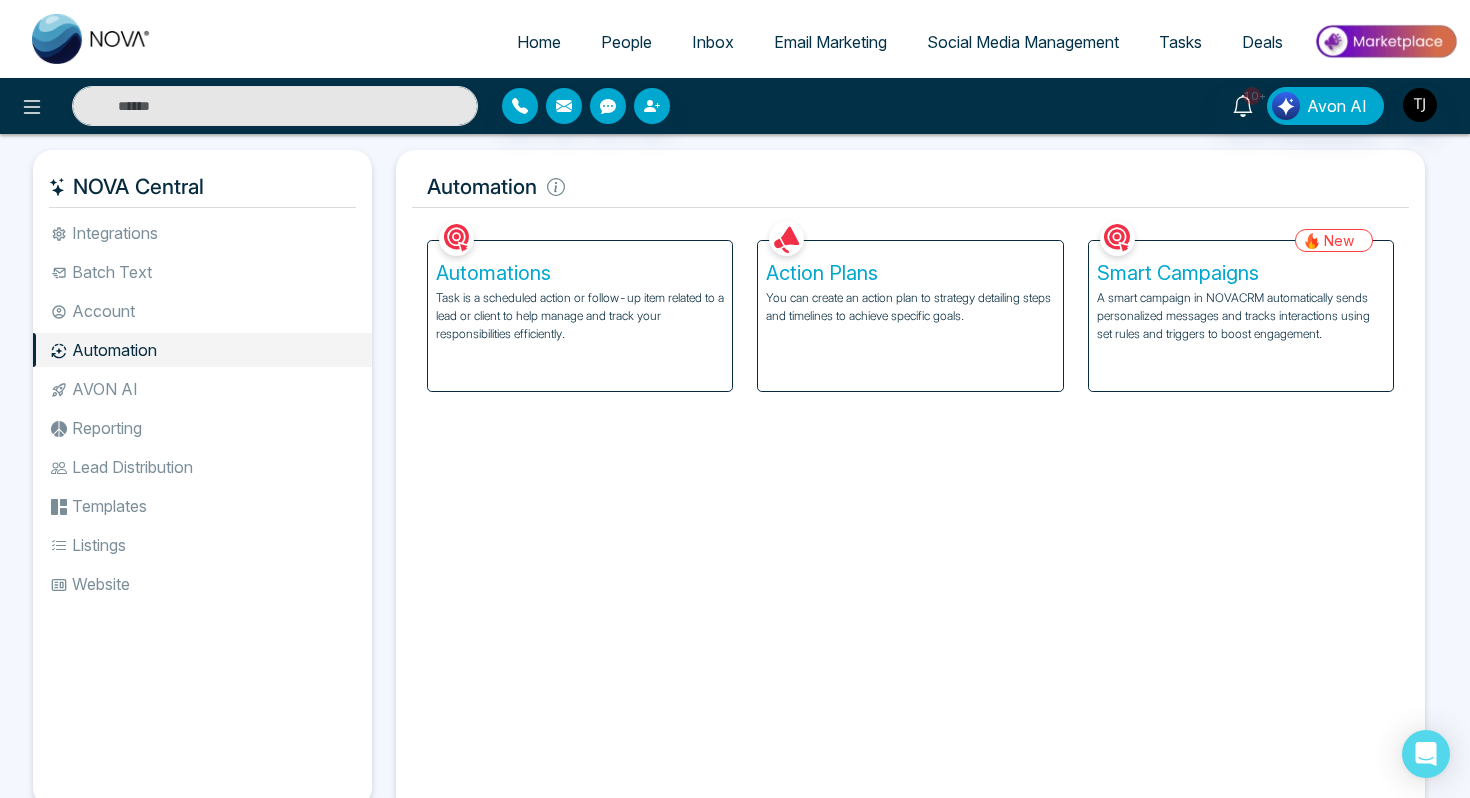 click on "Action Plans" at bounding box center [910, 273] 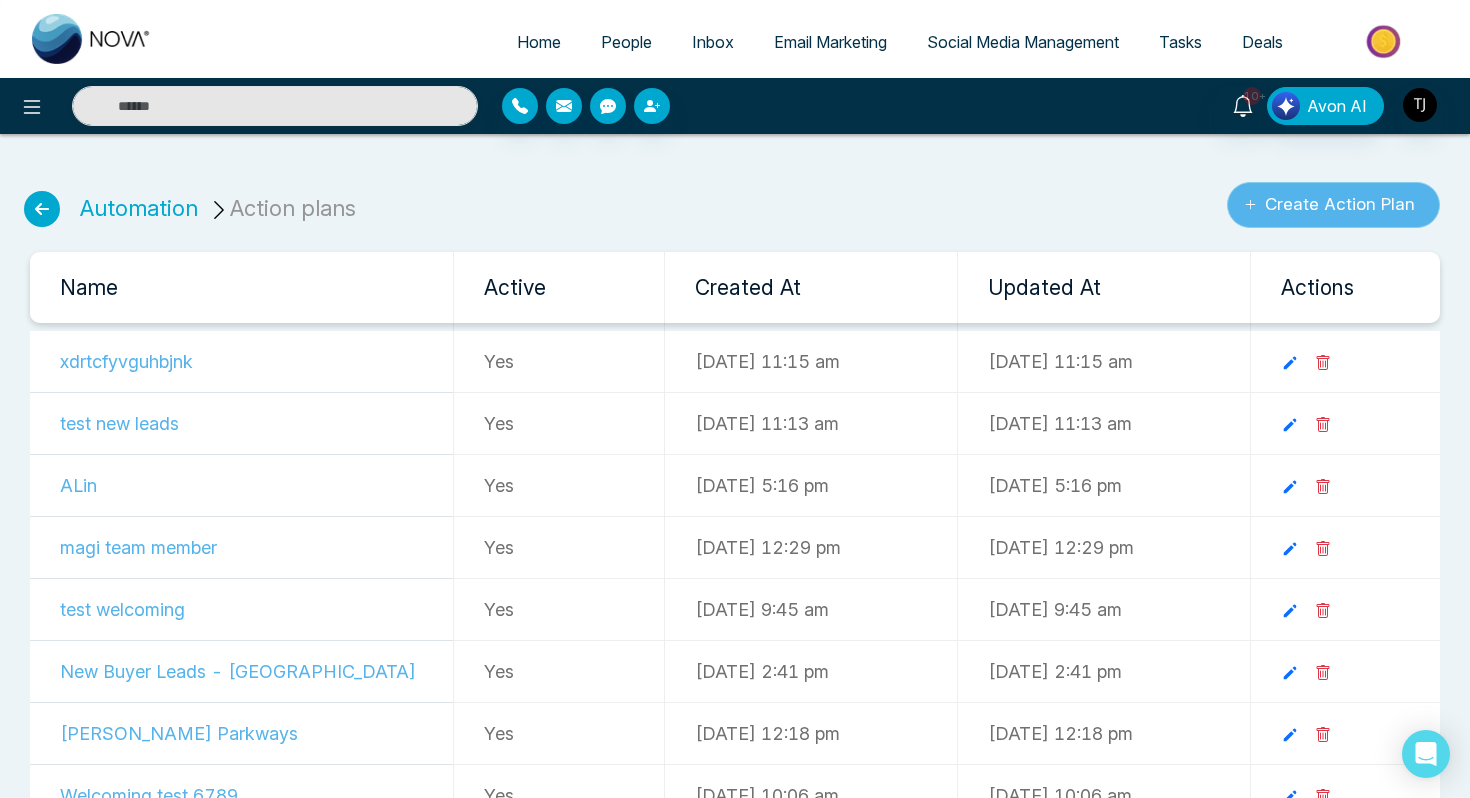 click on "Create Action Plan" at bounding box center (1333, 205) 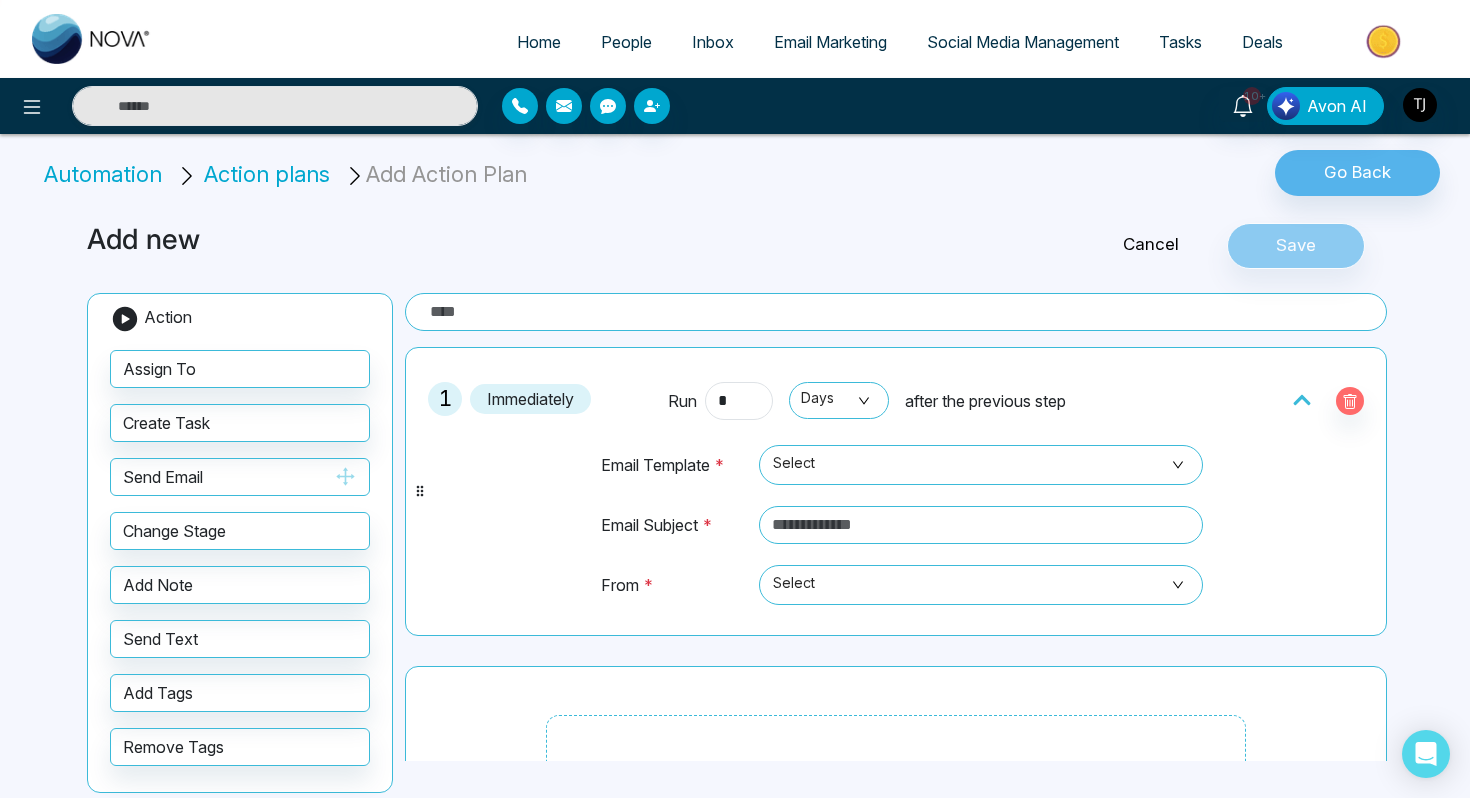 scroll, scrollTop: 132, scrollLeft: 0, axis: vertical 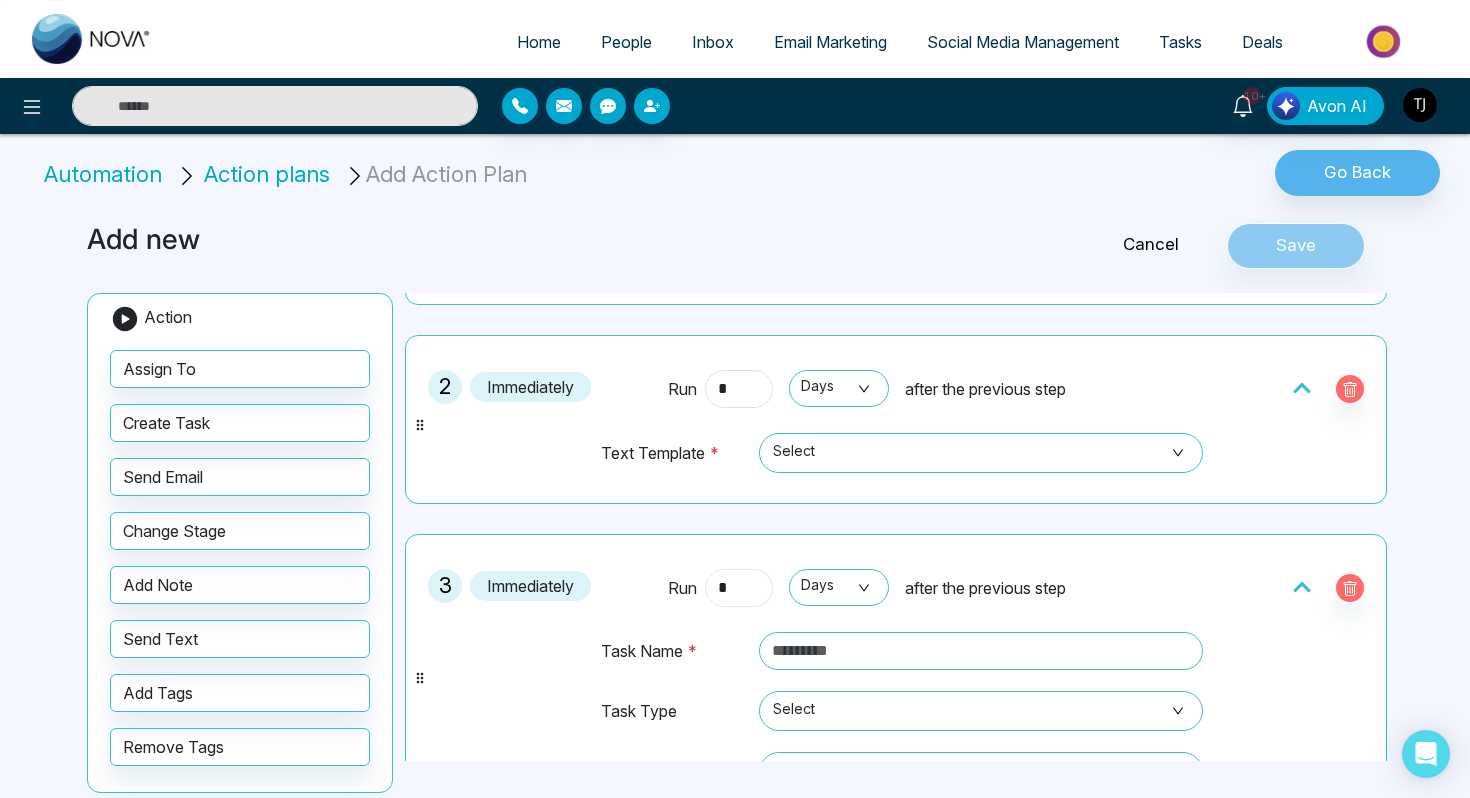 click on "*" at bounding box center (739, 588) 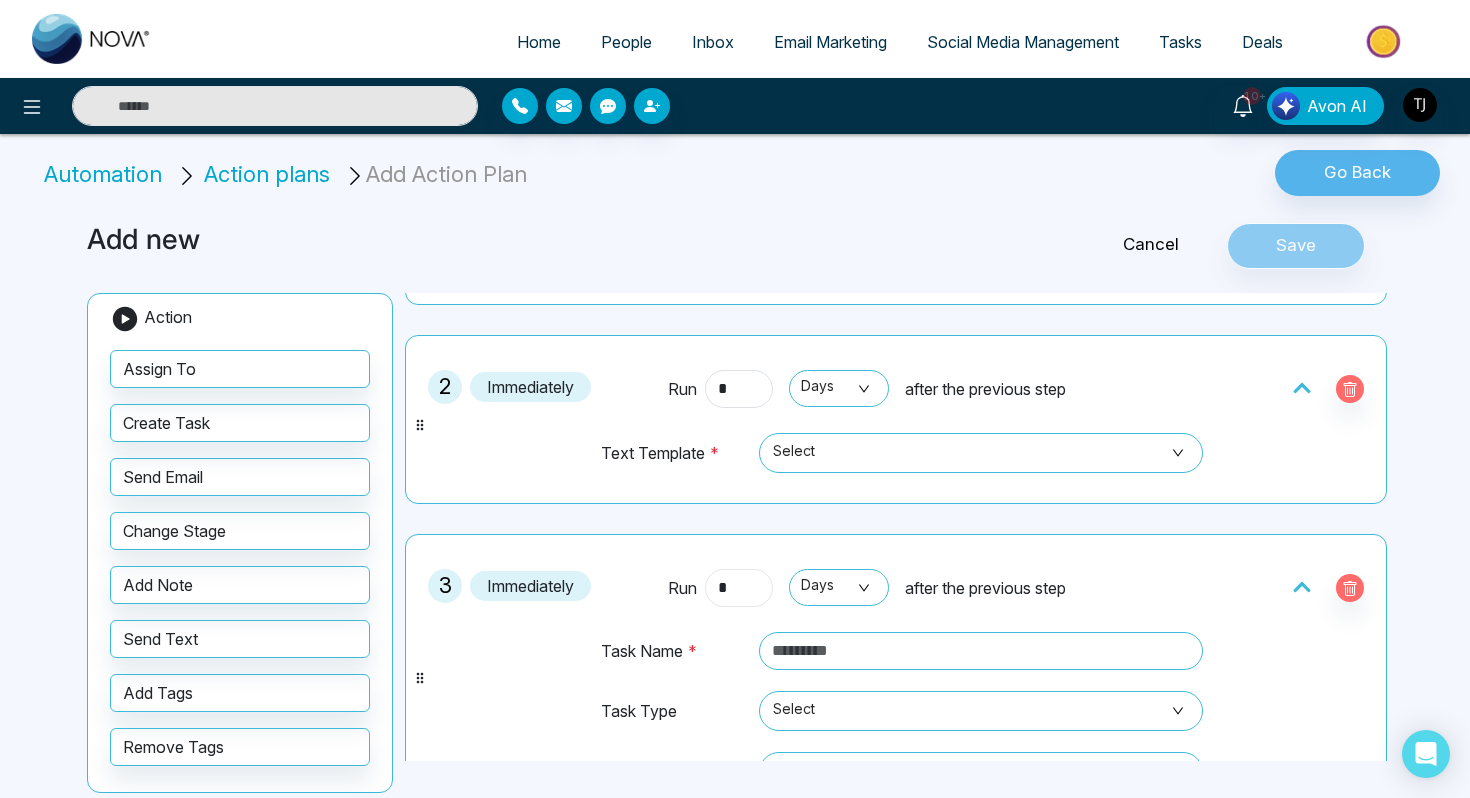 type on "*" 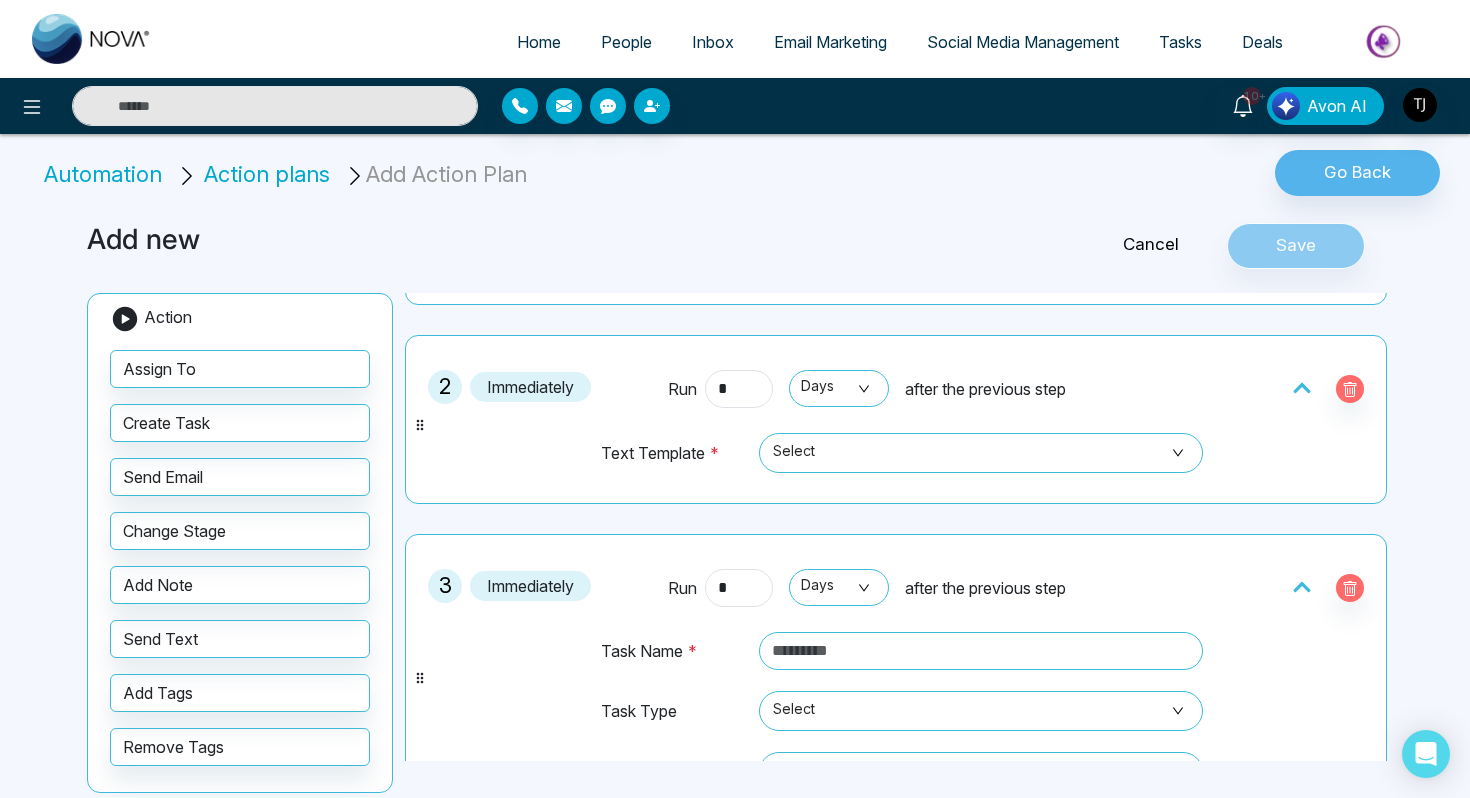 click on "Task Name   * Task Type   Select Assign To   Select" at bounding box center (896, 709) 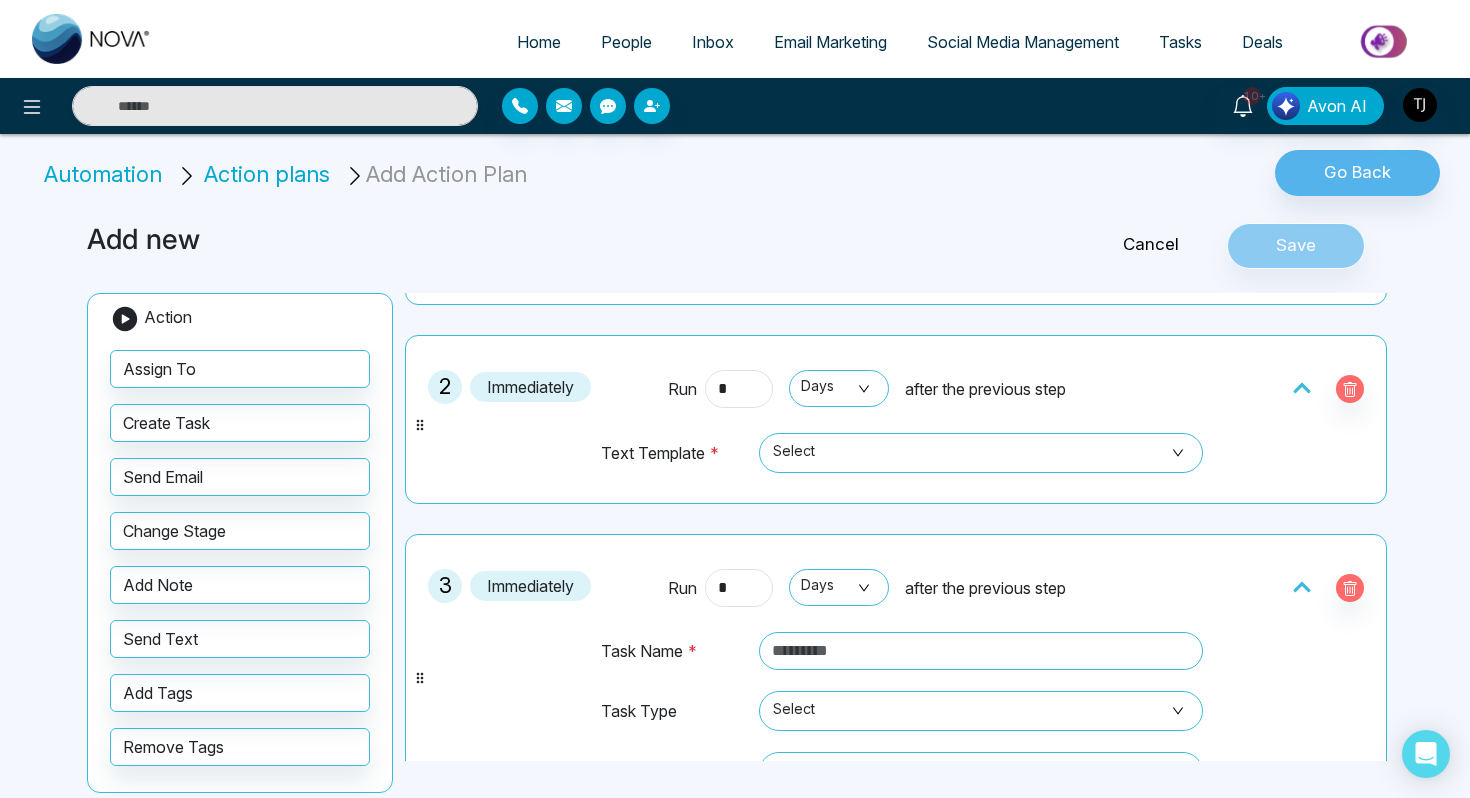 scroll, scrollTop: 455, scrollLeft: 0, axis: vertical 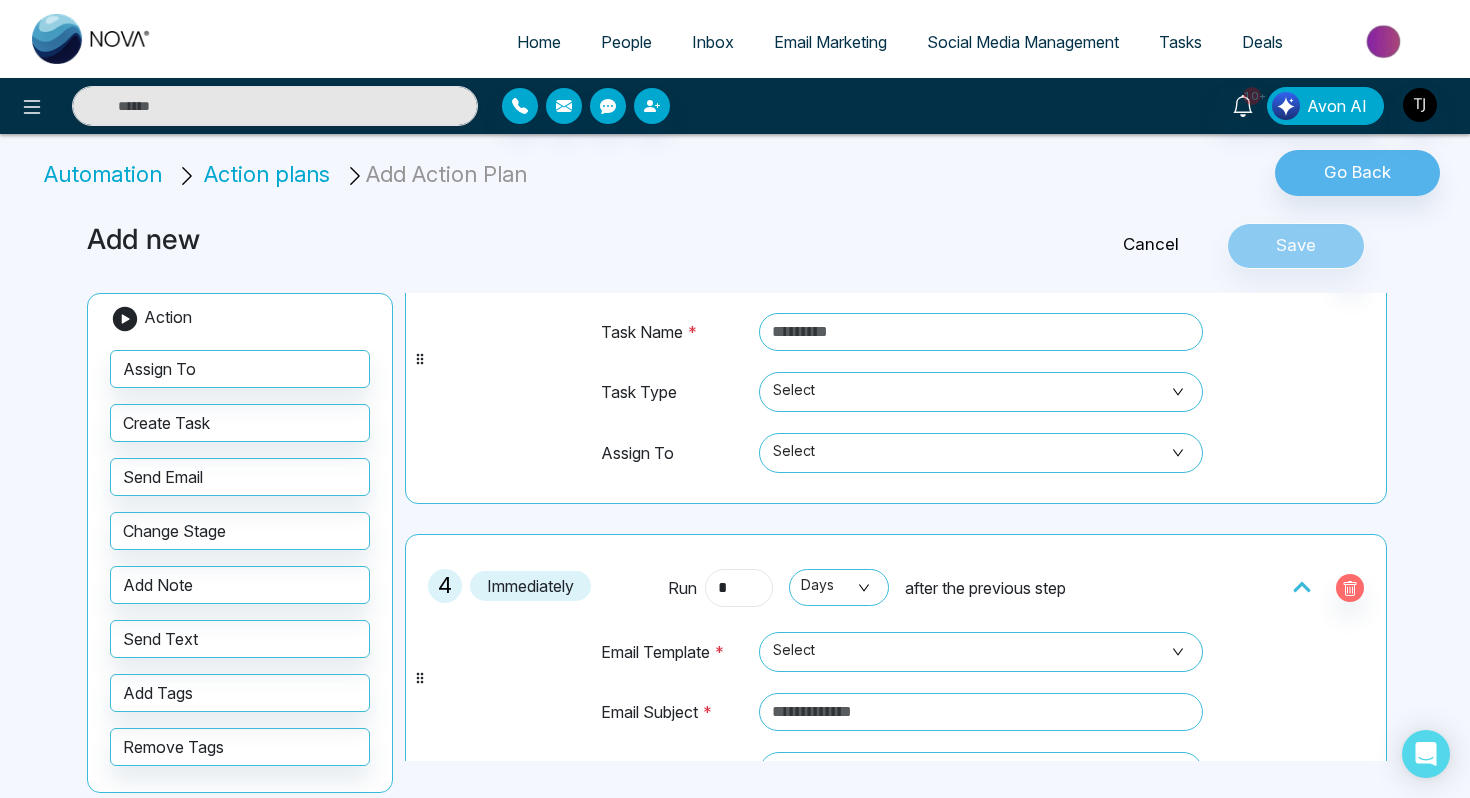 click on "*" at bounding box center (739, 588) 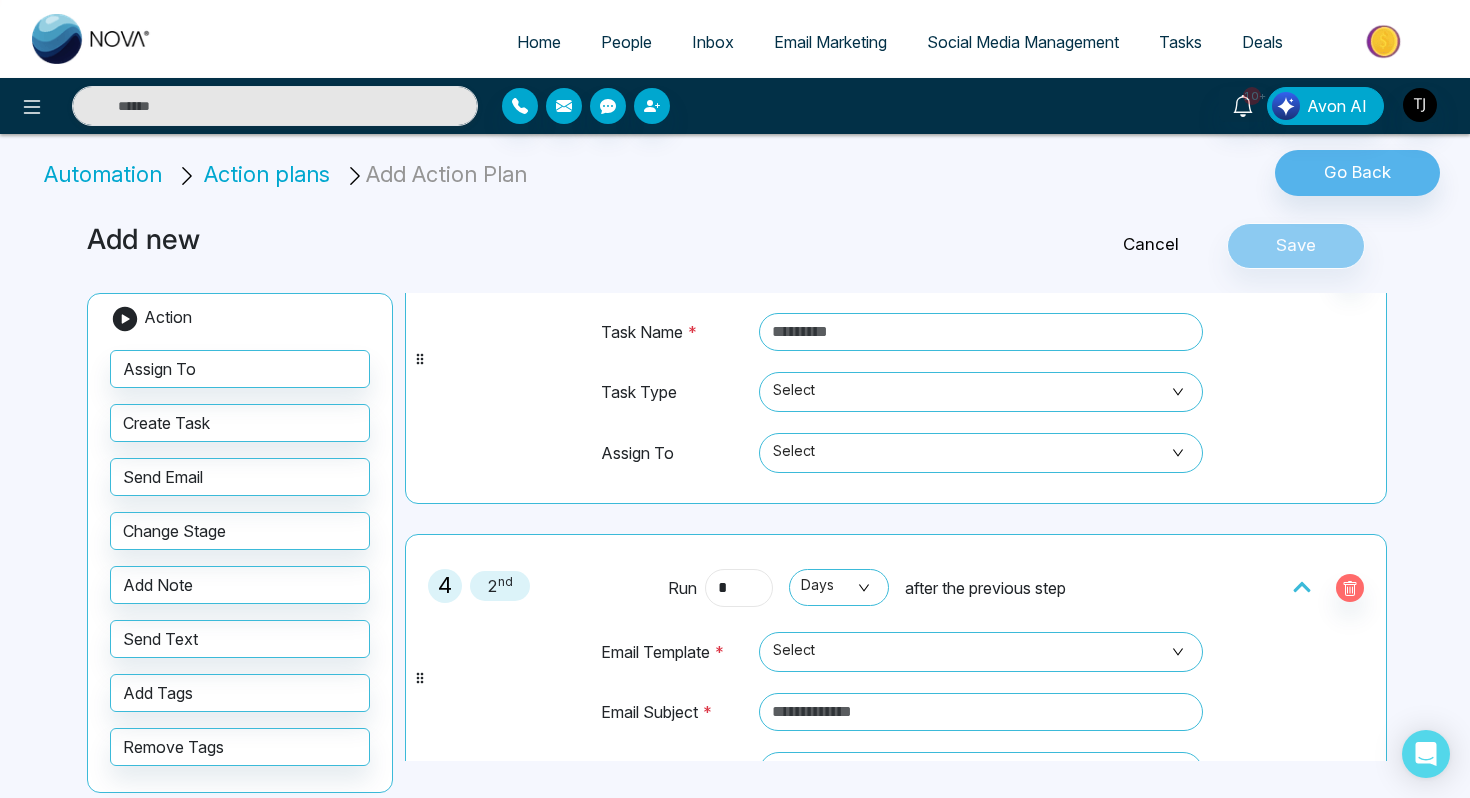 type on "*" 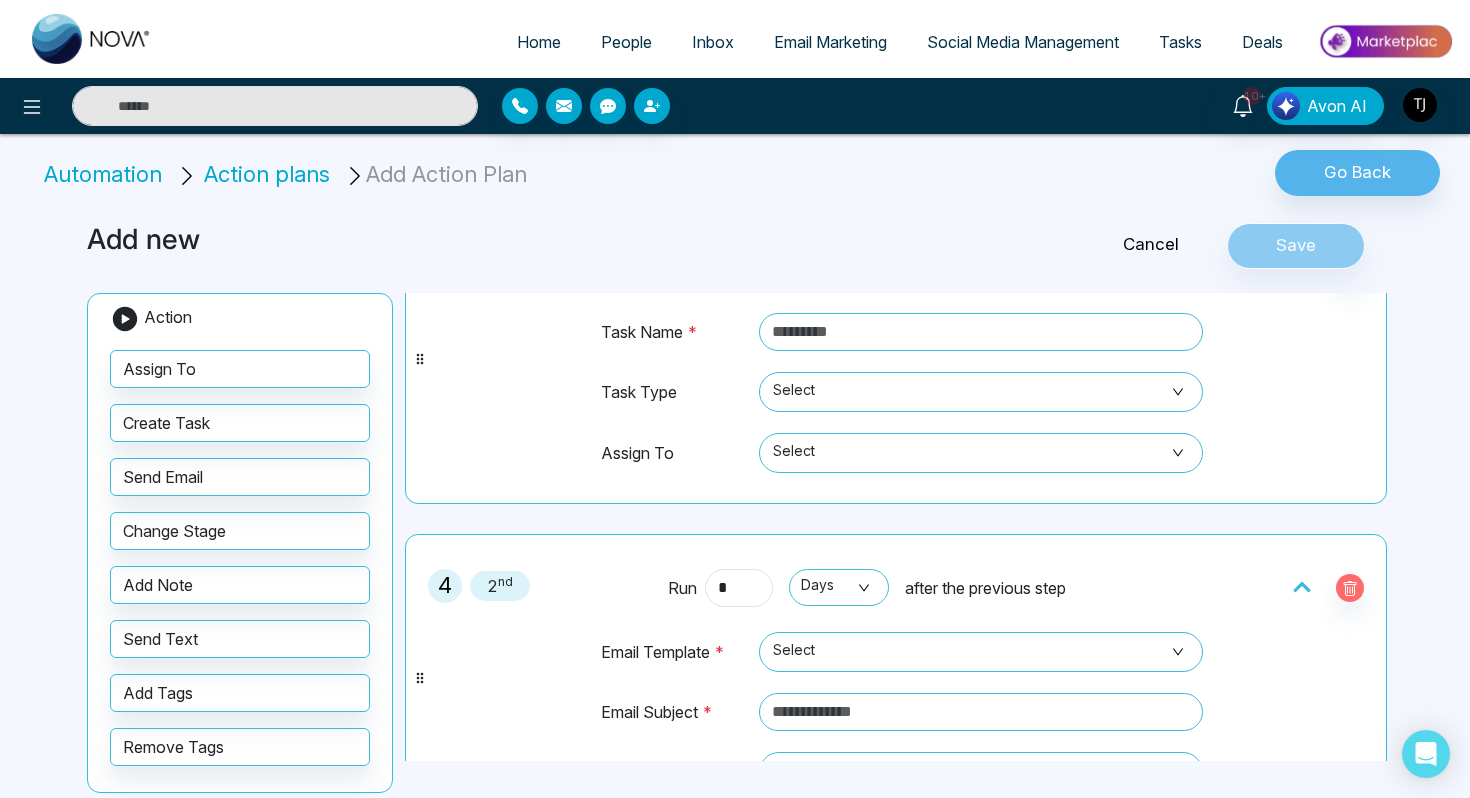 click on "Cancel" at bounding box center [1151, 245] 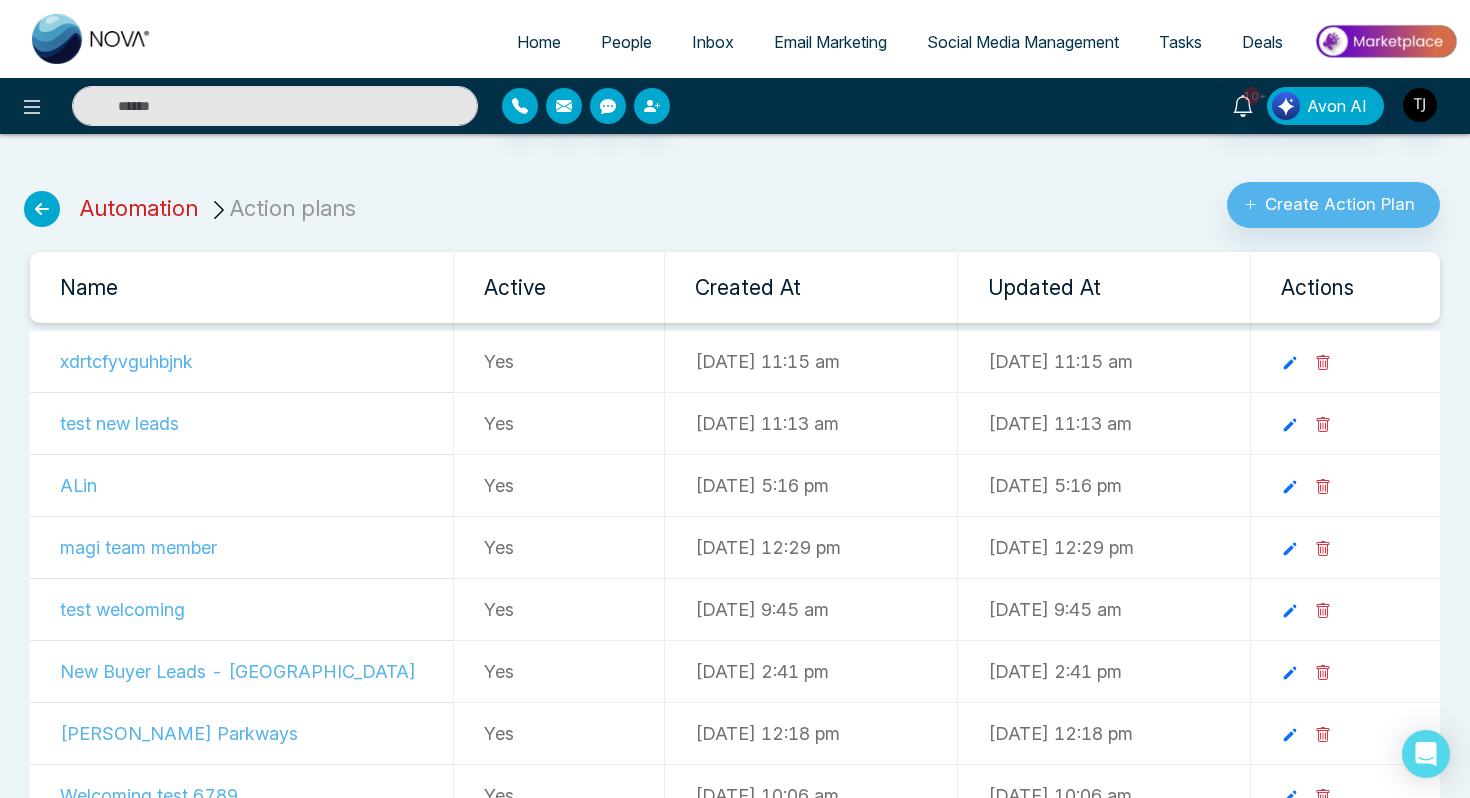 click on "Automation" at bounding box center (139, 208) 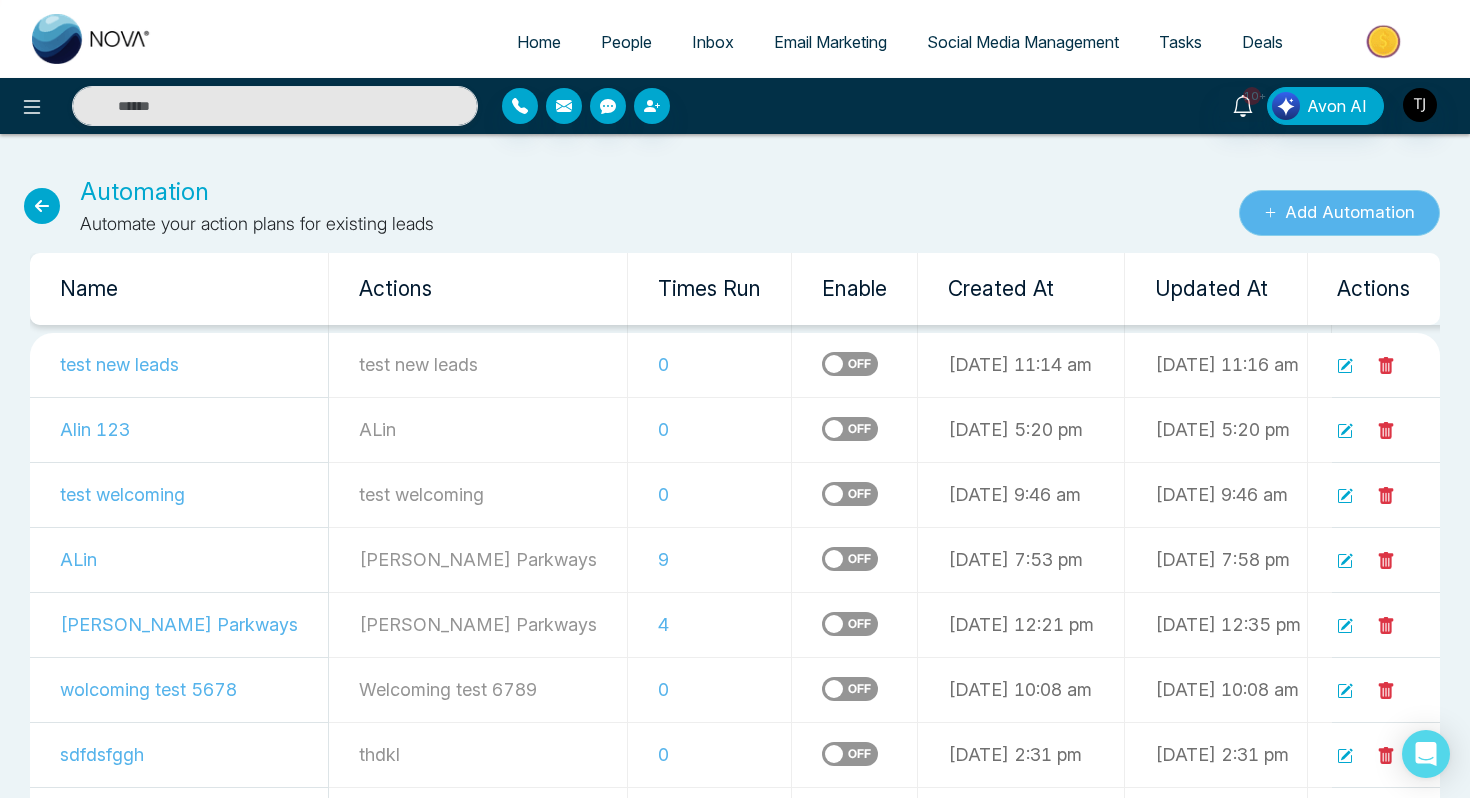 click on "Add Automation" at bounding box center [1339, 213] 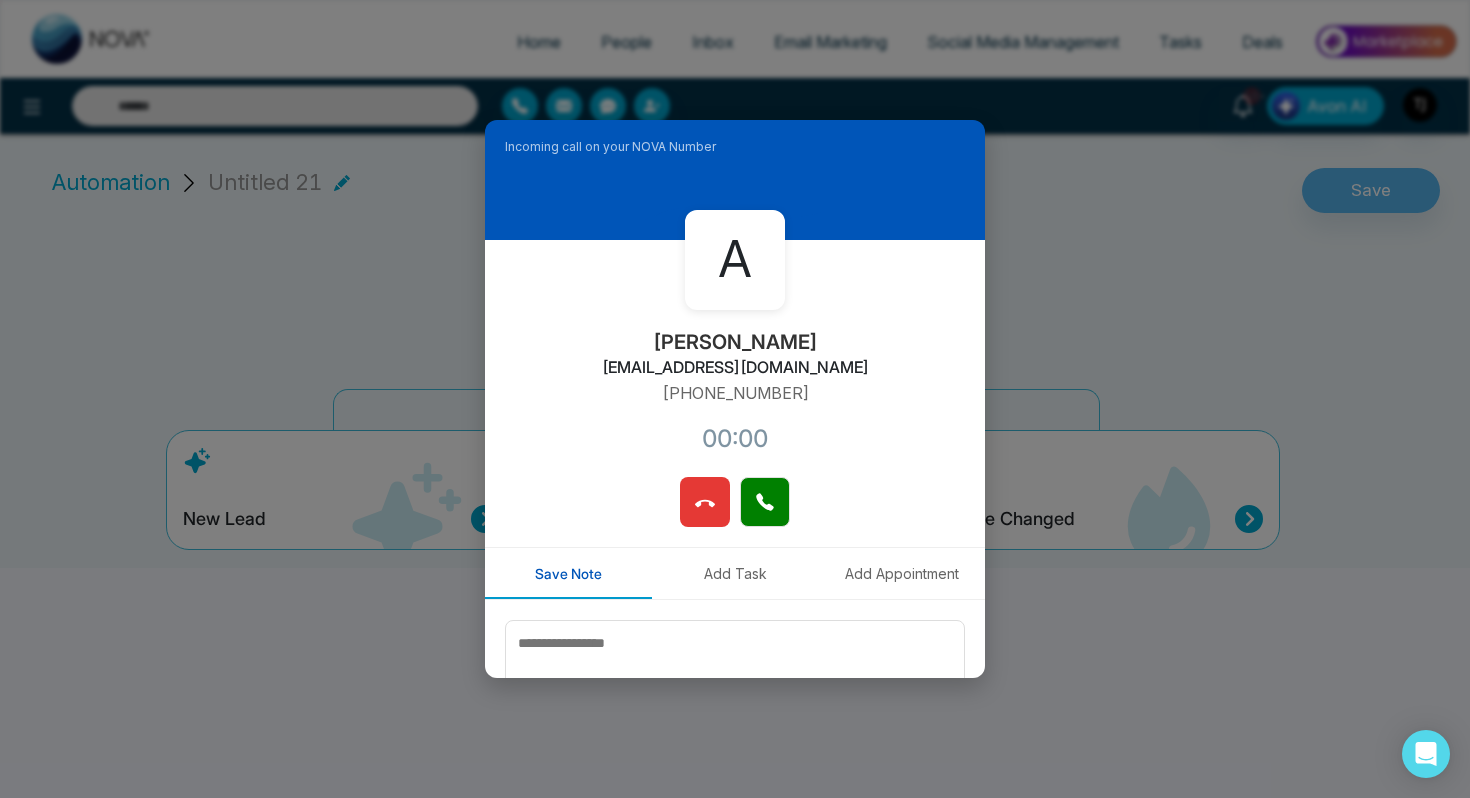 click 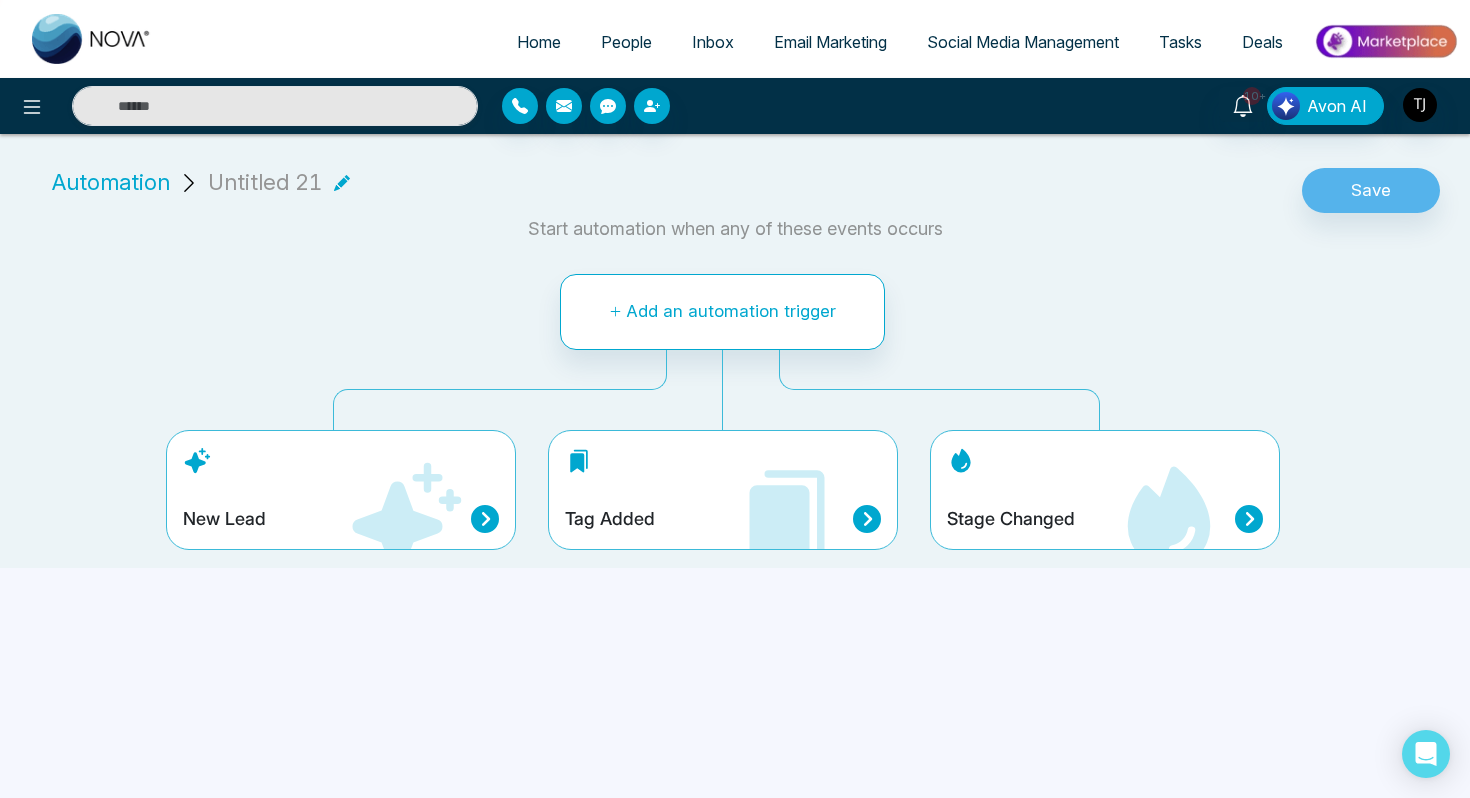 click 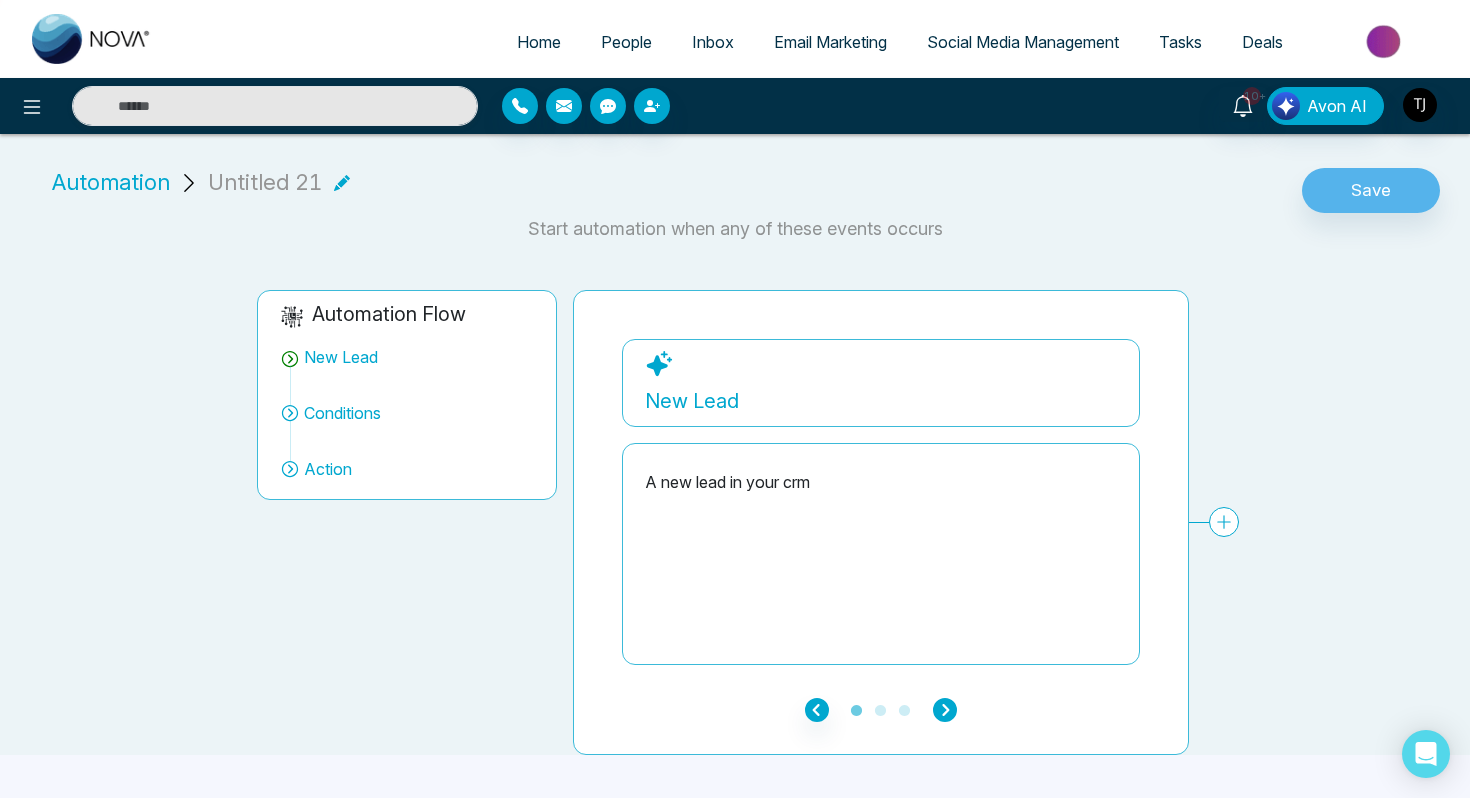 click 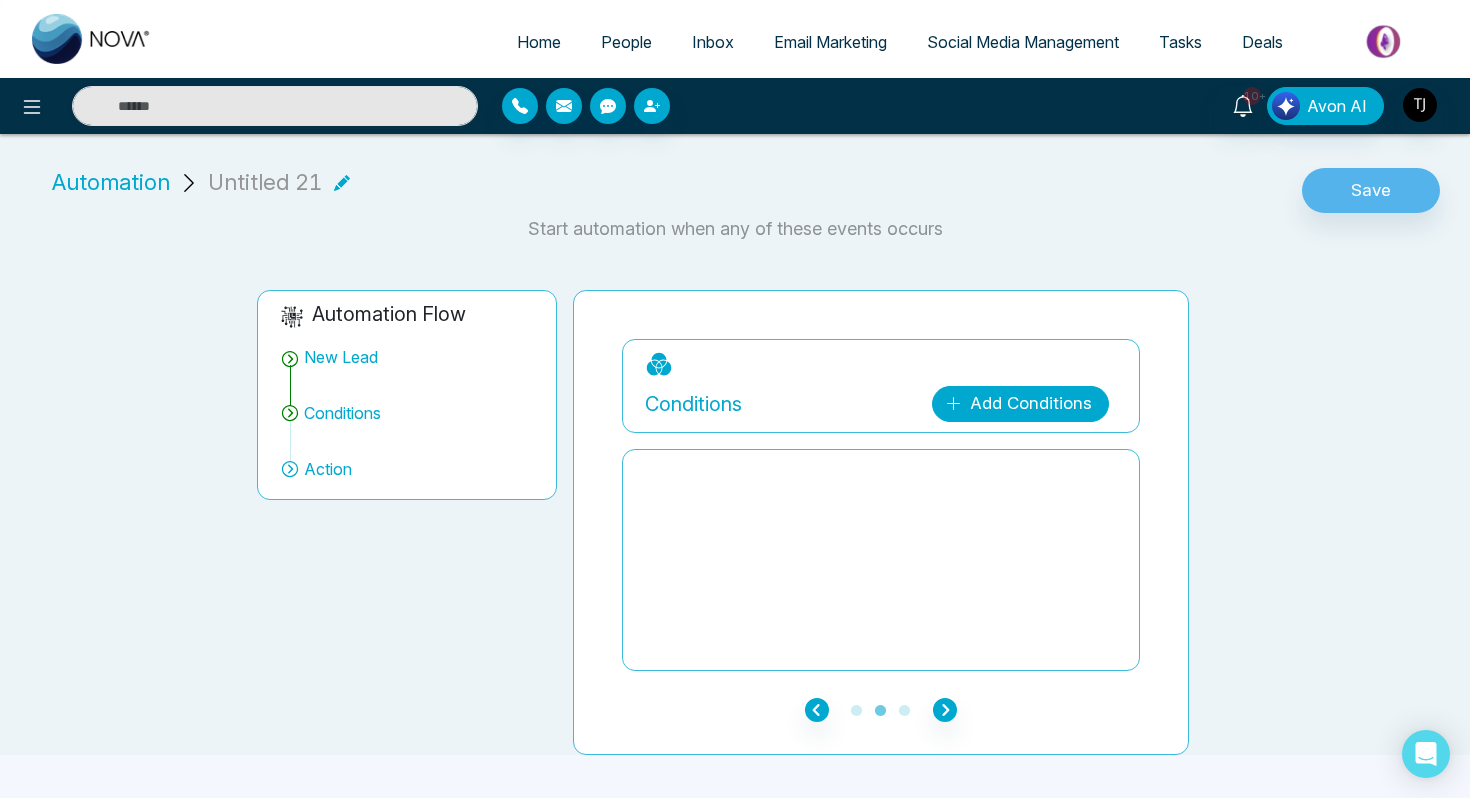 click on "Add Conditions" at bounding box center (1020, 404) 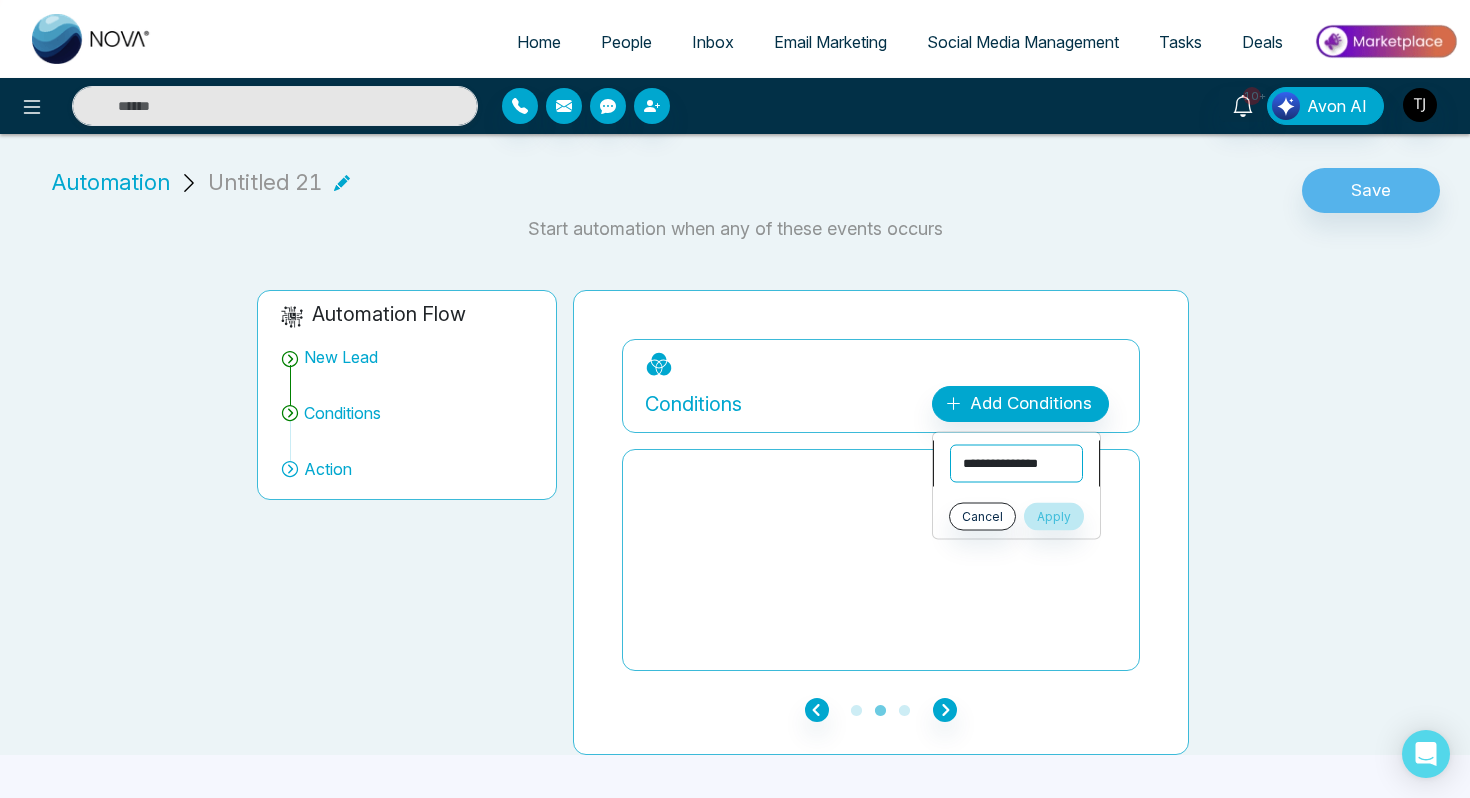 click on "**********" at bounding box center [1016, 464] 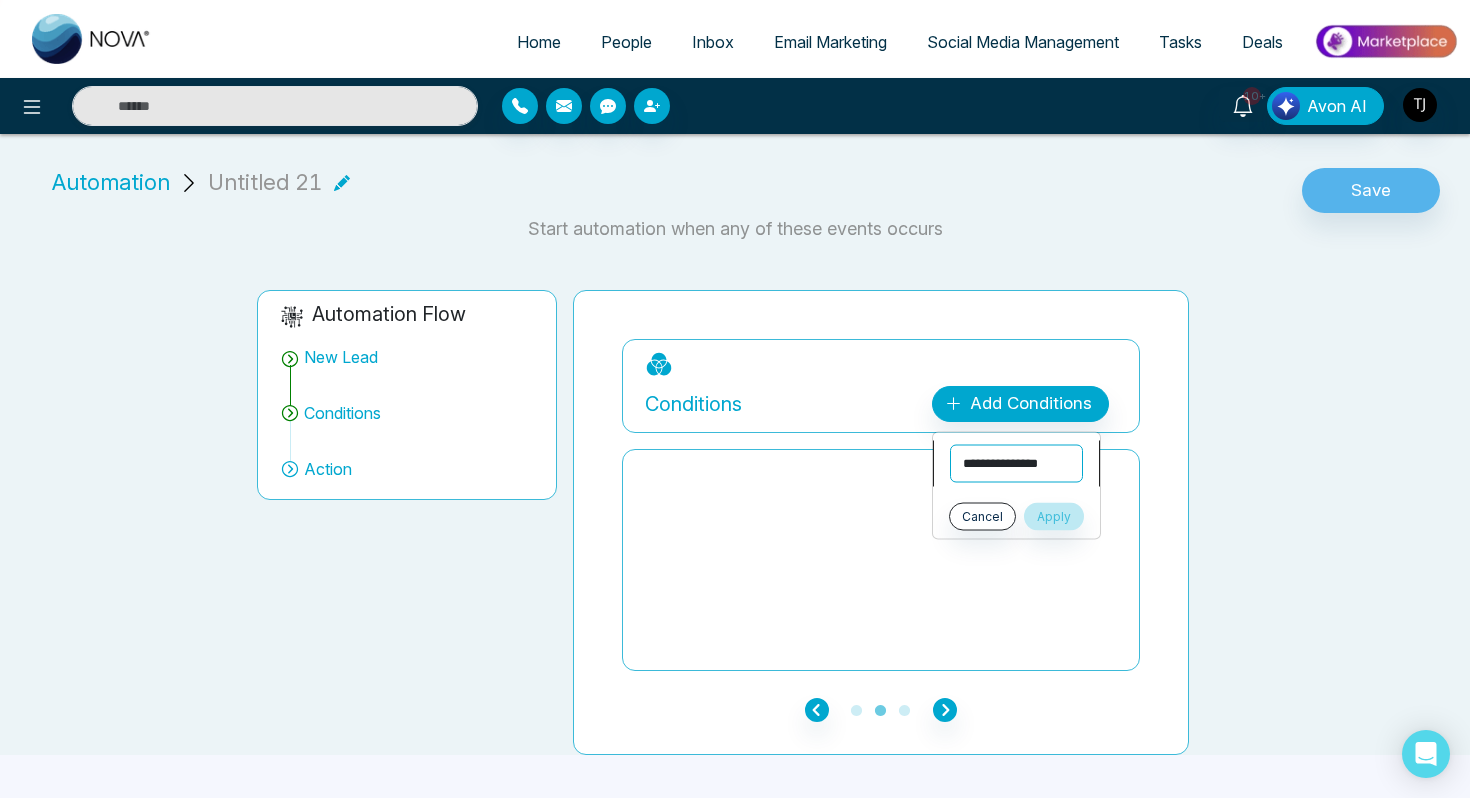 click on "**********" at bounding box center (1016, 464) 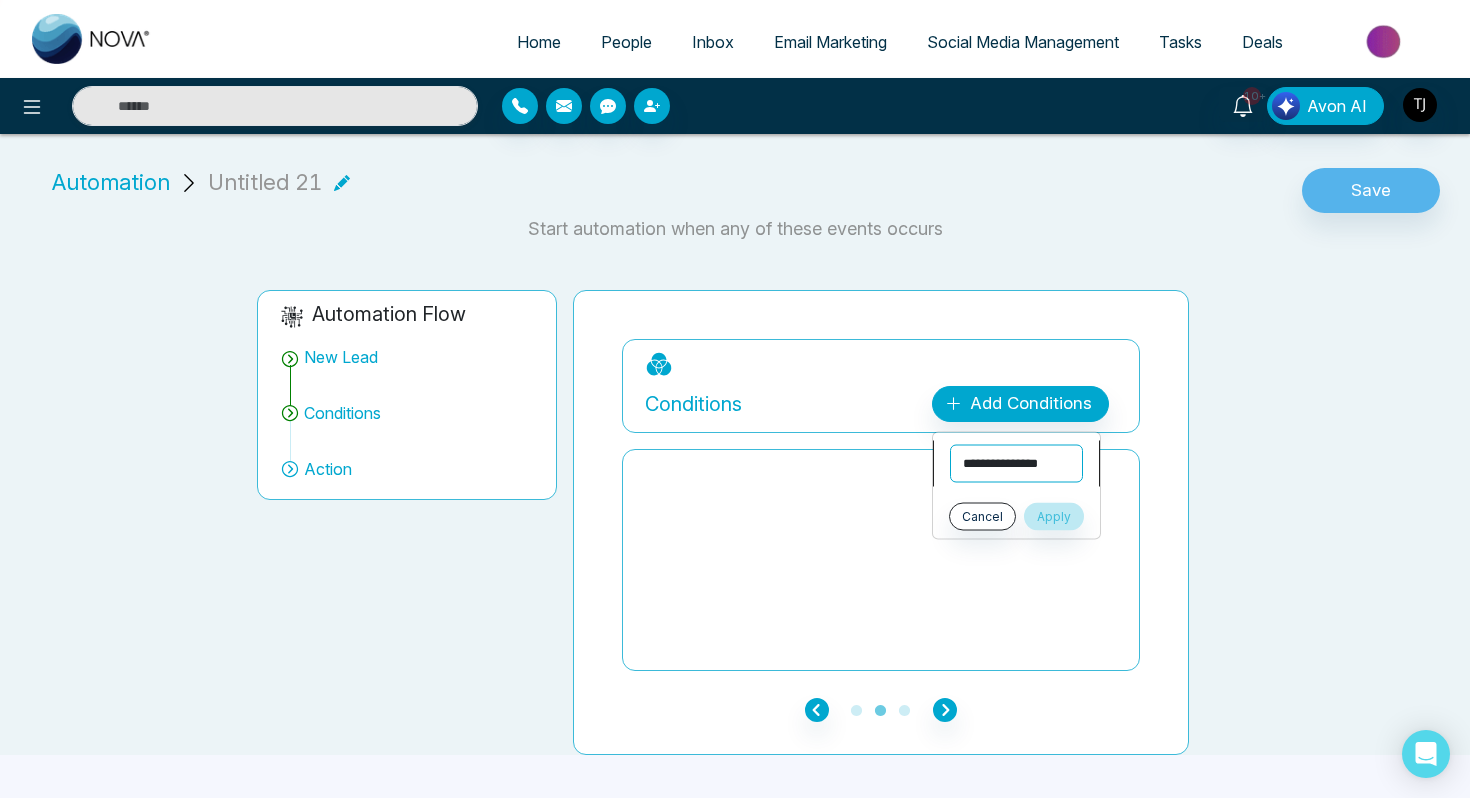 select on "****" 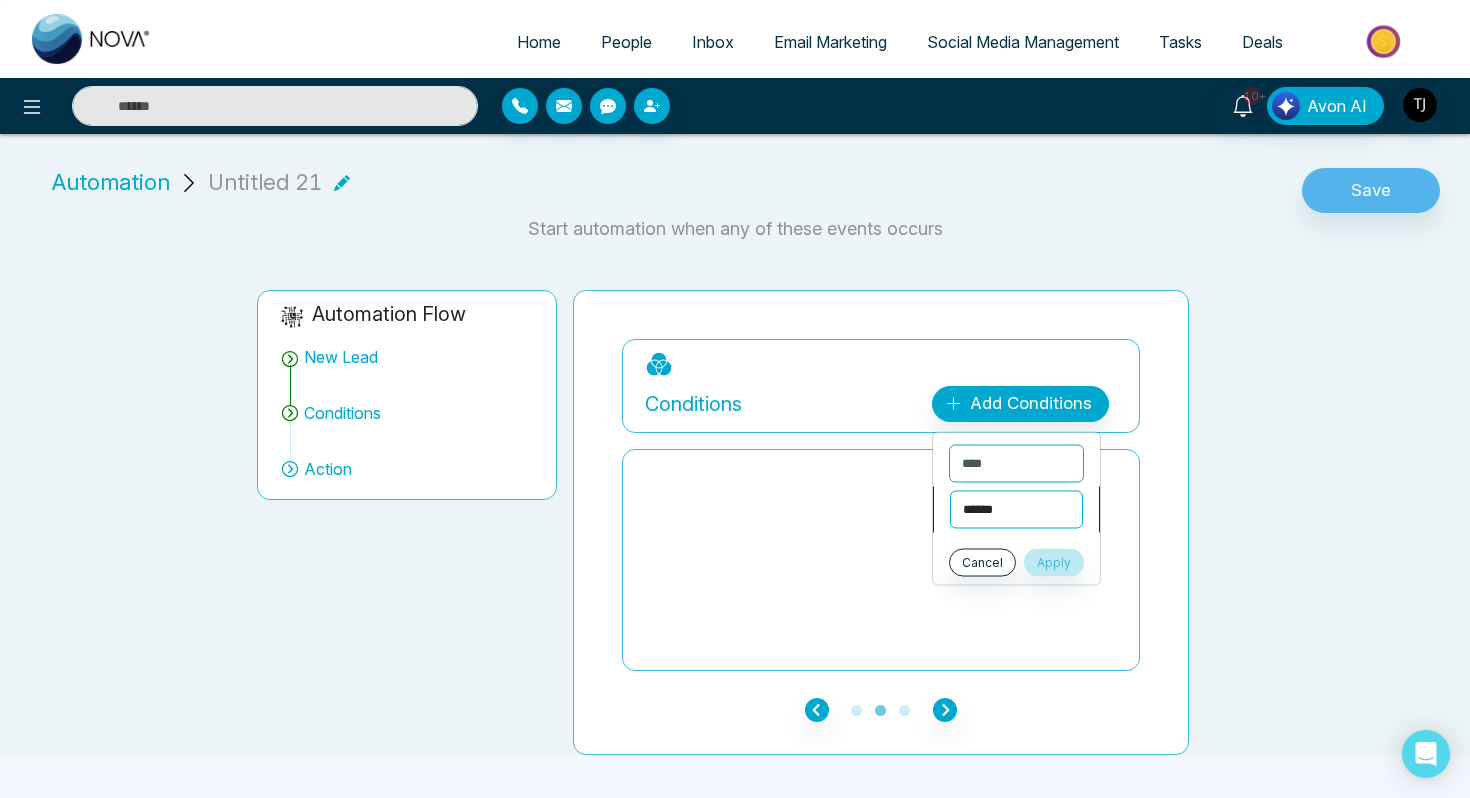 click on "**********" at bounding box center (1016, 510) 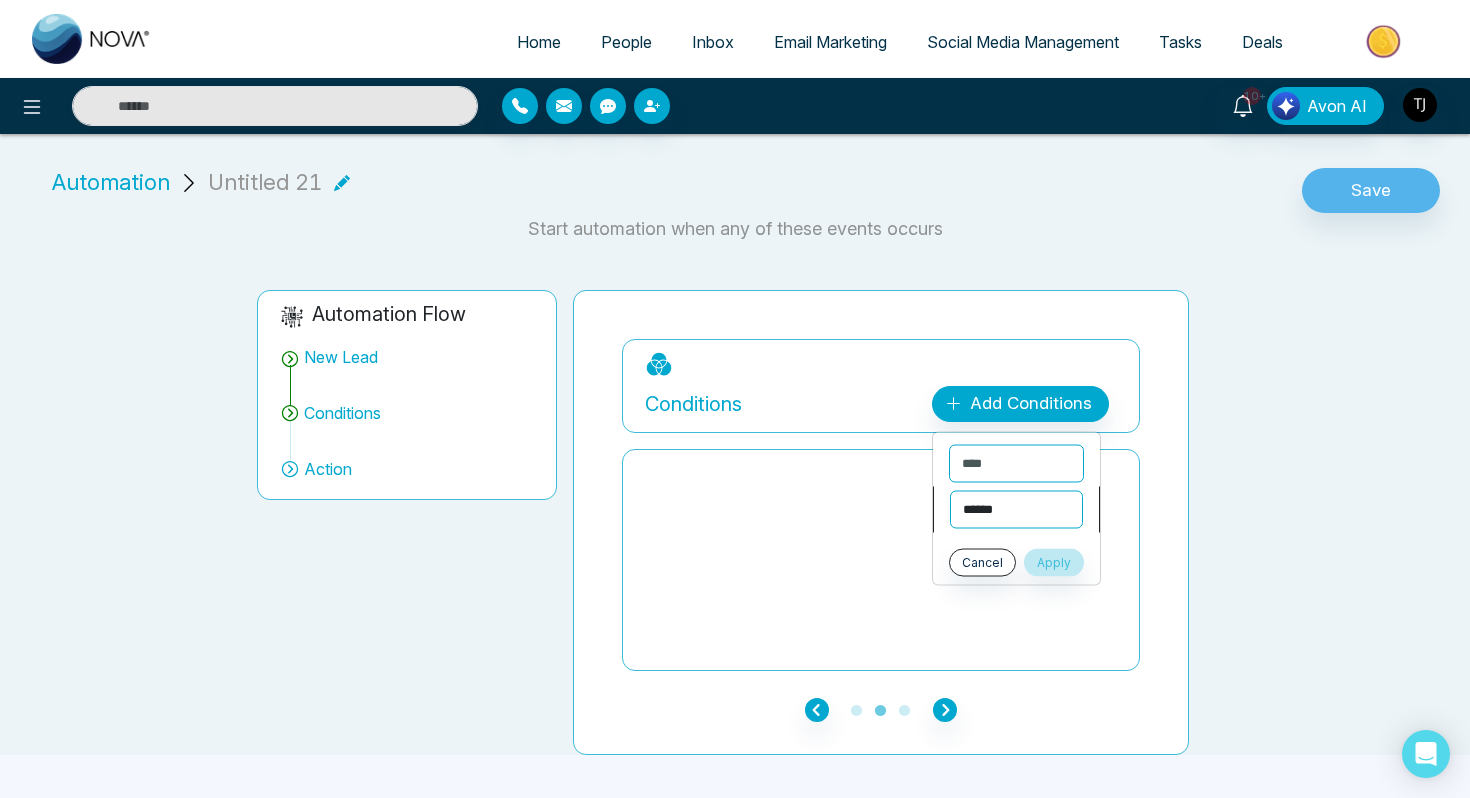 select on "*******" 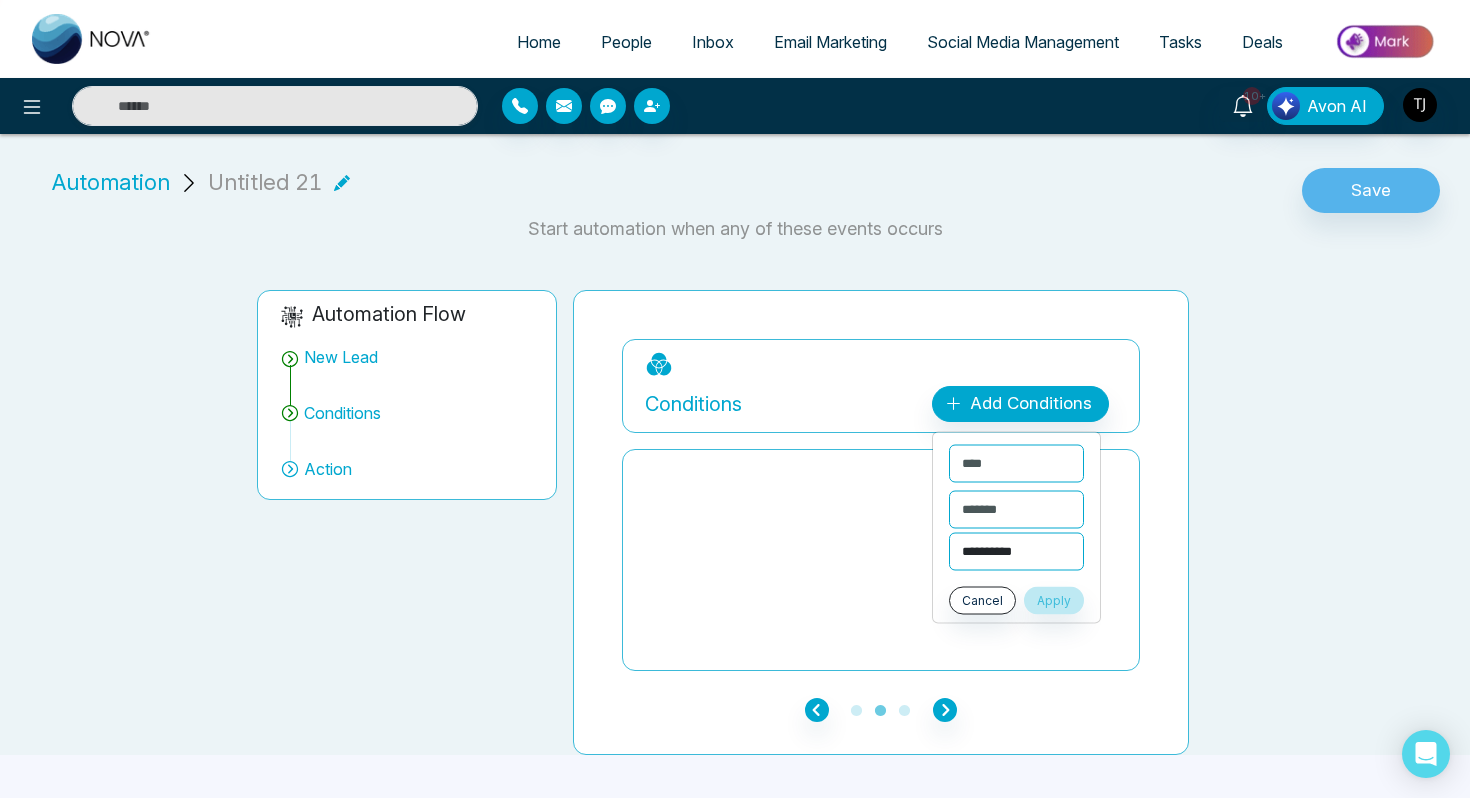 click on "**********" at bounding box center [1016, 552] 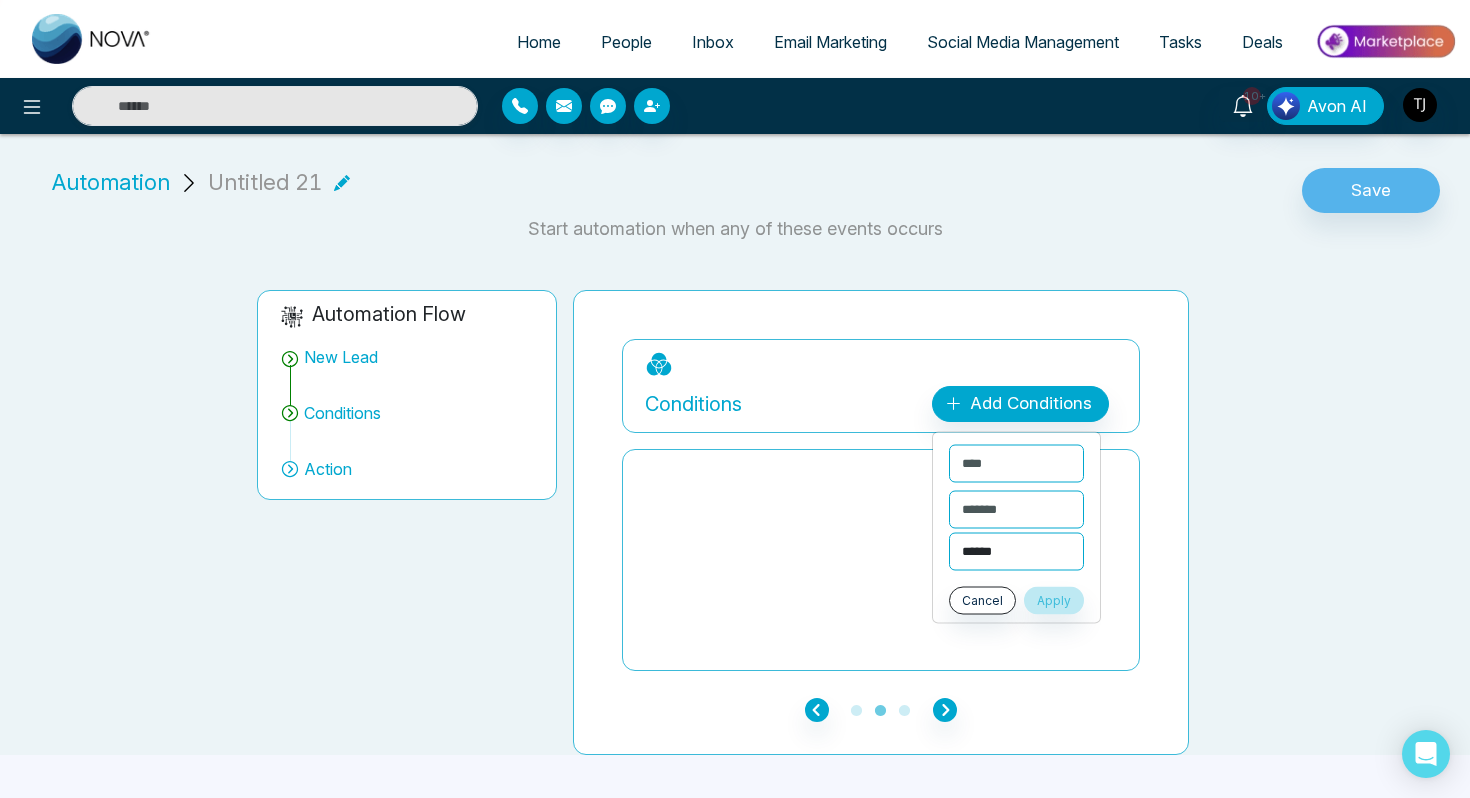 select on "**********" 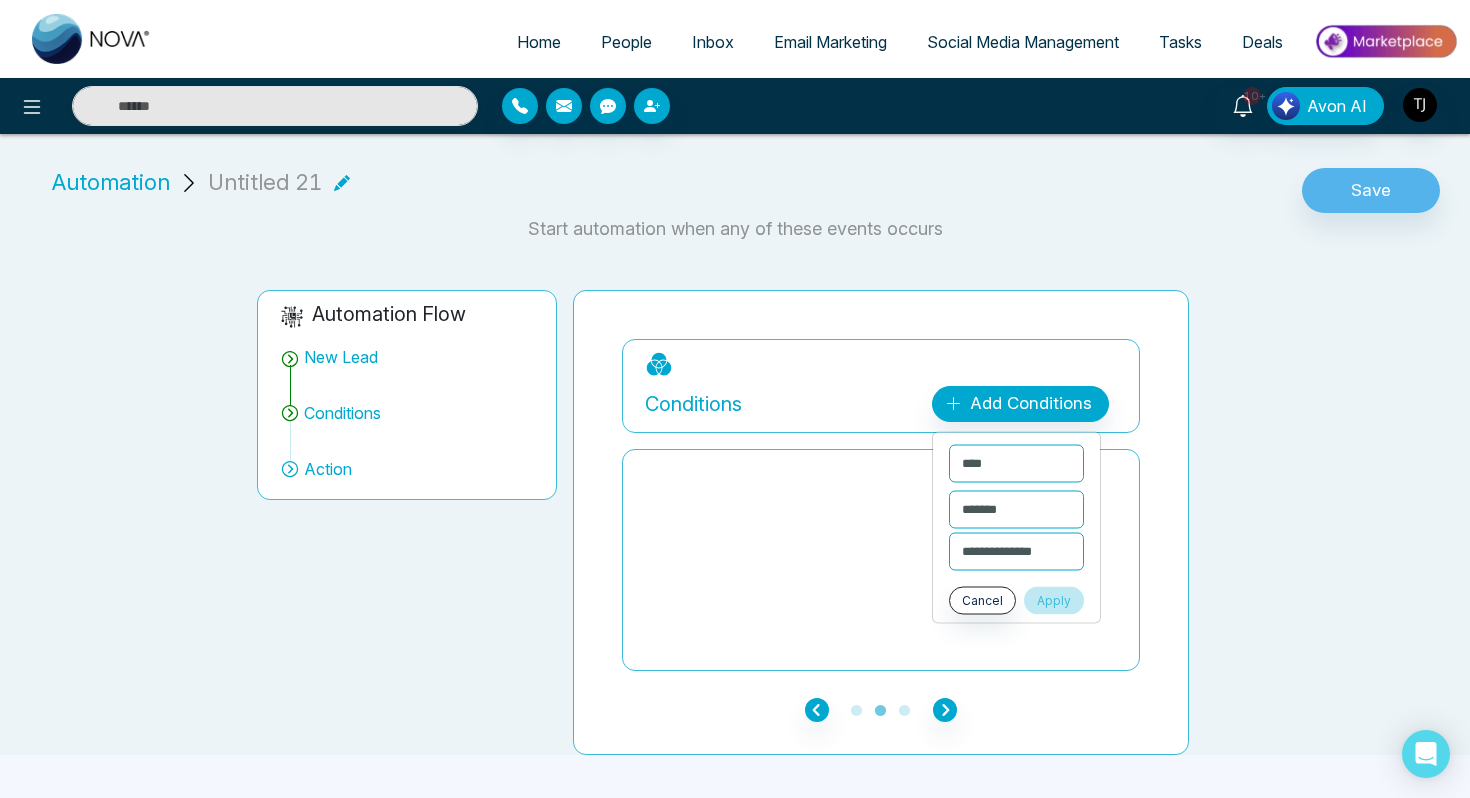 click on "Apply" at bounding box center [1054, 601] 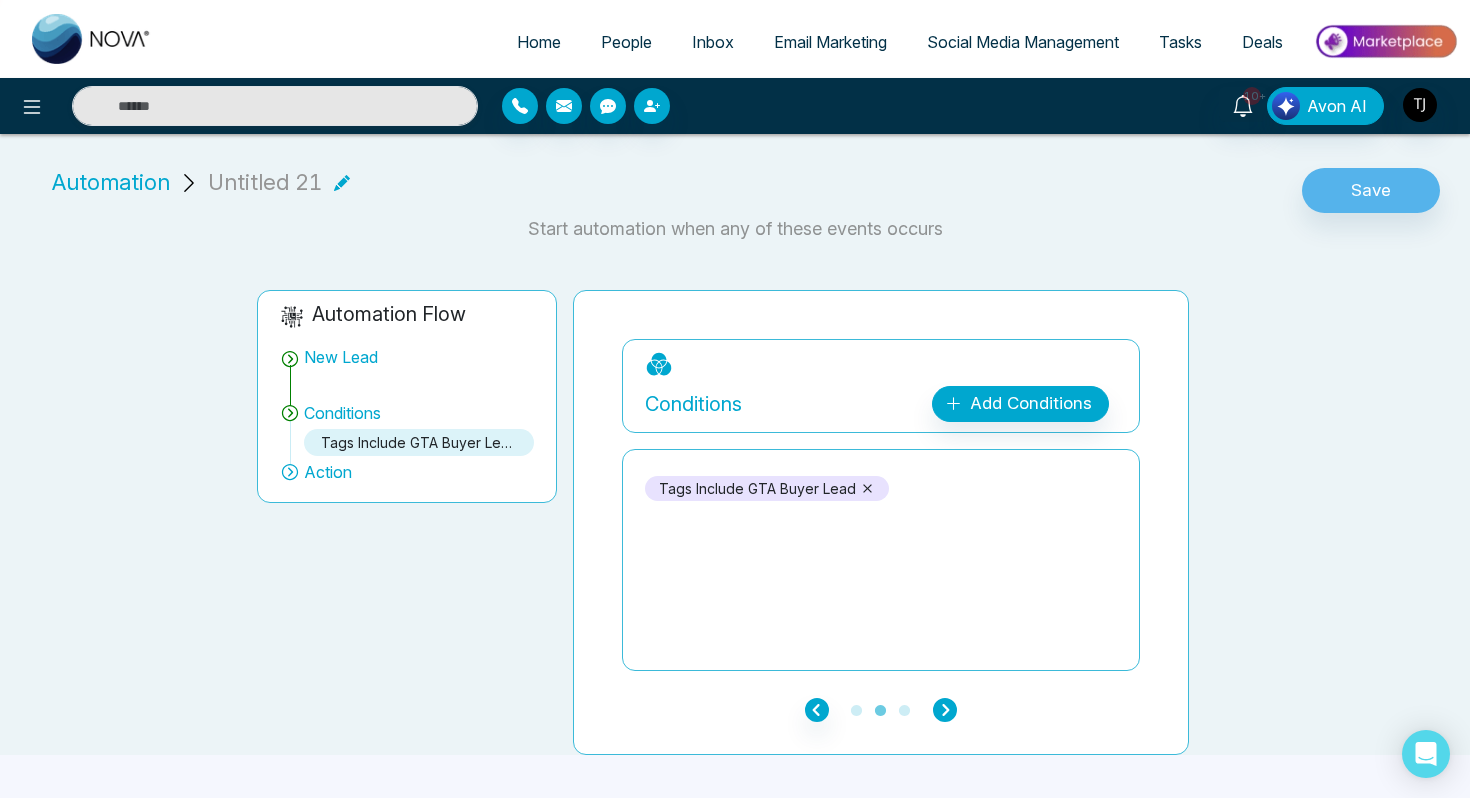 click 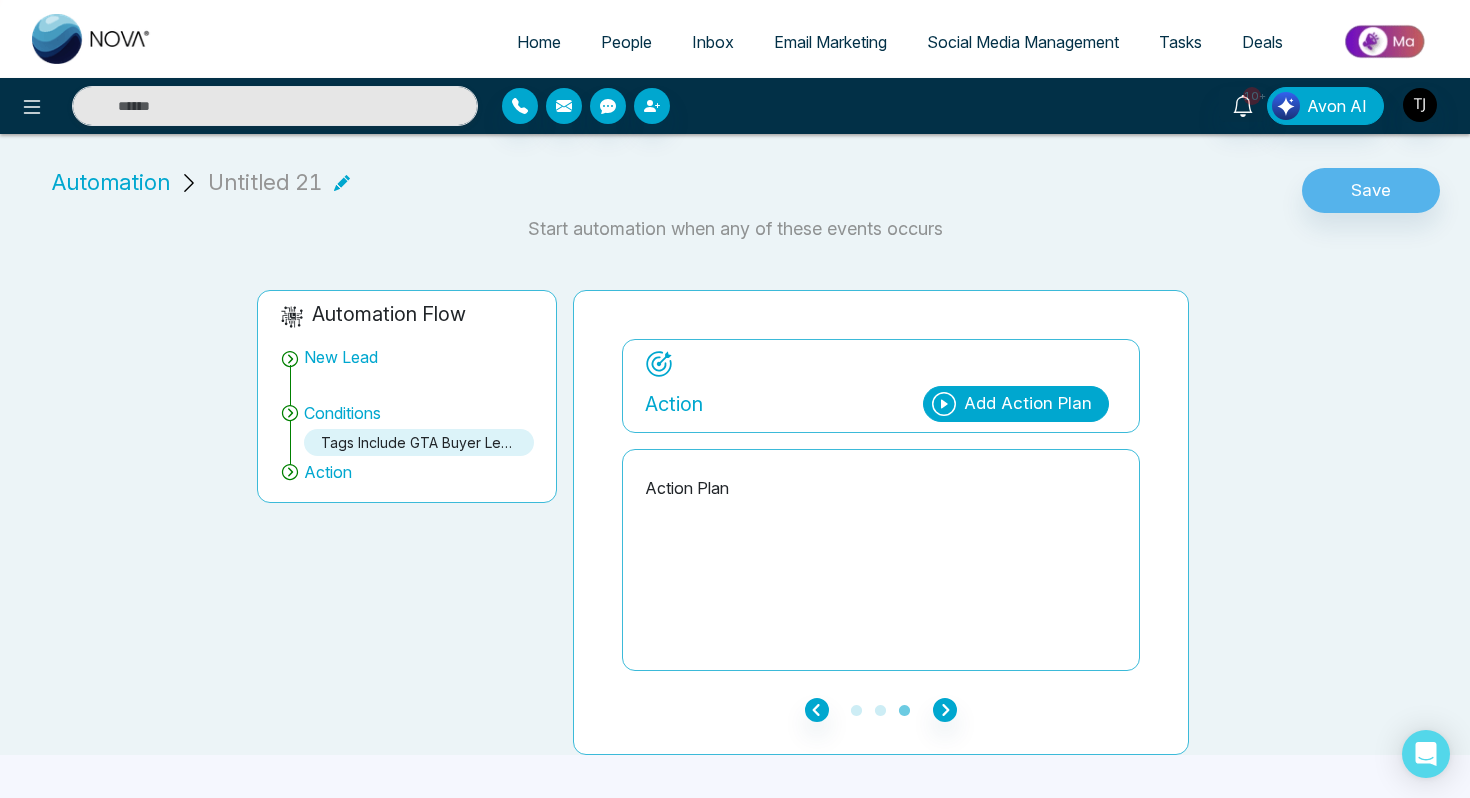 click on "Action Add Action Plan" at bounding box center [881, 386] 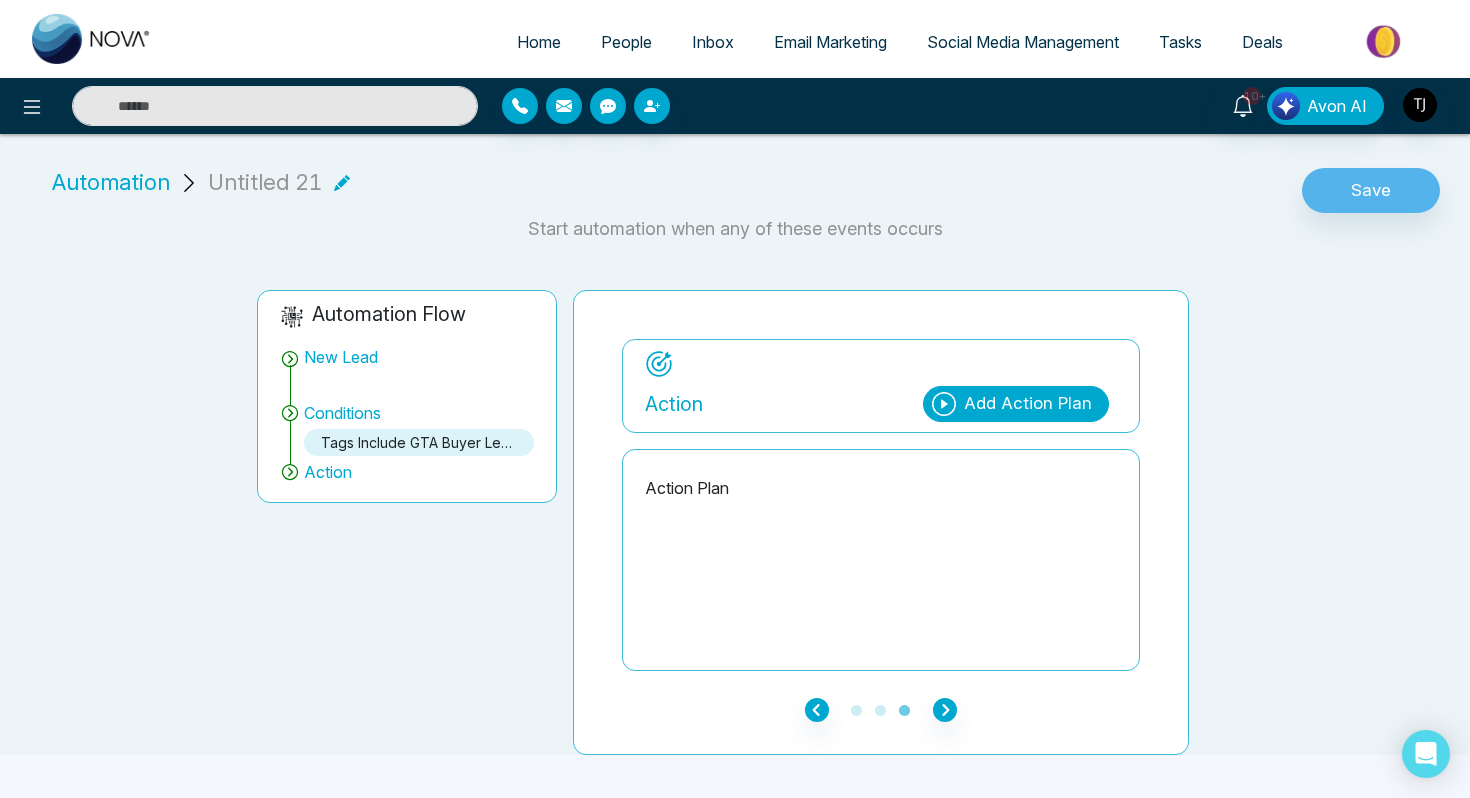 click on "Add Action Plan" at bounding box center [1028, 404] 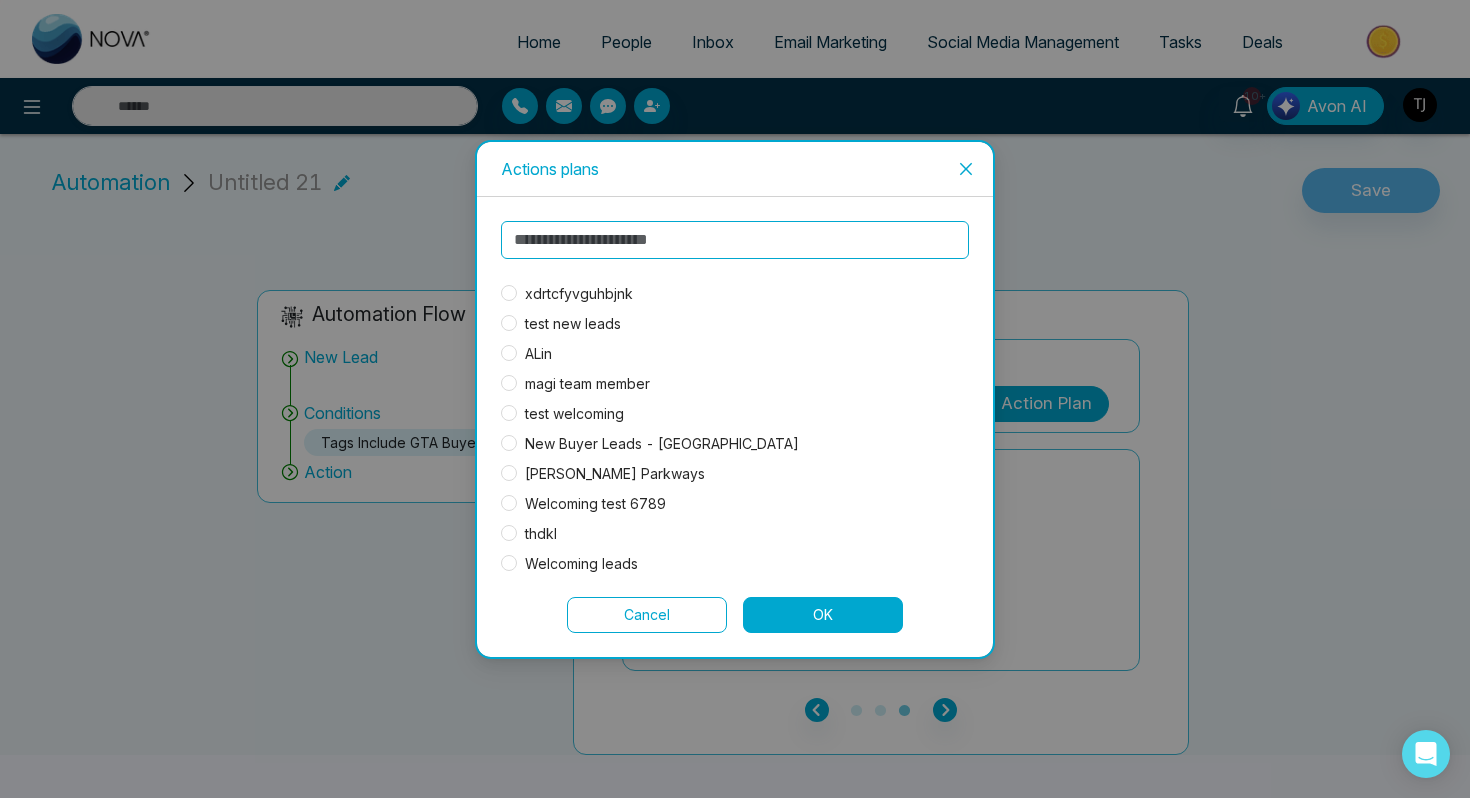 click on "test new leads" at bounding box center (573, 324) 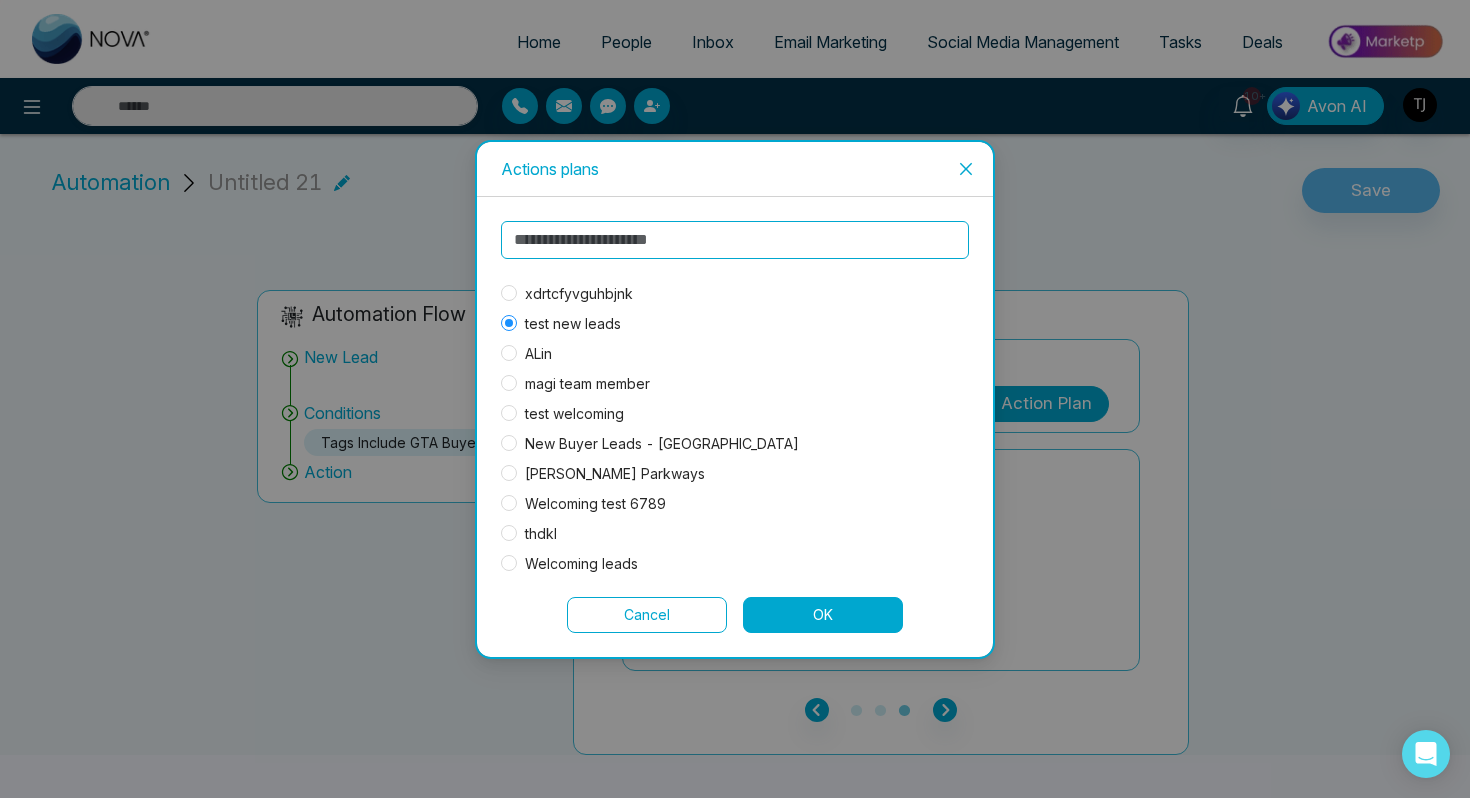 click on "Cancel" at bounding box center [647, 615] 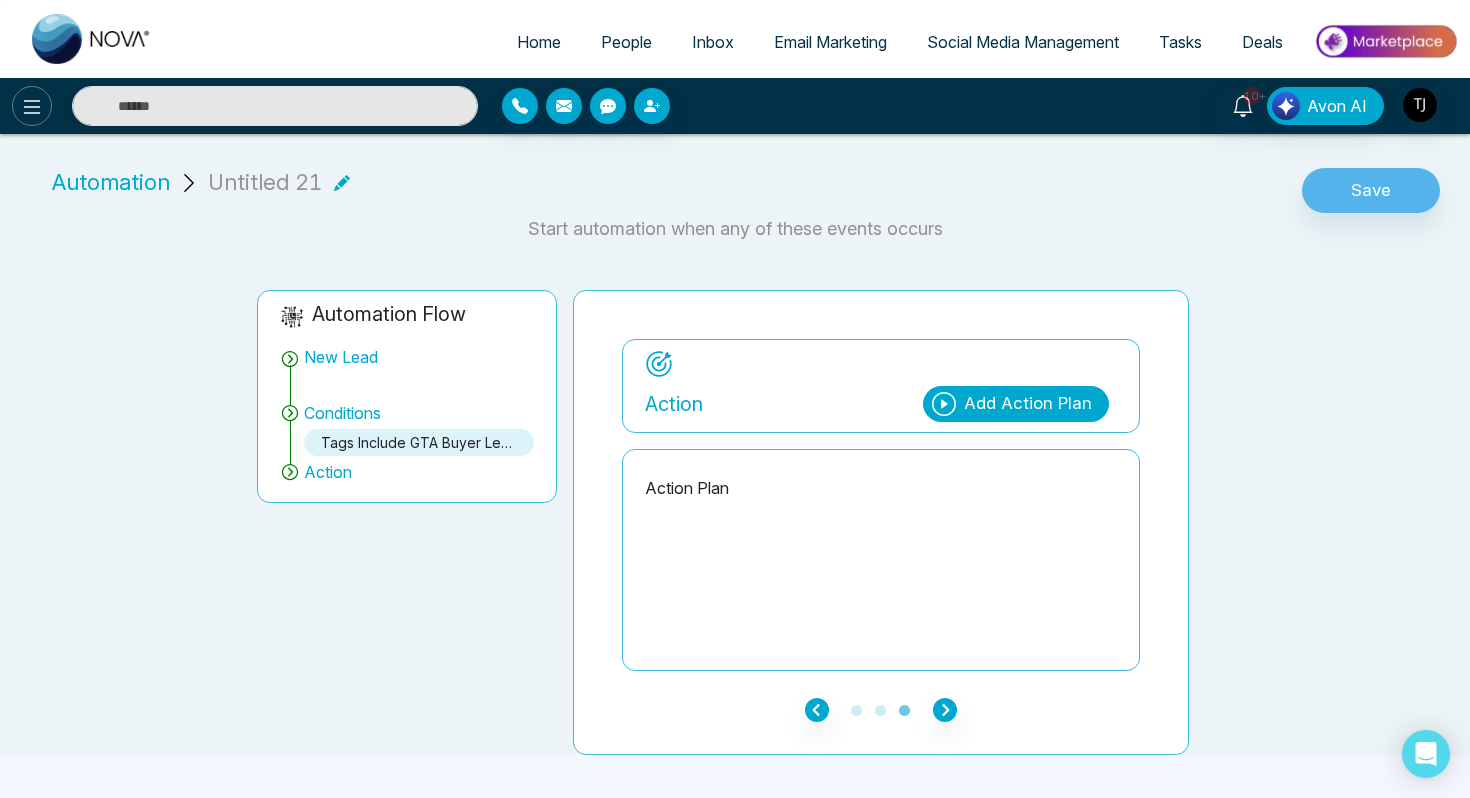 click 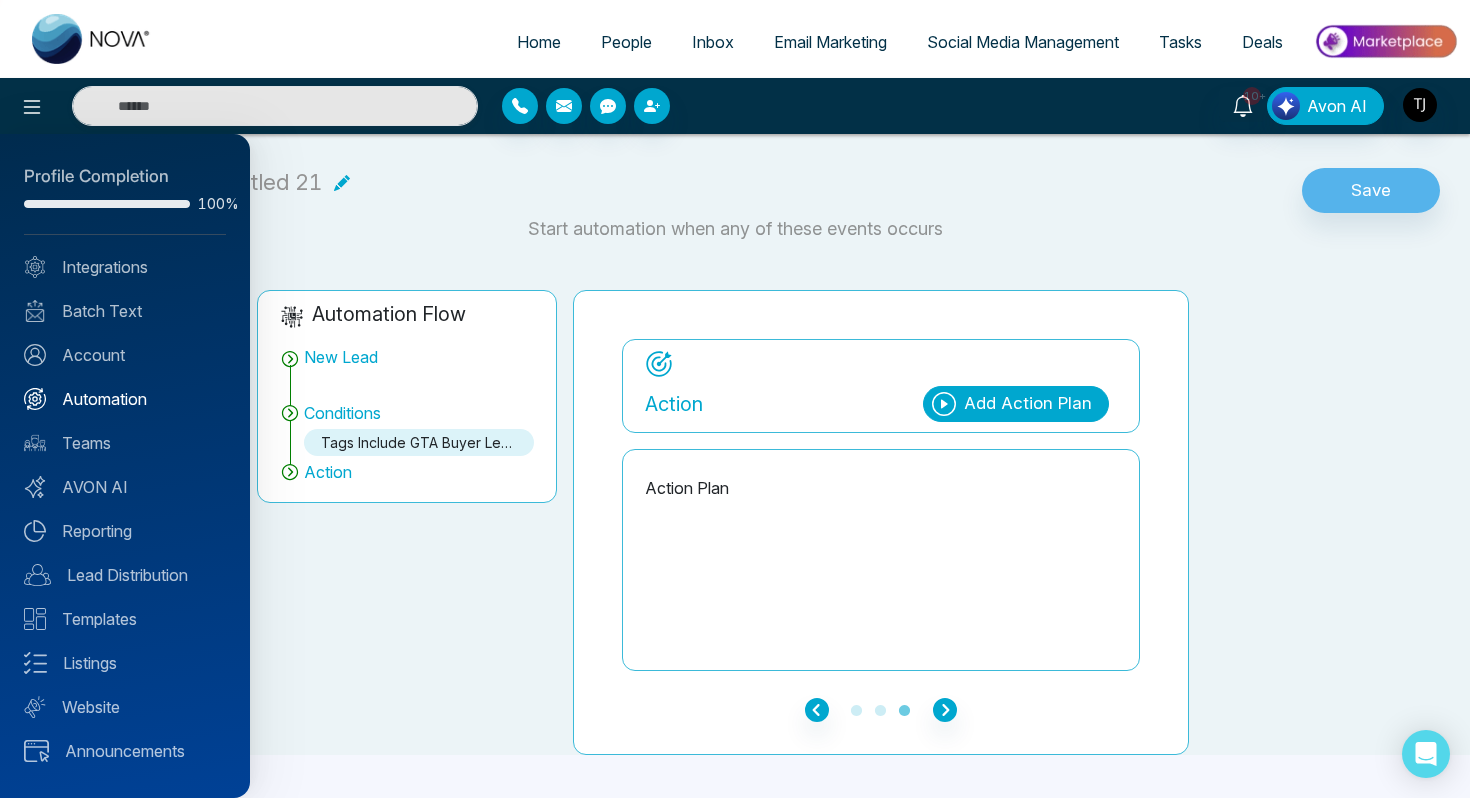 click on "Automation" at bounding box center (125, 399) 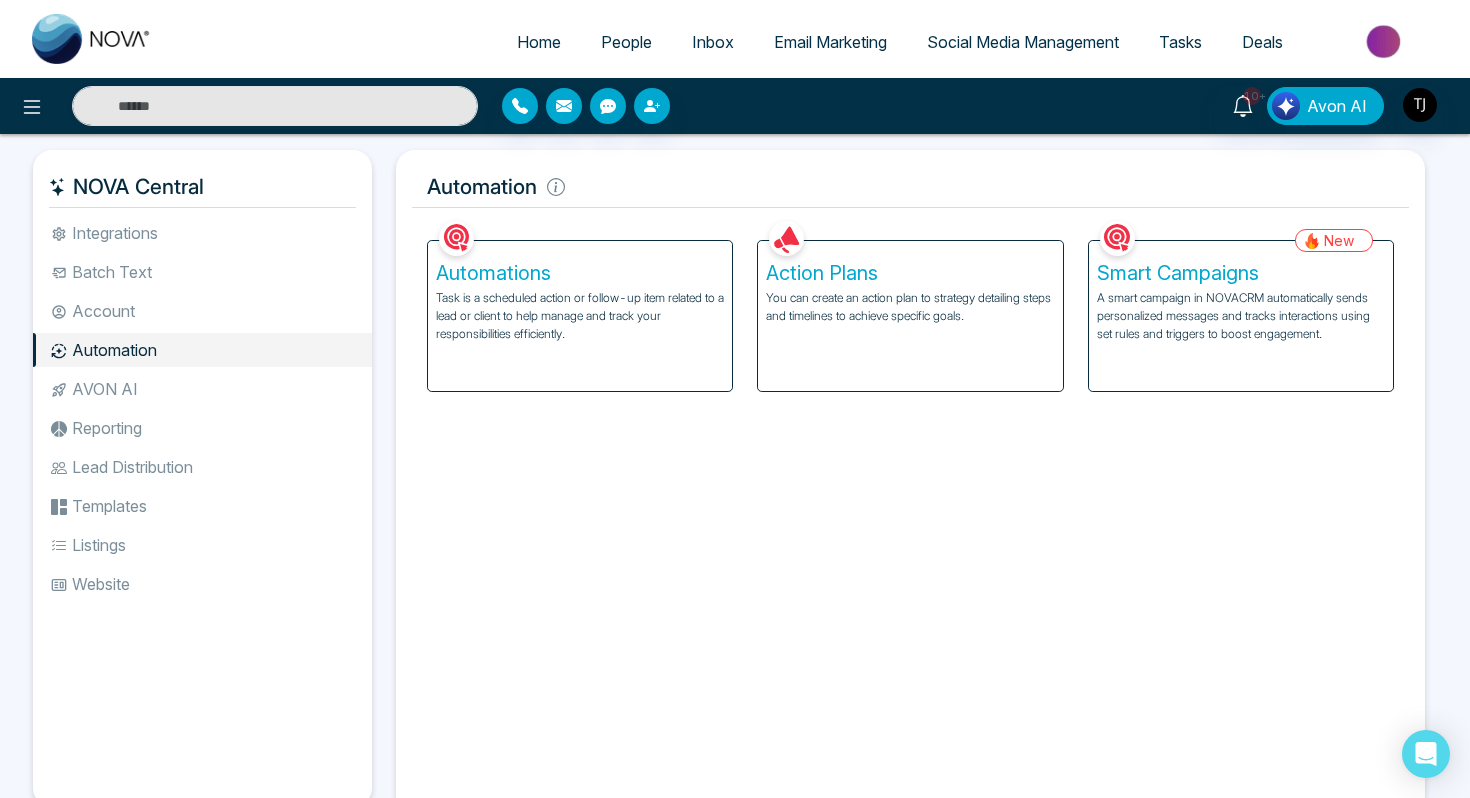 click on "Smart Campaigns" at bounding box center [1241, 273] 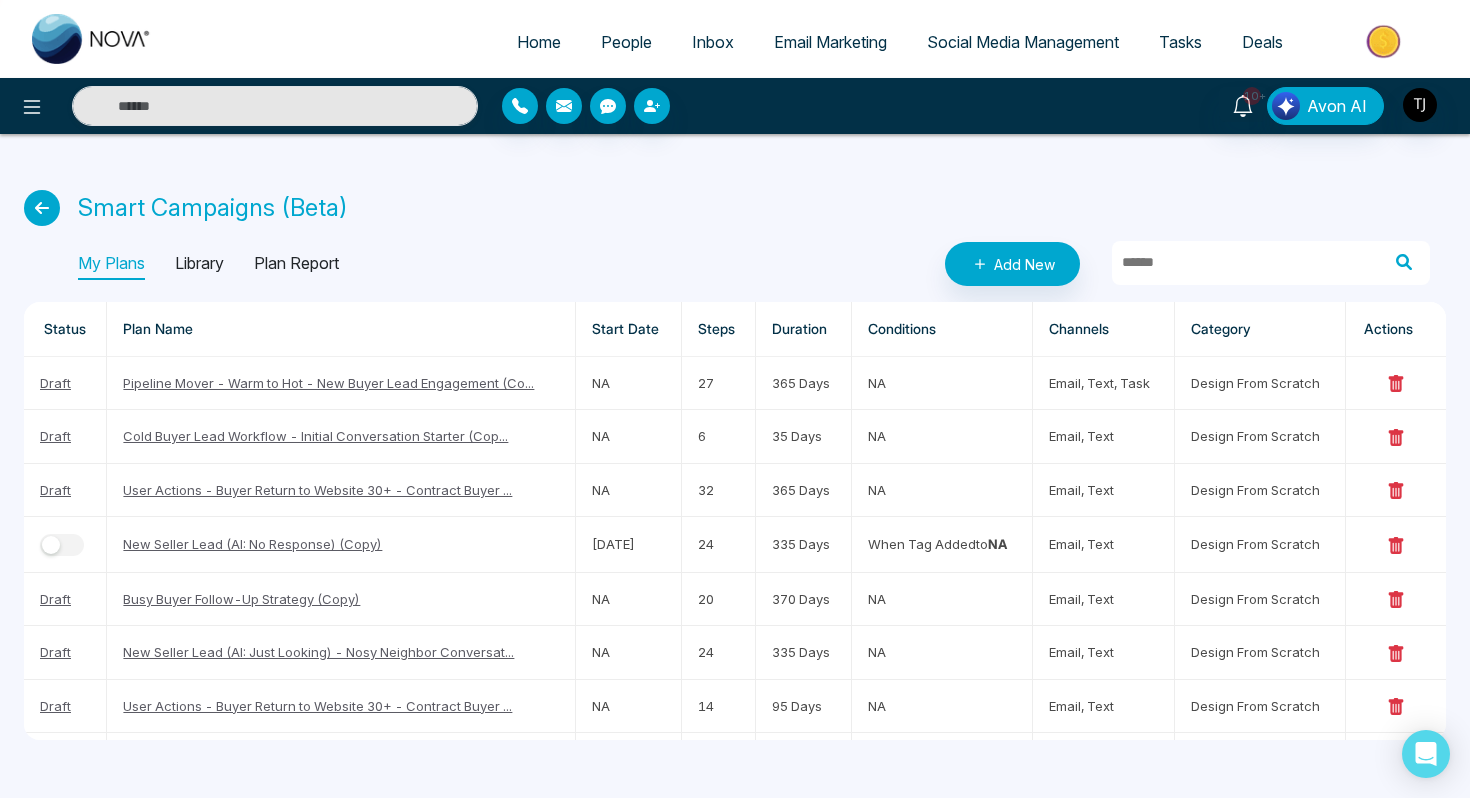 click on "Library" at bounding box center (199, 264) 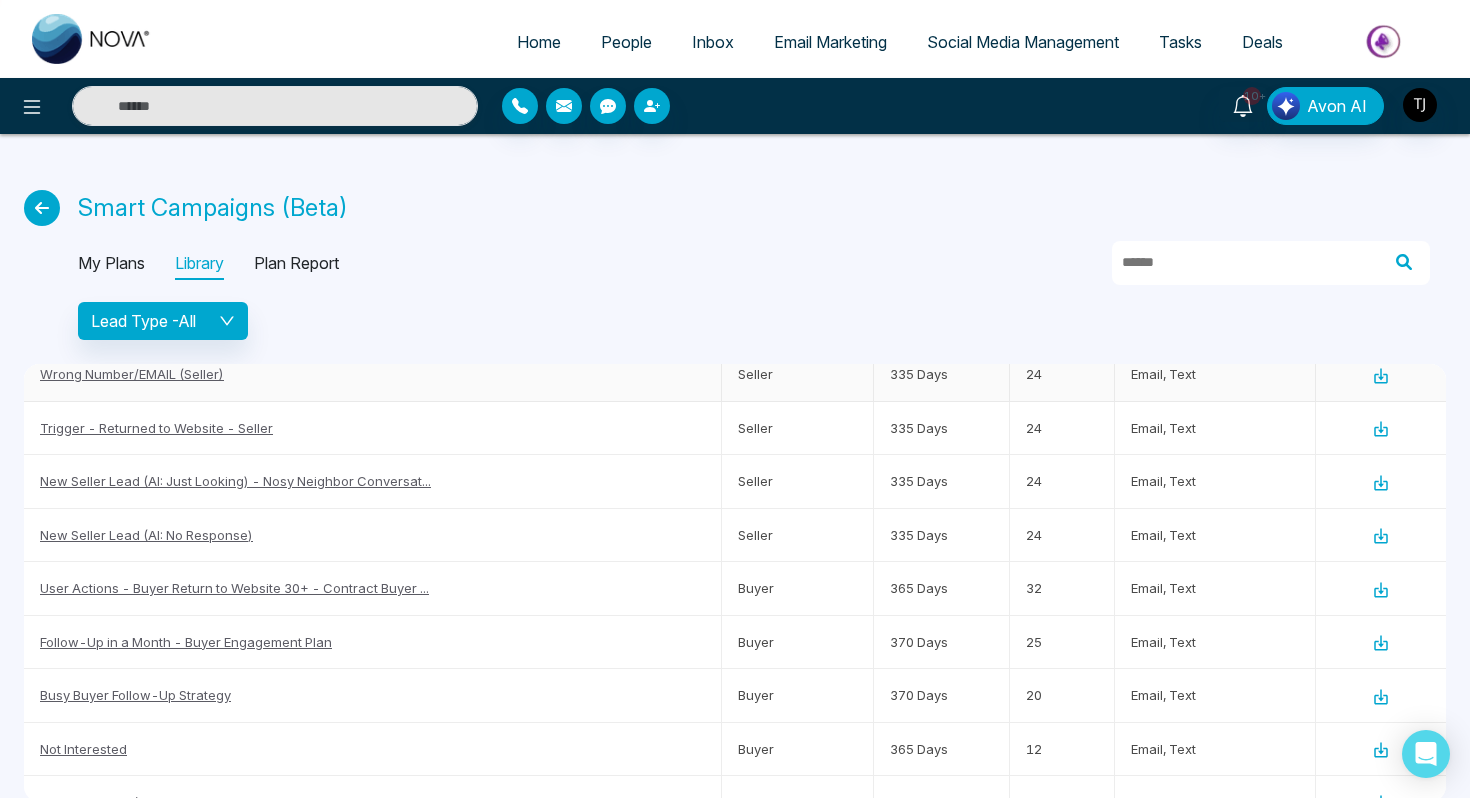 scroll, scrollTop: 1486, scrollLeft: 0, axis: vertical 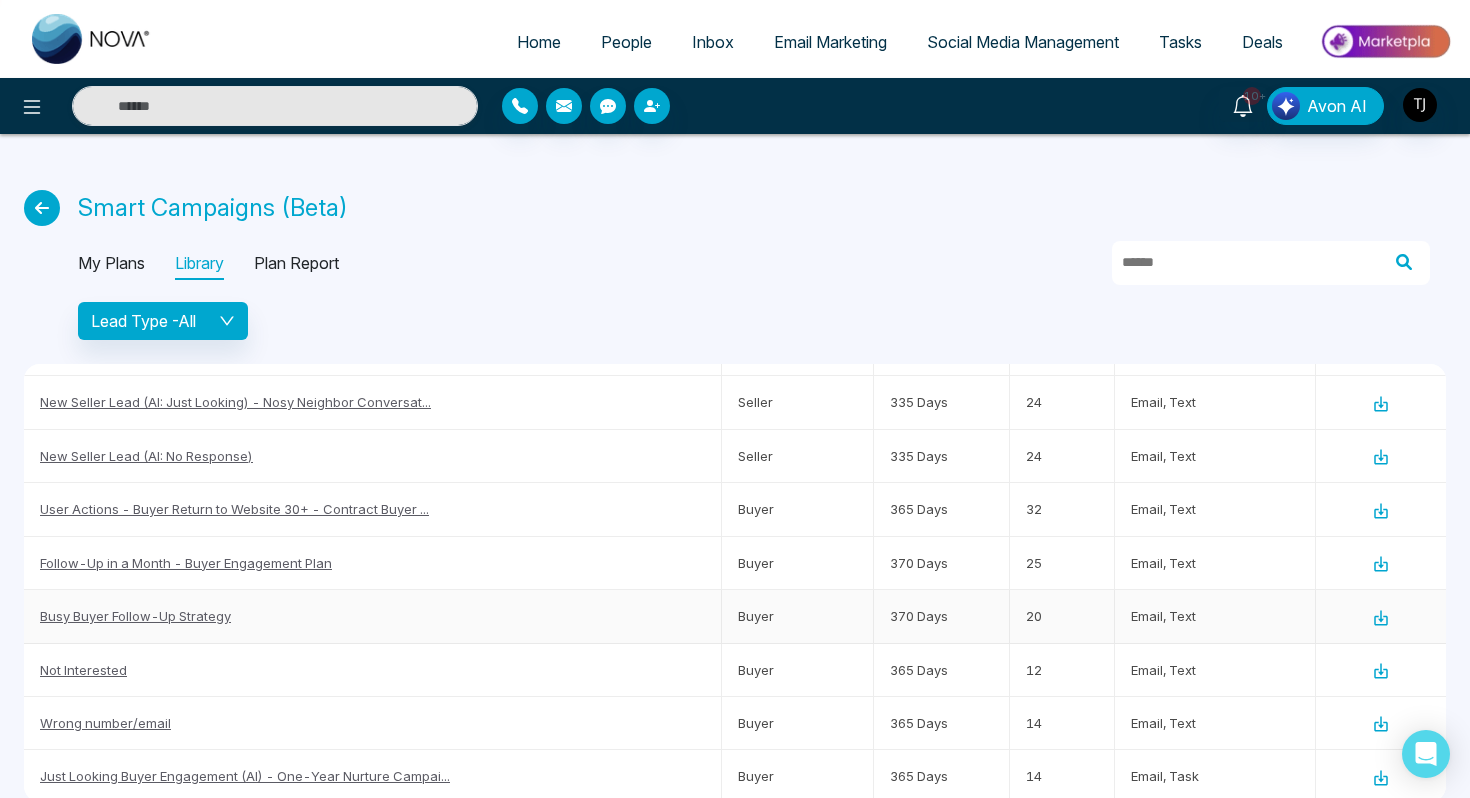 click on "Busy Buyer Follow-Up Strategy" at bounding box center (135, 616) 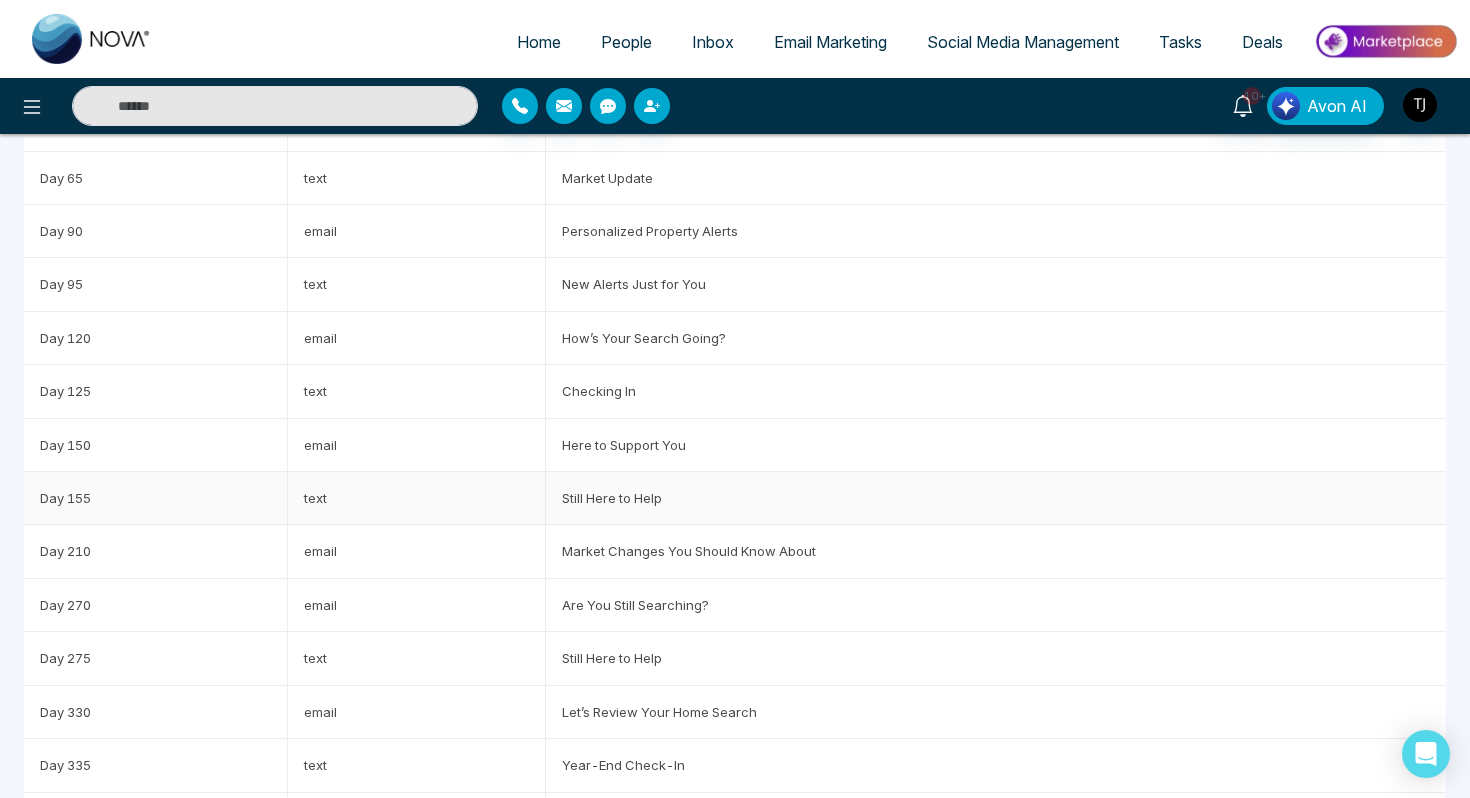 scroll, scrollTop: 245, scrollLeft: 0, axis: vertical 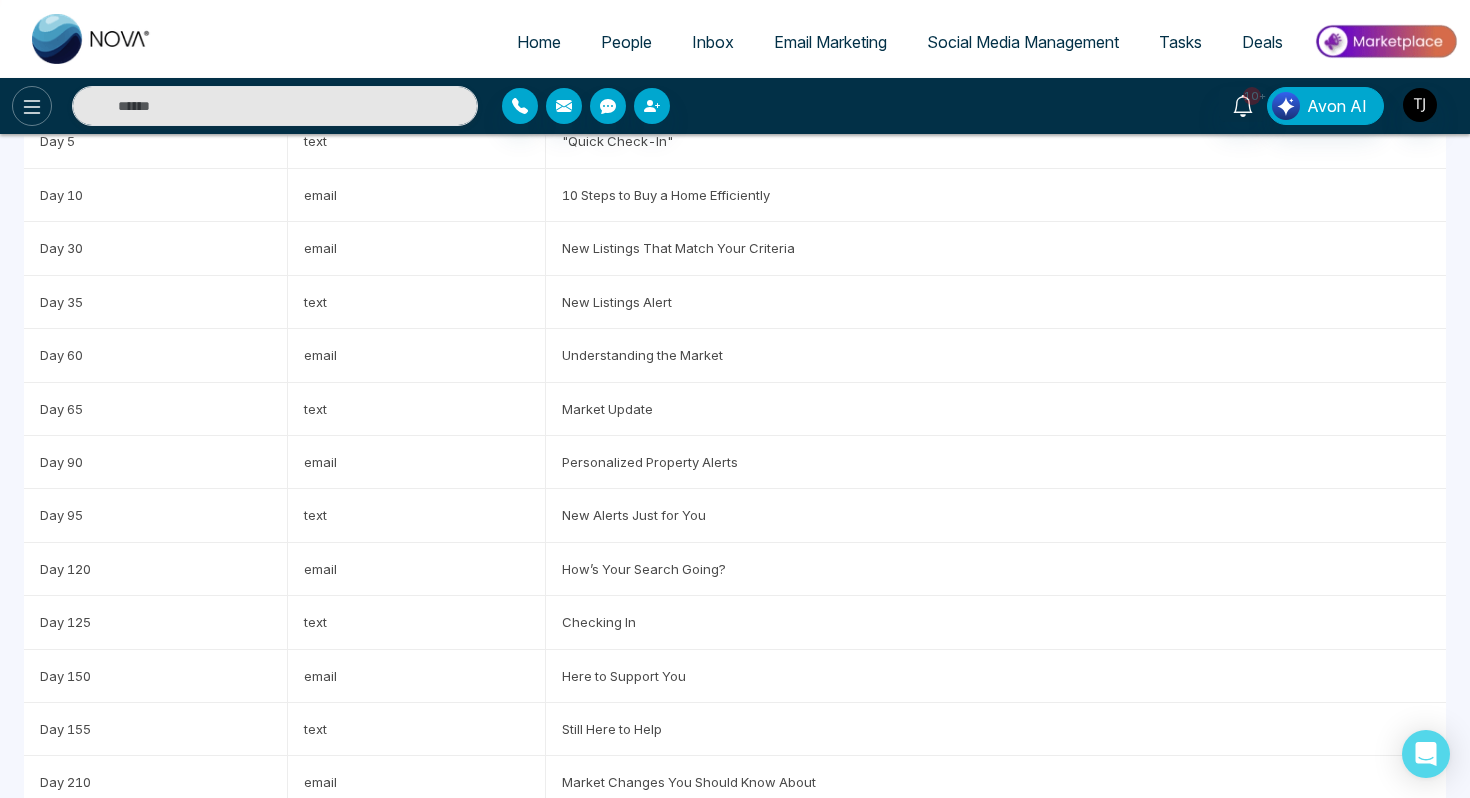 click at bounding box center [32, 106] 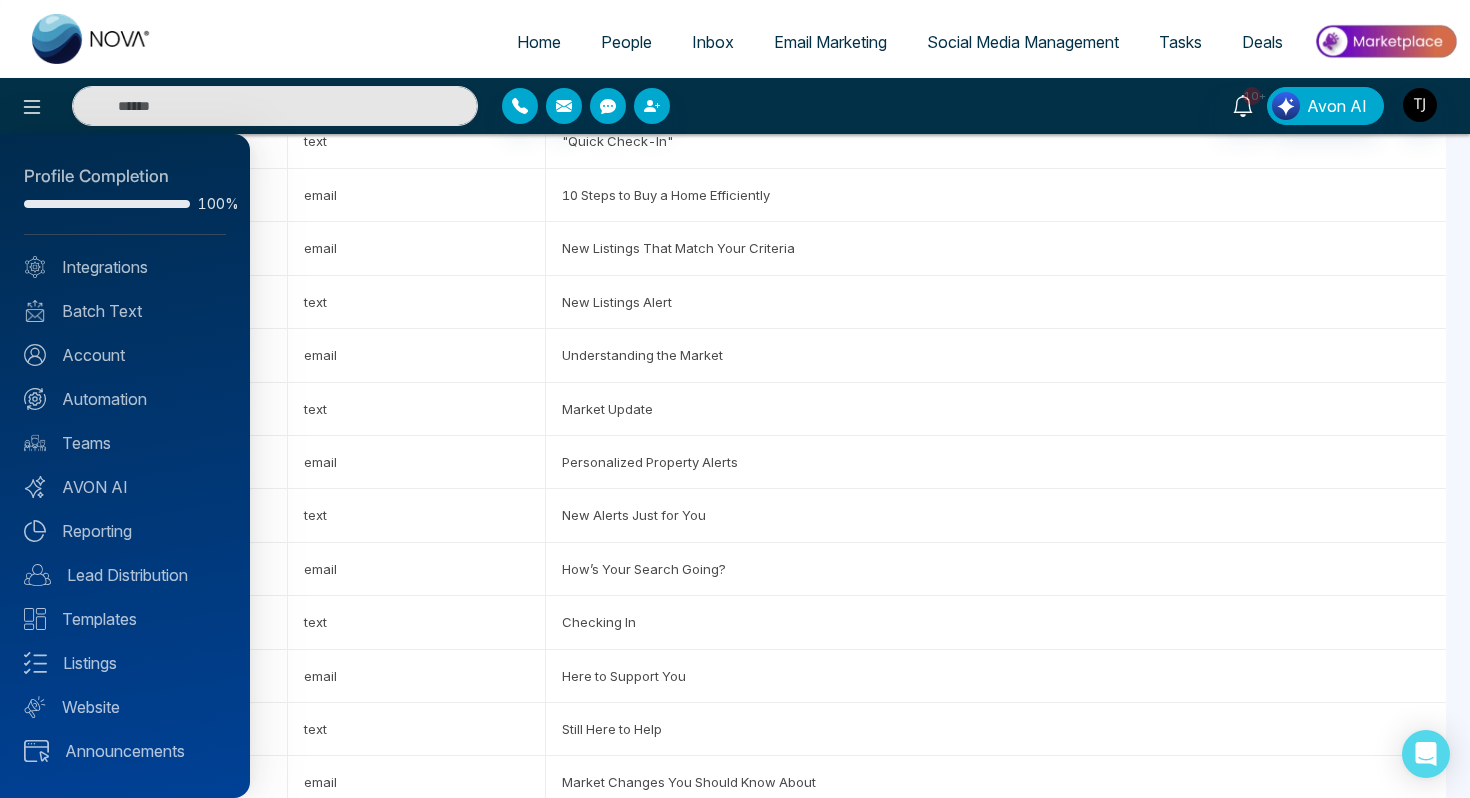 click at bounding box center [735, 399] 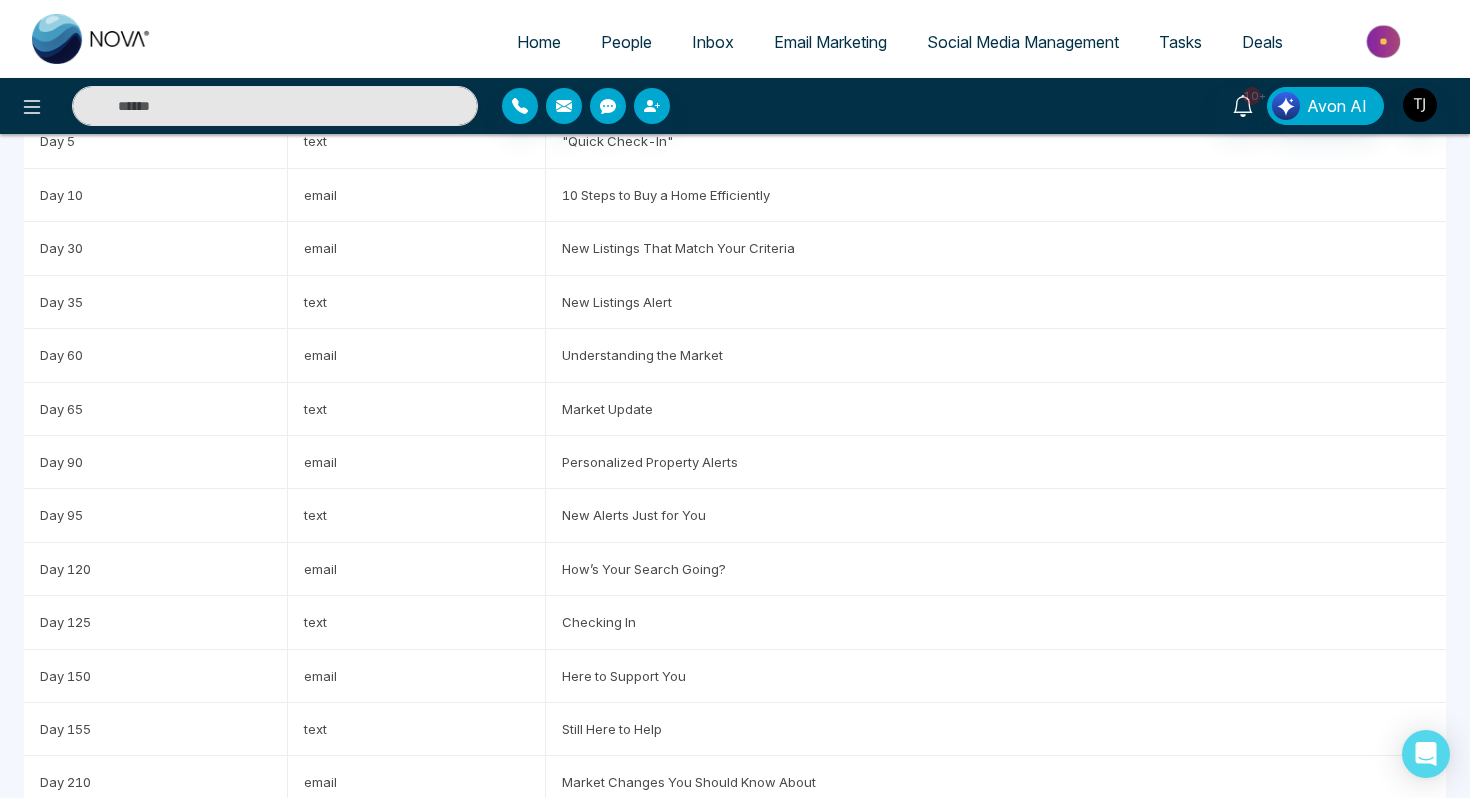 click on "People" at bounding box center [626, 42] 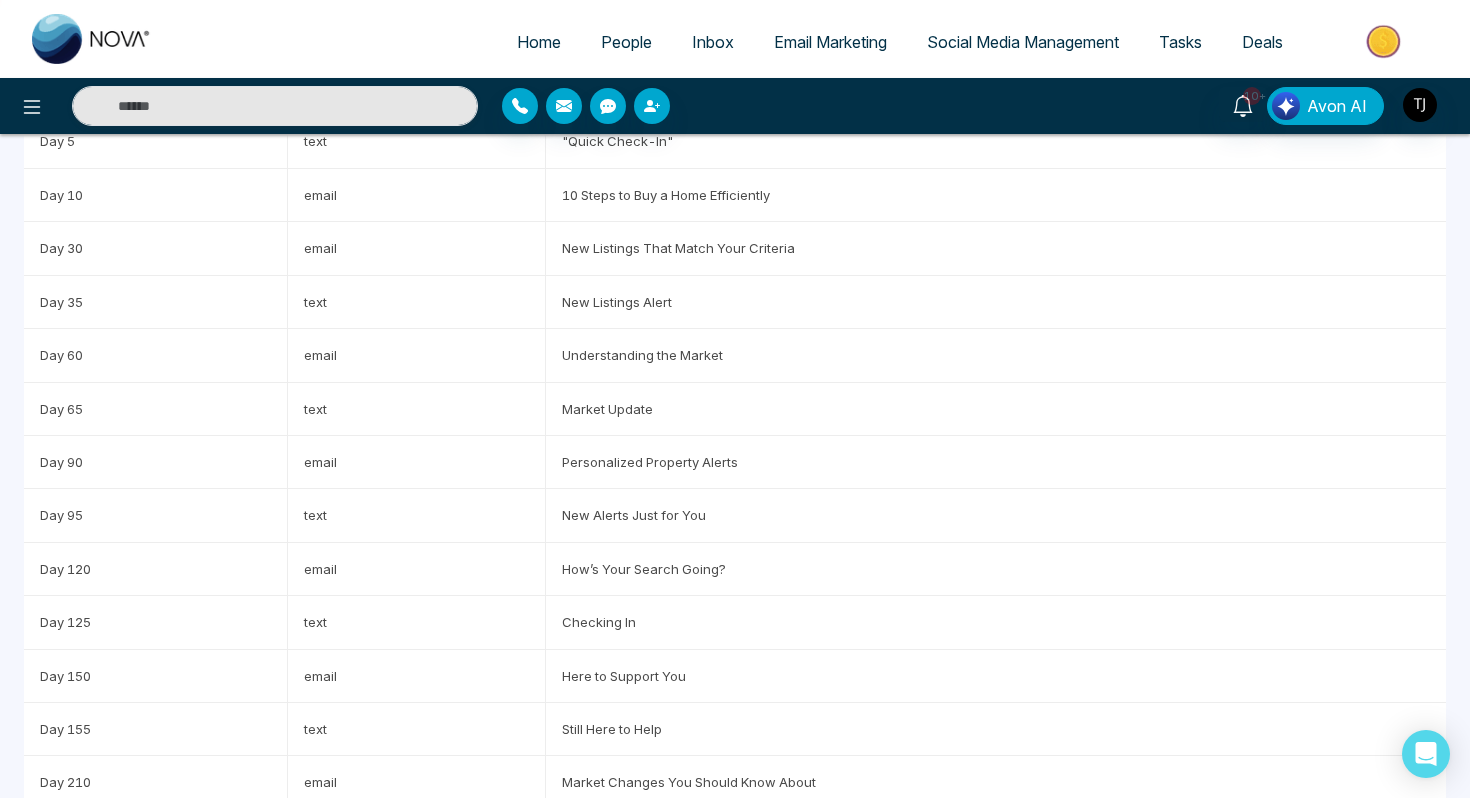 scroll, scrollTop: 0, scrollLeft: 0, axis: both 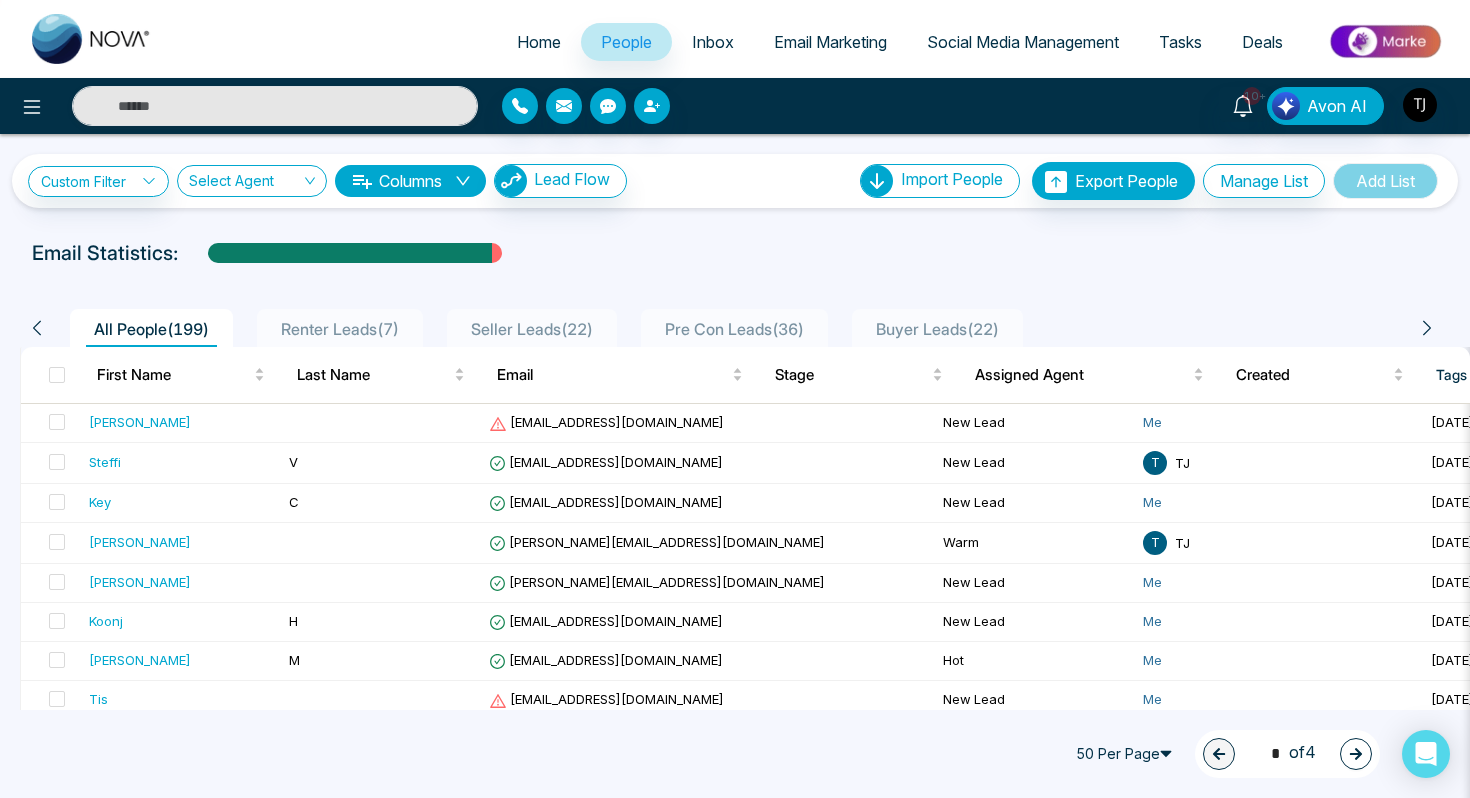 click on "Email Marketing" at bounding box center [830, 42] 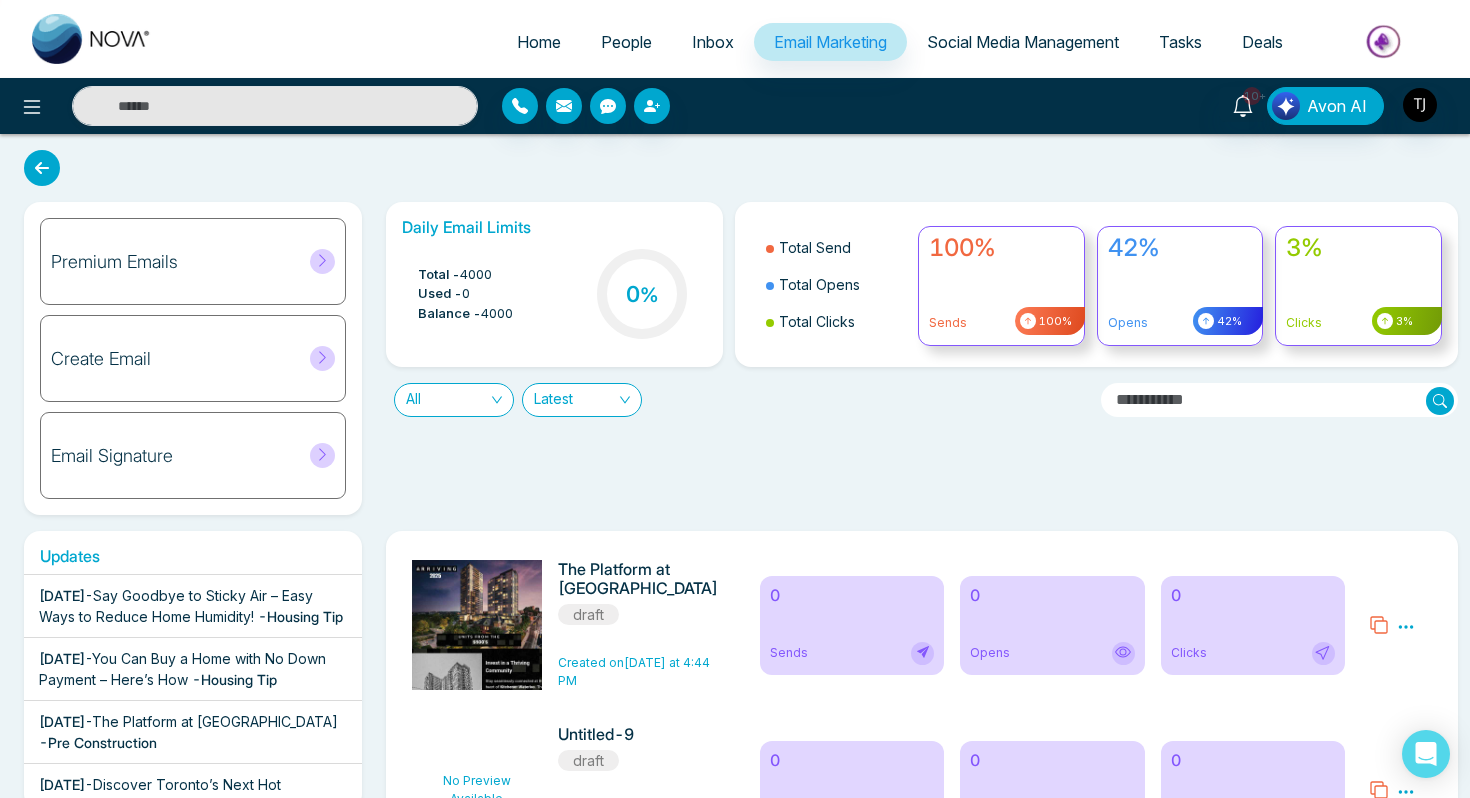 click on "Social Media Management" at bounding box center [1023, 42] 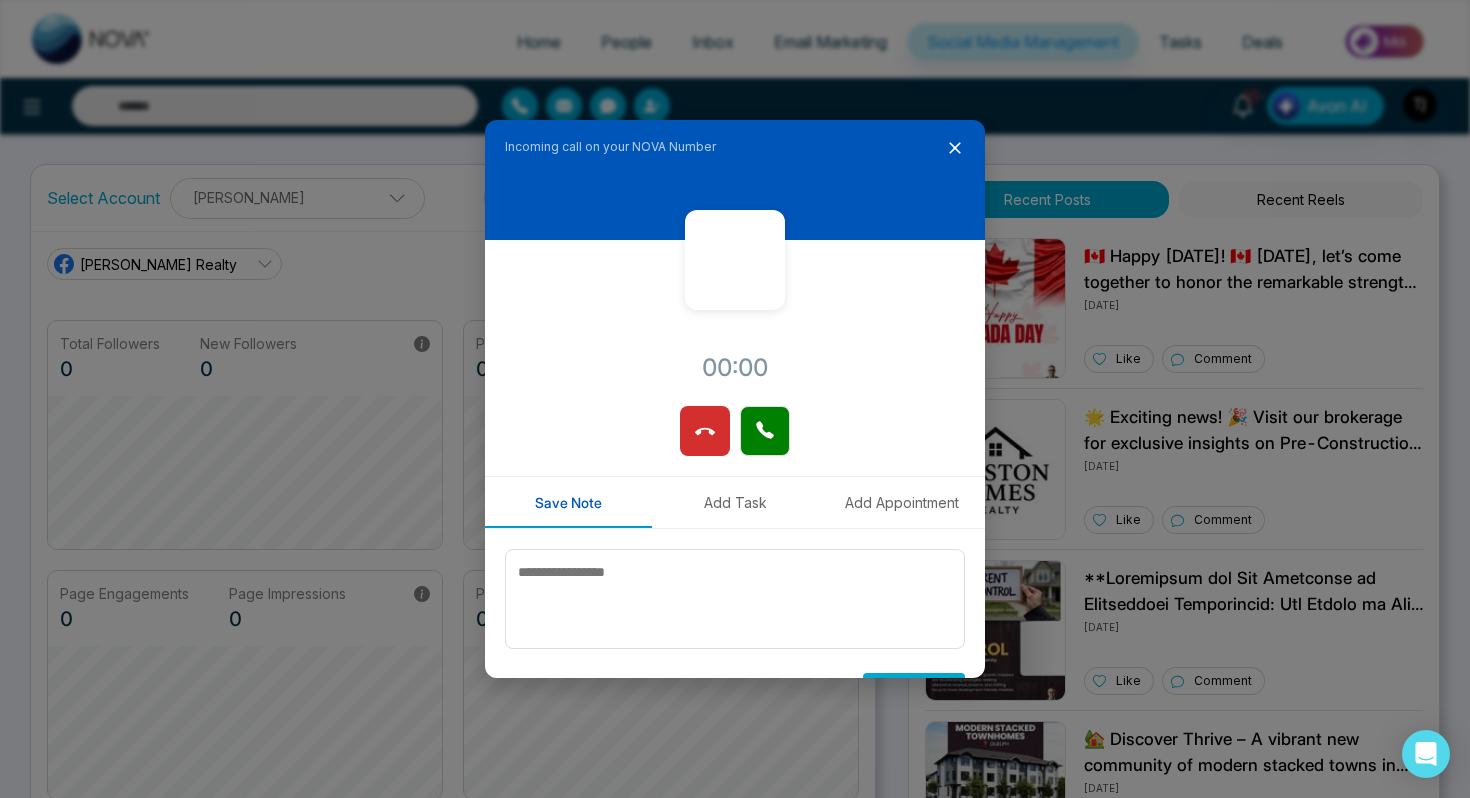 click on "Add Task" at bounding box center (735, 502) 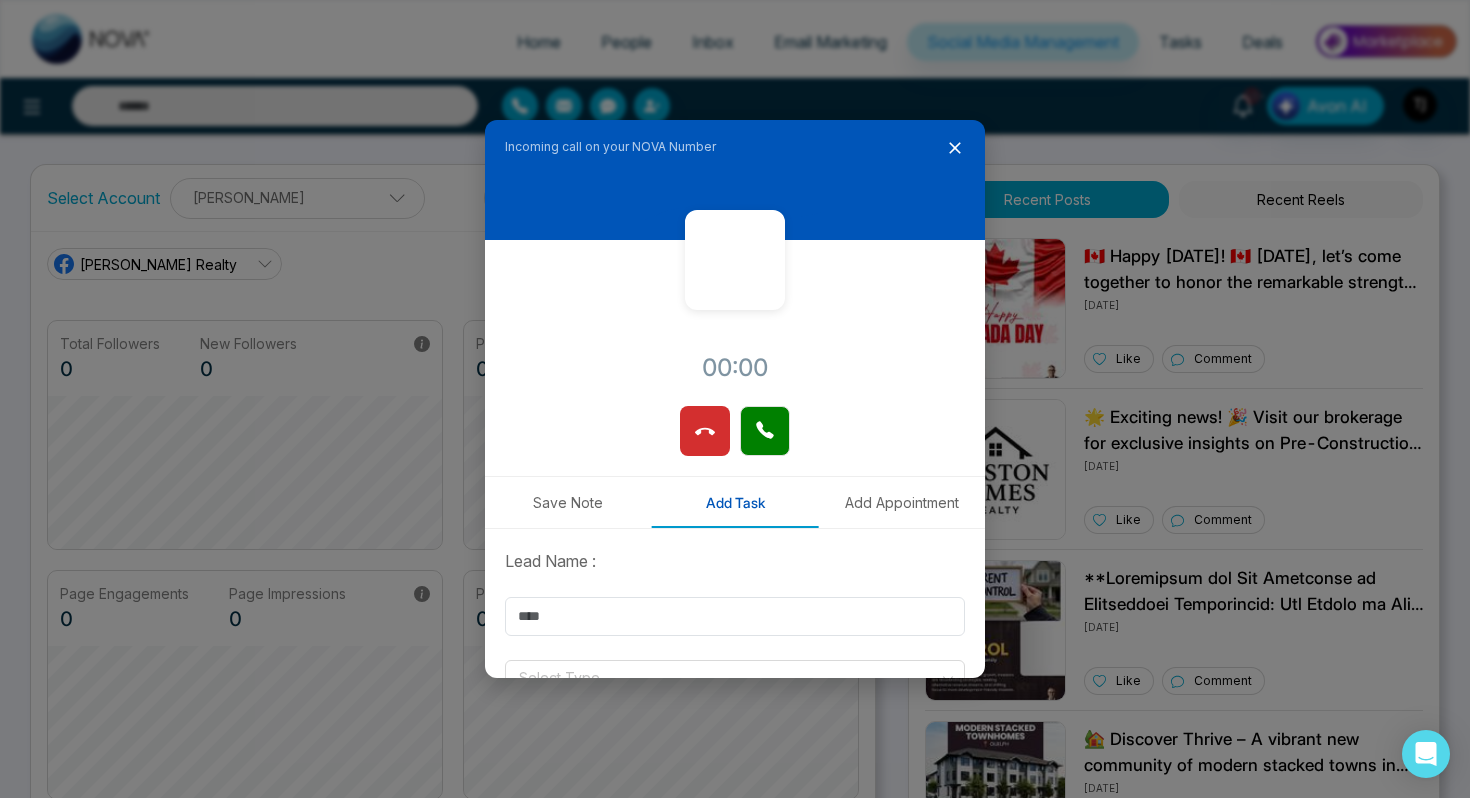 click 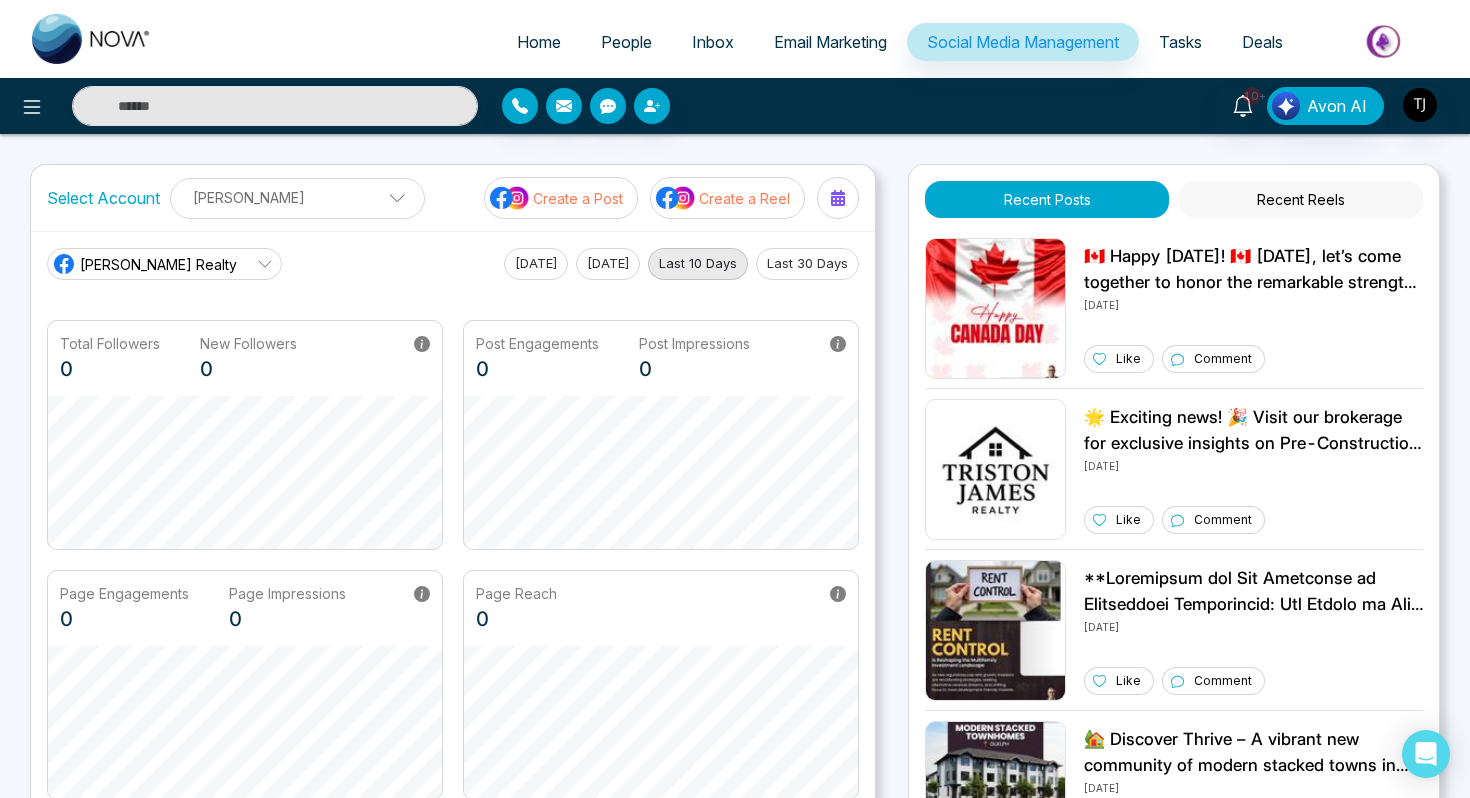 click at bounding box center (1385, 41) 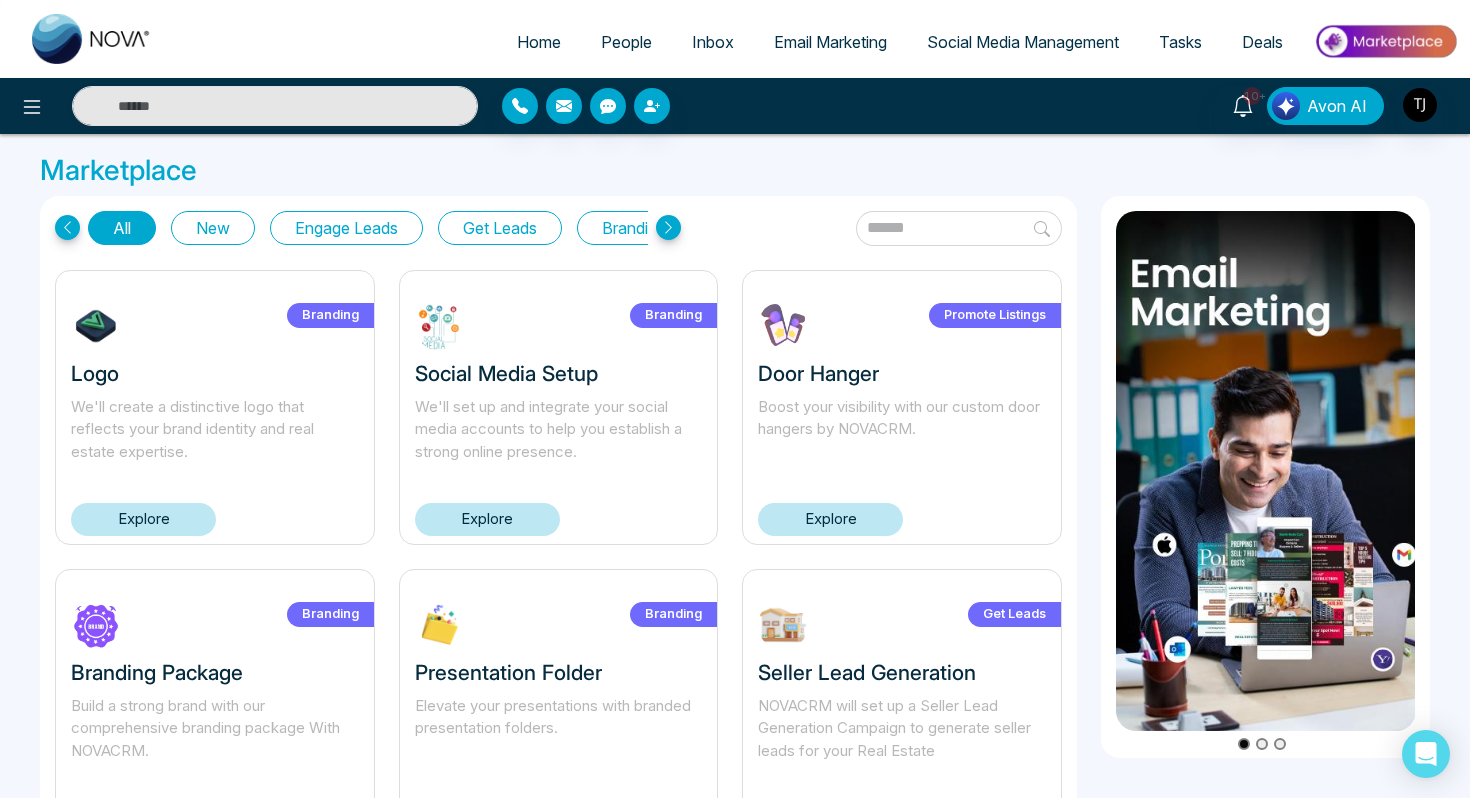 click on "Get Leads" at bounding box center [500, 228] 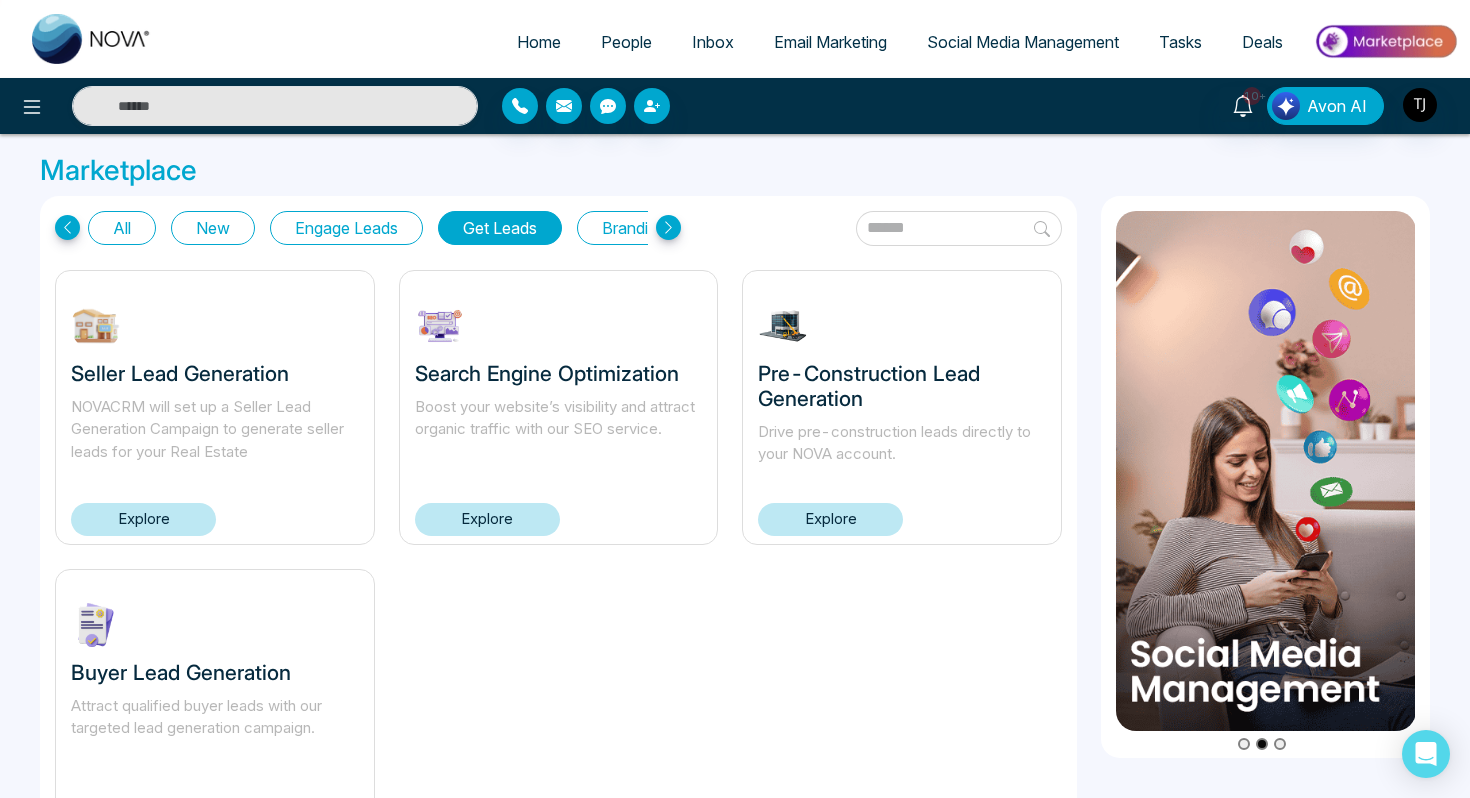 scroll, scrollTop: 104, scrollLeft: 0, axis: vertical 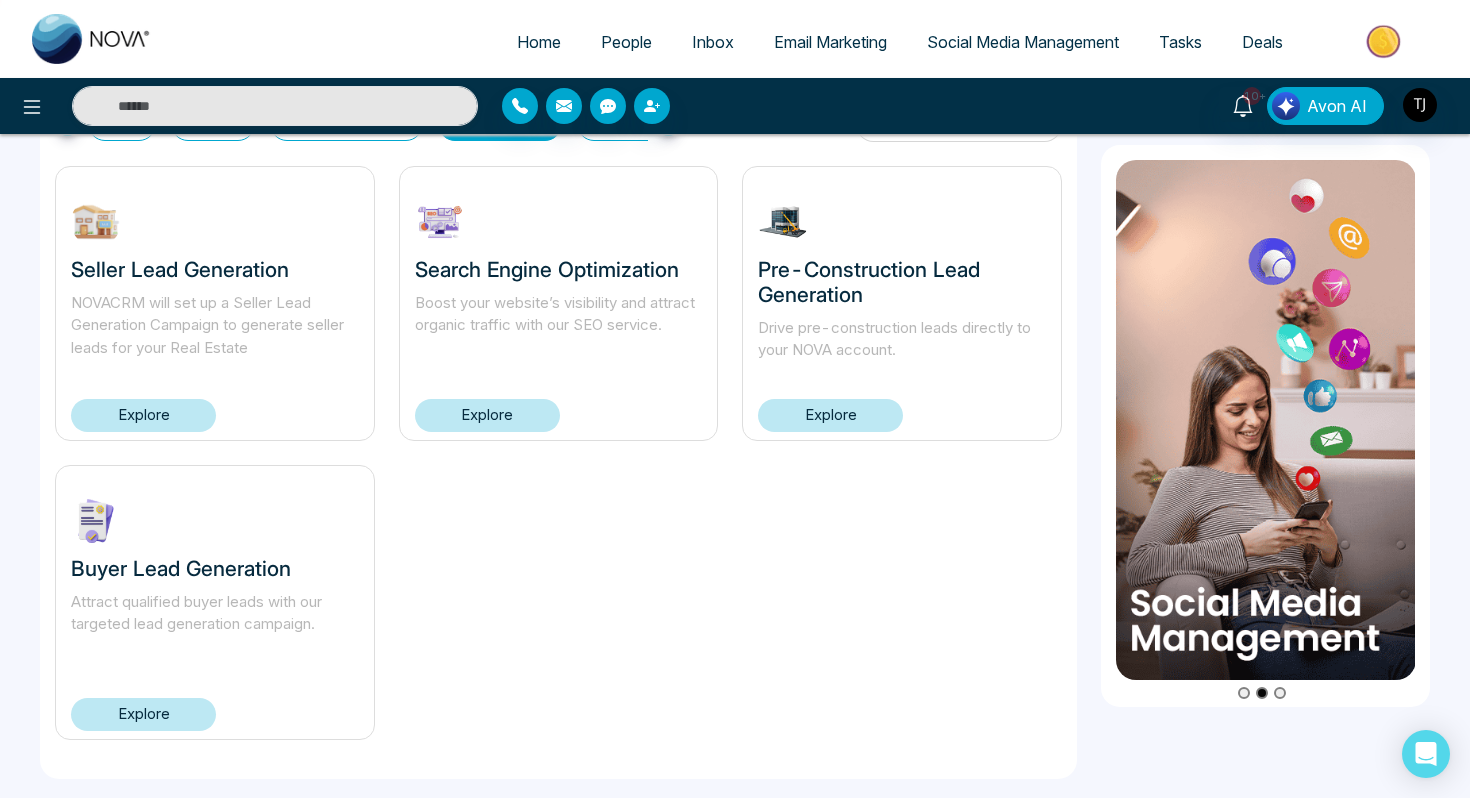 click on "Explore" at bounding box center [143, 714] 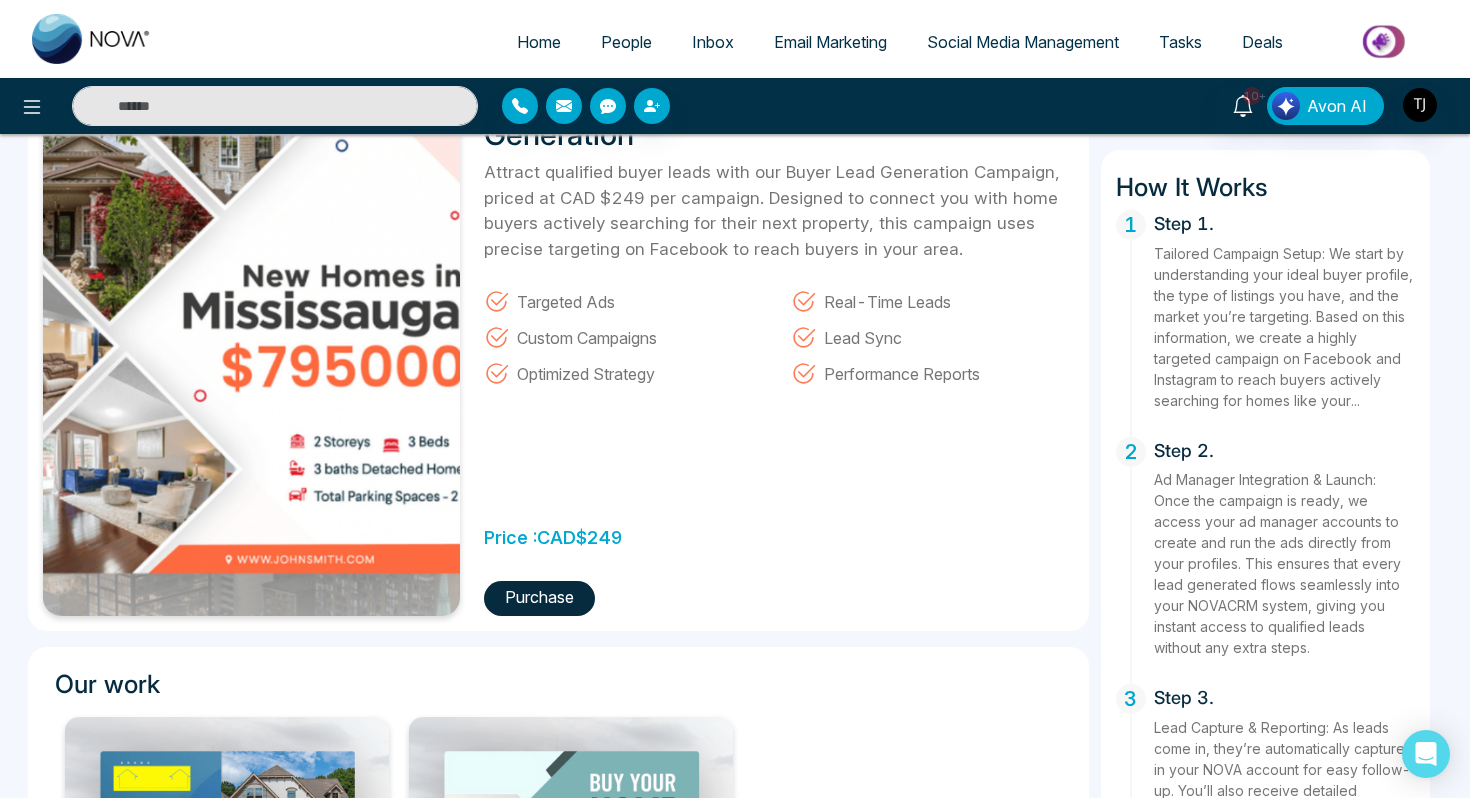 scroll, scrollTop: 303, scrollLeft: 0, axis: vertical 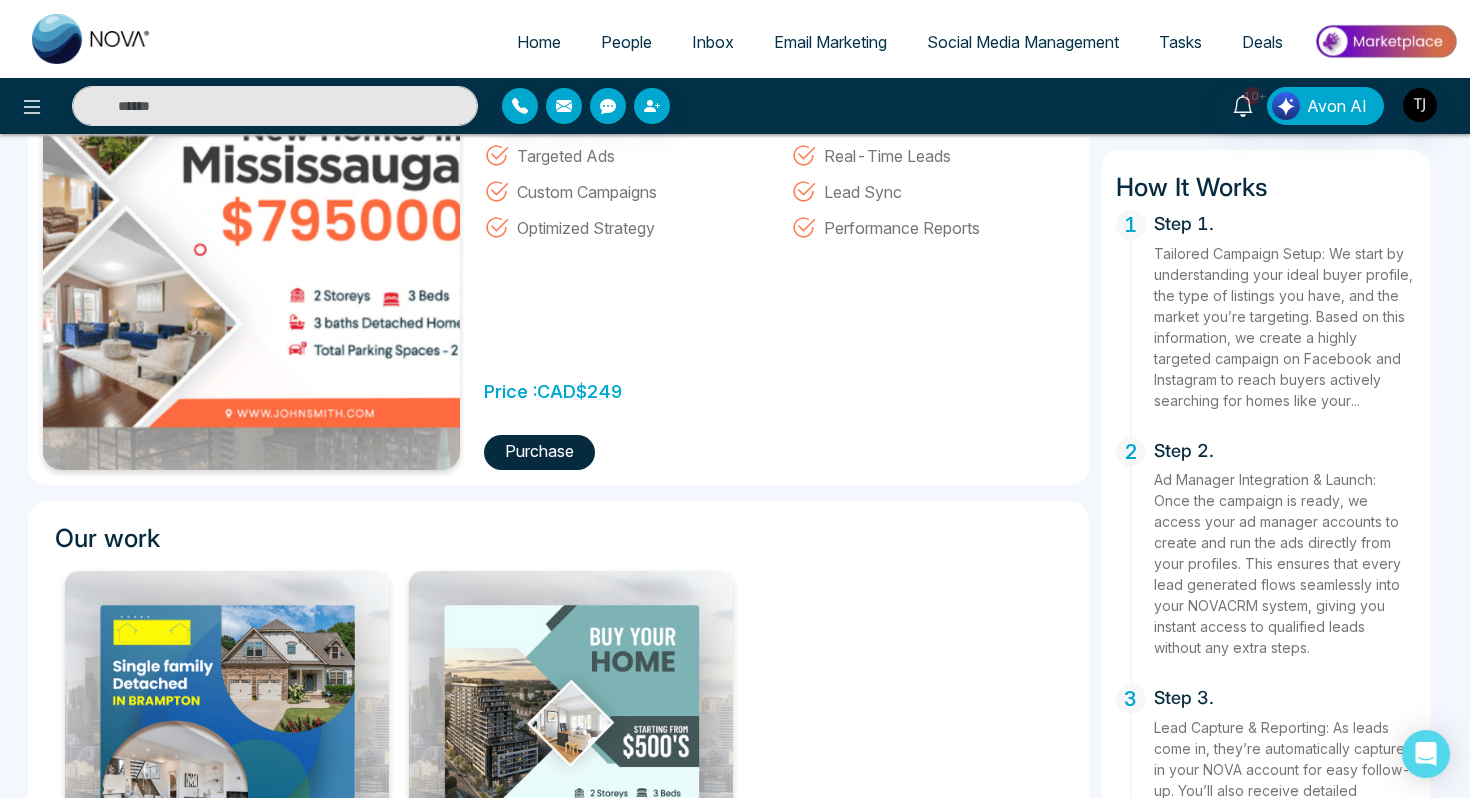 click on "Home" at bounding box center [539, 42] 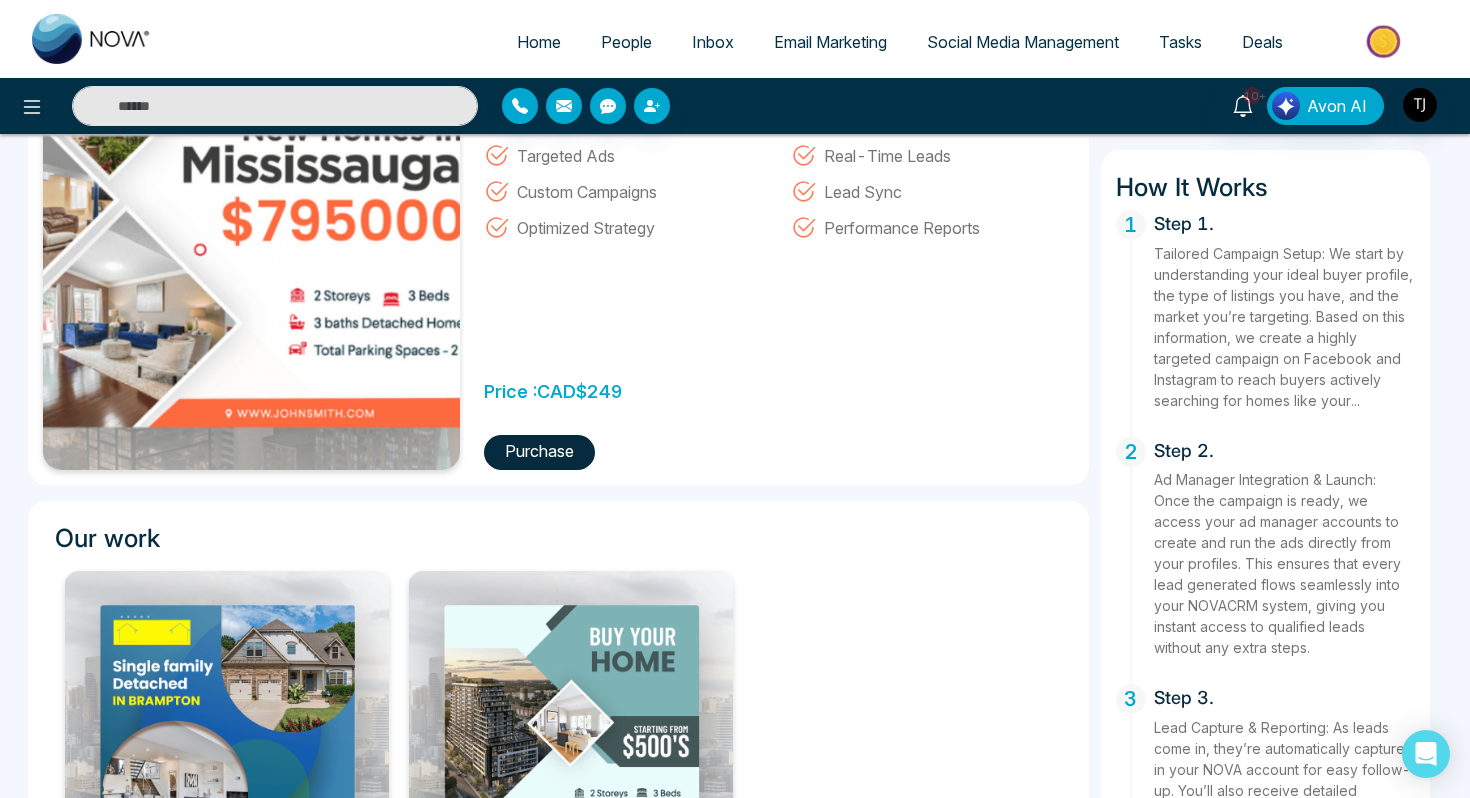 scroll, scrollTop: 0, scrollLeft: 0, axis: both 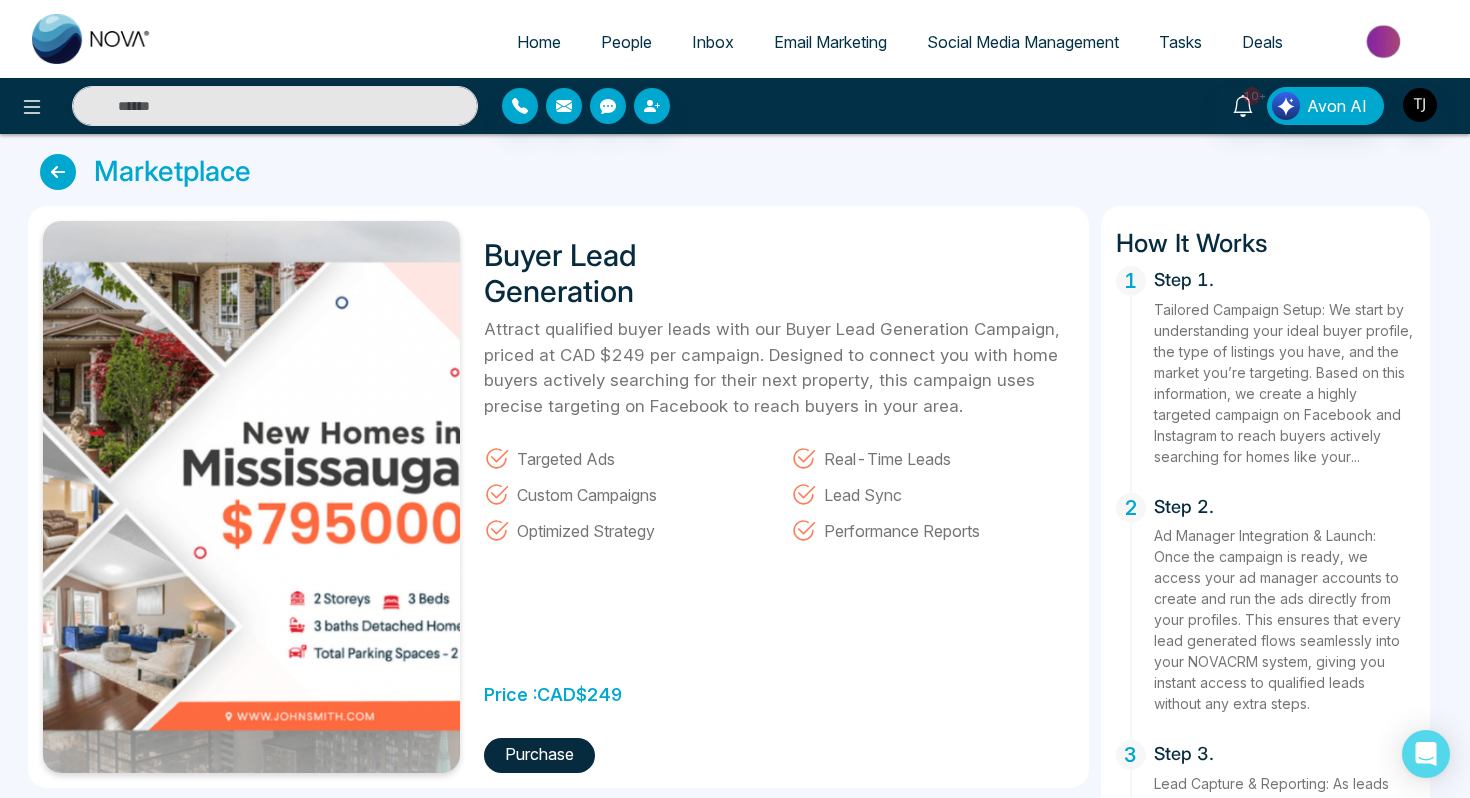 select on "*" 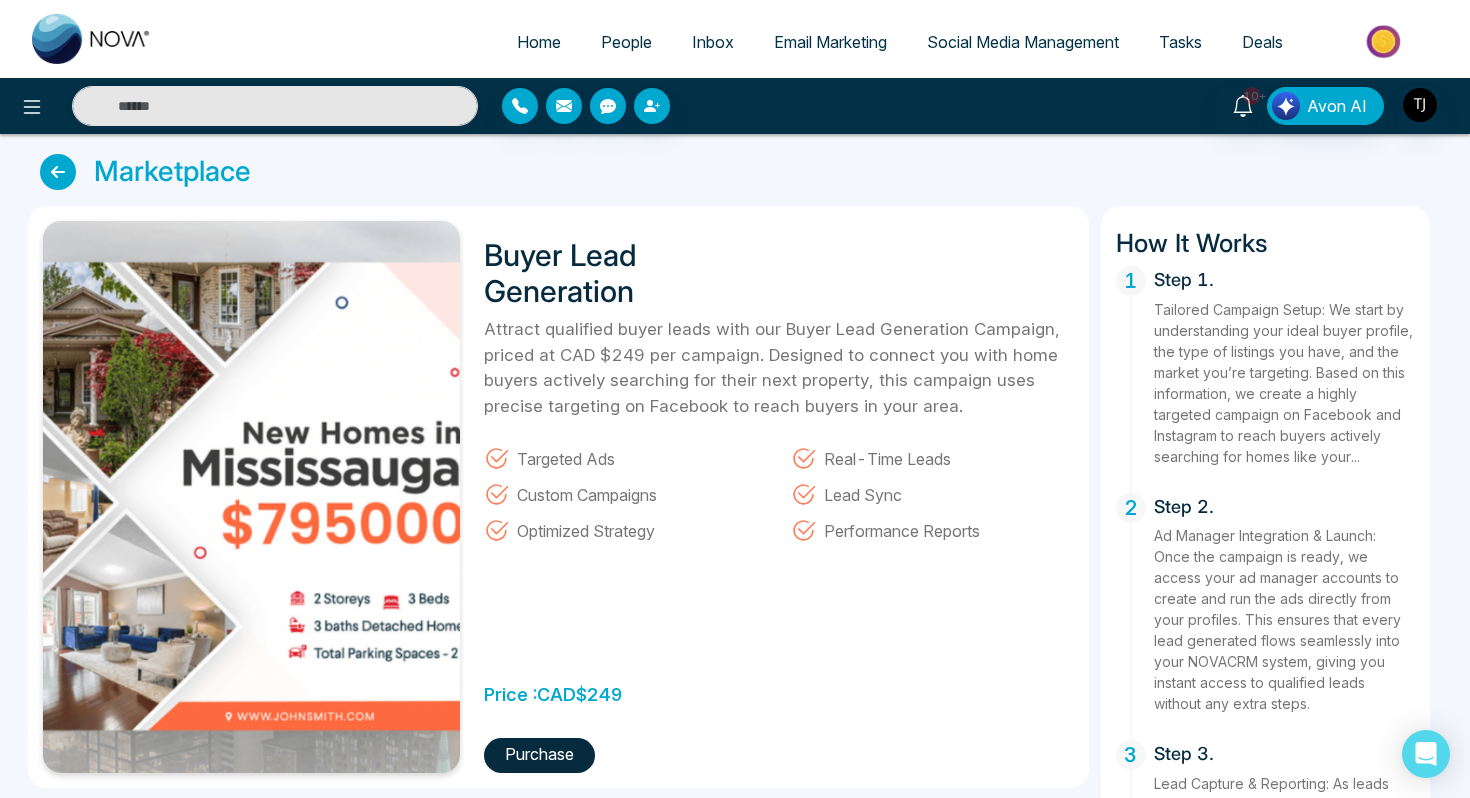 select on "*" 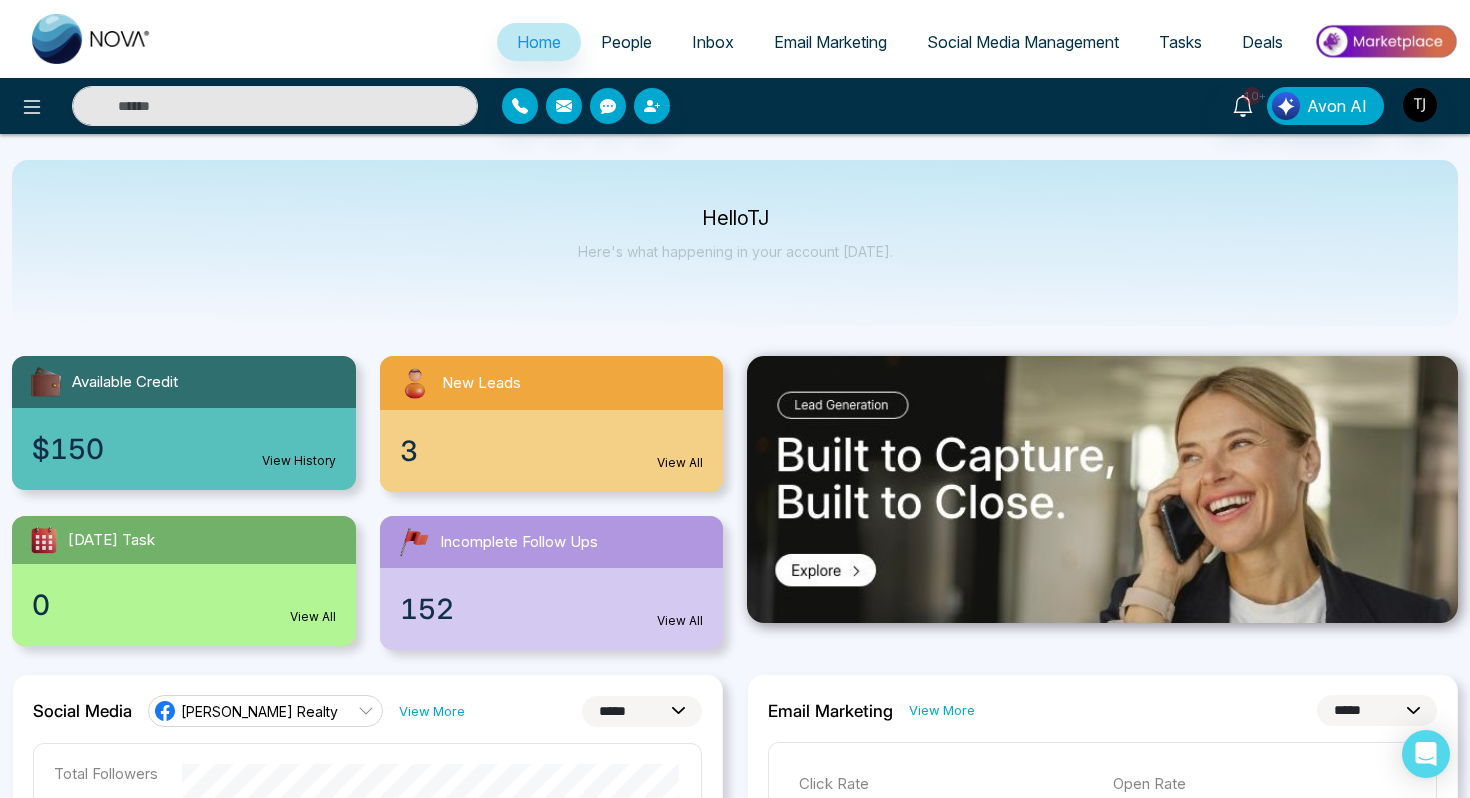 click at bounding box center (1385, 41) 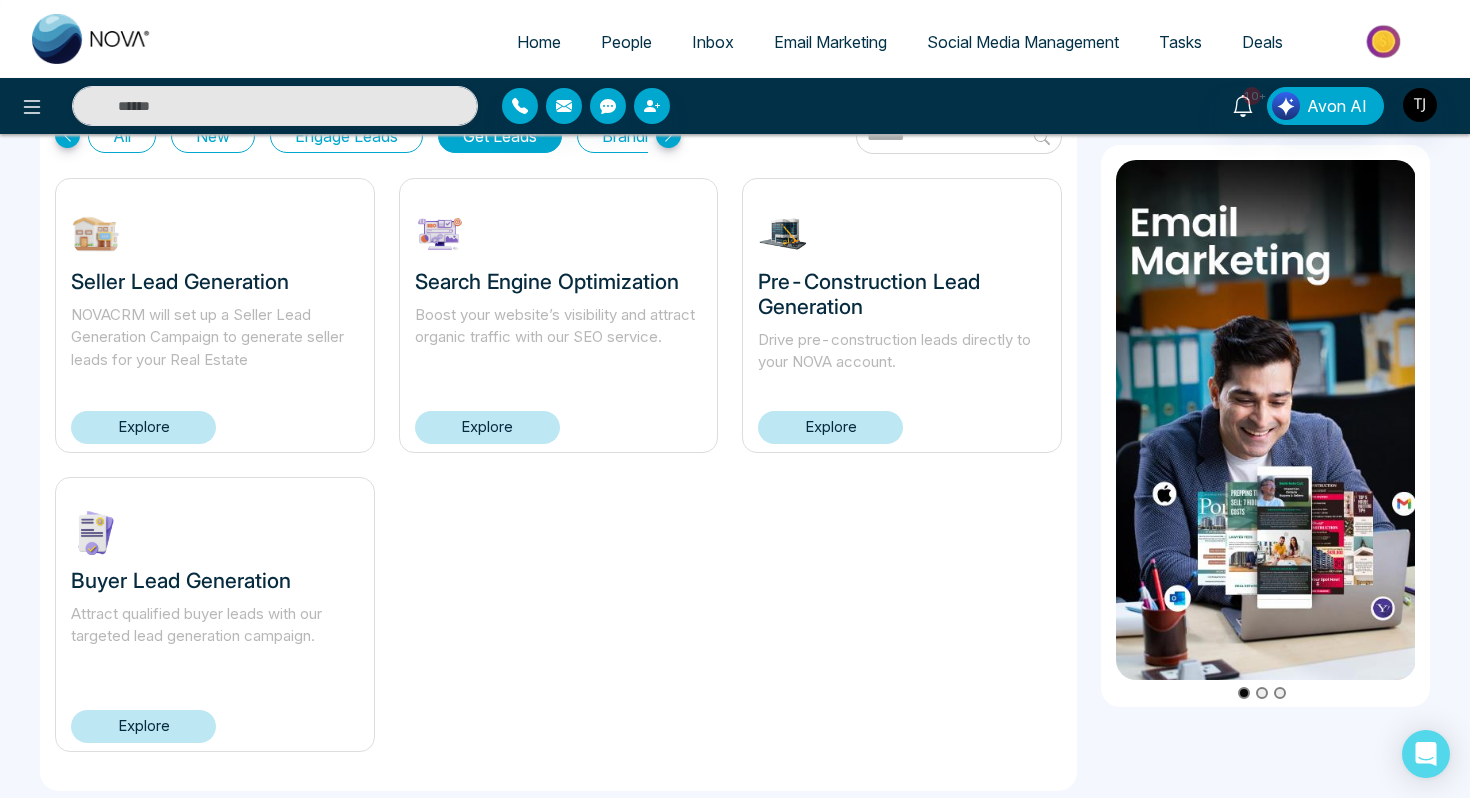 scroll, scrollTop: 104, scrollLeft: 0, axis: vertical 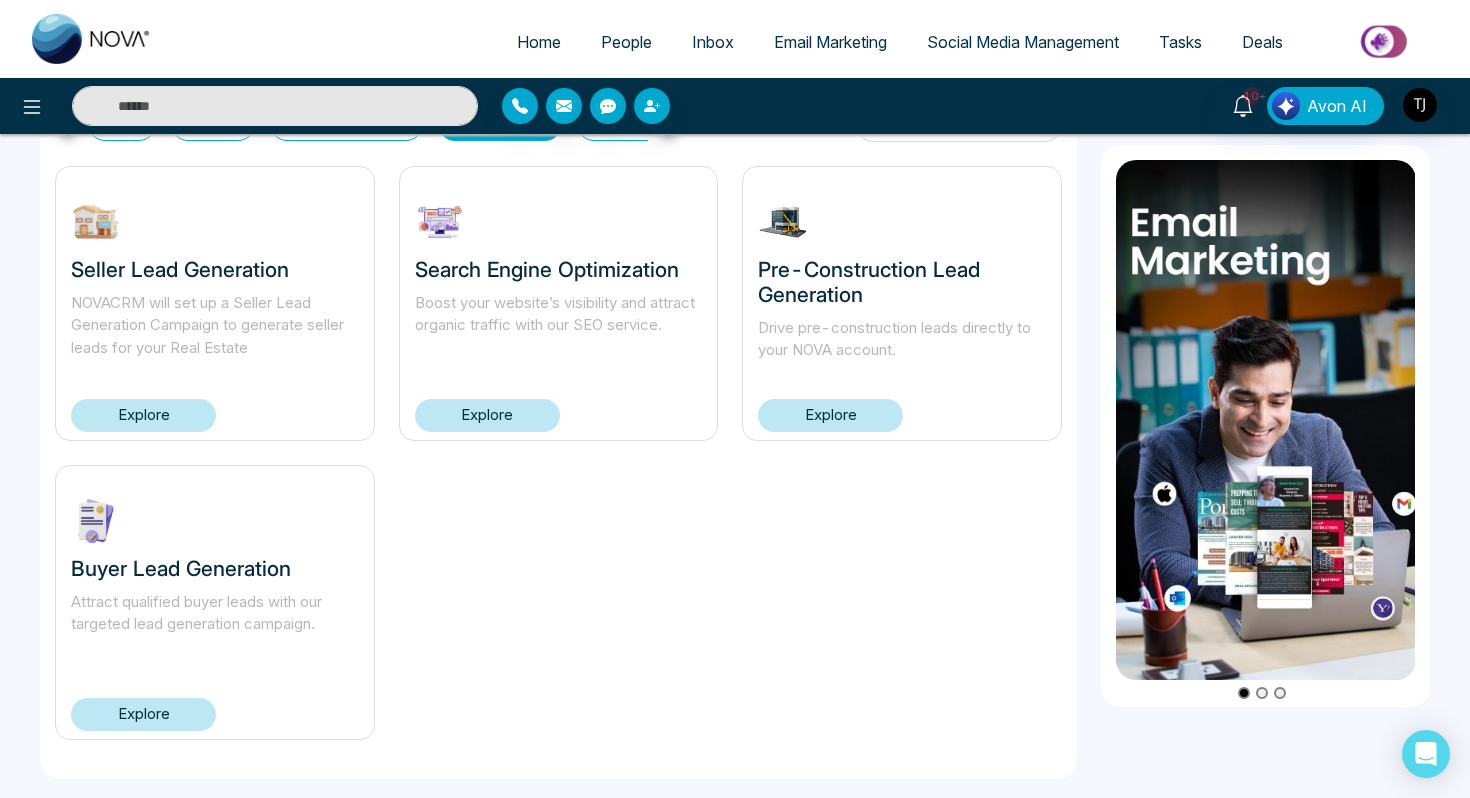 click on "Explore" at bounding box center [143, 714] 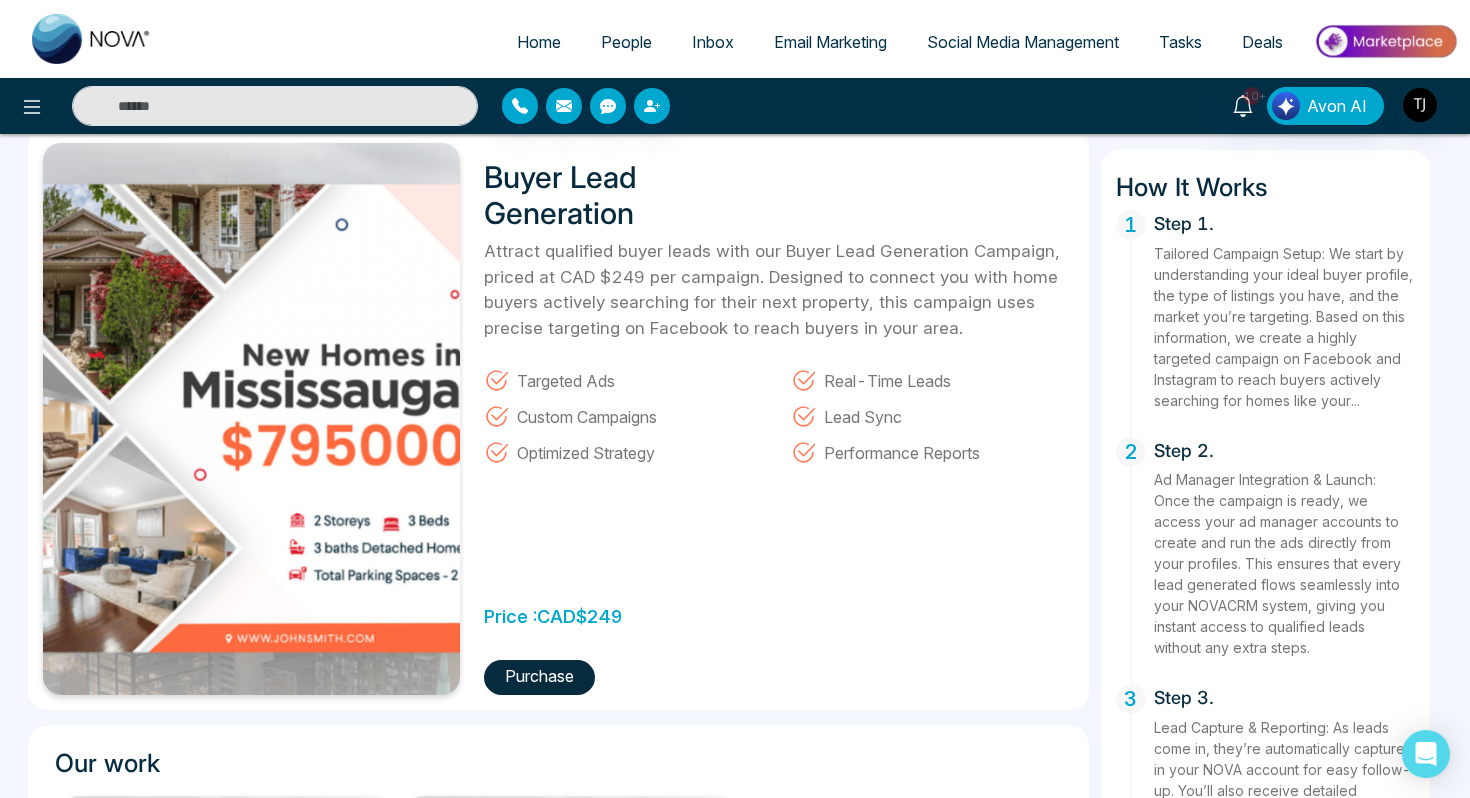 scroll, scrollTop: 89, scrollLeft: 0, axis: vertical 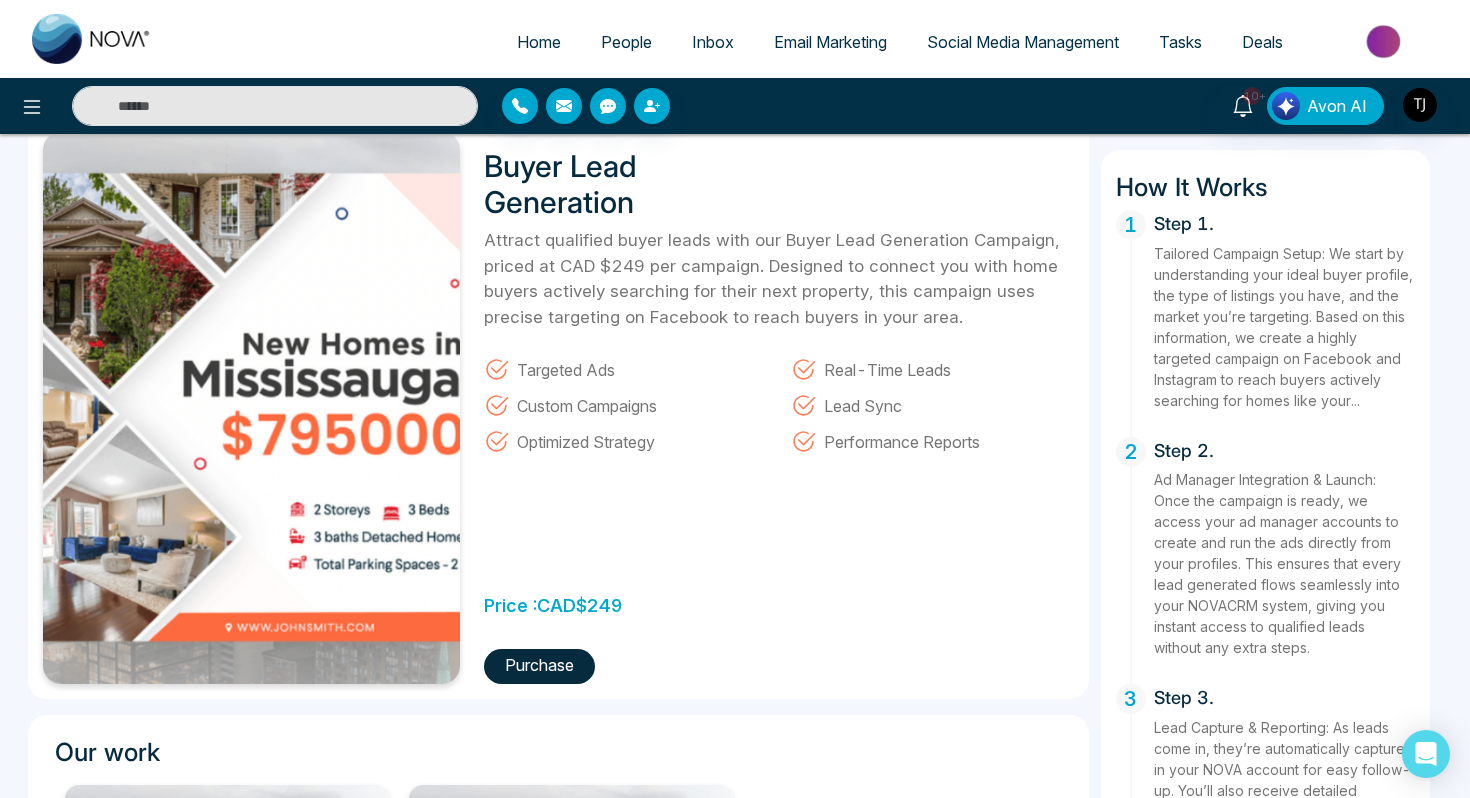 click on "Home" at bounding box center (539, 42) 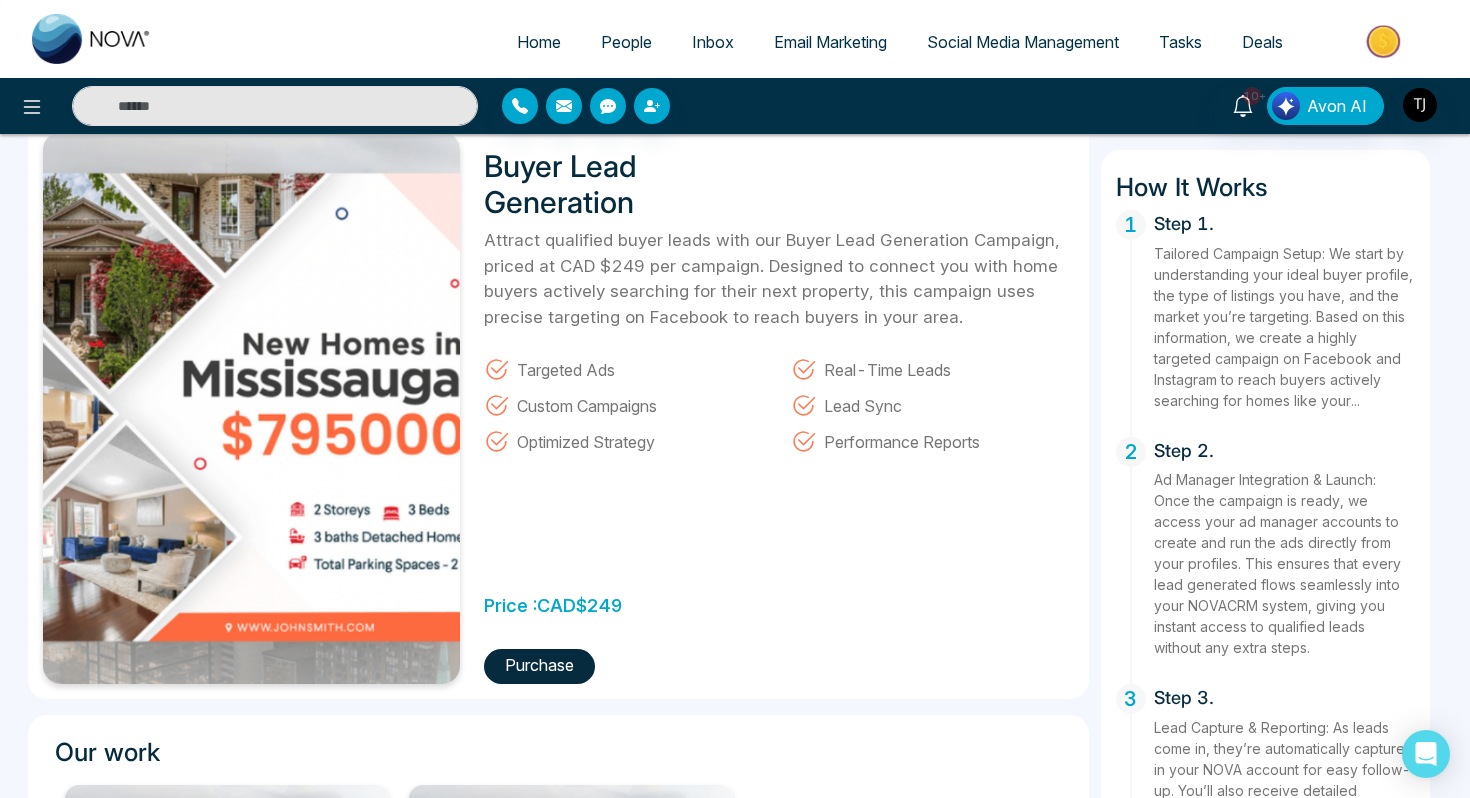 select on "*" 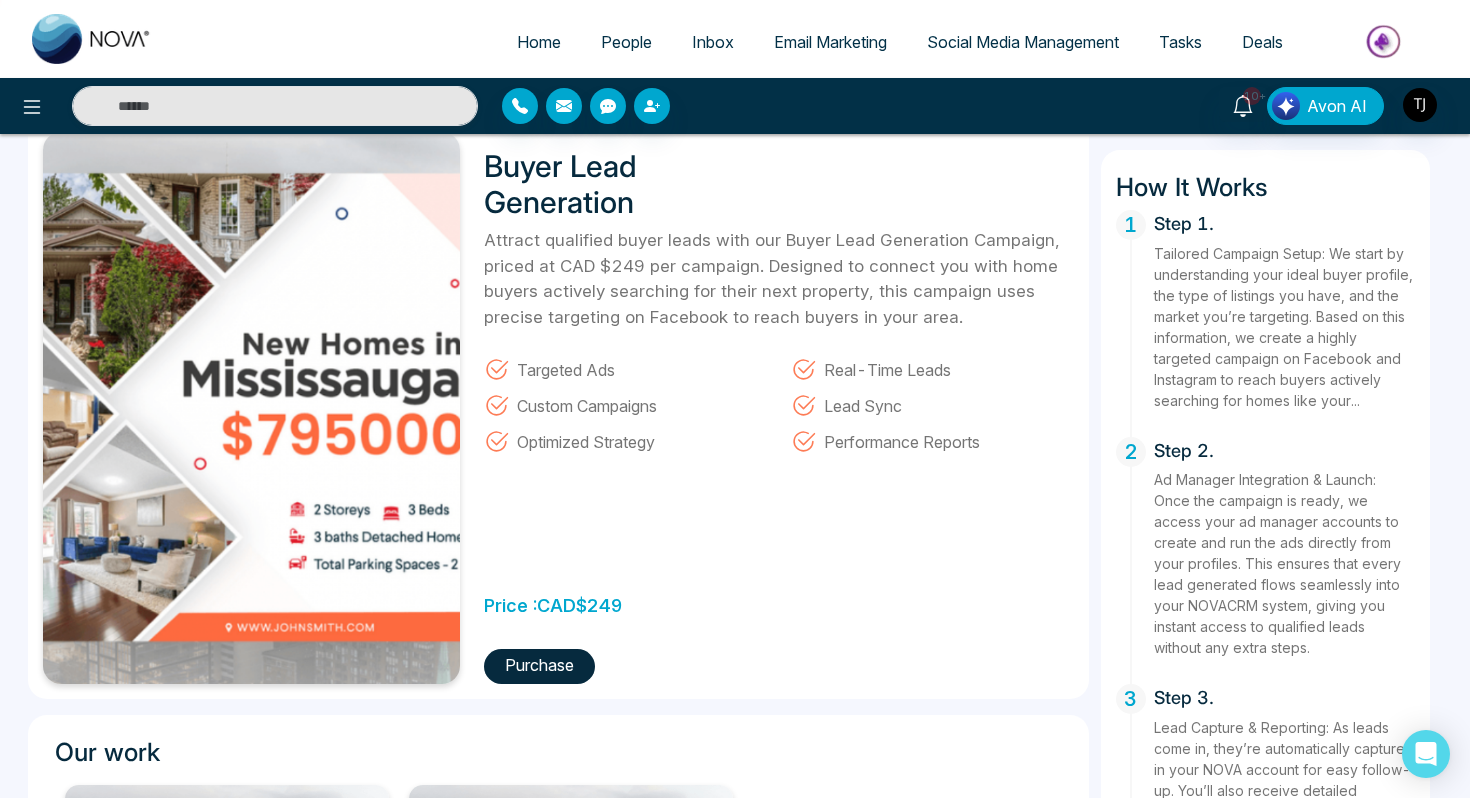 select on "*" 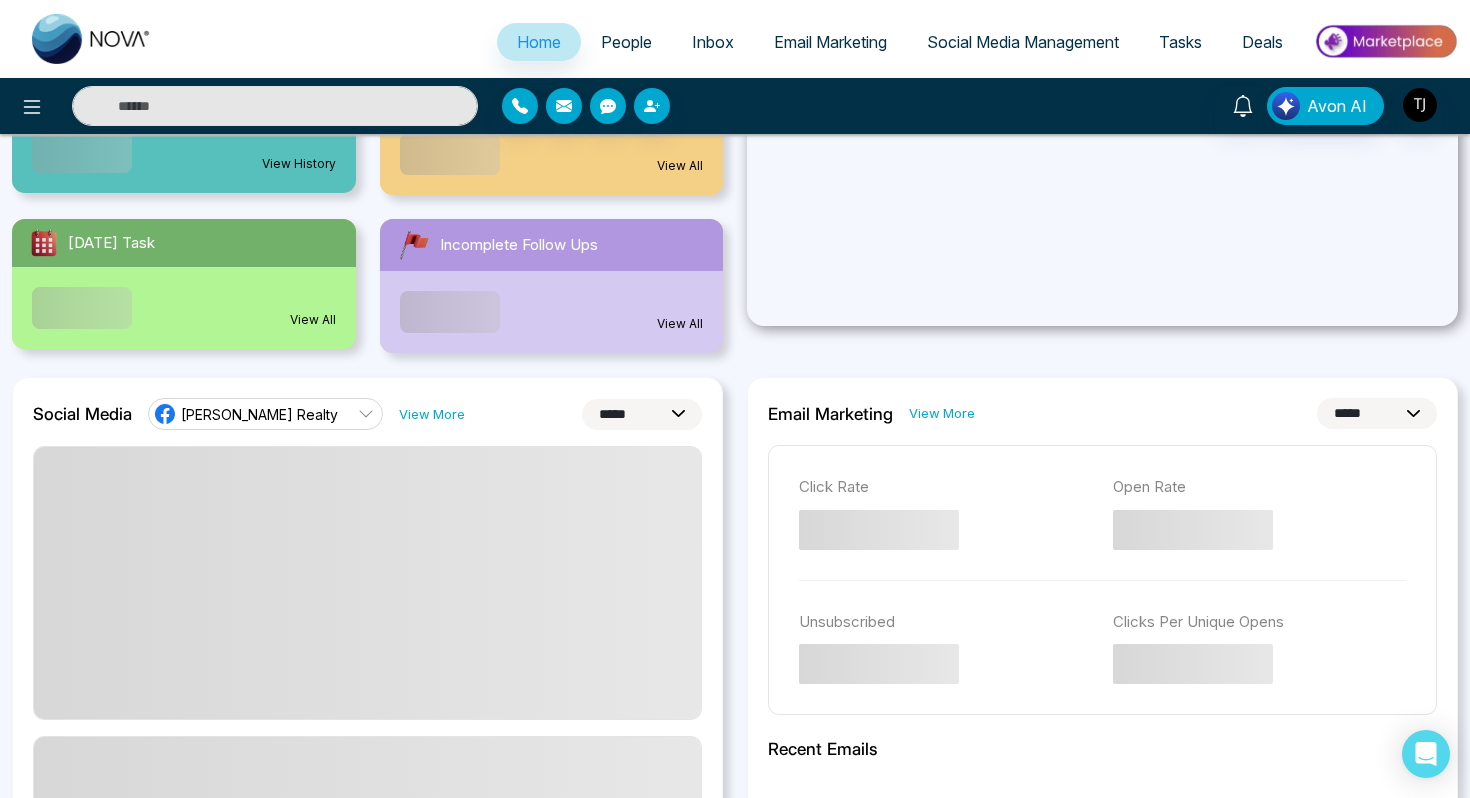 scroll, scrollTop: 303, scrollLeft: 0, axis: vertical 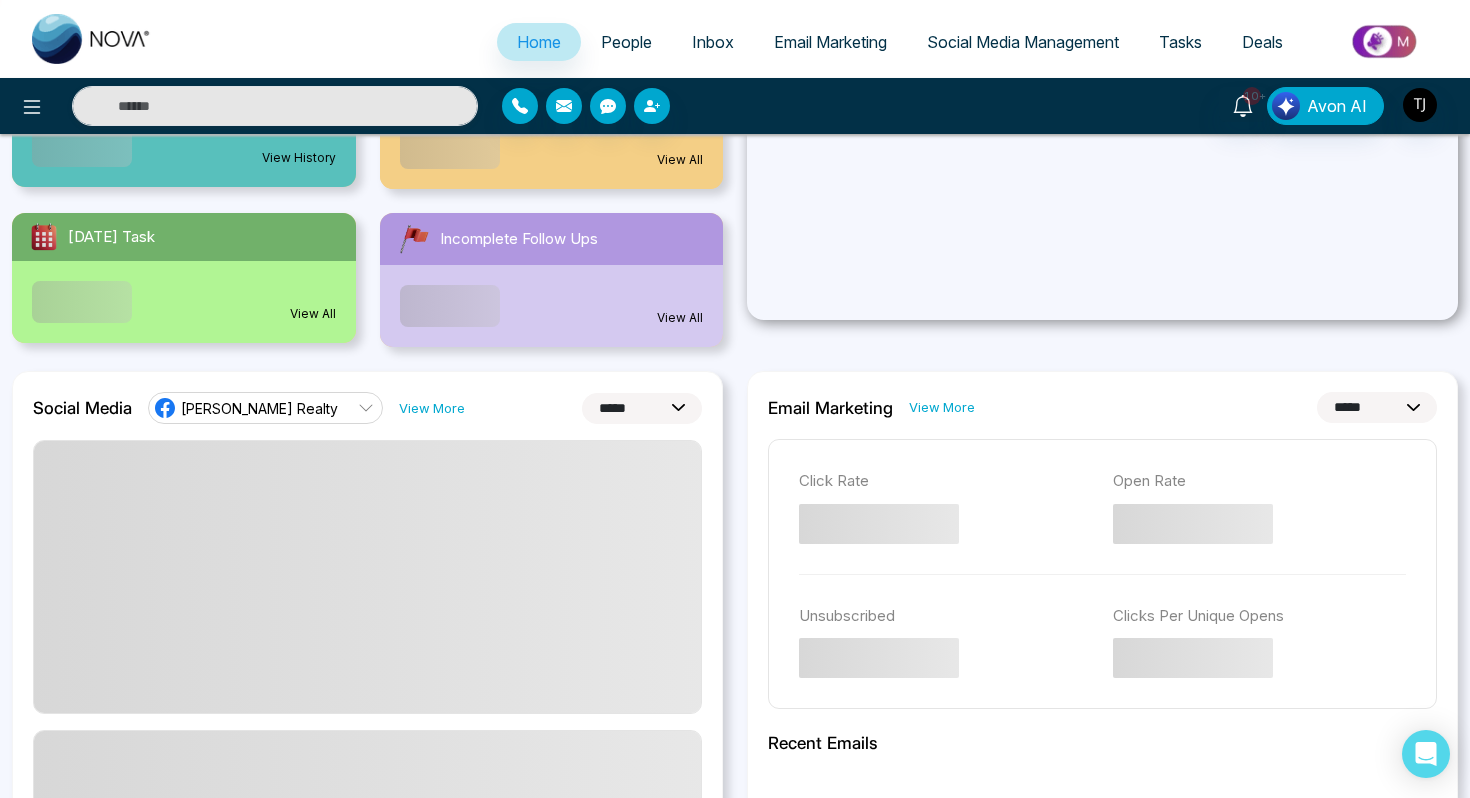 click on "[PERSON_NAME] Realty" at bounding box center (265, 408) 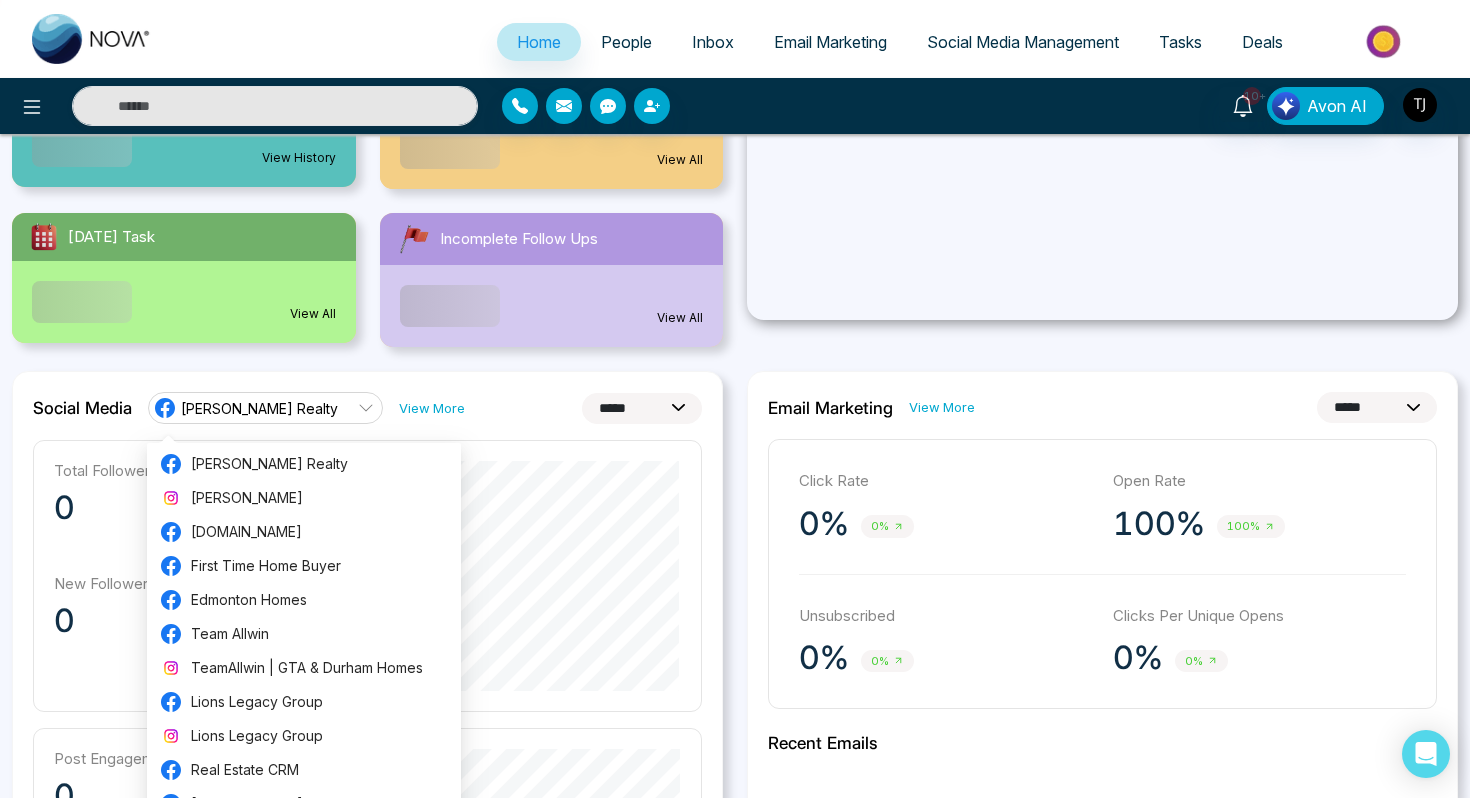 click on "**********" at bounding box center (367, 840) 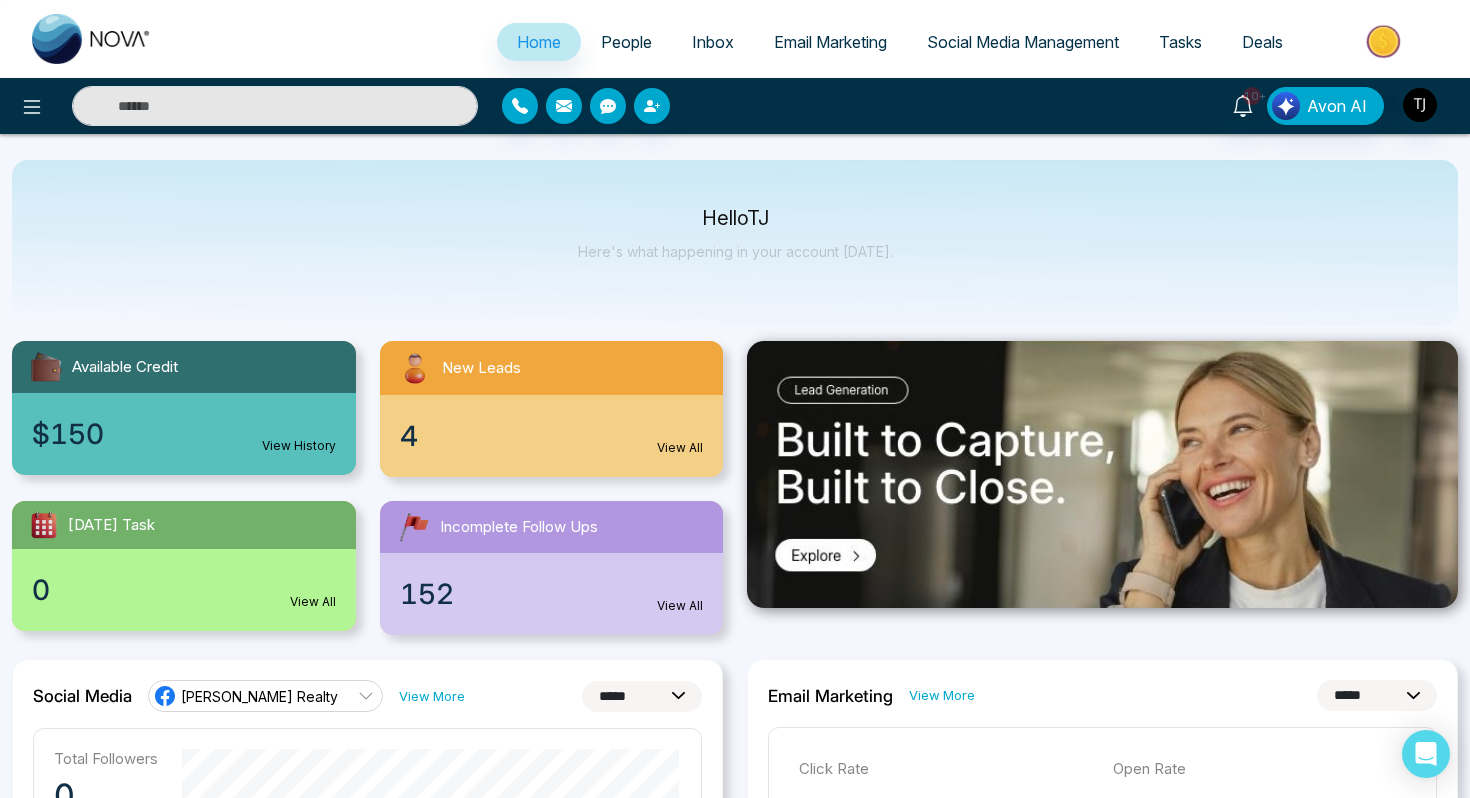 scroll, scrollTop: 13, scrollLeft: 0, axis: vertical 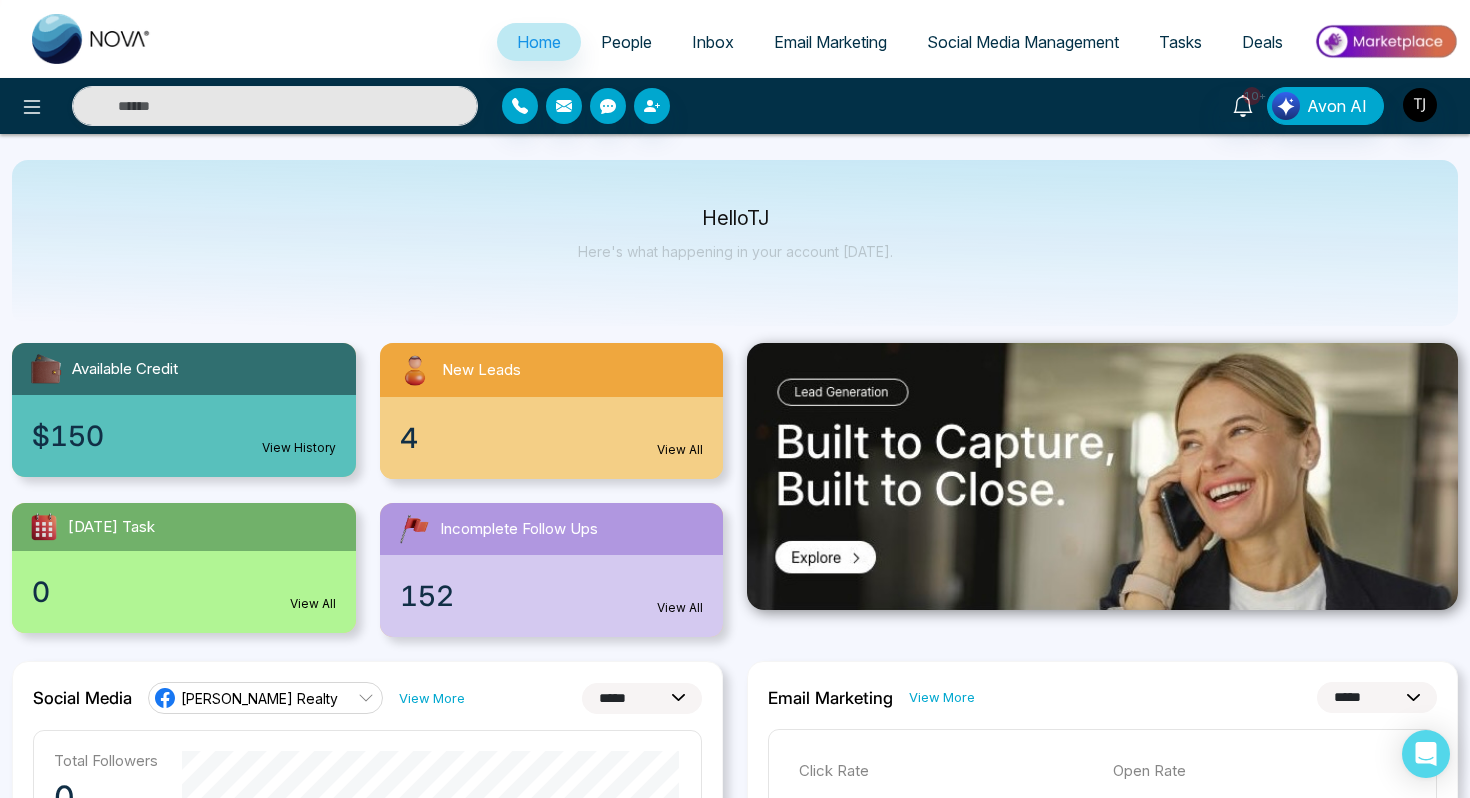click on "Email Marketing" at bounding box center (830, 42) 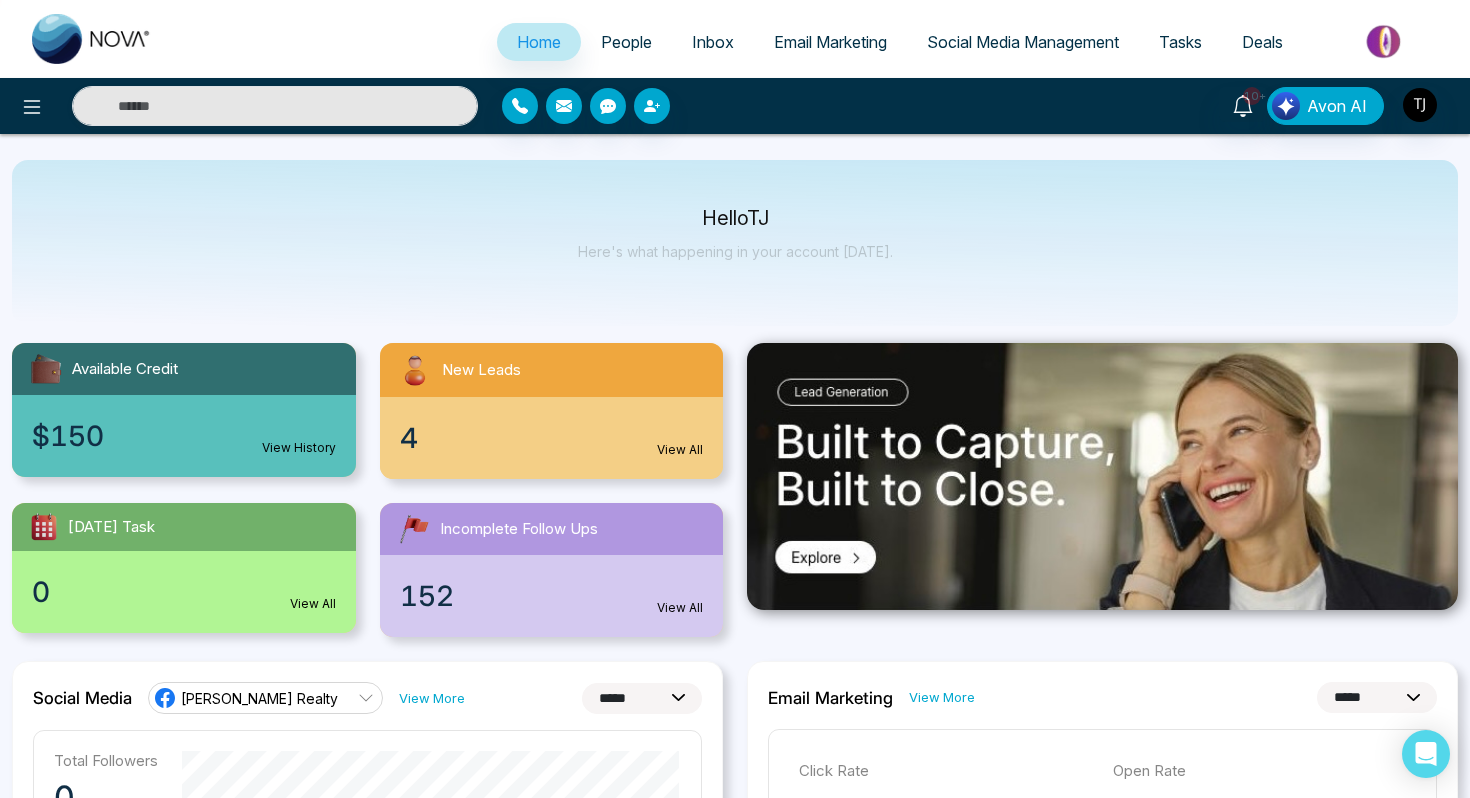 scroll, scrollTop: 0, scrollLeft: 0, axis: both 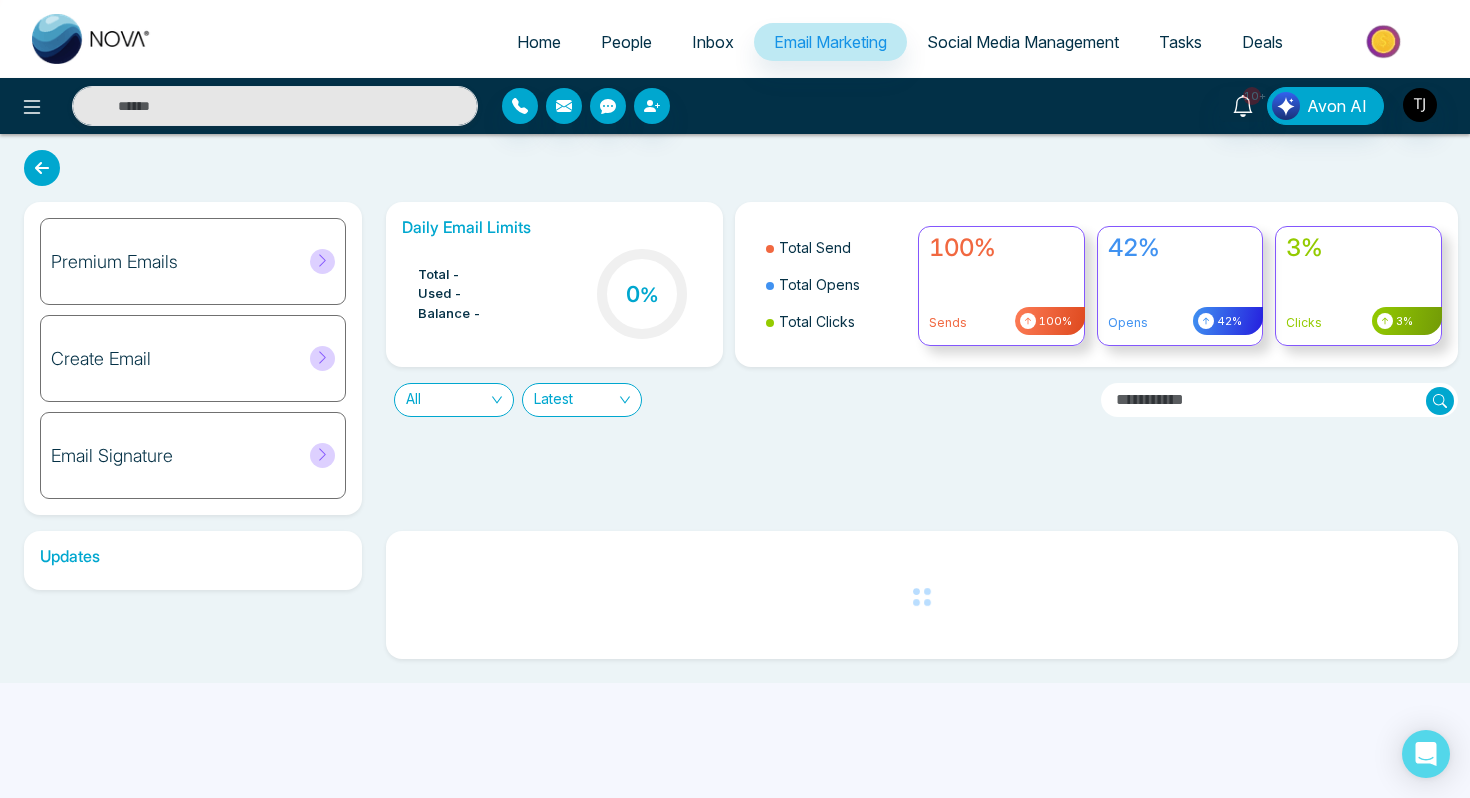 click on "Premium Emails" at bounding box center [193, 261] 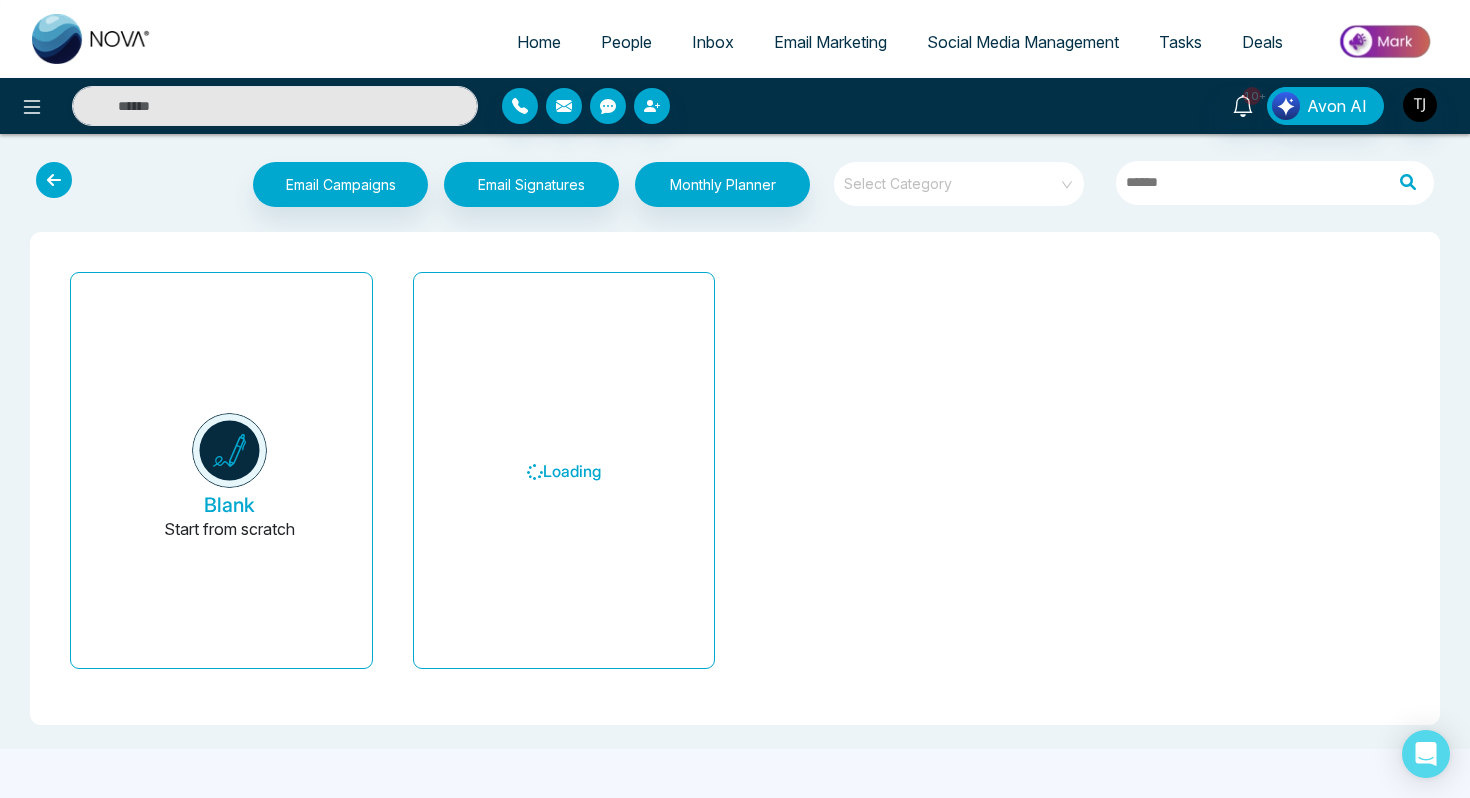 click on "Loading" at bounding box center (564, 478) 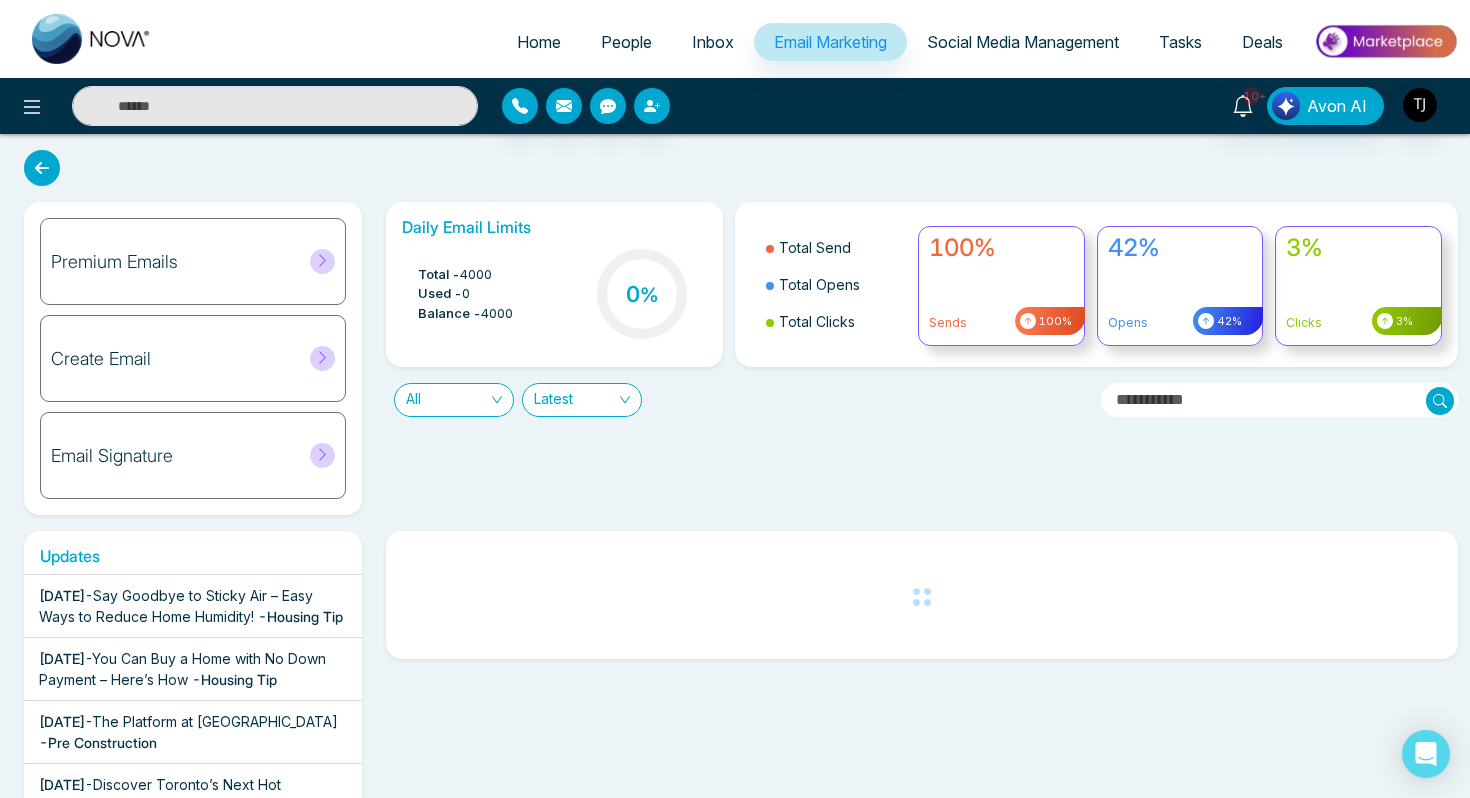 select on "*" 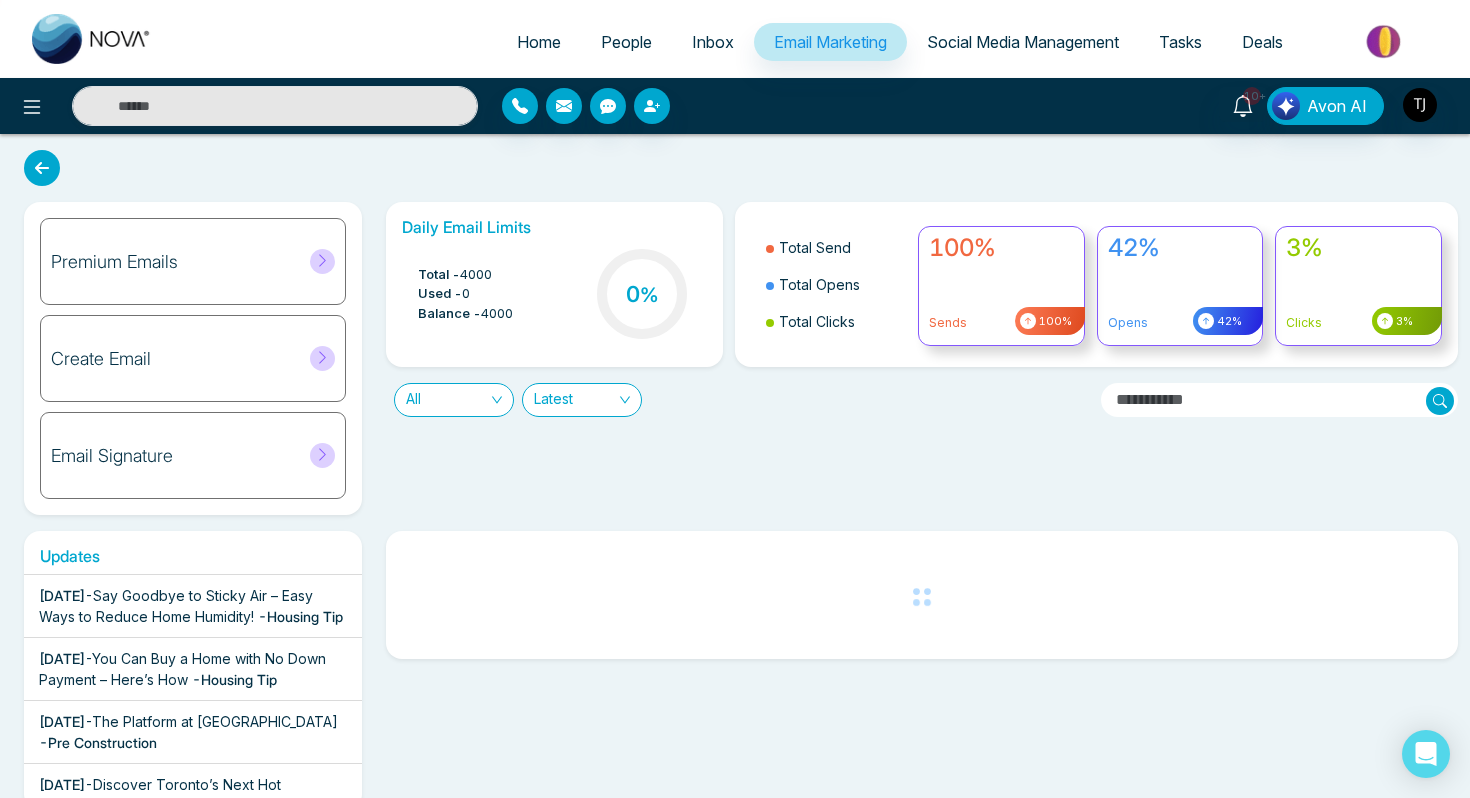 select on "*" 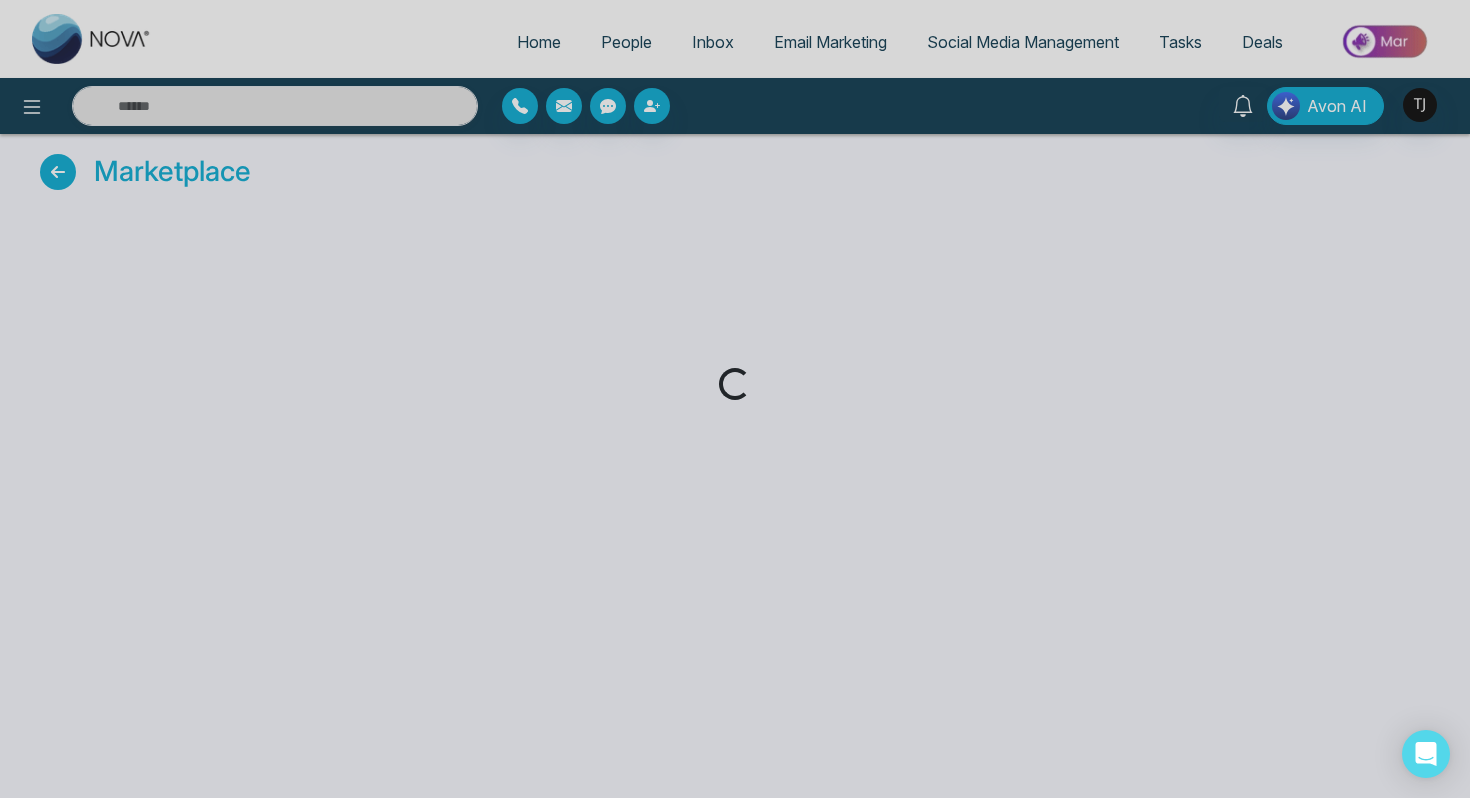 click on "Loading..." at bounding box center [735, 399] 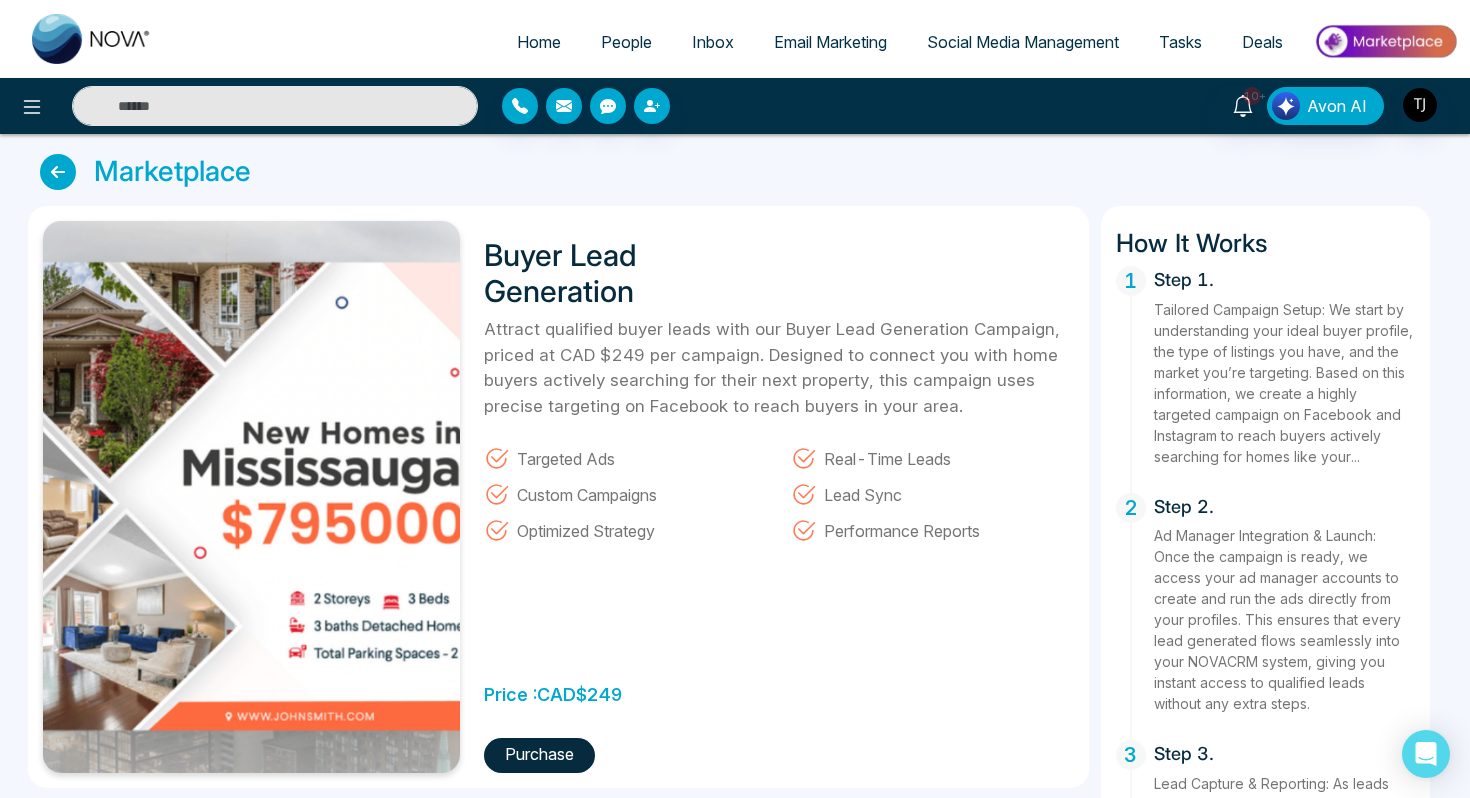 click at bounding box center (275, 106) 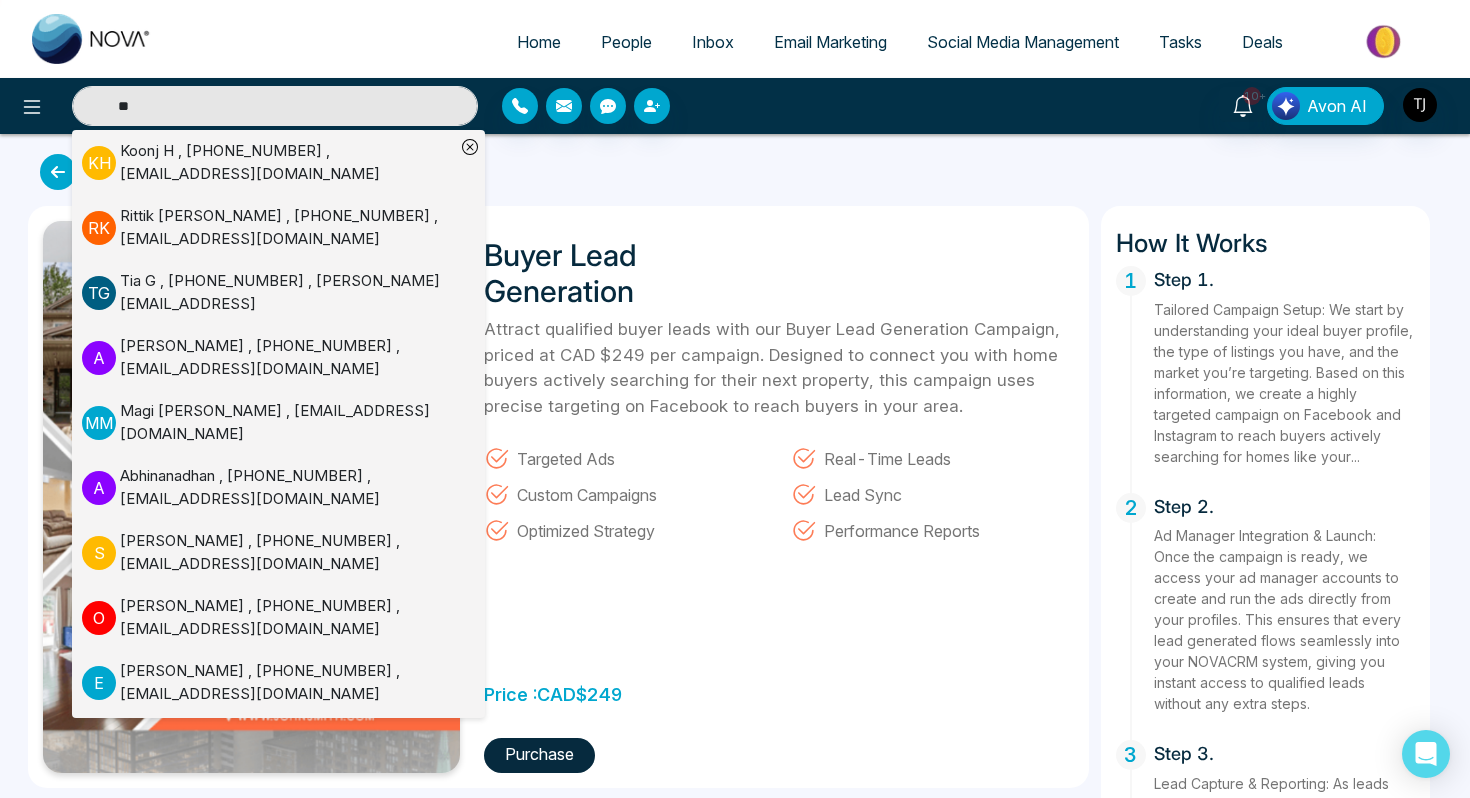 type on "**" 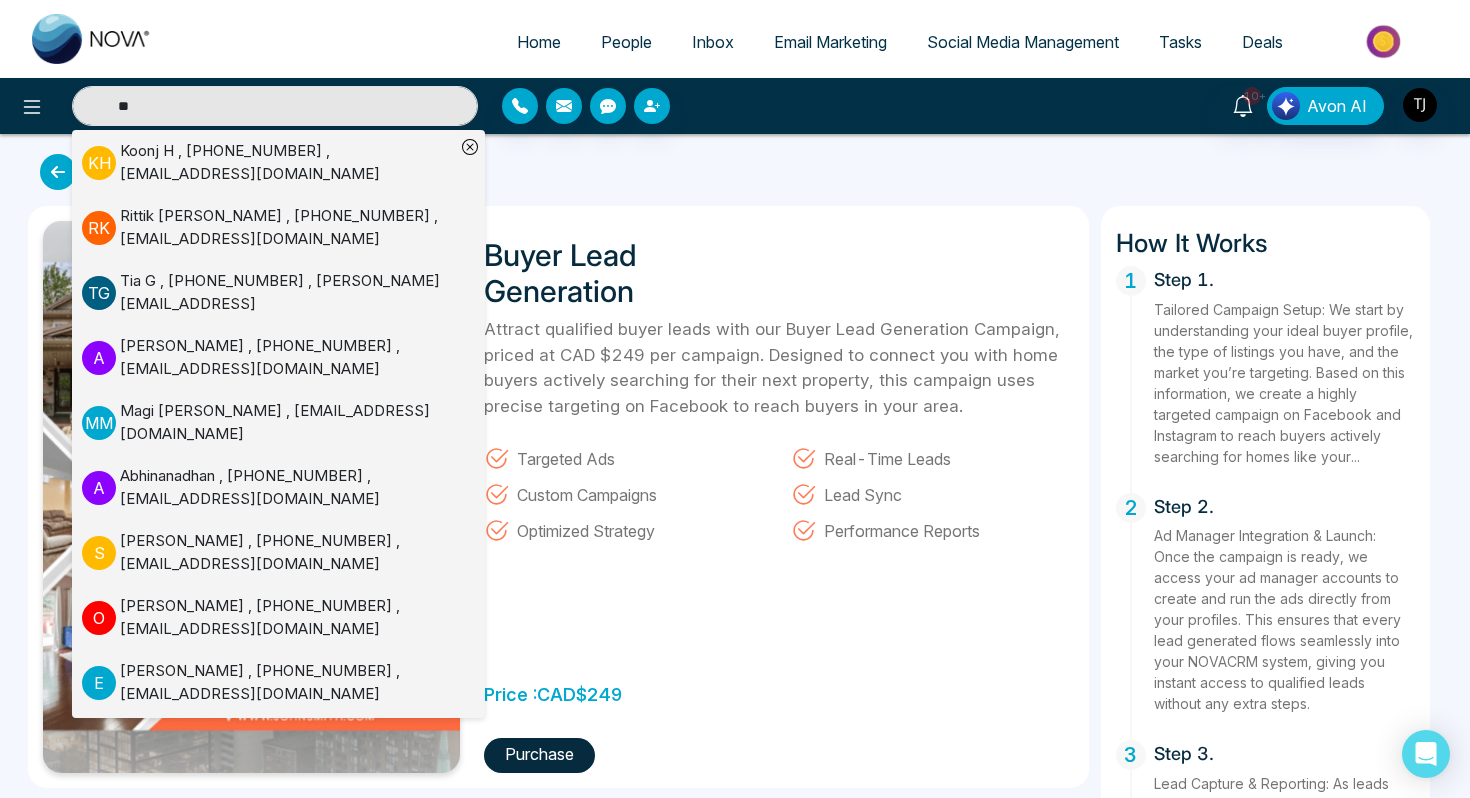 click on "Koonj   H   , [PHONE_NUMBER]   , [EMAIL_ADDRESS][DOMAIN_NAME]" at bounding box center (287, 162) 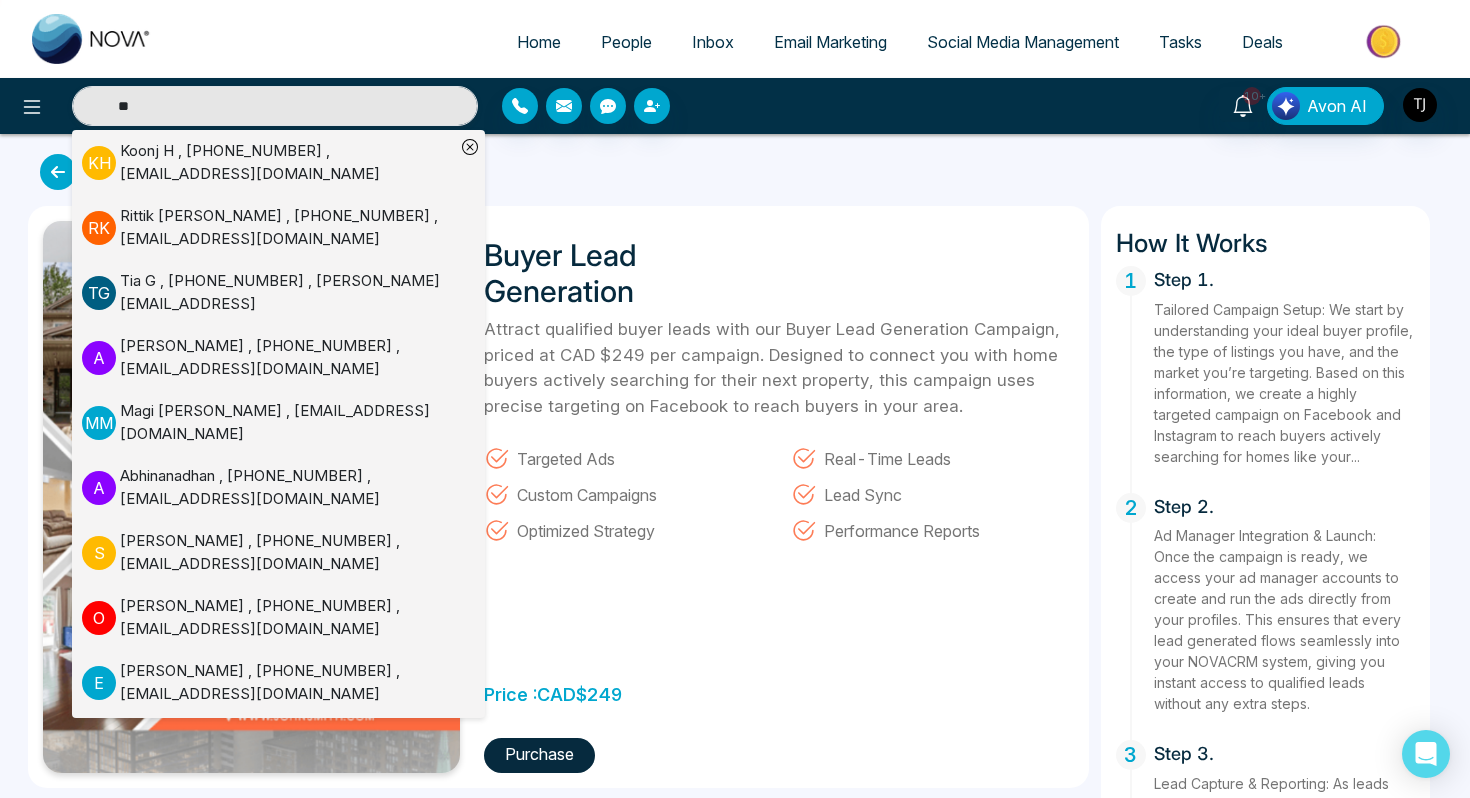 type 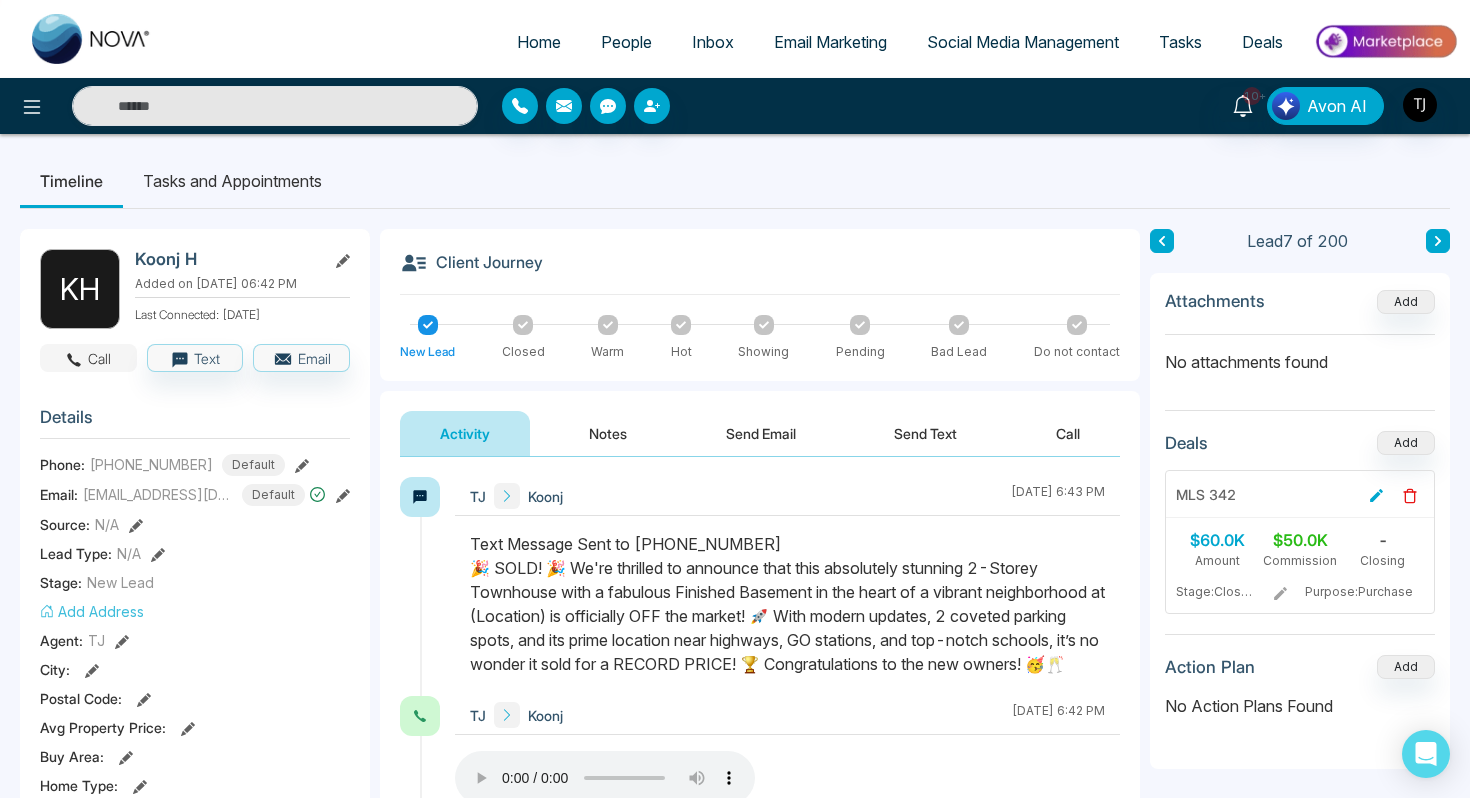 click on "Call" at bounding box center [88, 358] 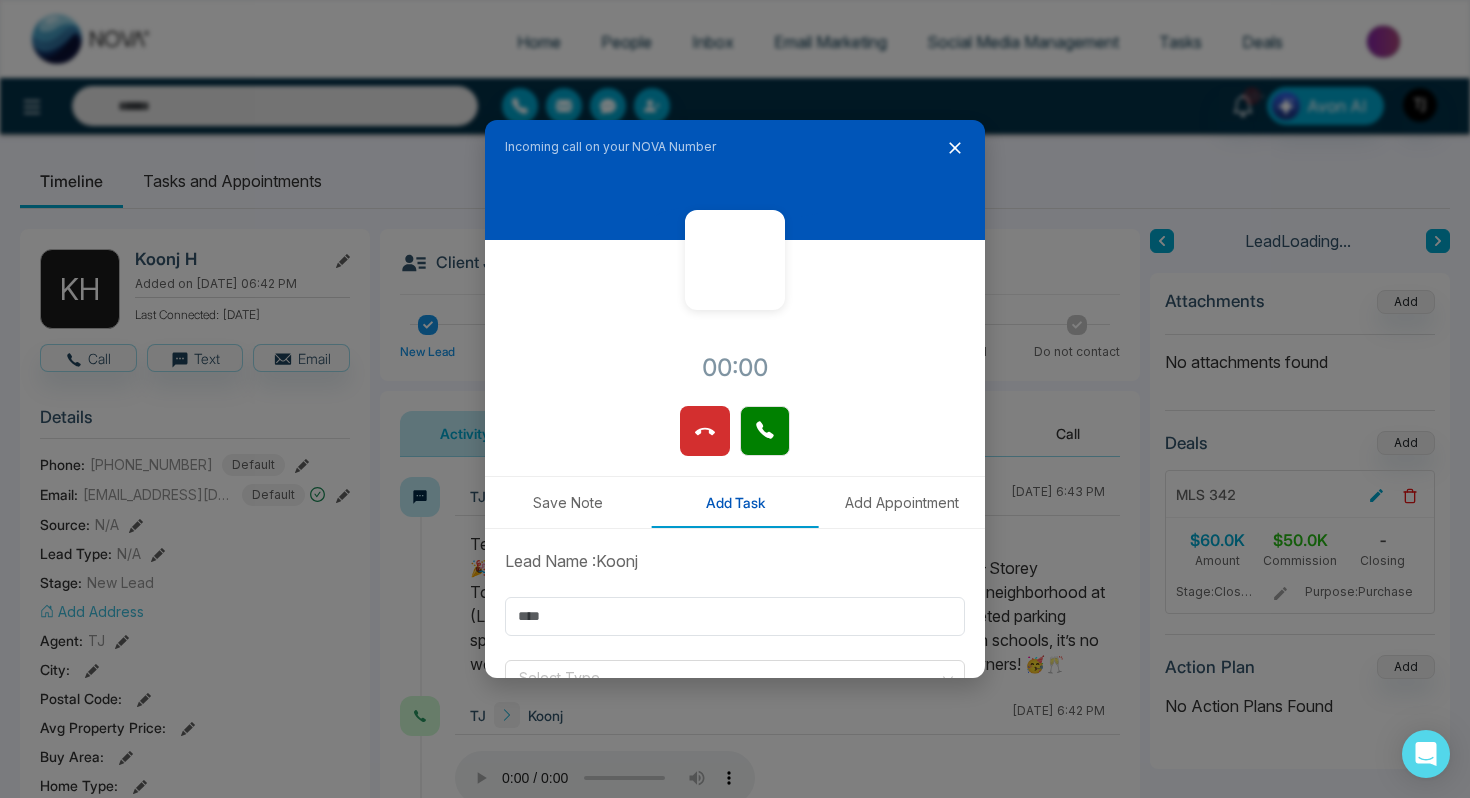 click at bounding box center [735, 441] 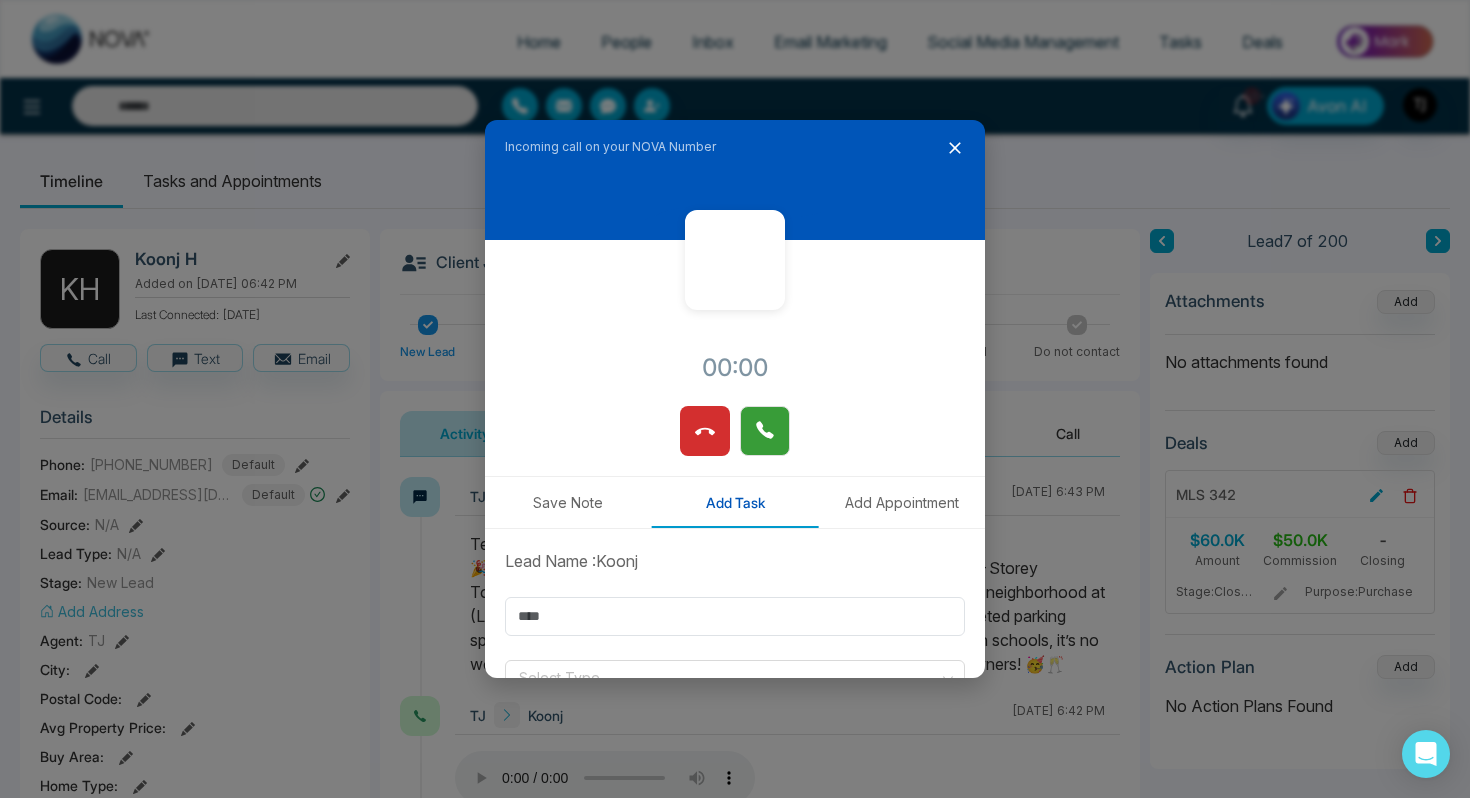 click at bounding box center (765, 431) 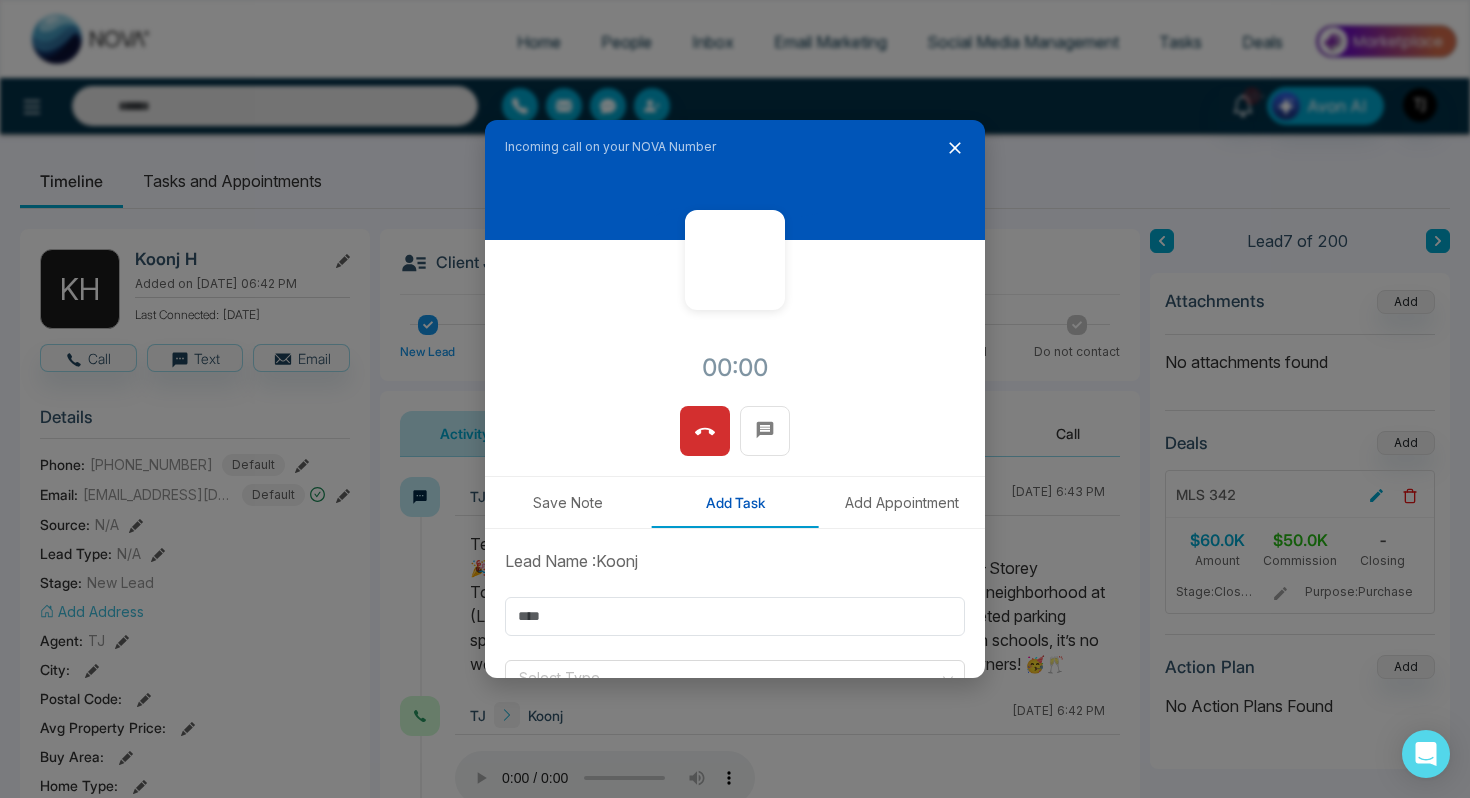 click 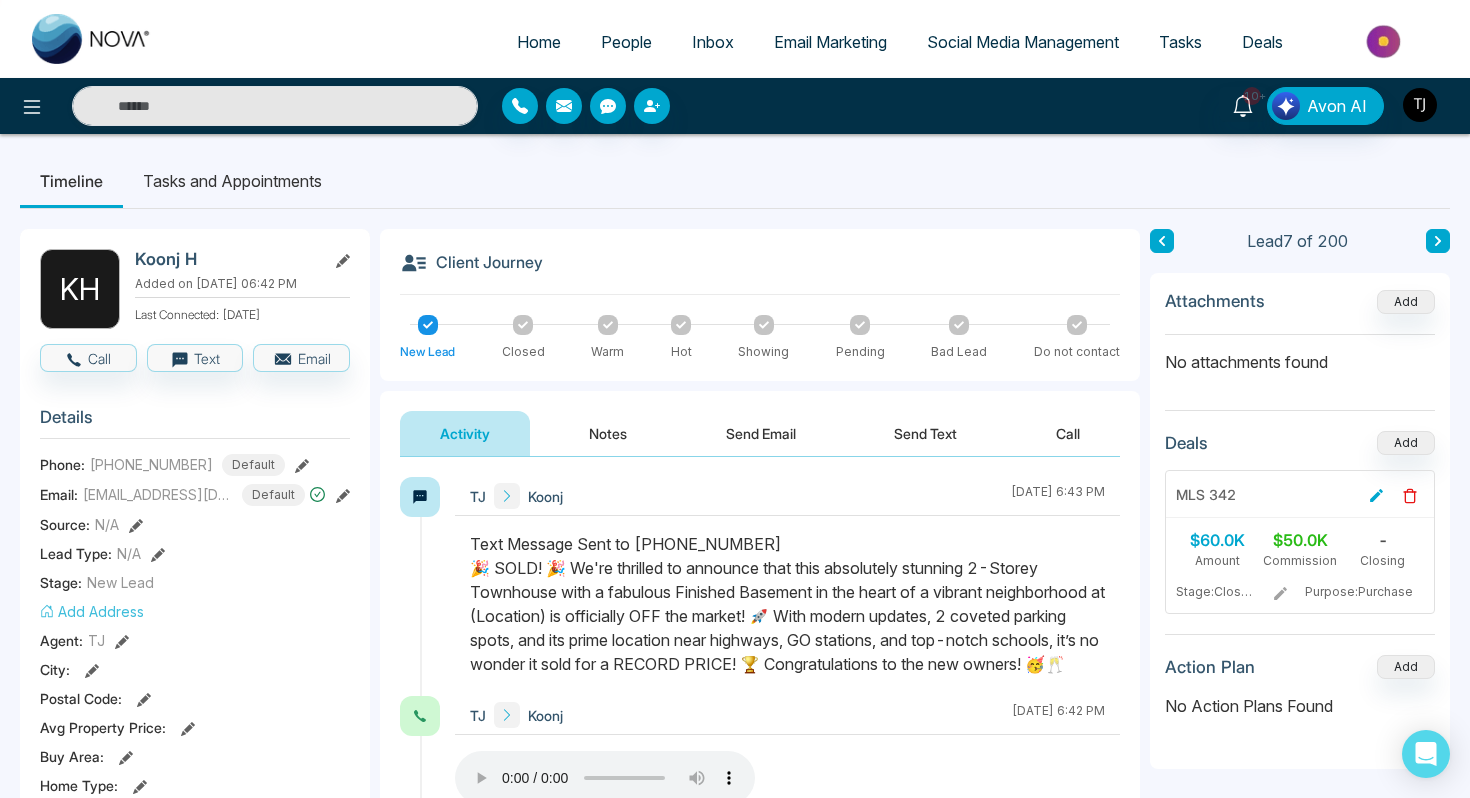 click at bounding box center [1420, 105] 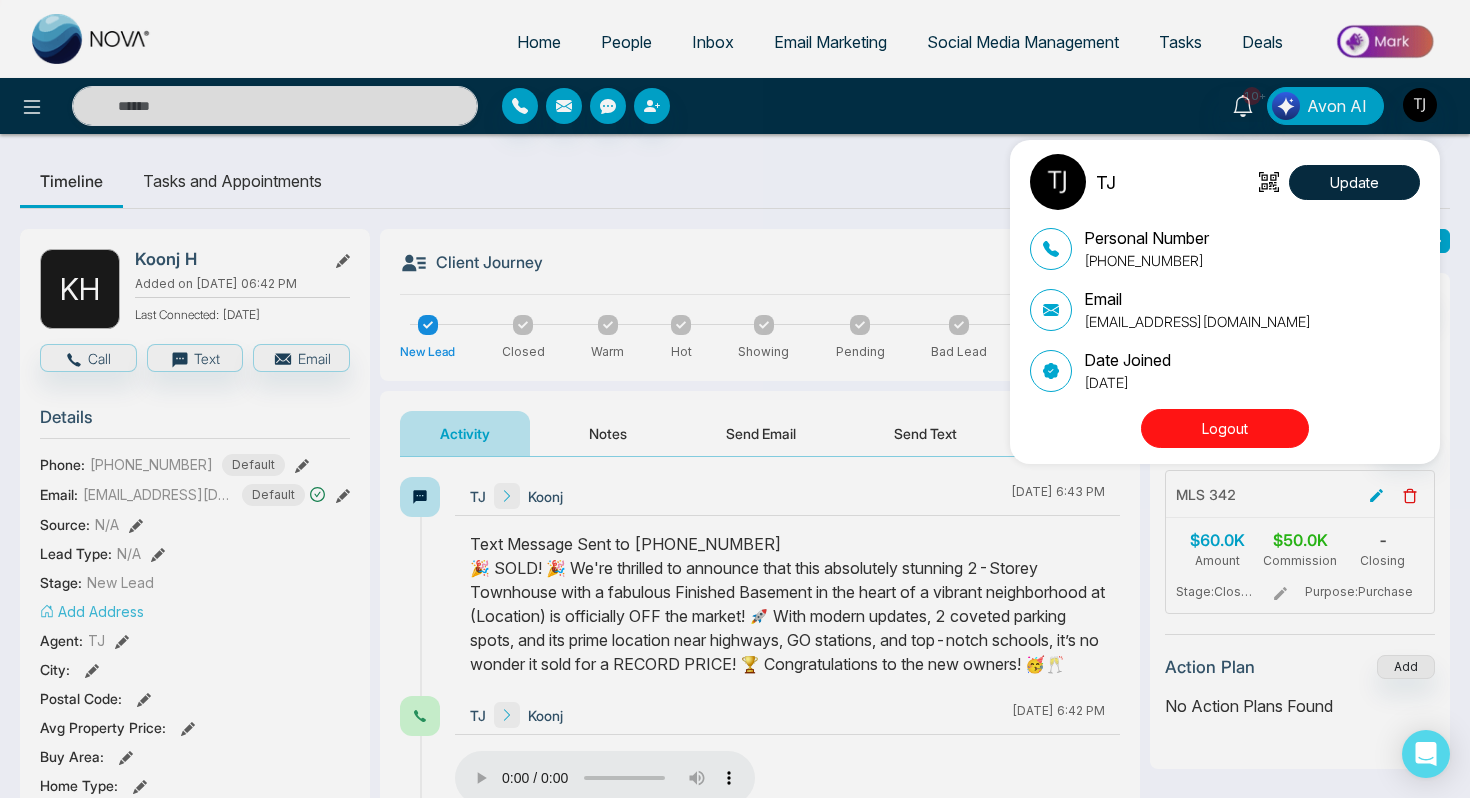 click on "Logout" at bounding box center (1225, 428) 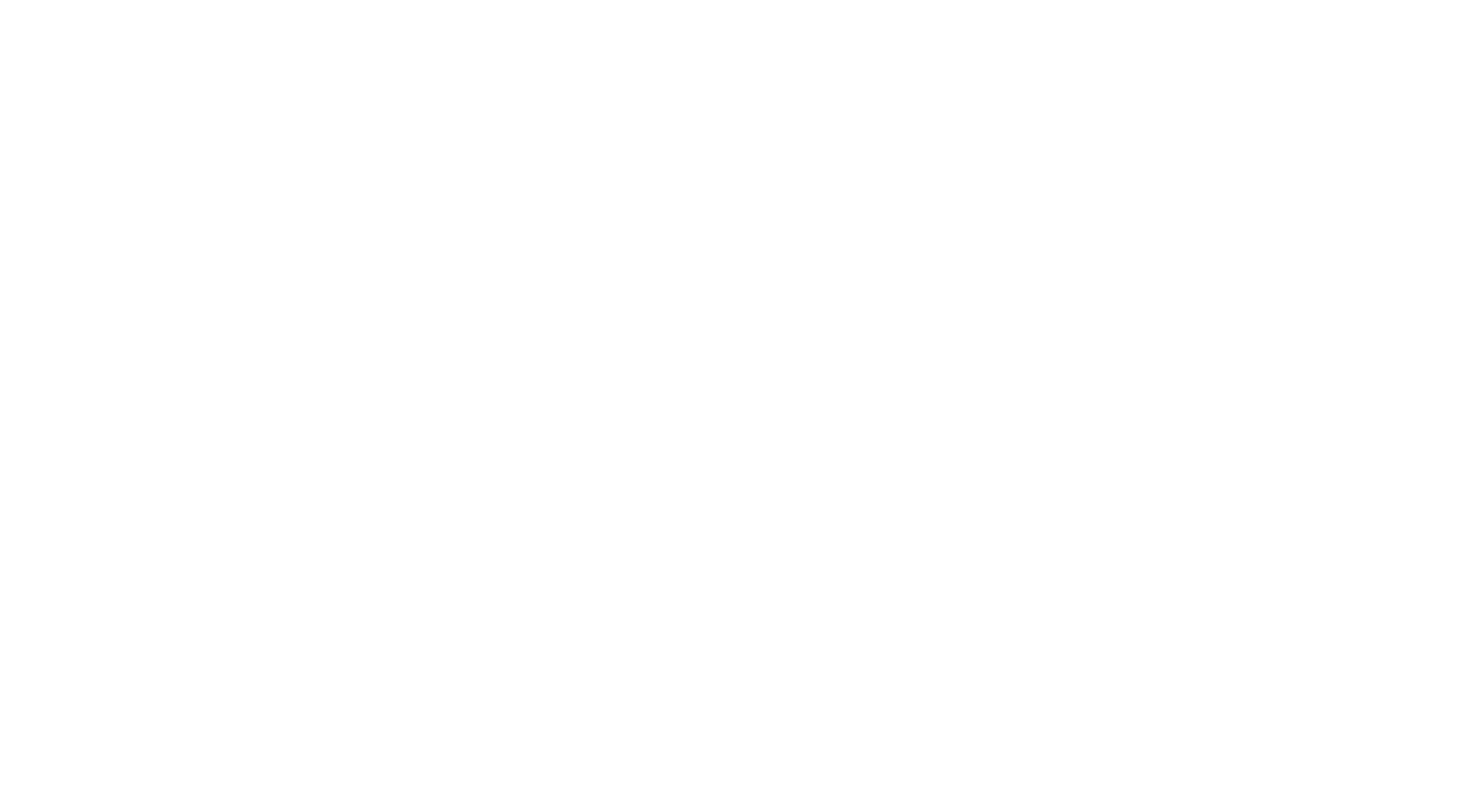 scroll, scrollTop: 0, scrollLeft: 0, axis: both 